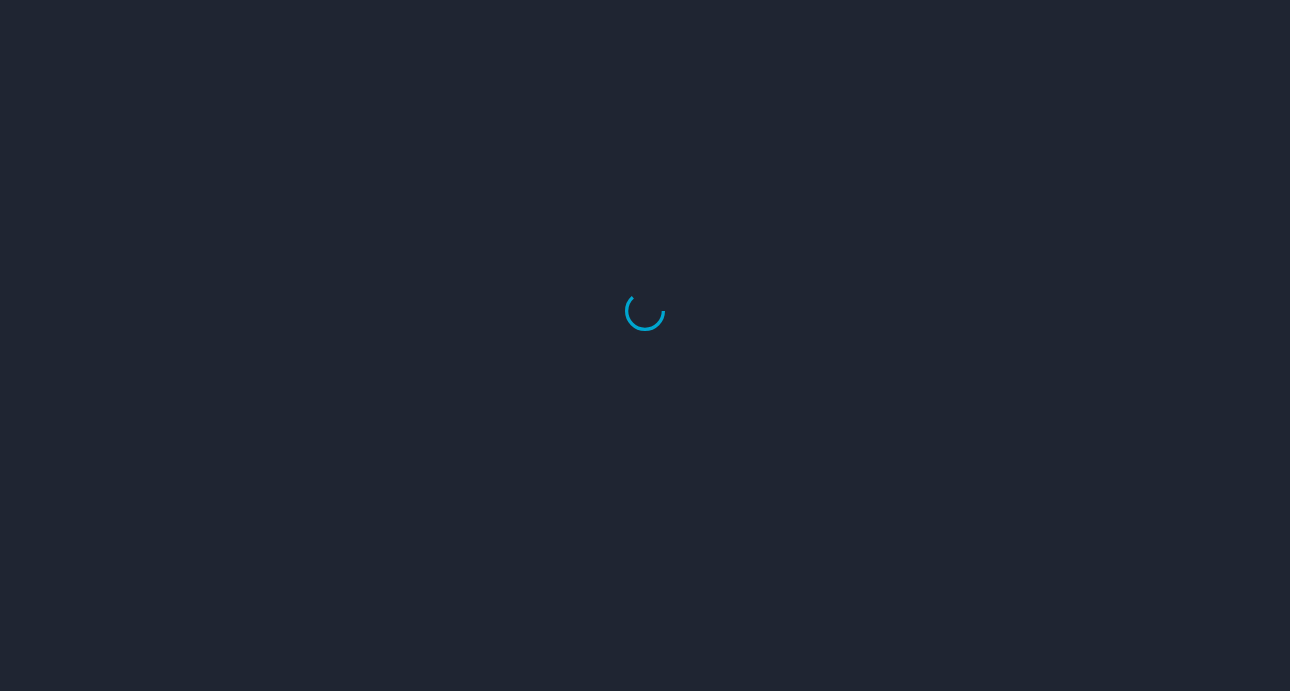 scroll, scrollTop: 0, scrollLeft: 0, axis: both 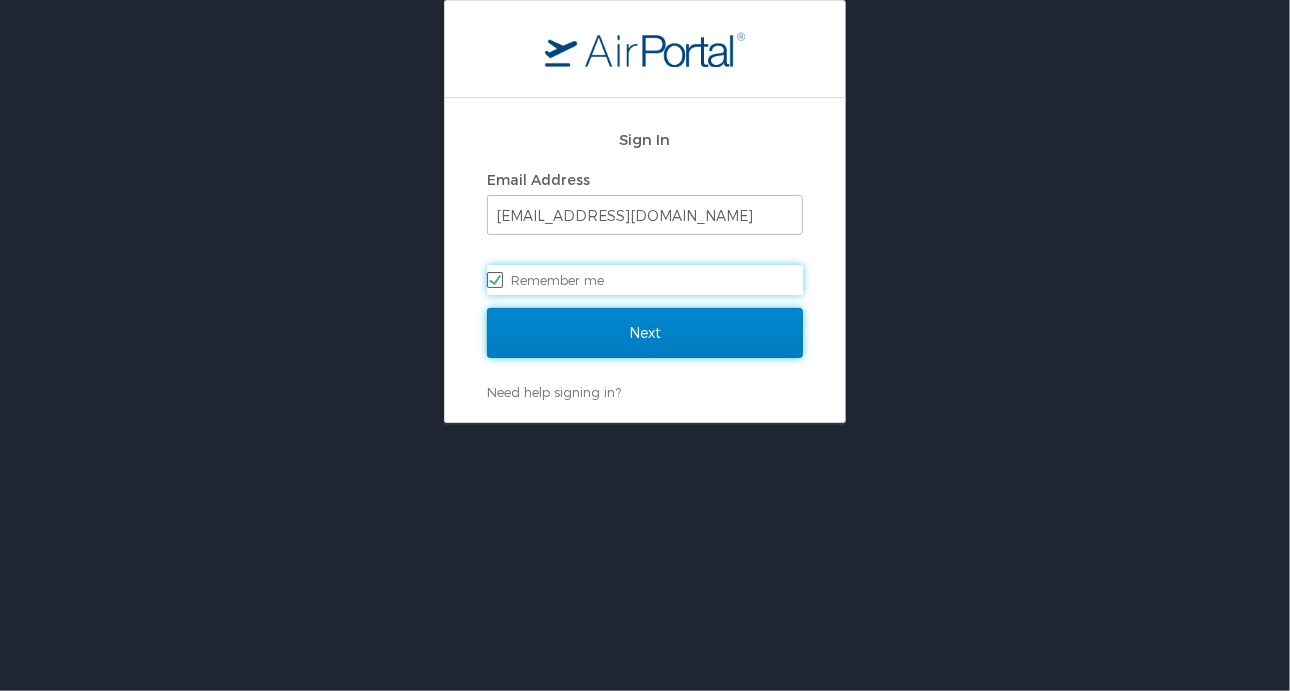 click on "Next" at bounding box center (645, 333) 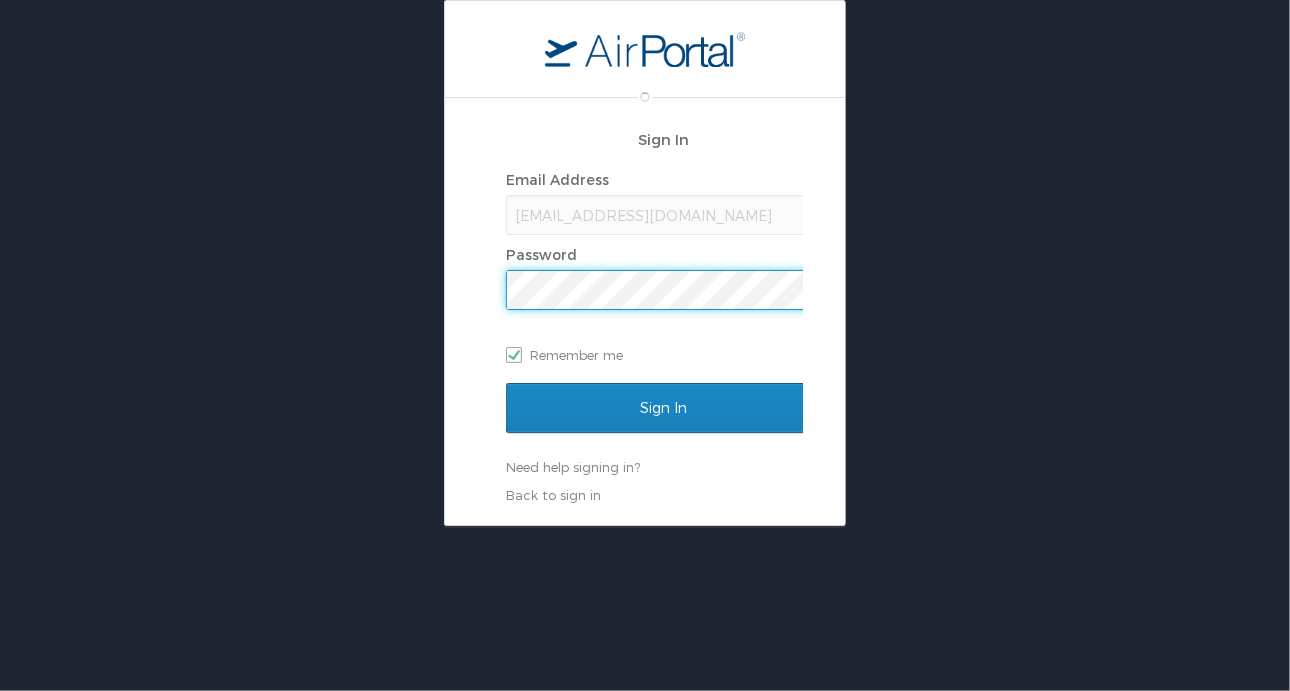 scroll, scrollTop: 0, scrollLeft: 0, axis: both 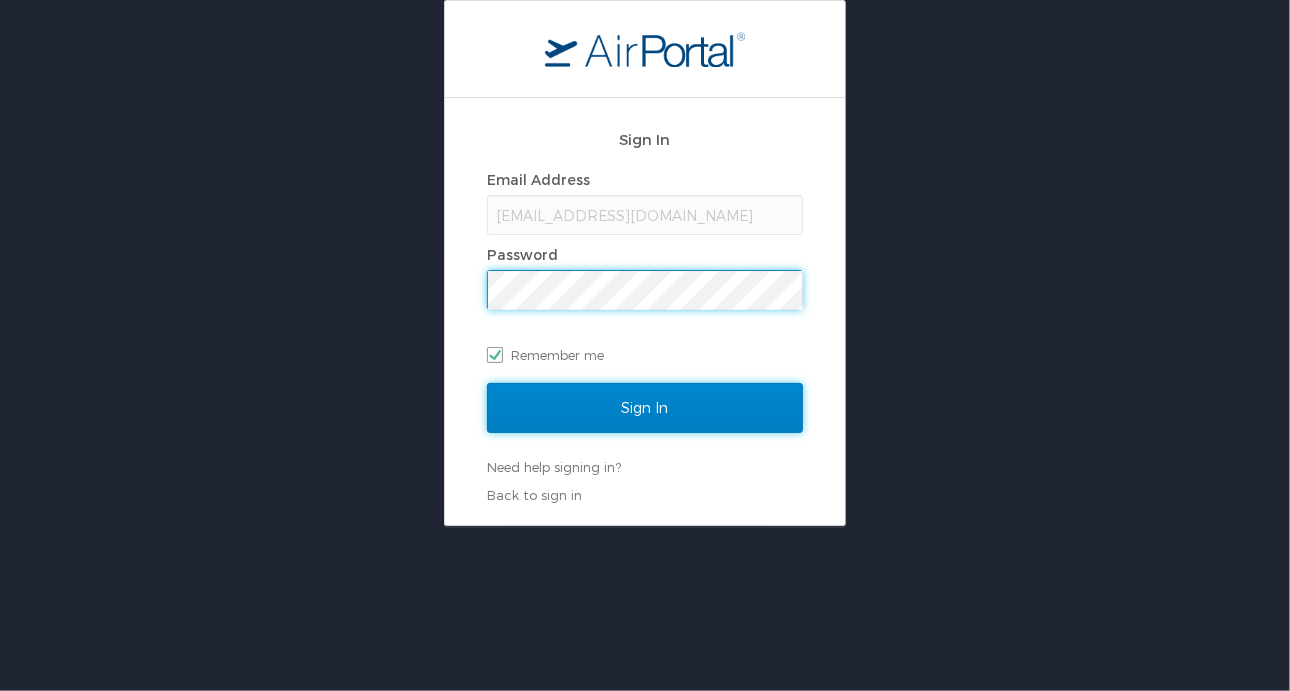 click on "Sign In" at bounding box center (645, 408) 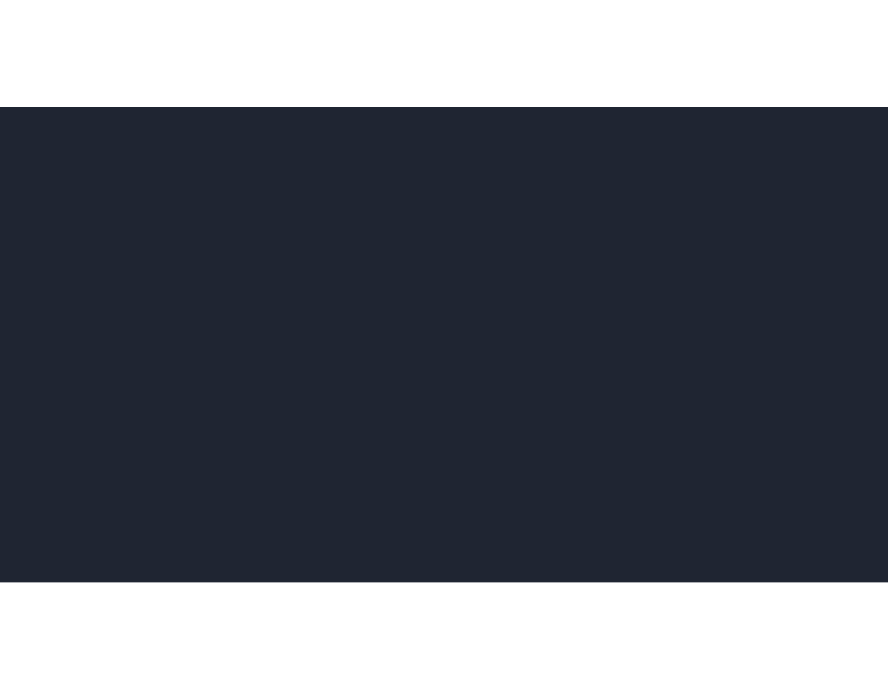 scroll, scrollTop: 0, scrollLeft: 0, axis: both 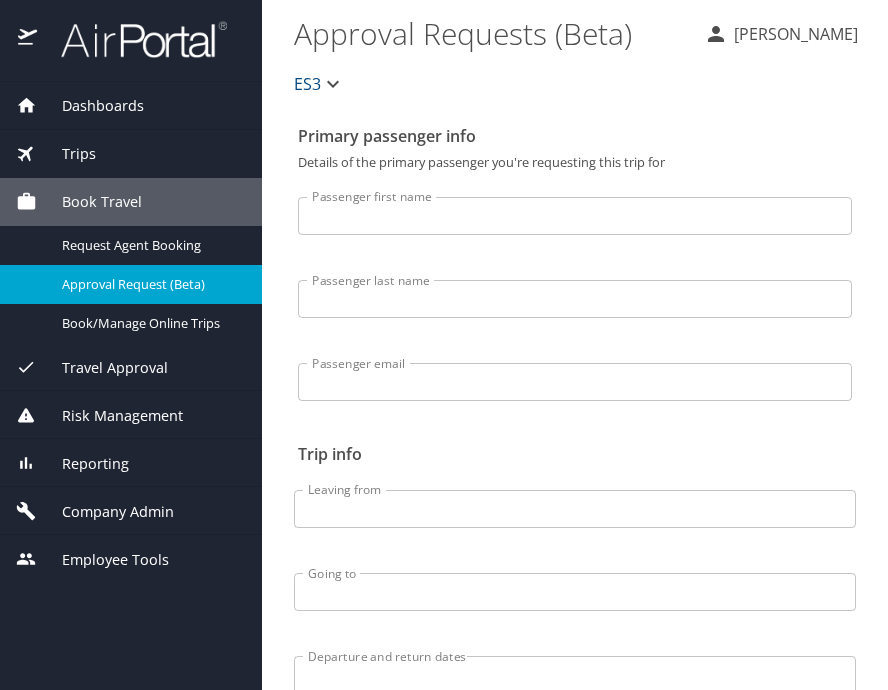 click on "Company Admin" at bounding box center [105, 512] 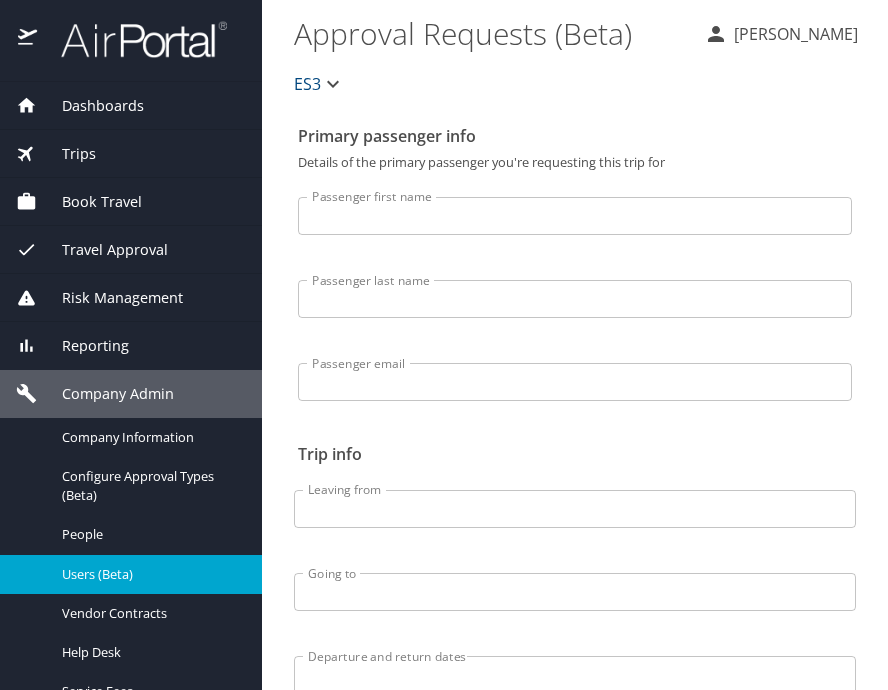 click on "Users (Beta)" at bounding box center (150, 574) 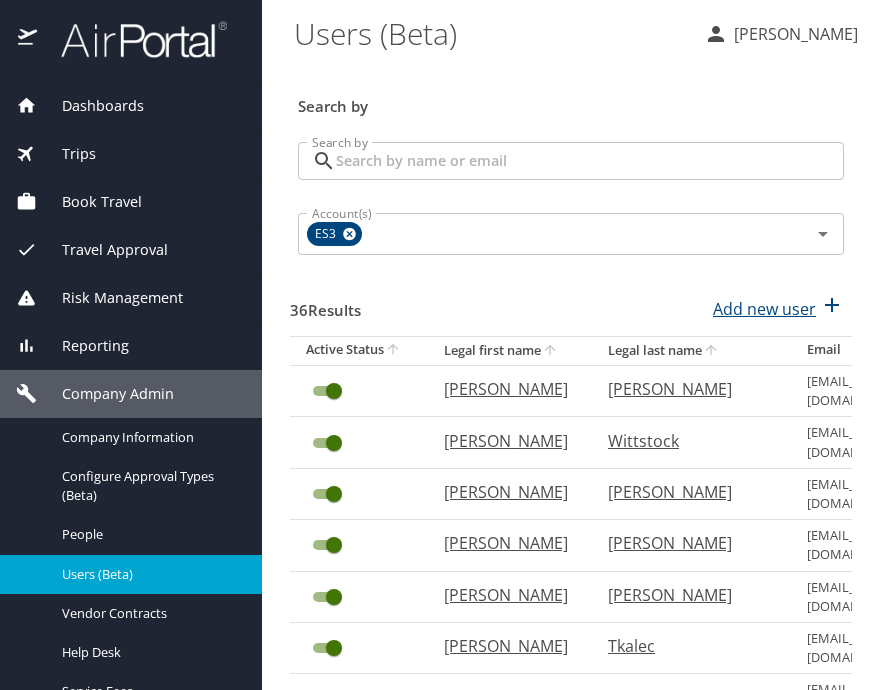 click on "Add new user" at bounding box center (764, 309) 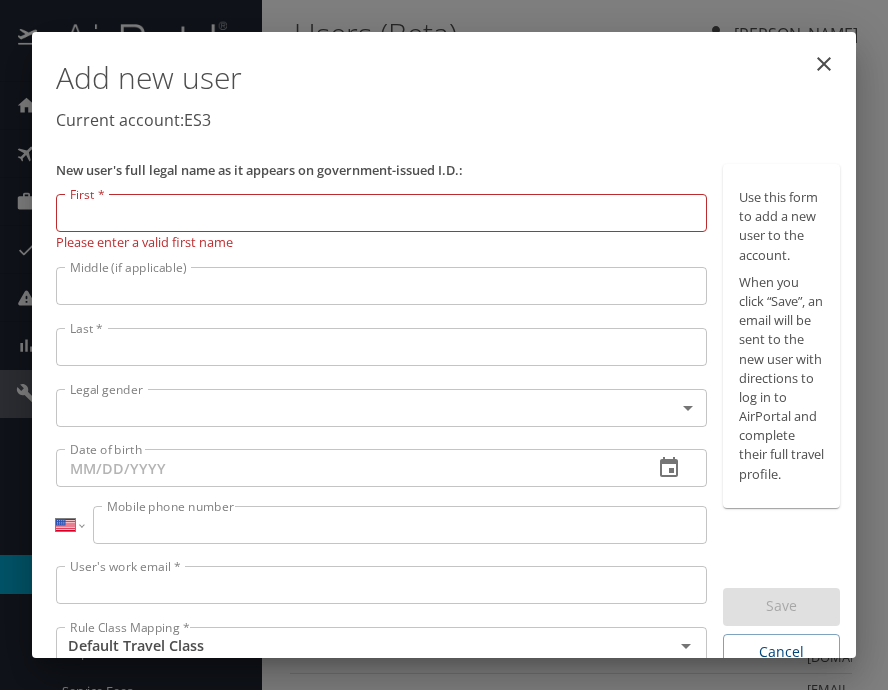 click on "First *" at bounding box center (381, 213) 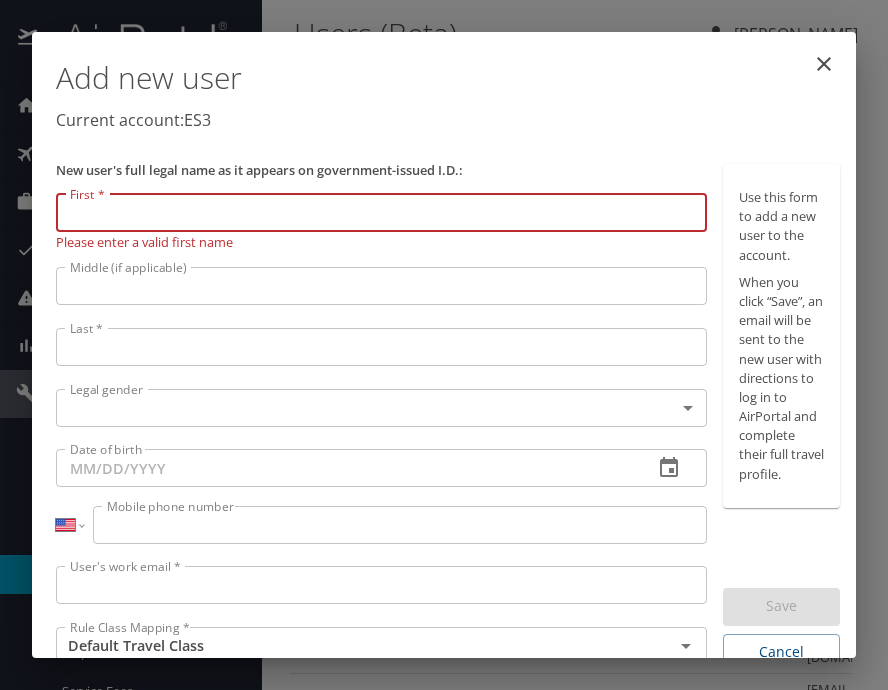 click on "First *" at bounding box center [381, 213] 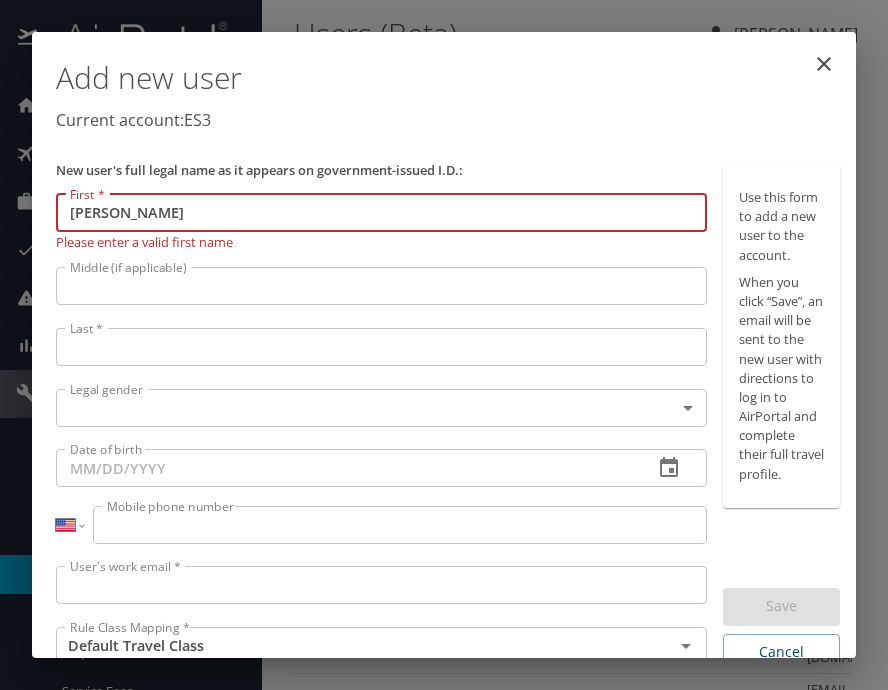 type on "Marcy" 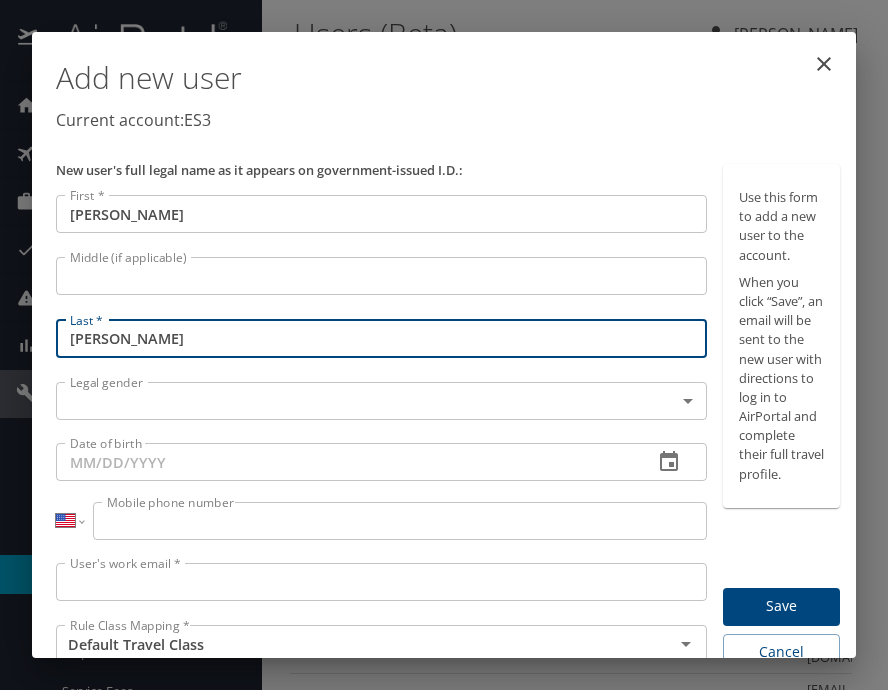 type on "Etlinger" 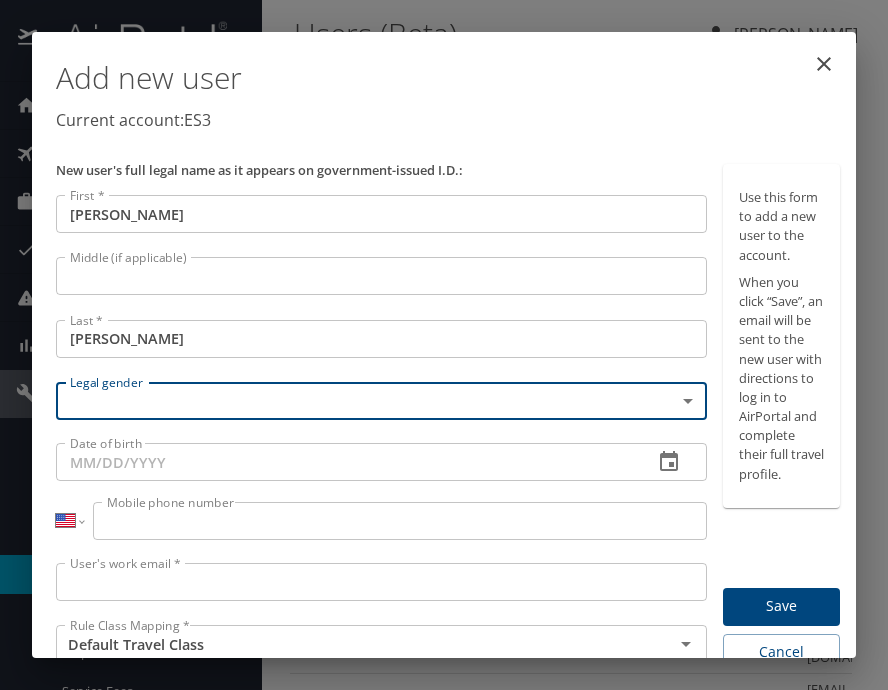 click on "Dashboards AirPortal 360™ Manager My Travel Dashboard Trips Airtinerary® Lookup Current / Future Trips Past Trips Trips Missing Hotel Hotel Check-ins Book Travel Request Agent Booking Approval Request (Beta) Book/Manage Online Trips Travel Approval Pending Trip Approvals Approved Trips Canceled Trips Approvals (Beta) Risk Management SecurityLogic® Map Assistance Requests Travel Alerts Notifications Reporting Unused Tickets Savings Tracker Value Scorecard Virtual Pay Lookup Domo IBank Prime Analytics Company Admin Company Information Configure Approval Types (Beta) People Users (Beta) Vendor Contracts Help Desk Service Fees Reporting Fields (Beta) Report Settings Virtual Pay Settings Employee Tools Help Desk Users (Beta) Paulina Zawisza Search by Search by Search by Account(s) ES3 Account(s) 36  Results Add new user Active Status  Legal first name  Legal last name  Email Paulina Zawisza pzawisza@es3.net Laura Wittstock lwittstock@es3.net Paul Wisner pwisner@es3.net Brandi Willett bwillett00@gmail.com Gary" at bounding box center [444, 345] 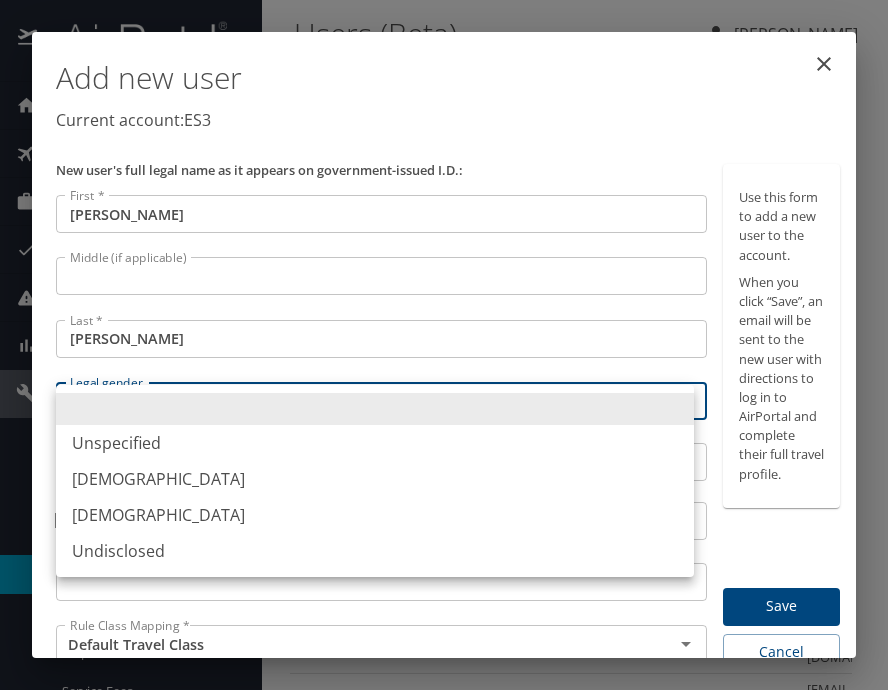 click on "Female" at bounding box center [375, 515] 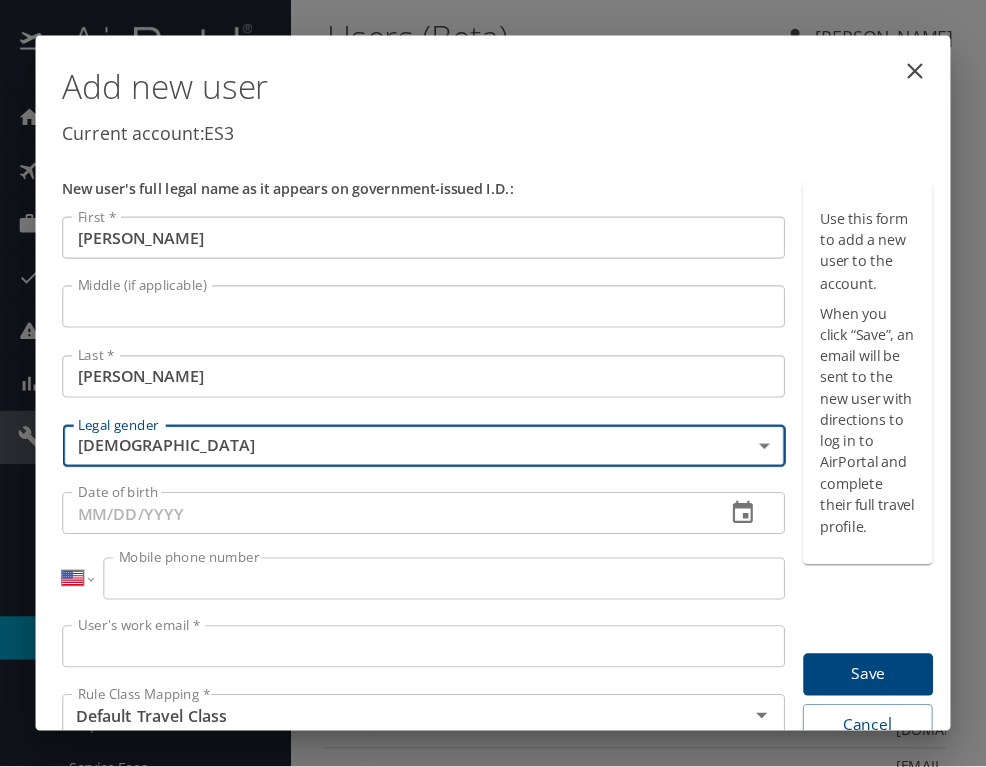 scroll, scrollTop: 79, scrollLeft: 0, axis: vertical 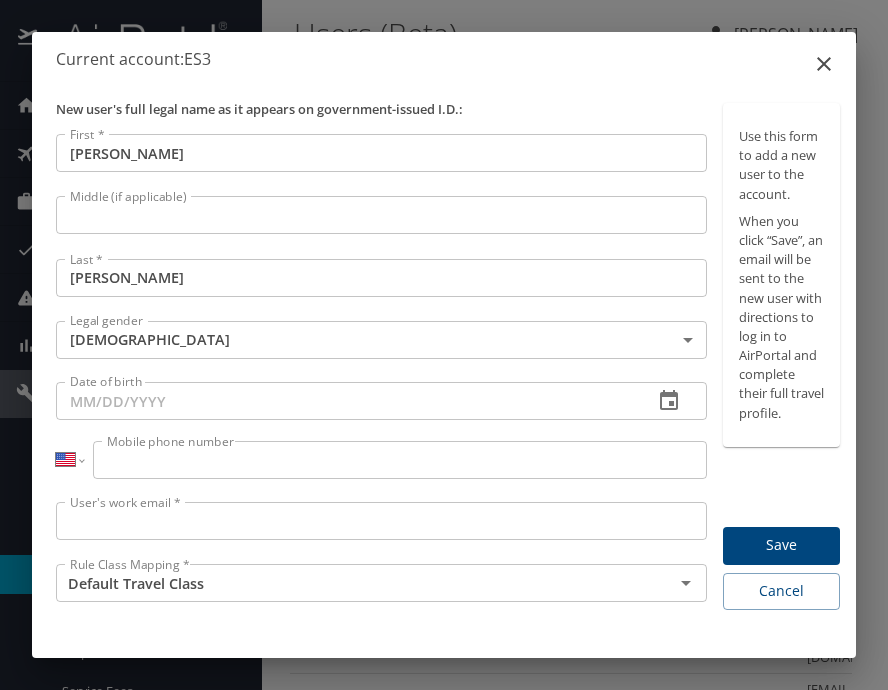 click on "Date of birth" at bounding box center [346, 401] 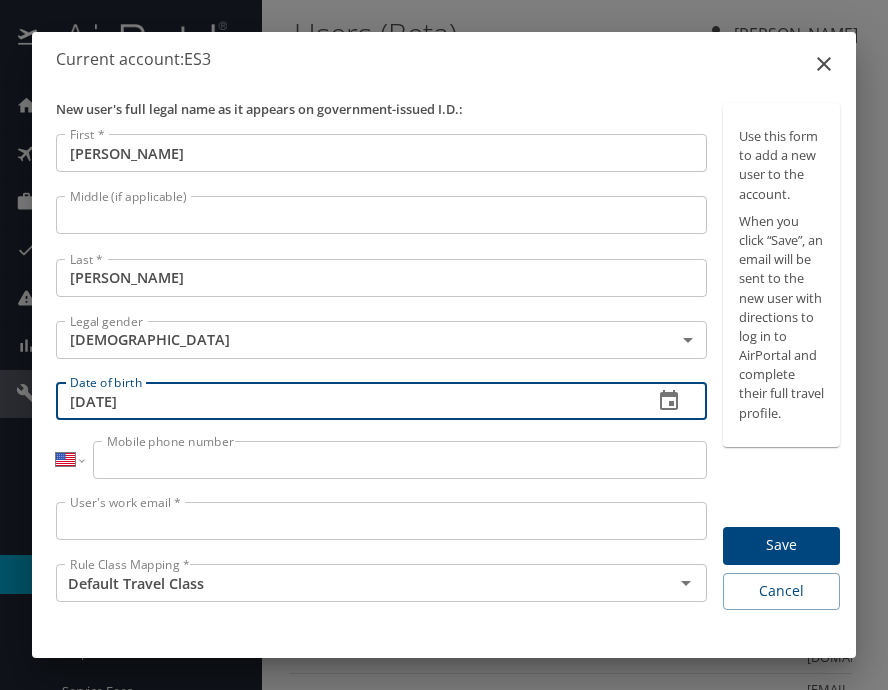 type on "11/04/1965" 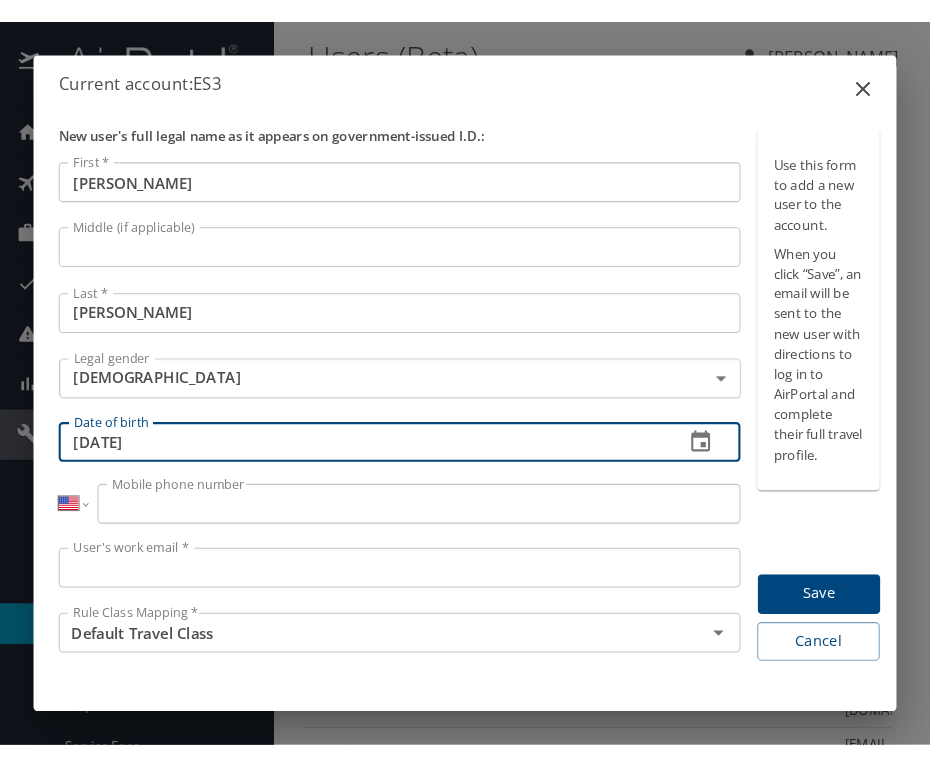 scroll, scrollTop: 0, scrollLeft: 0, axis: both 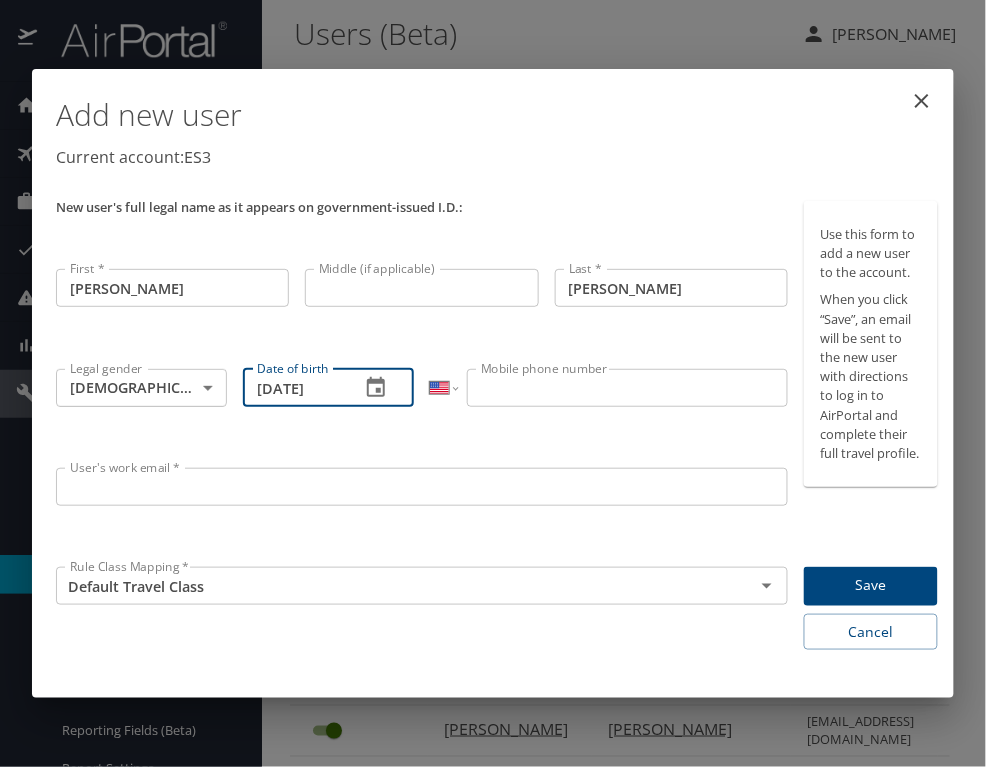 drag, startPoint x: 815, startPoint y: 0, endPoint x: 565, endPoint y: 61, distance: 257.3344 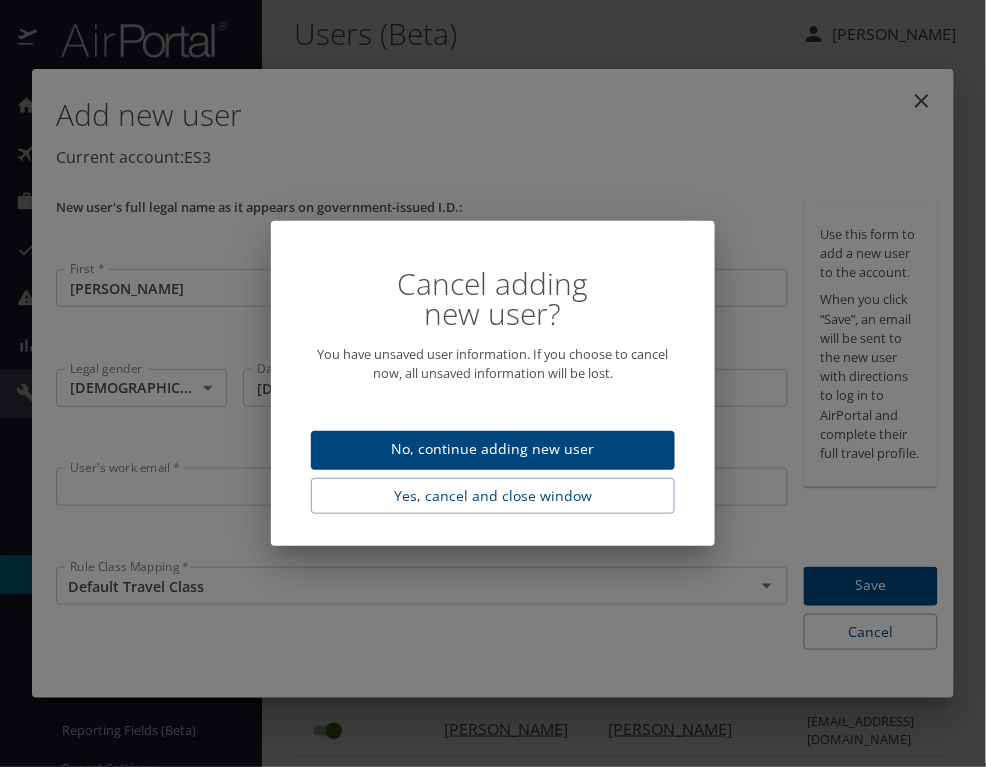click on "No, continue adding new user" at bounding box center [493, 449] 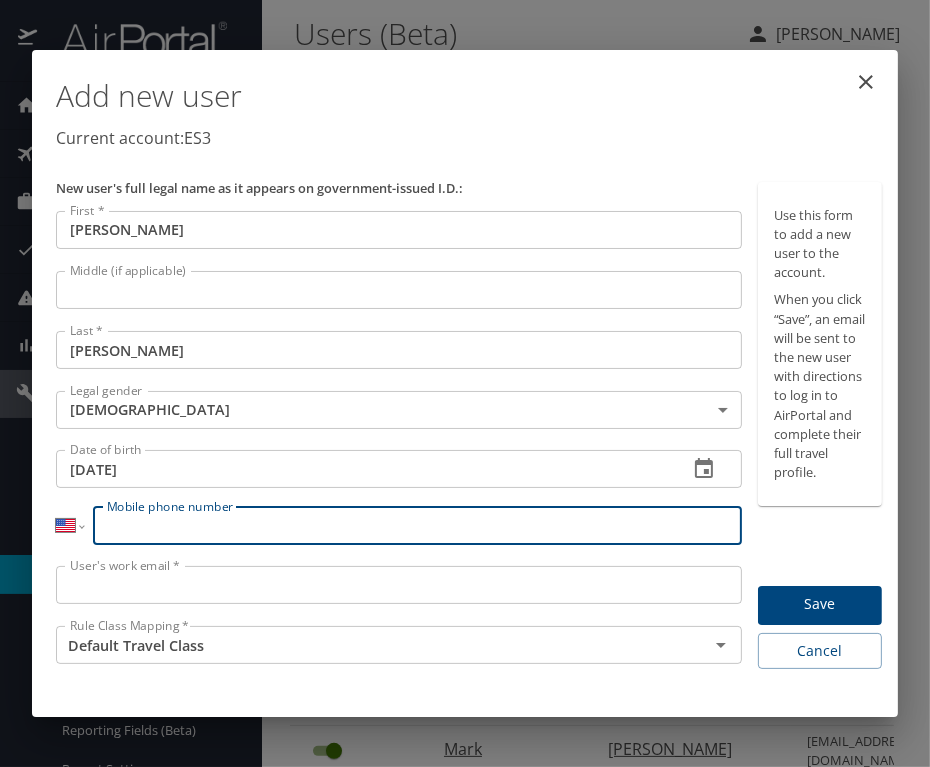 click on "Mobile phone number" at bounding box center (417, 526) 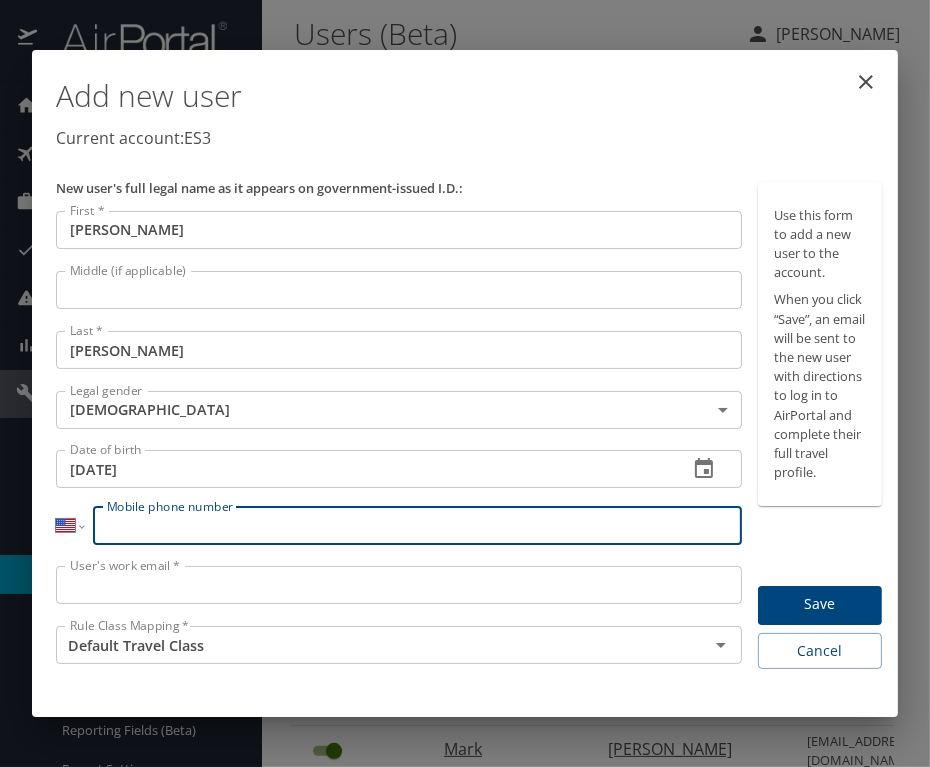 click on "Mobile phone number" at bounding box center [417, 526] 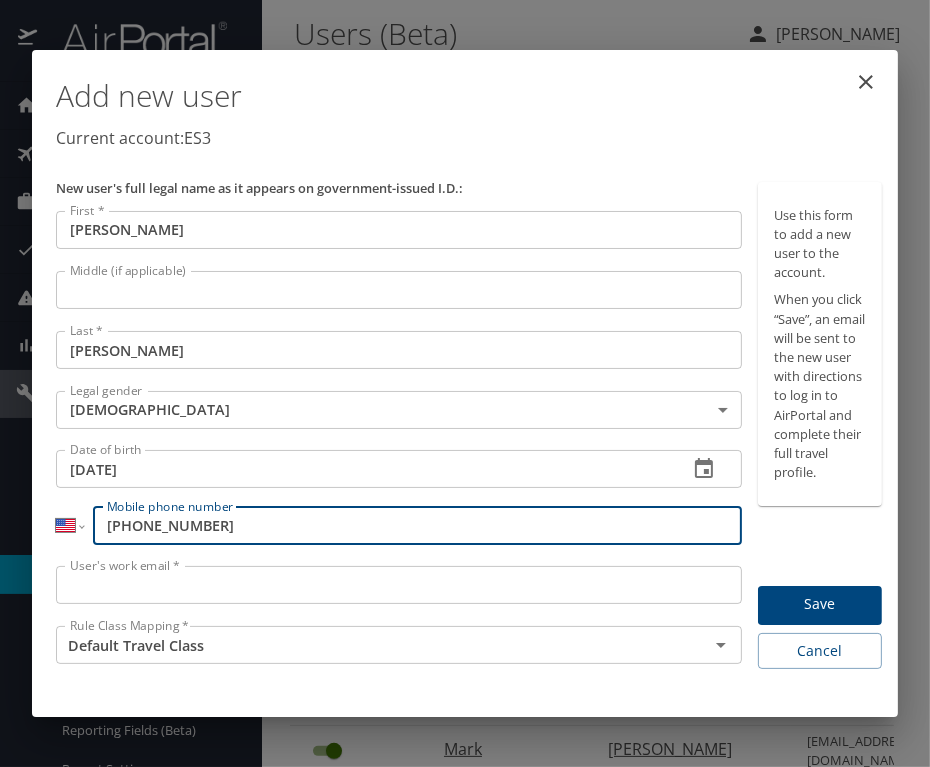 type on "(323) 304-1155" 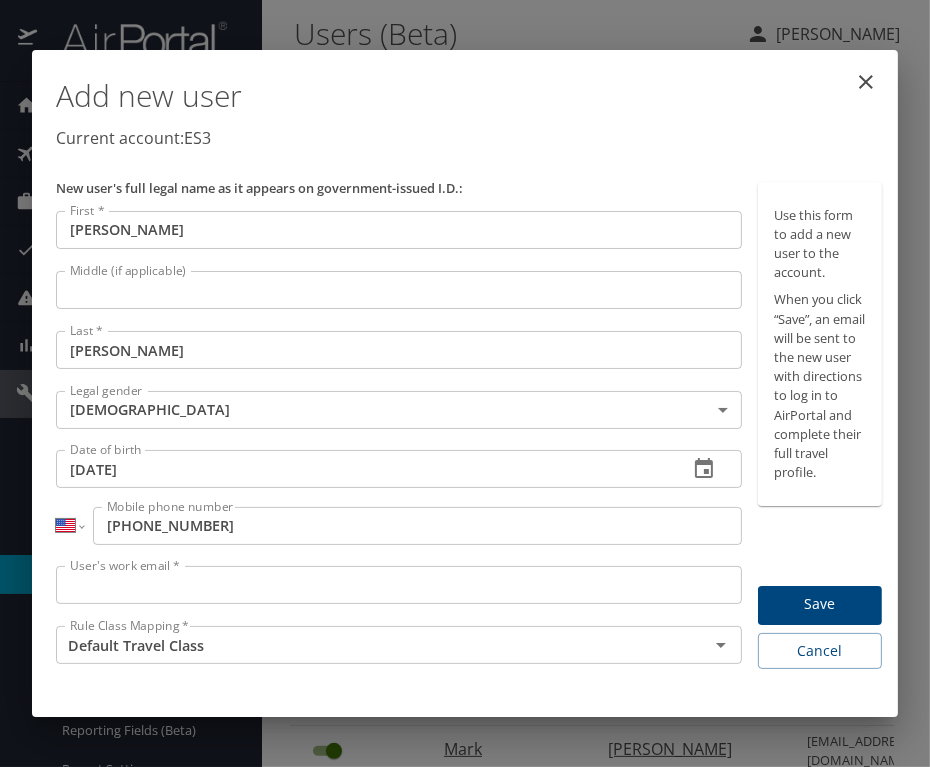 click on "User's work email * User's work email *" at bounding box center [399, 588] 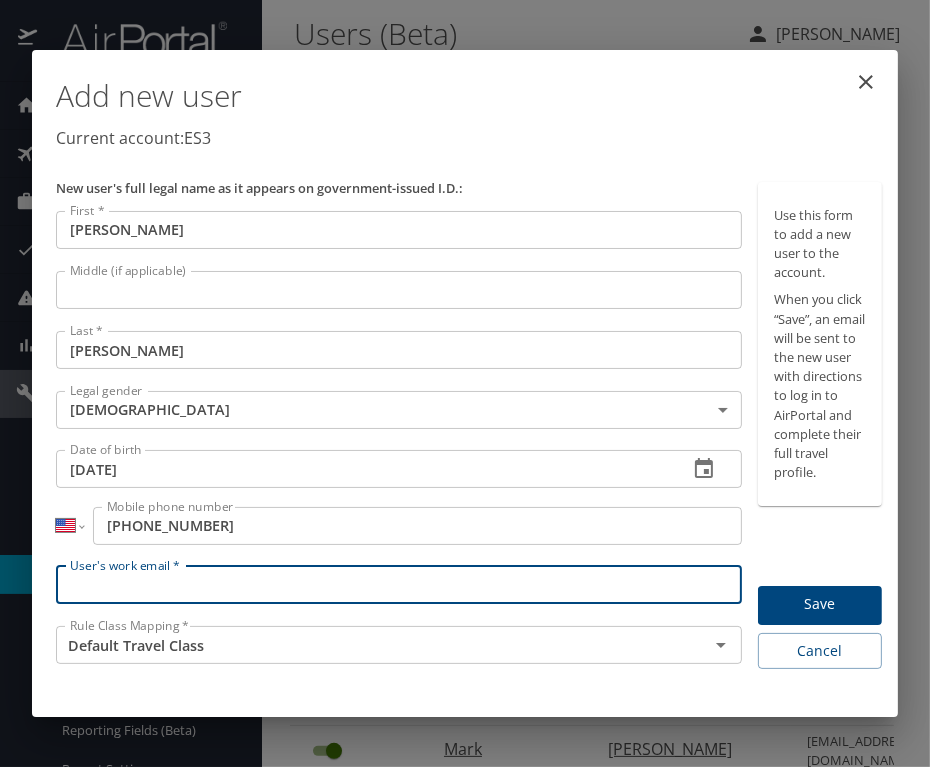 click on "User's work email *" at bounding box center [399, 585] 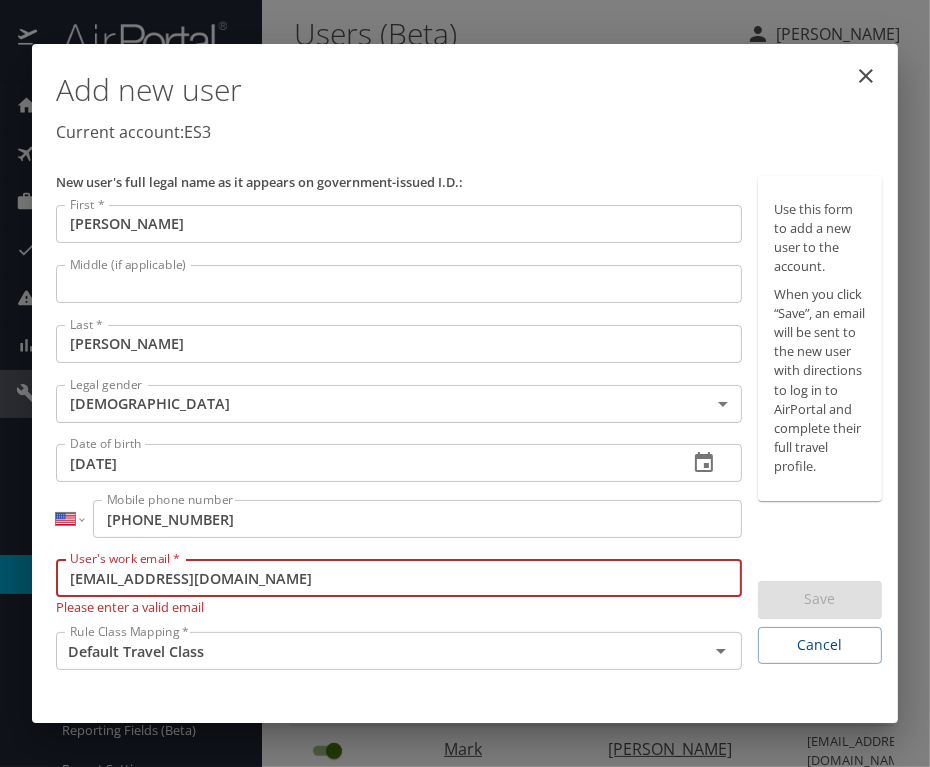 type on "metlinger@es3.net" 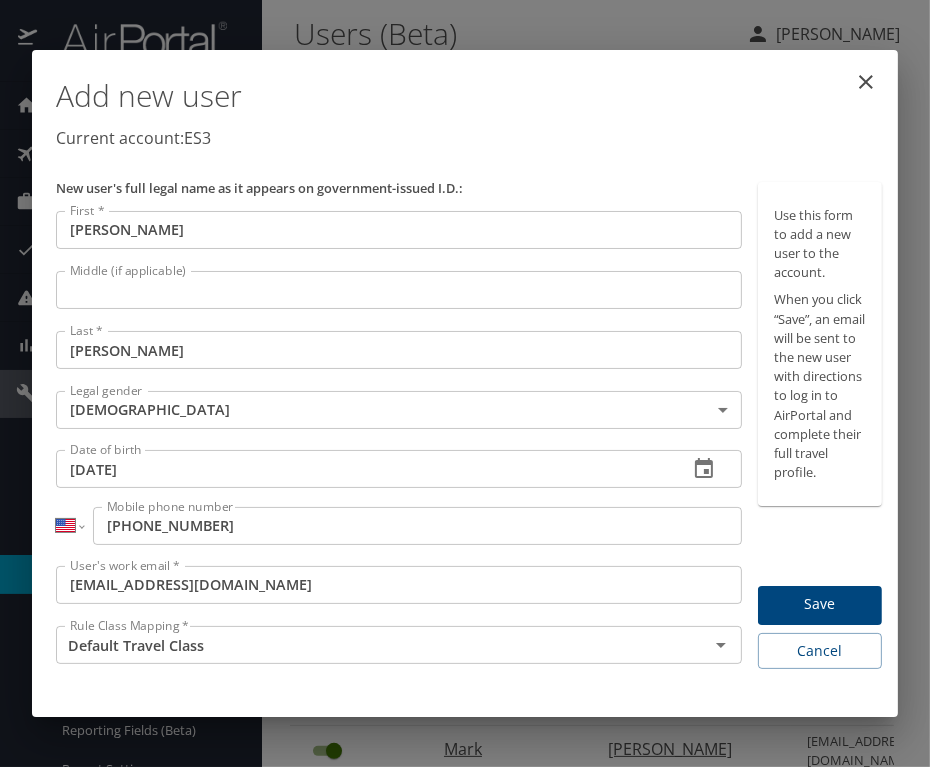 click on "Save" at bounding box center [820, 605] 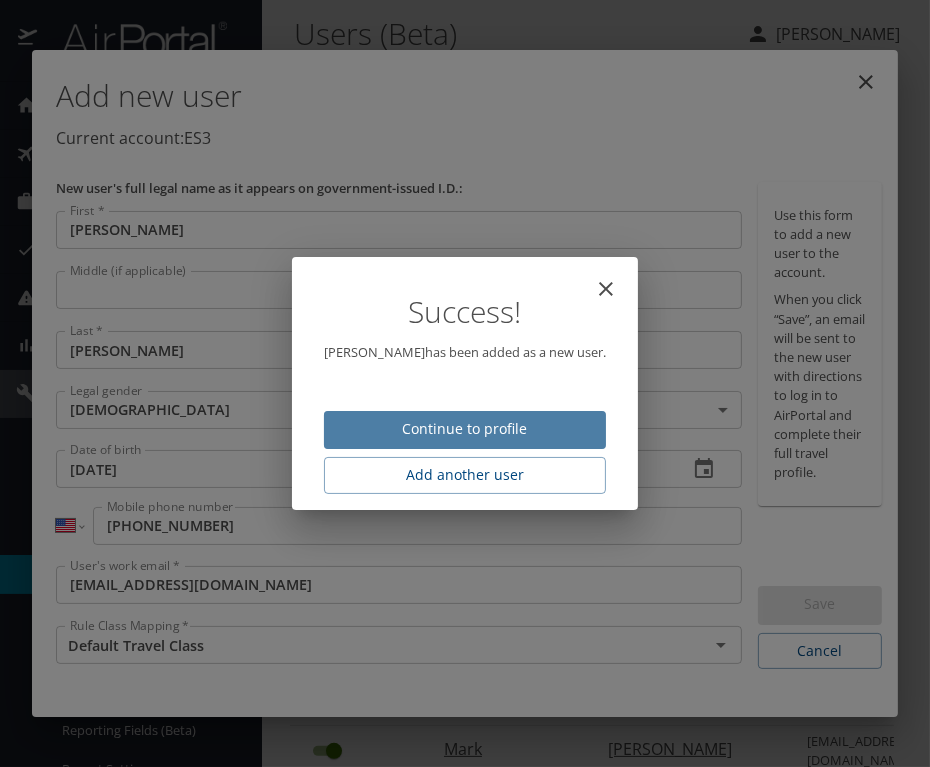 click on "Continue to profile" at bounding box center [465, 429] 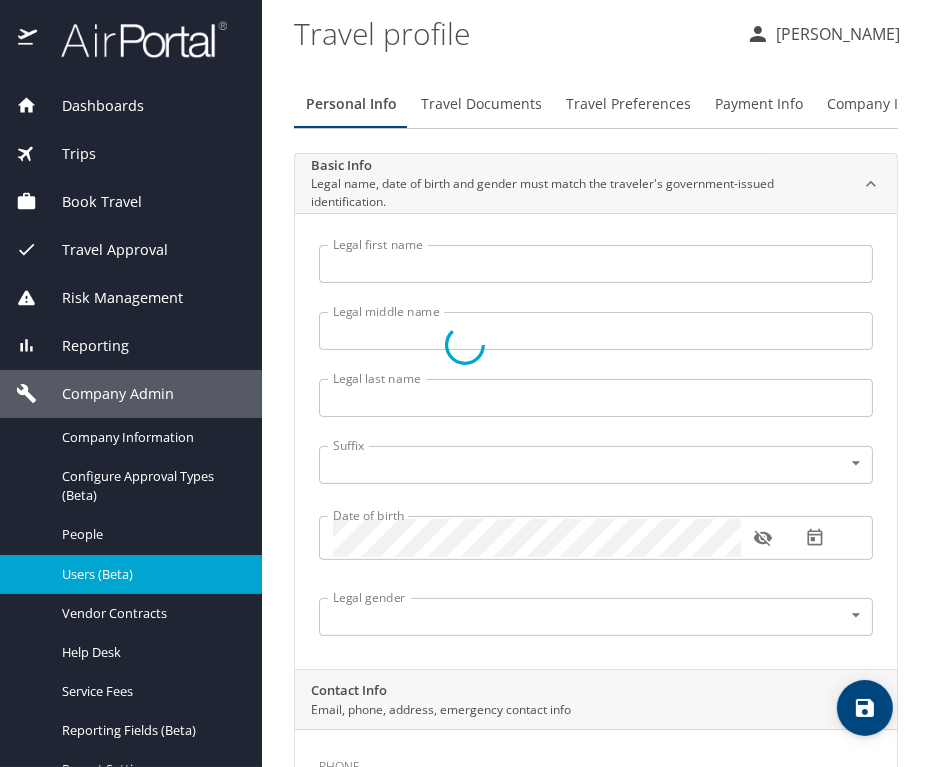 type on "Marcy" 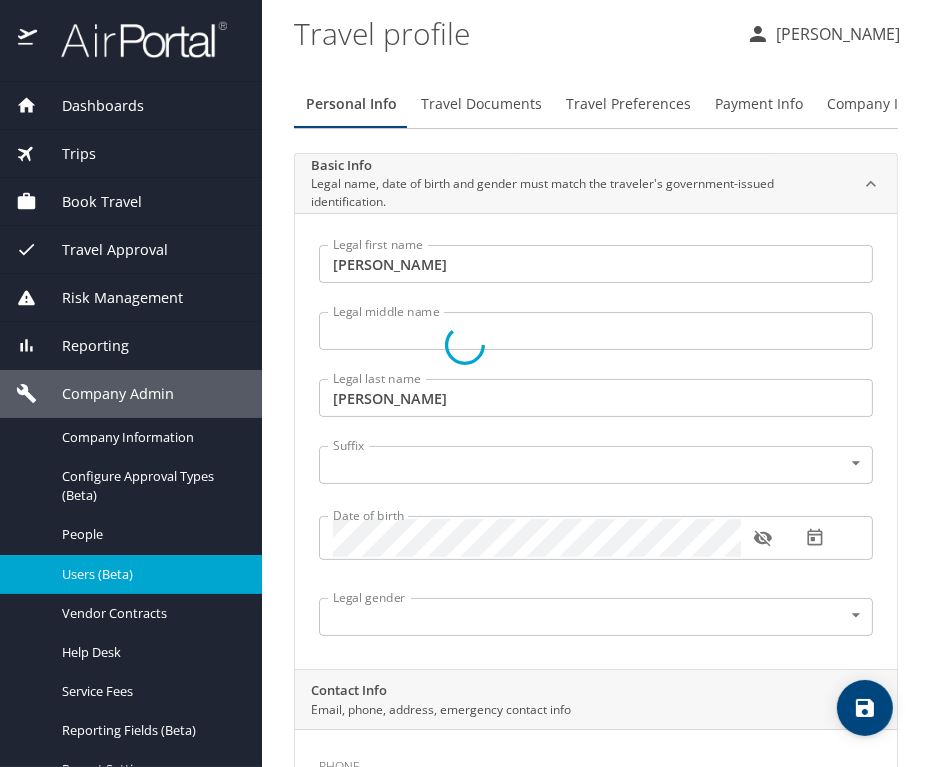 type on "Female" 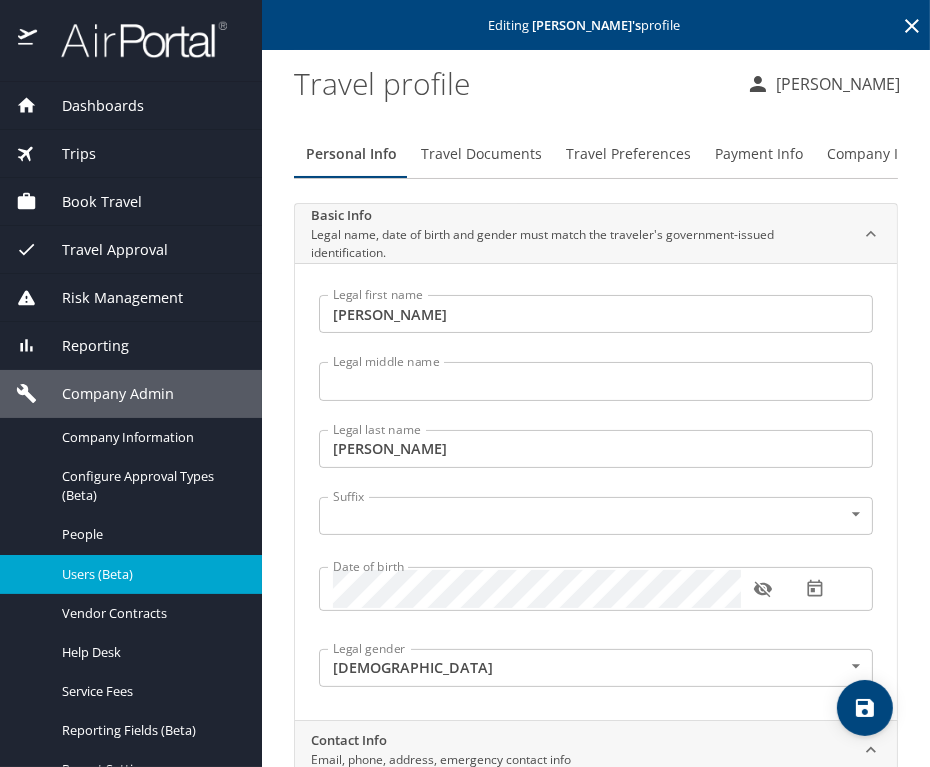 click on "Travel Documents" at bounding box center (481, 154) 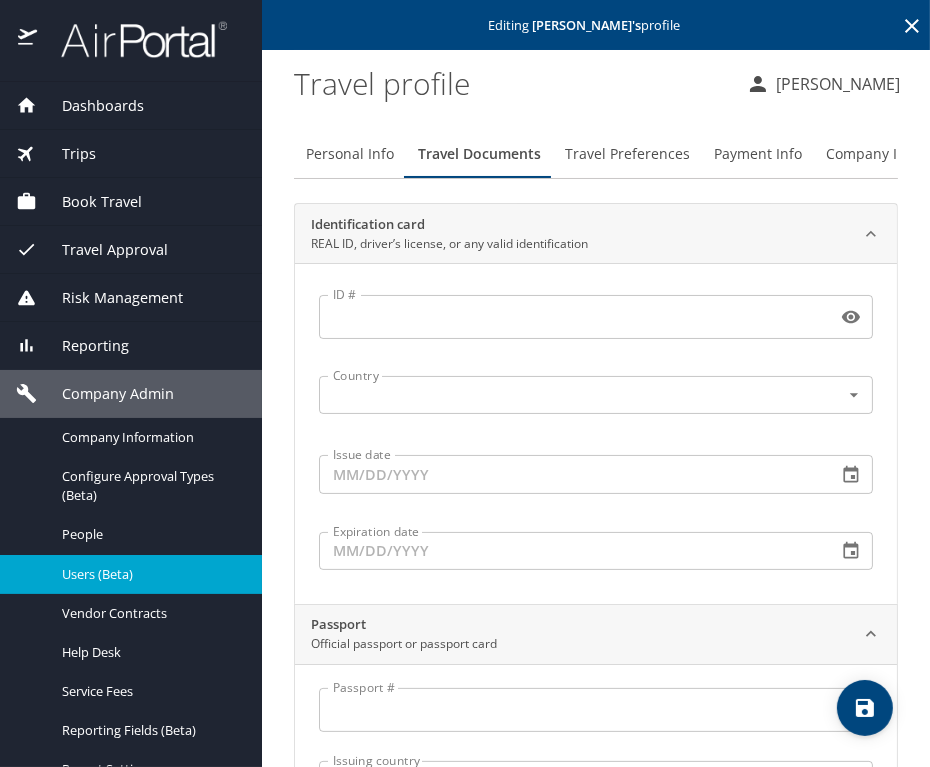 click on "Personal Info" at bounding box center [350, 154] 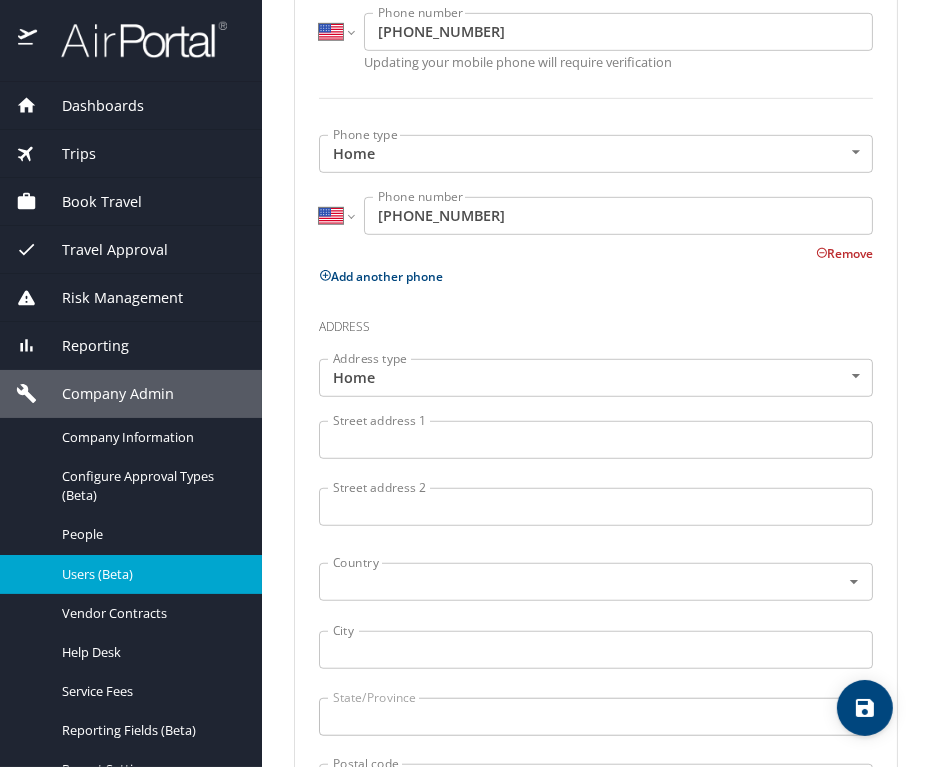 scroll, scrollTop: 1343, scrollLeft: 0, axis: vertical 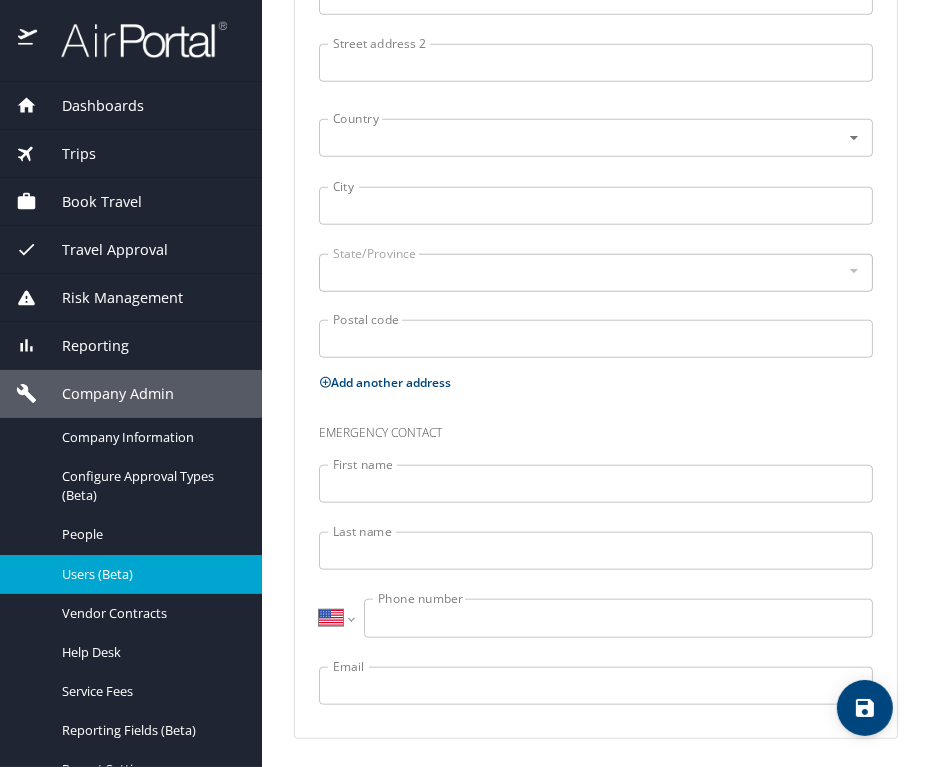 click on "First name" at bounding box center (596, 484) 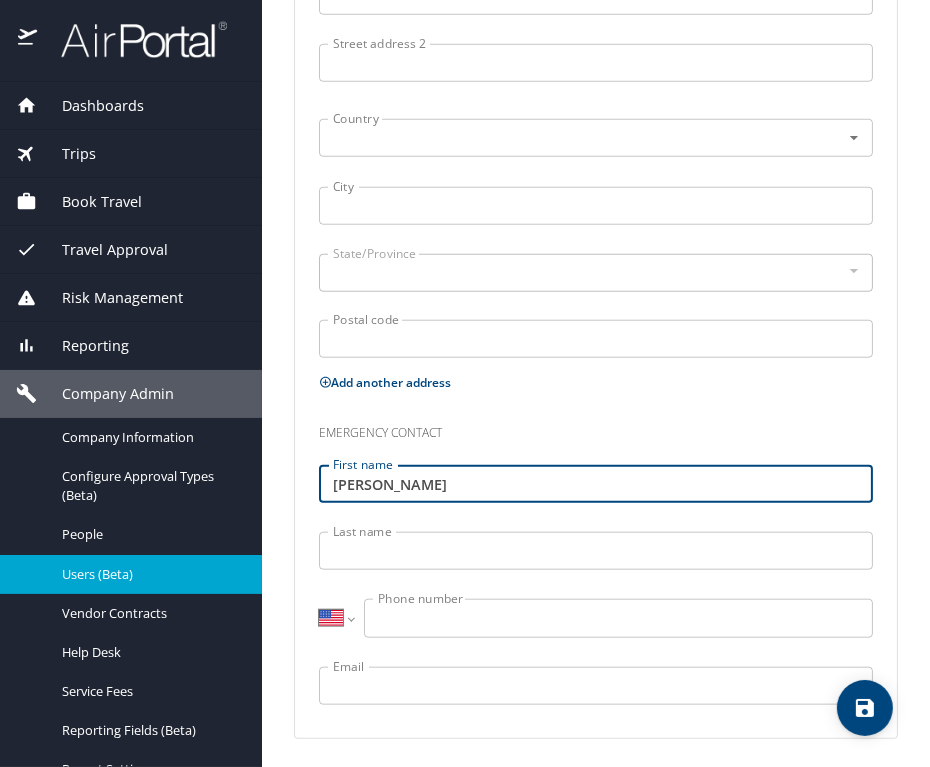 type on "Susan" 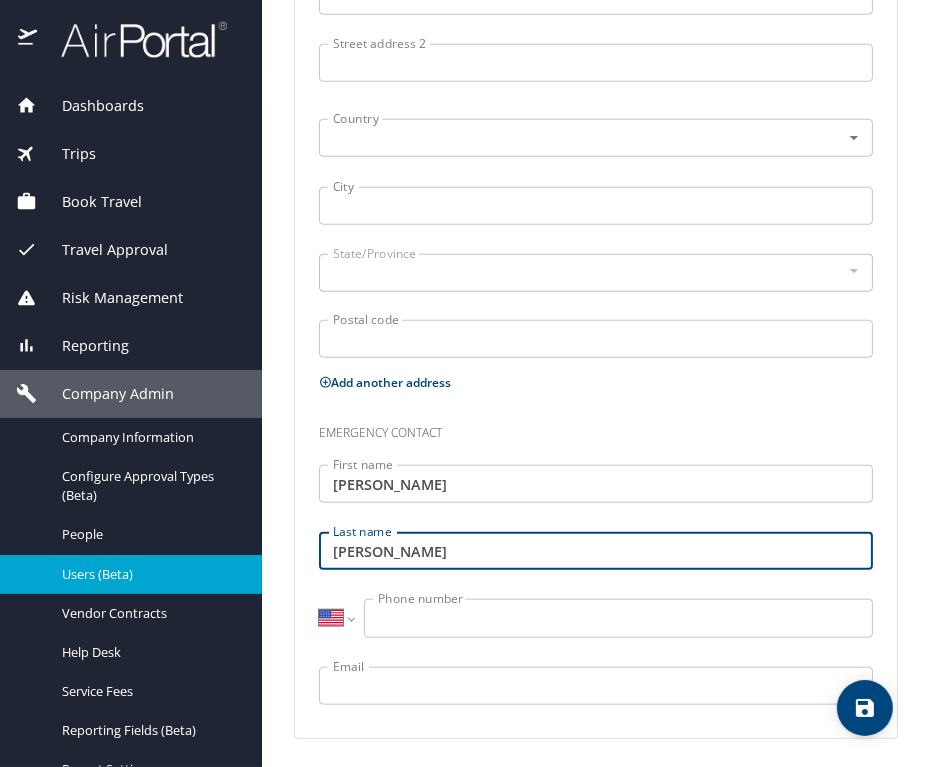 type on "Etlinger" 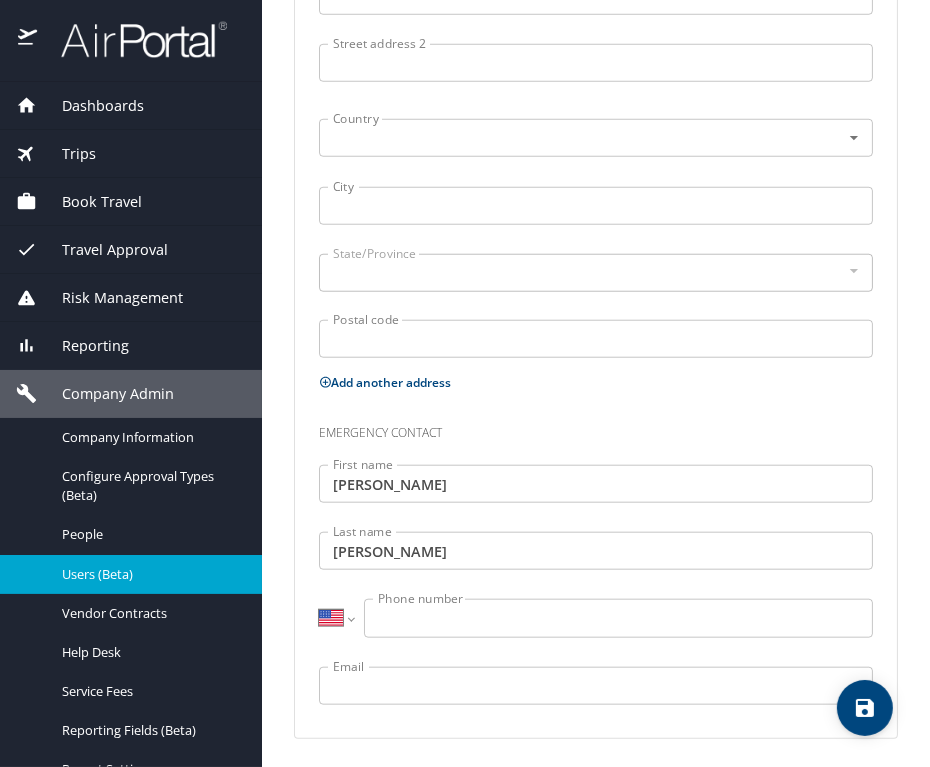 drag, startPoint x: 915, startPoint y: 236, endPoint x: 1024, endPoint y: 214, distance: 111.19802 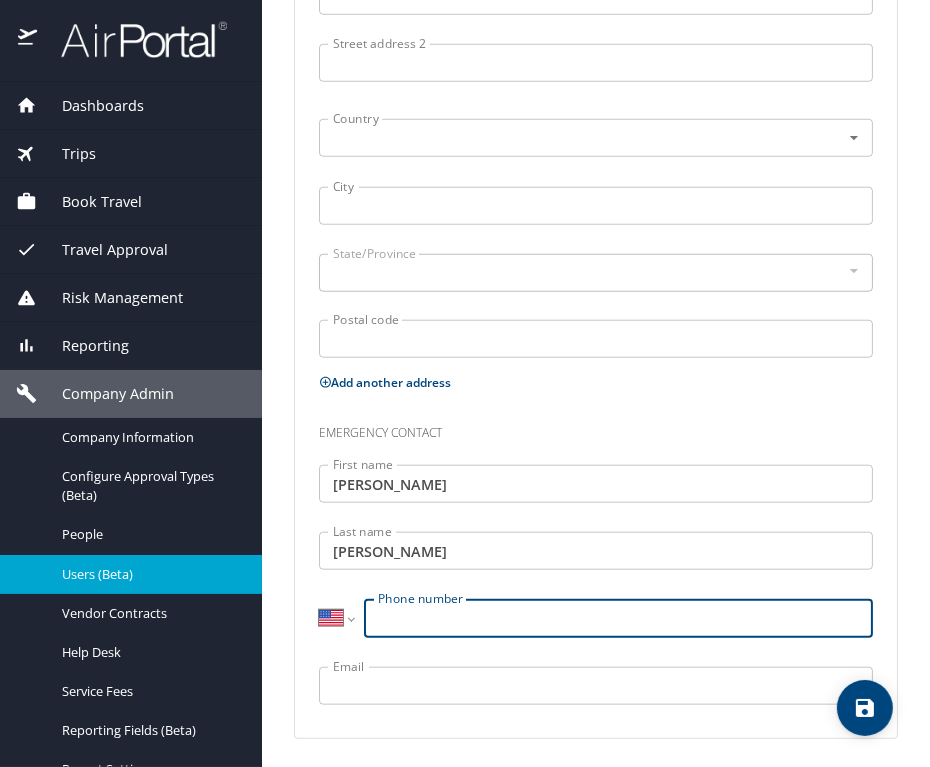 click on "Phone number" at bounding box center [618, 618] 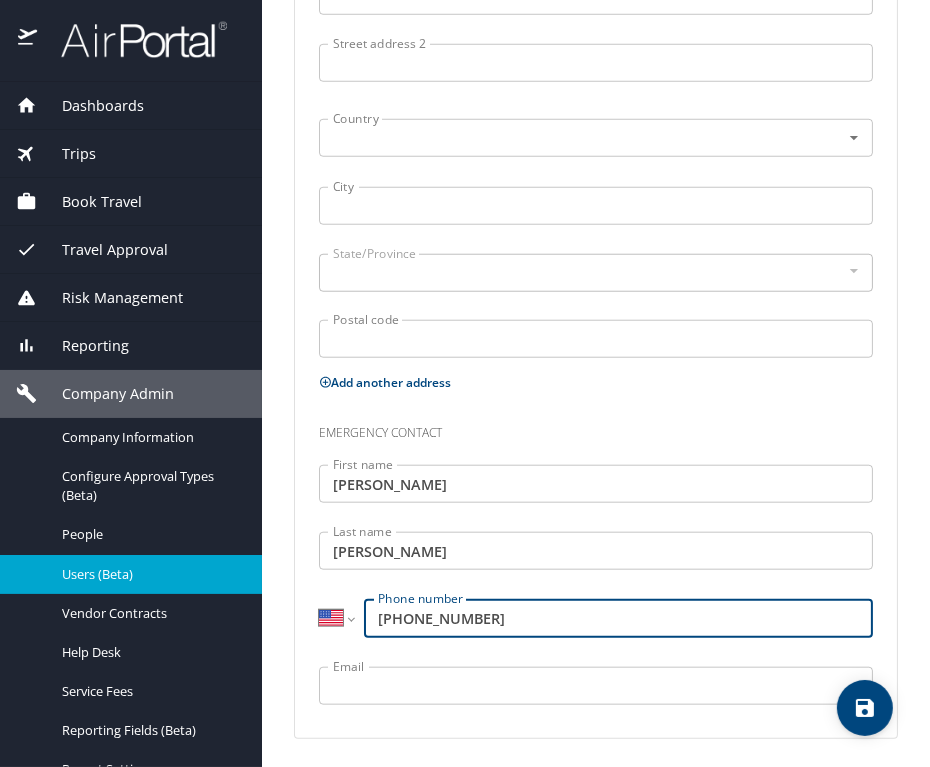 type on "(415) 378-8585" 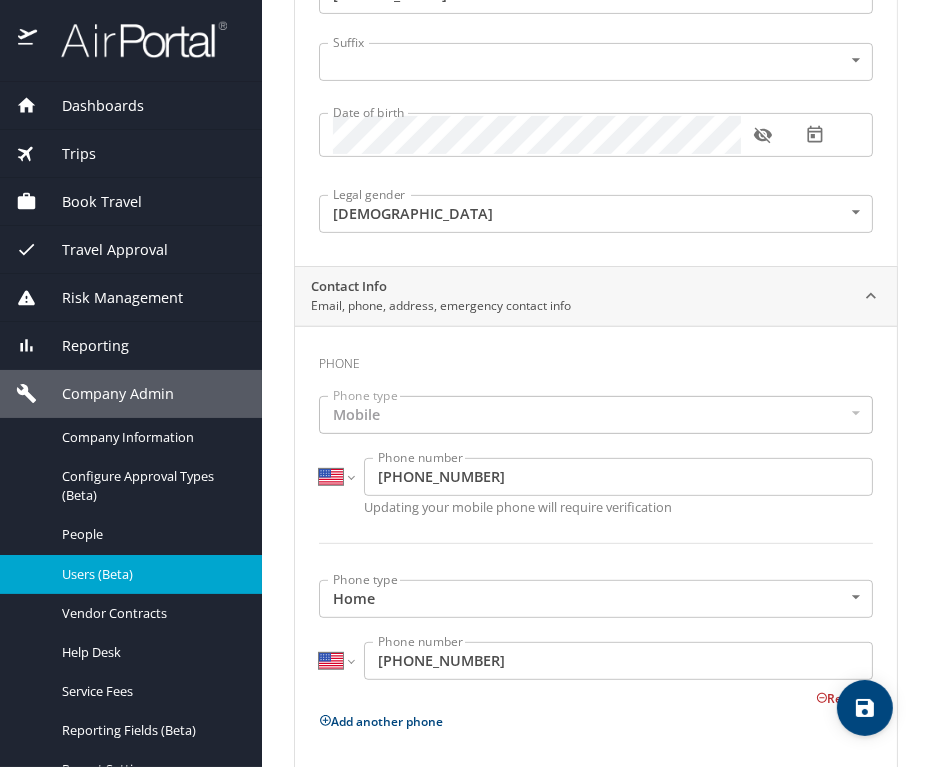 scroll, scrollTop: 0, scrollLeft: 0, axis: both 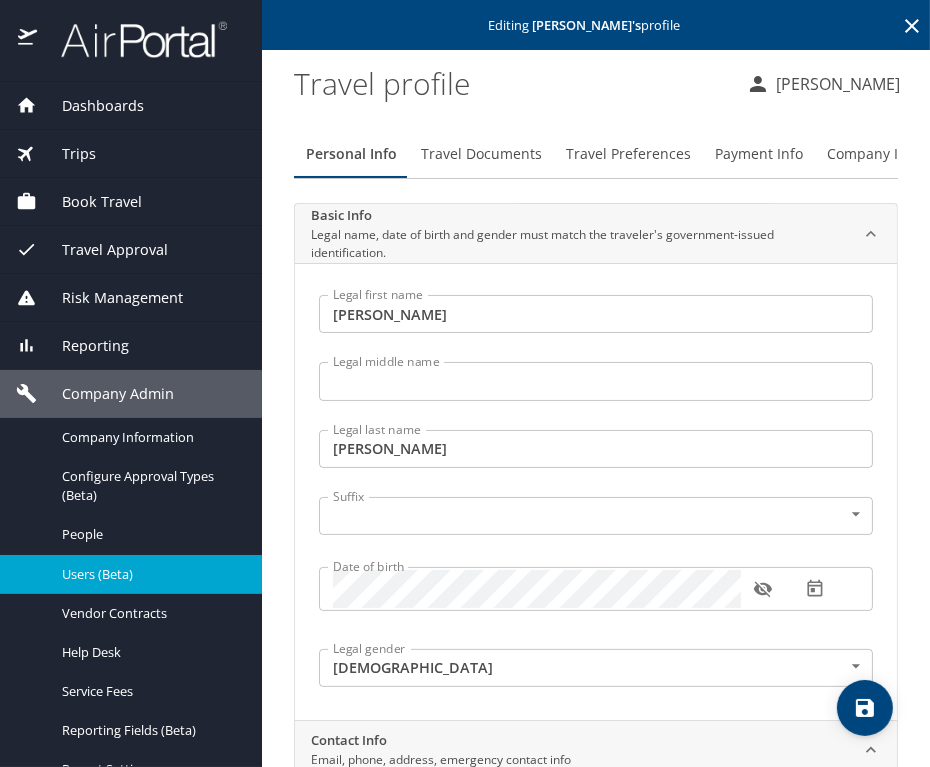 click at bounding box center [865, 708] 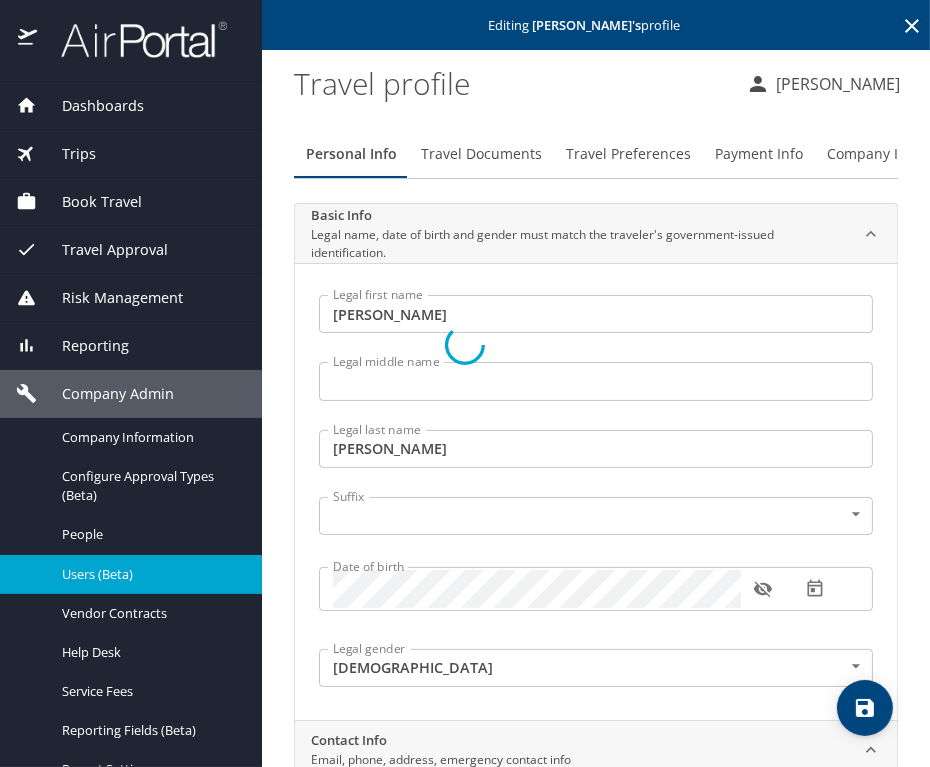 click at bounding box center [465, 345] 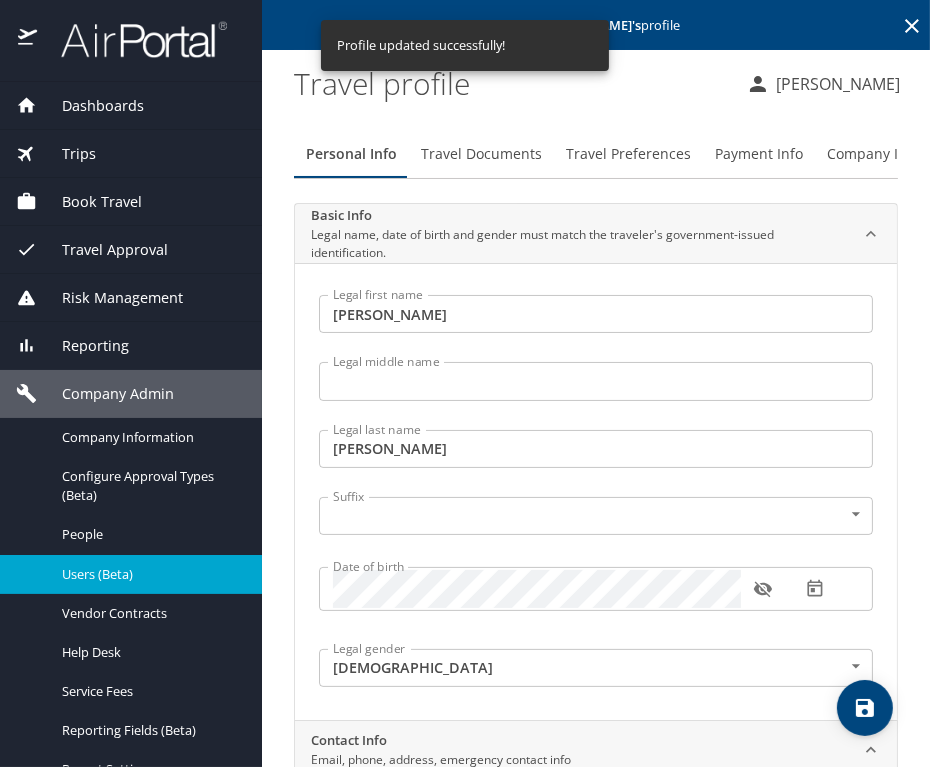 select on "US" 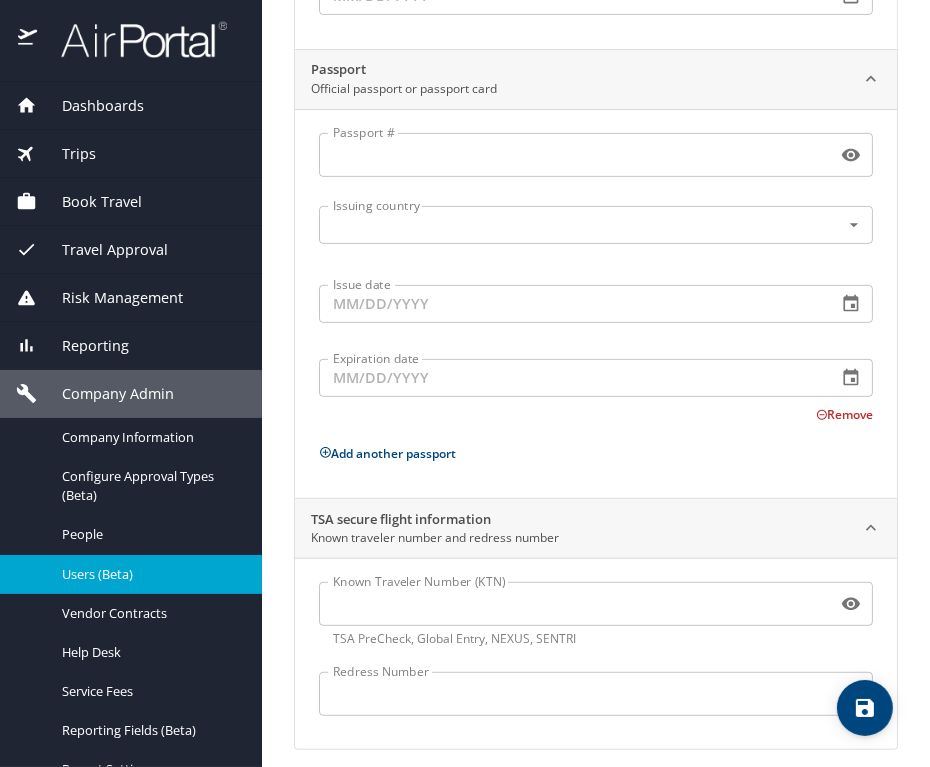 scroll, scrollTop: 566, scrollLeft: 0, axis: vertical 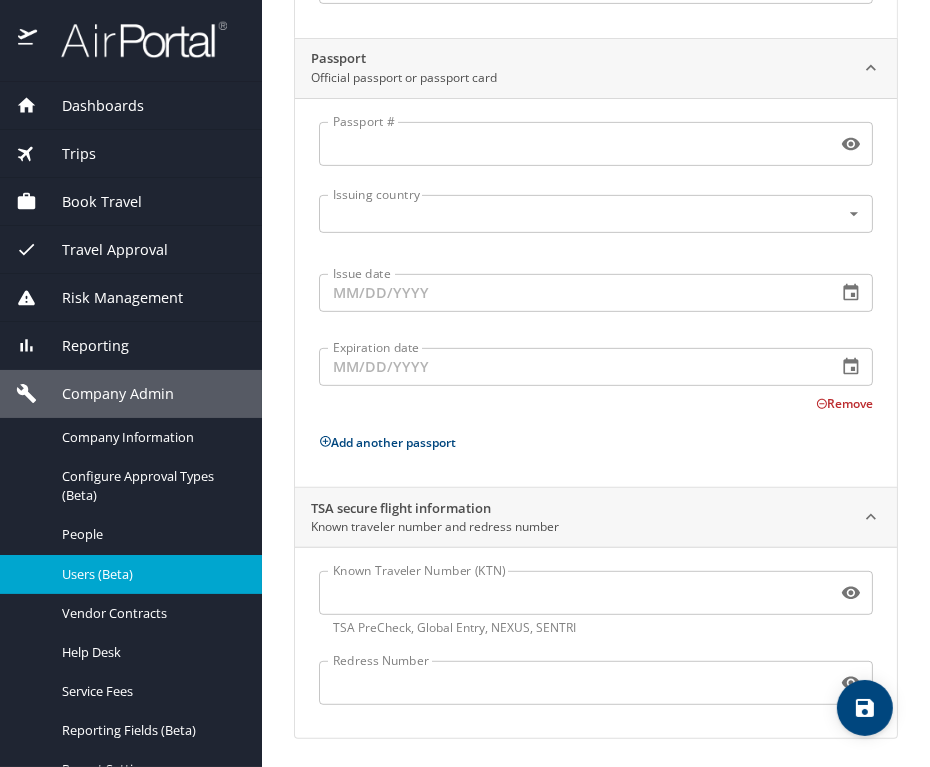 click on "Known Traveler Number (KTN)" at bounding box center [574, 593] 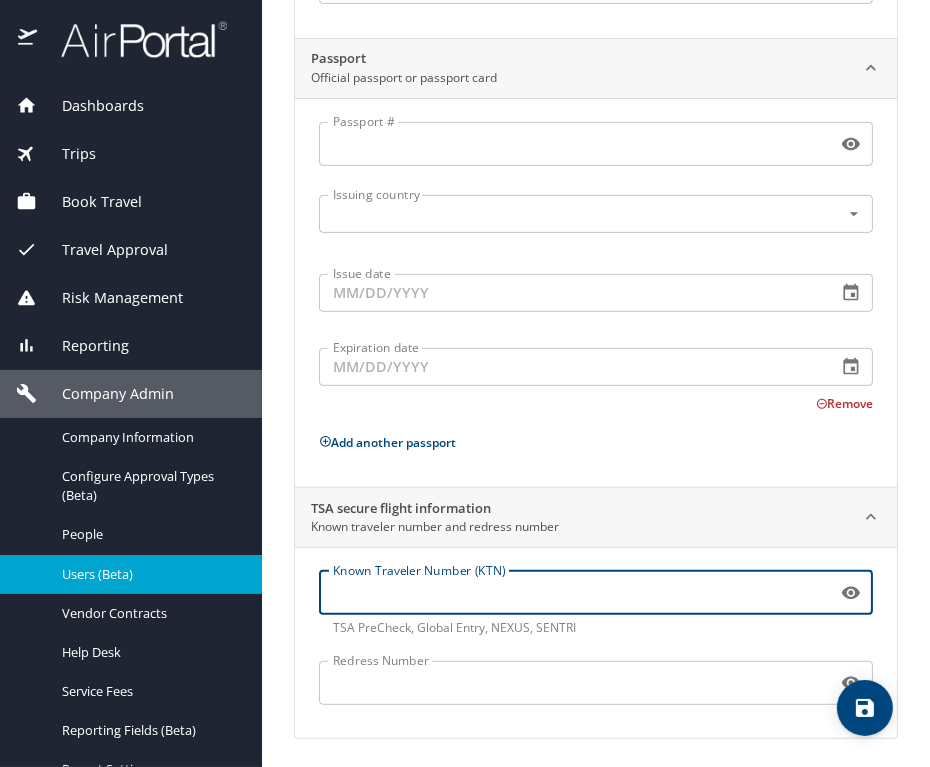 paste on "TT11JNB9G" 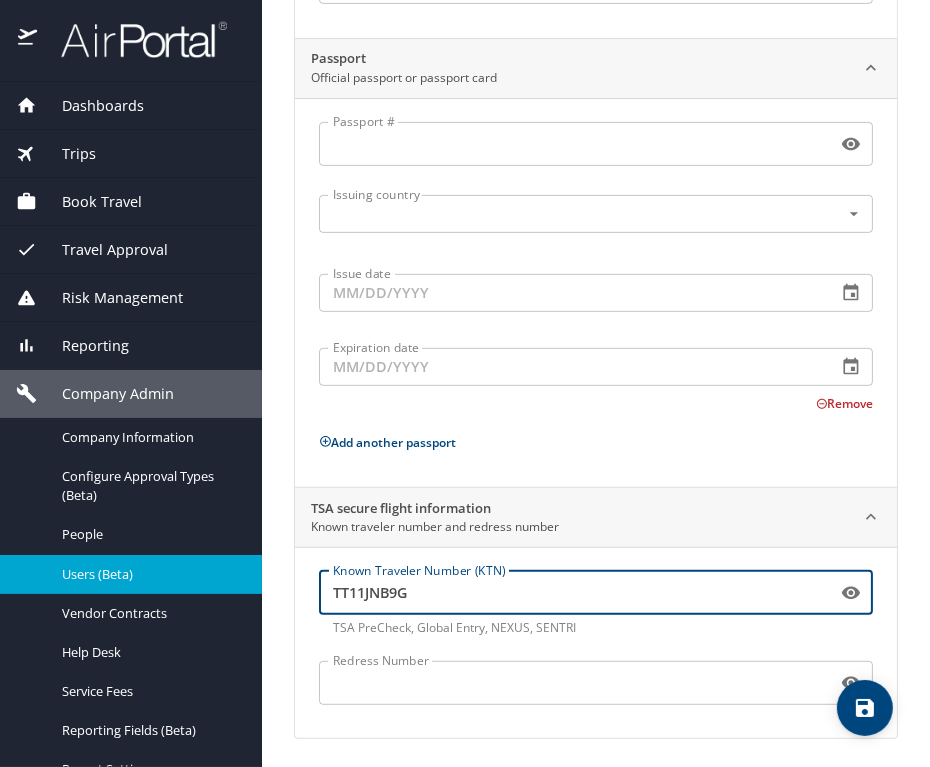 scroll, scrollTop: 0, scrollLeft: 0, axis: both 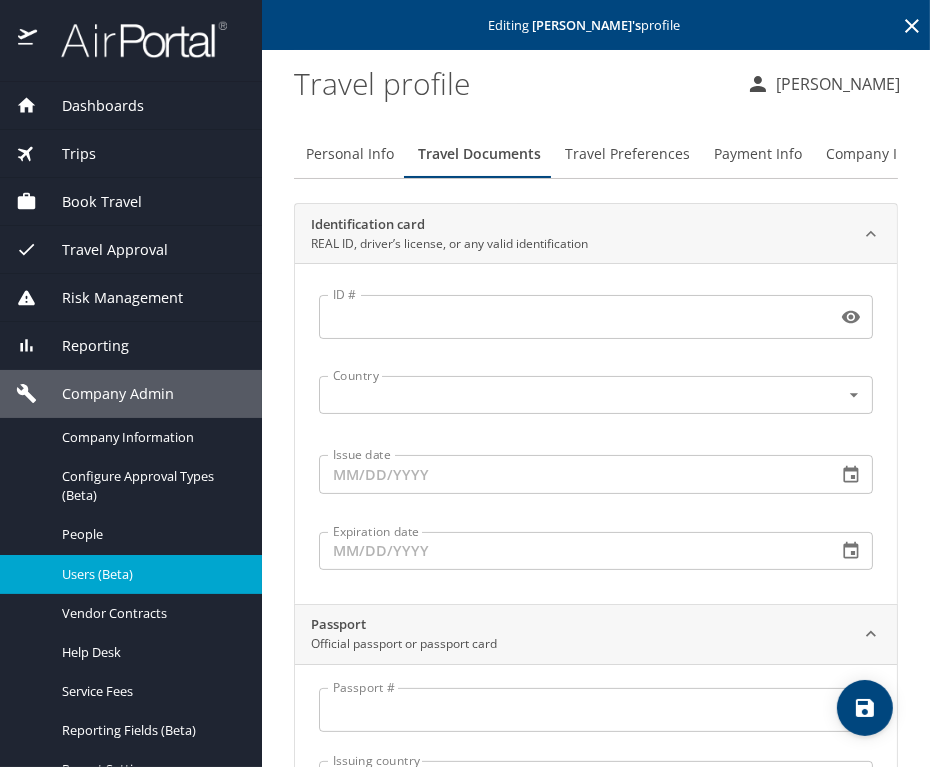 type on "TT11JNB9G" 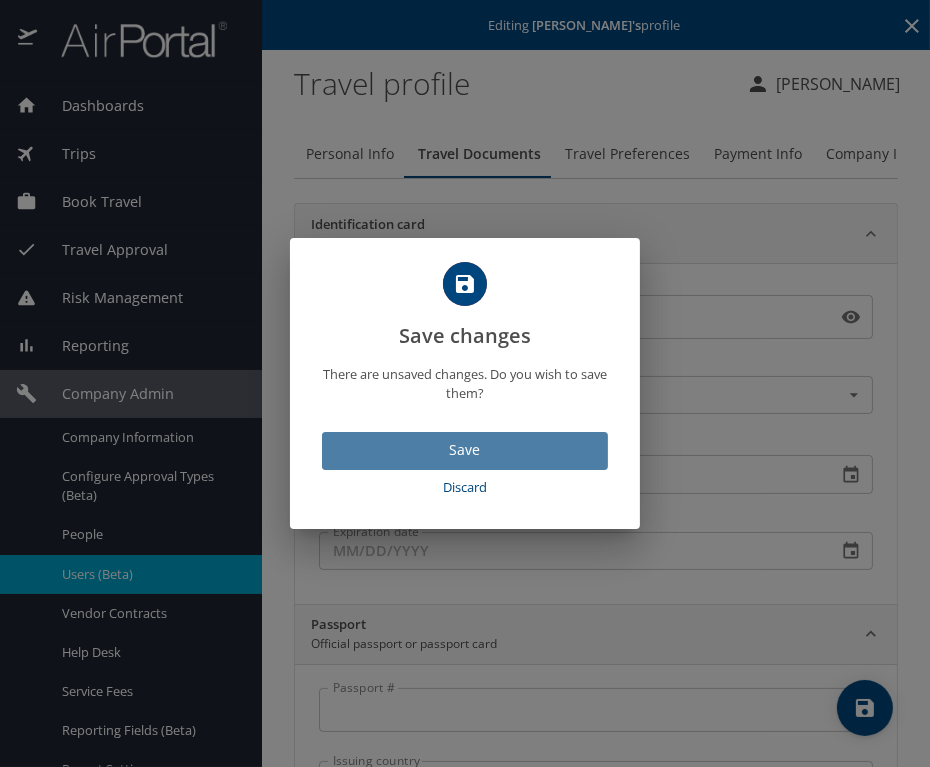 click on "Save" at bounding box center (465, 450) 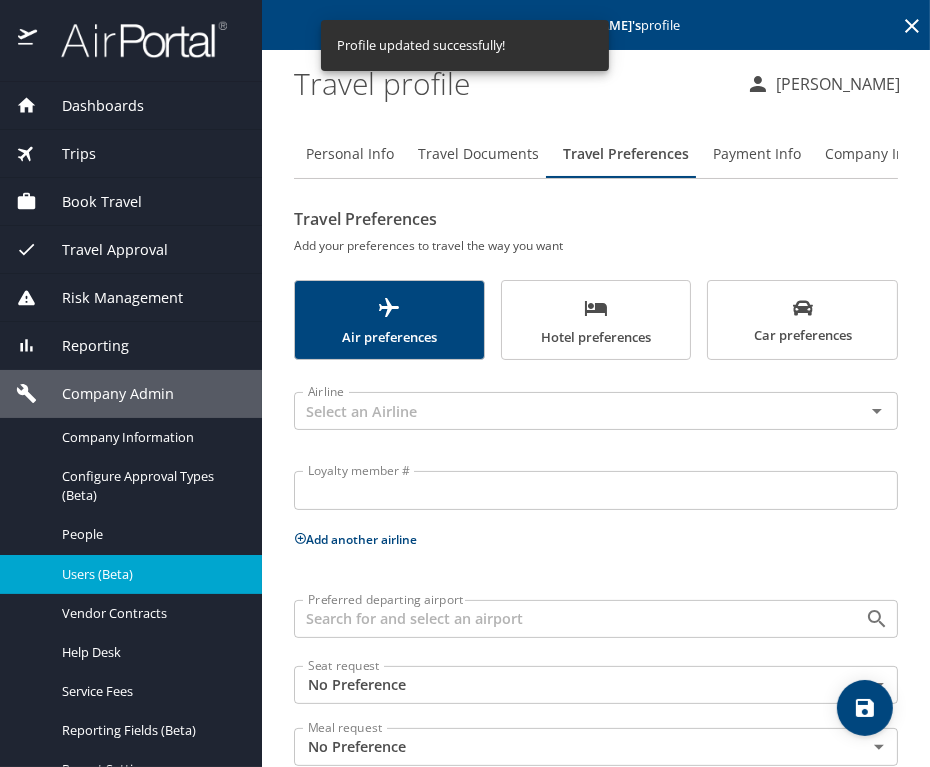 scroll, scrollTop: 41, scrollLeft: 0, axis: vertical 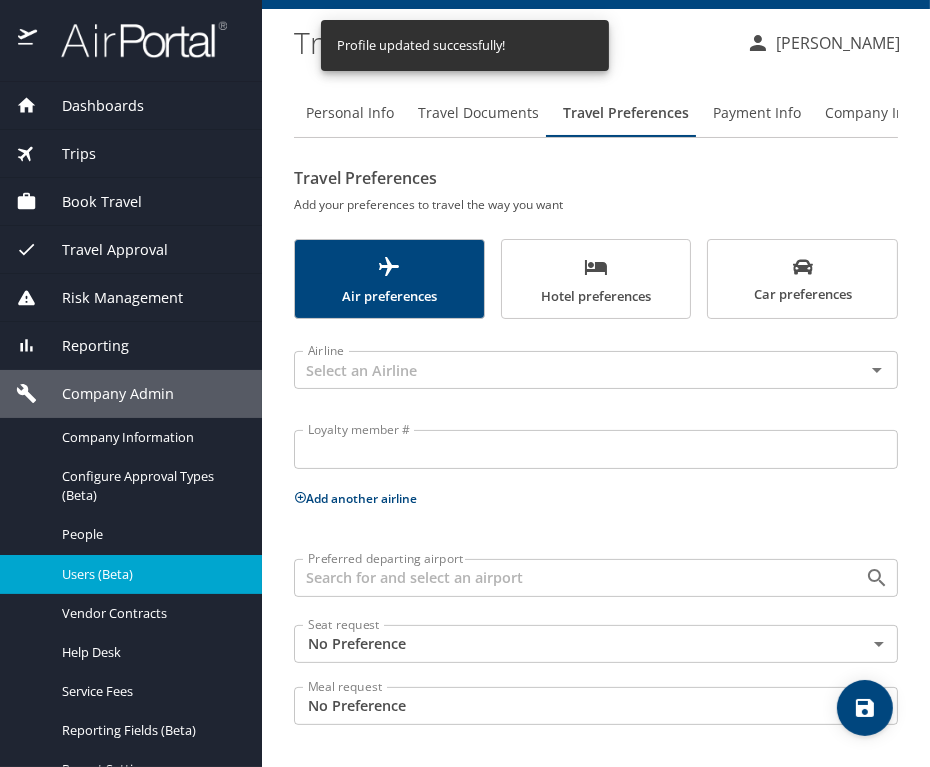 click on "Dashboards AirPortal 360™ Manager My Travel Dashboard Trips Airtinerary® Lookup Current / Future Trips Past Trips Trips Missing Hotel Hotel Check-ins Book Travel Request Agent Booking Approval Request (Beta) Book/Manage Online Trips Travel Approval Pending Trip Approvals Approved Trips Canceled Trips Approvals (Beta) Risk Management SecurityLogic® Map Assistance Requests Travel Alerts Notifications Reporting Unused Tickets Savings Tracker Value Scorecard Virtual Pay Lookup Domo IBank Prime Analytics Company Admin Company Information Configure Approval Types (Beta) People Users (Beta) Vendor Contracts Help Desk Service Fees Reporting Fields (Beta) Report Settings Virtual Pay Settings Employee Tools Help Desk   Editing   Marcy Etlinger 's  profile   Travel profile Paulina Zawisza Personal Info Travel Documents Travel Preferences Payment Info Company Info Travel Preferences Add your preferences to travel the way you want Air preferences Hotel preferences Car preferences Airline Airline   Loyalty member #" at bounding box center [465, 383] 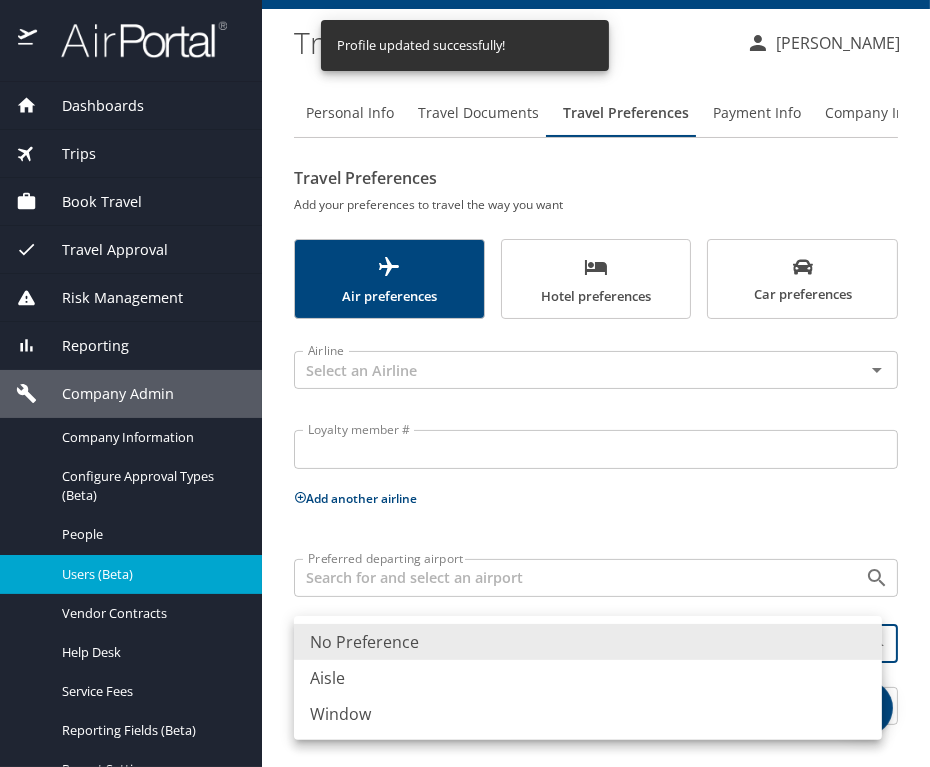 click on "Aisle" at bounding box center (588, 678) 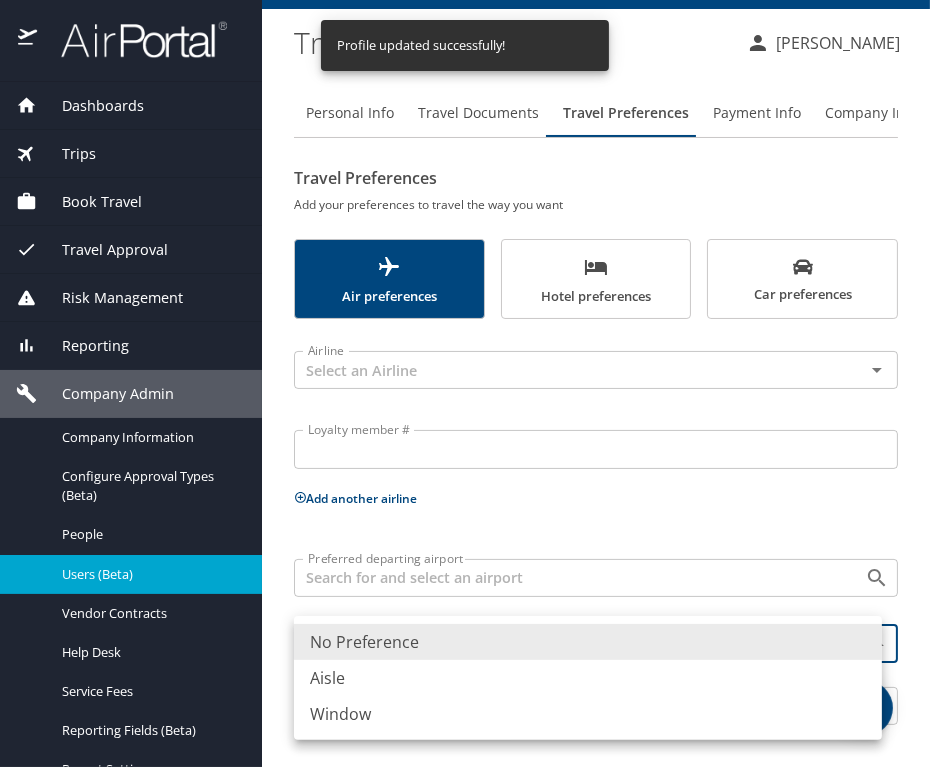 type on "Aisle" 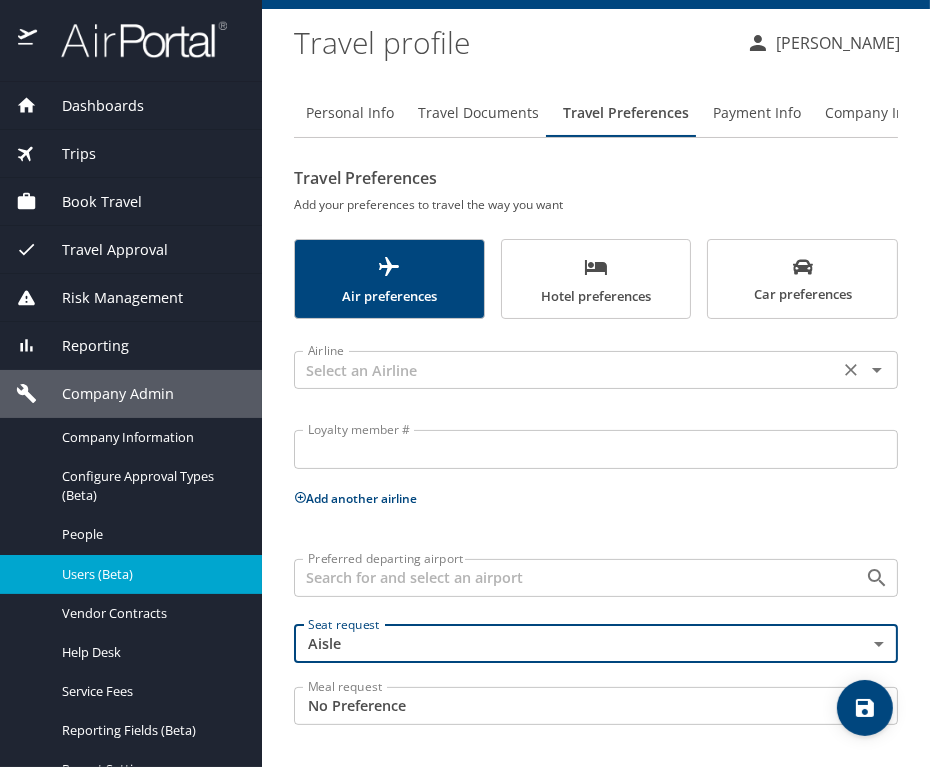 click at bounding box center (566, 370) 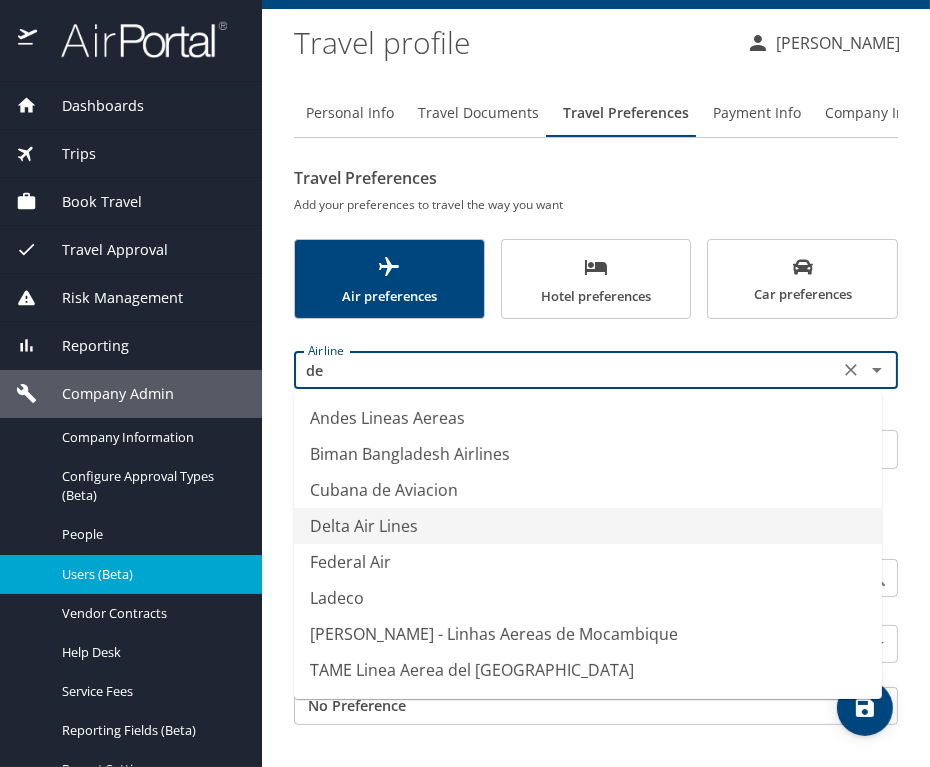 click on "Delta Air Lines" at bounding box center (588, 526) 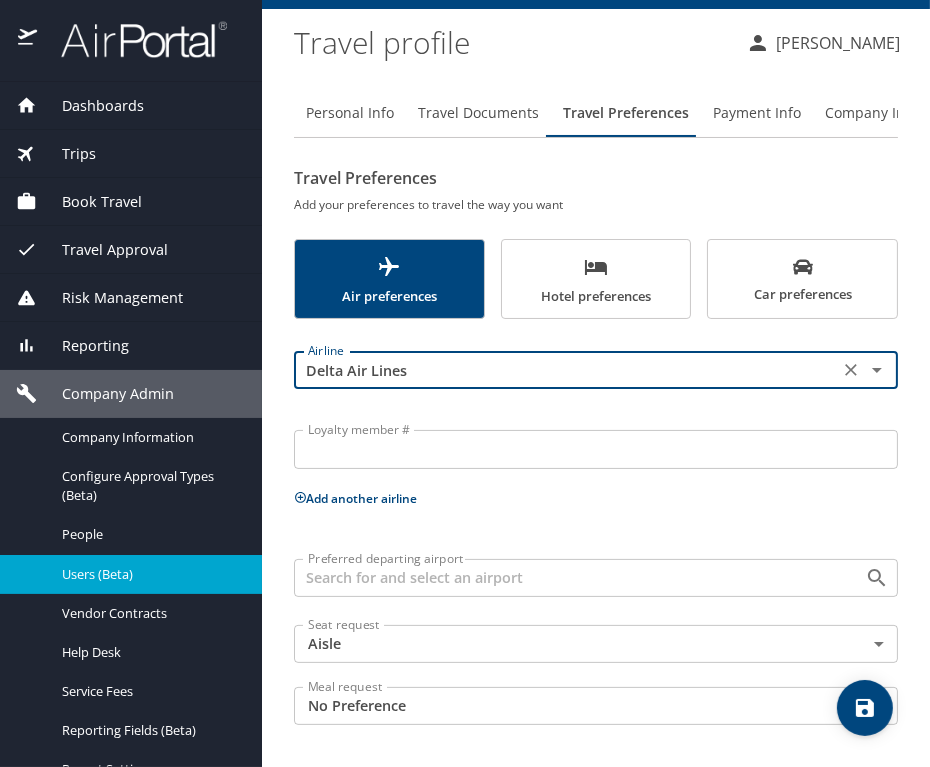 type on "Delta Air Lines" 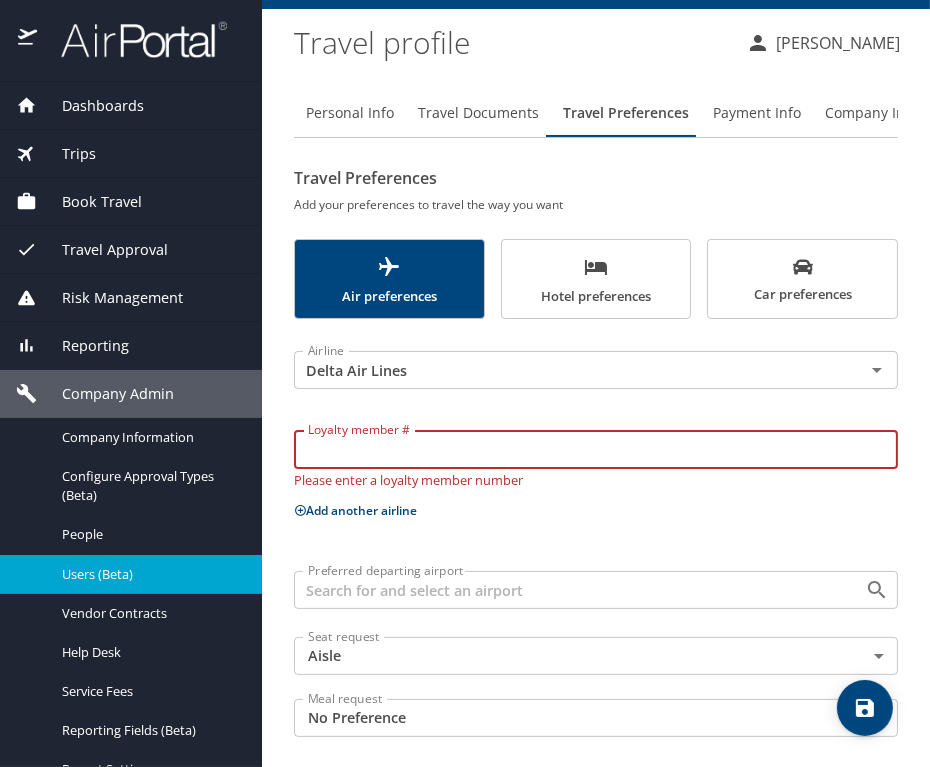 click on "Loyalty member #" at bounding box center [596, 449] 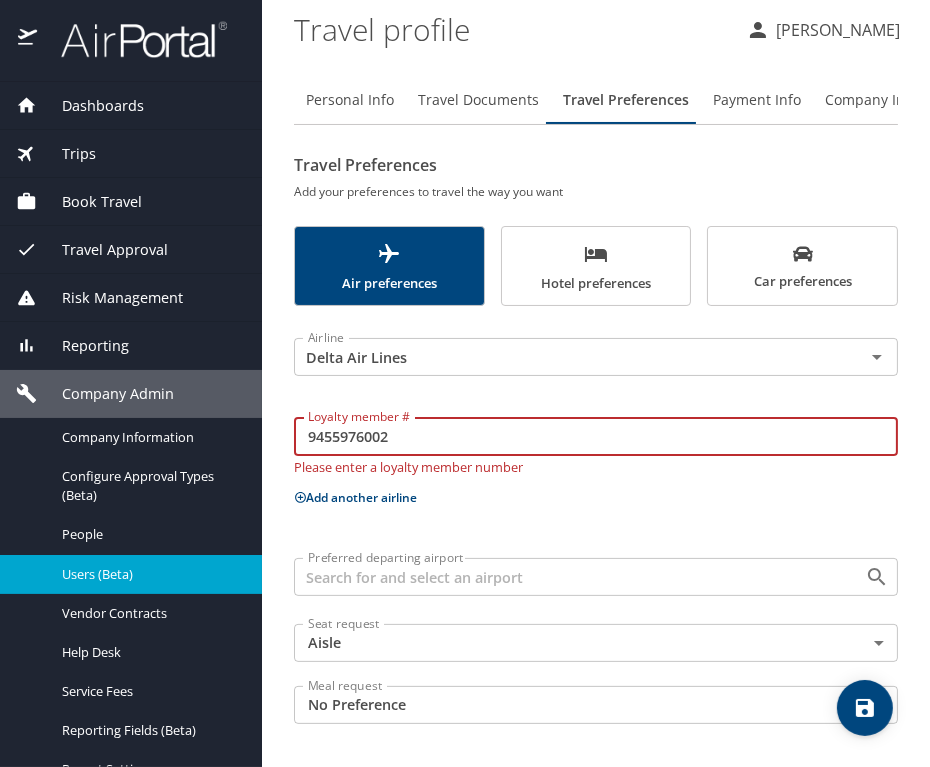 type on "9455976002" 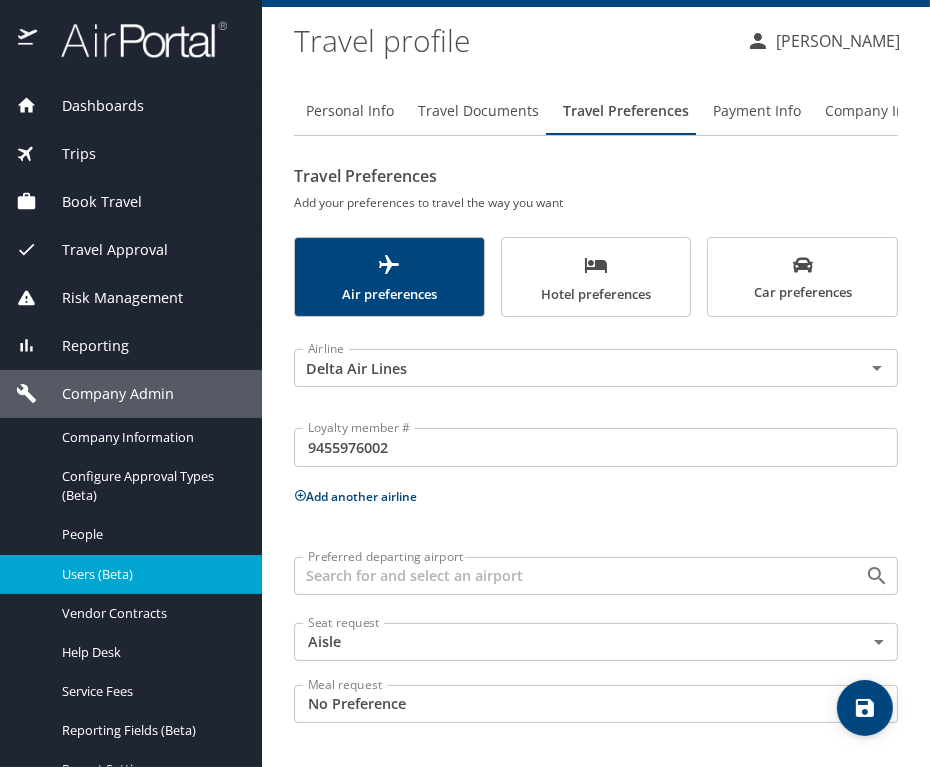 click on "Add another airline" at bounding box center [355, 496] 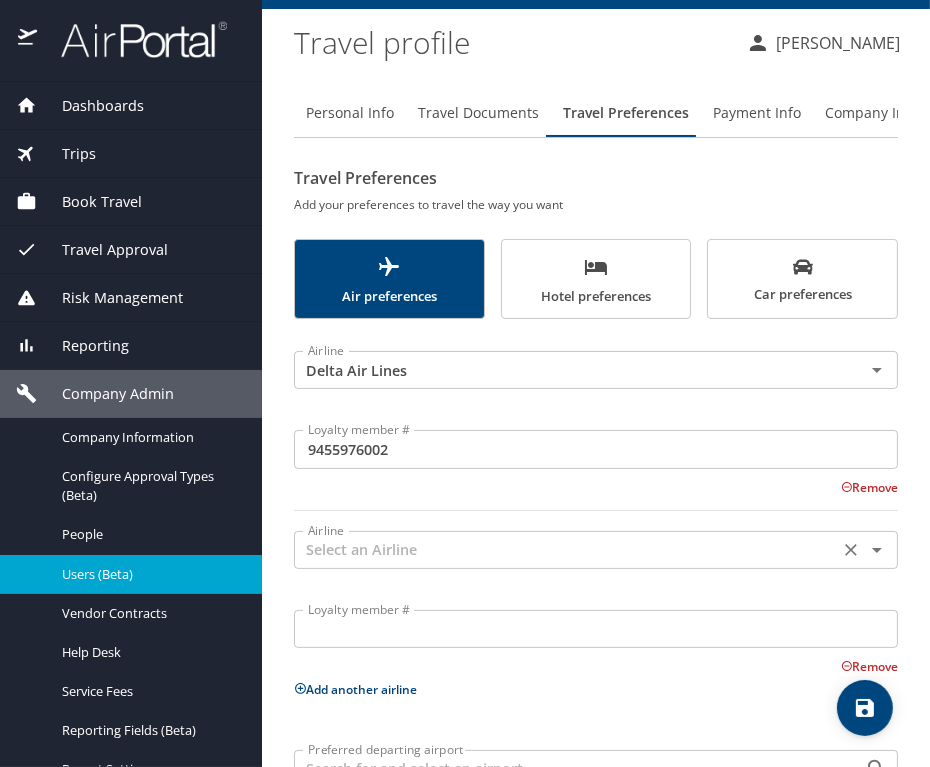 click on "Airline" at bounding box center (596, 550) 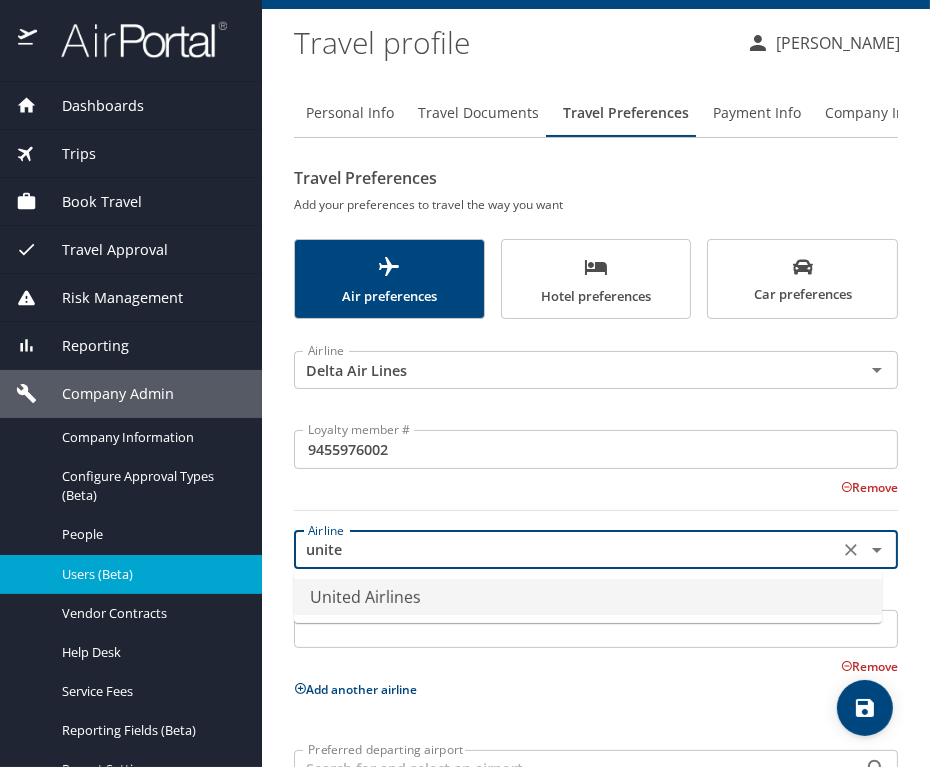 click on "United Airlines" at bounding box center (588, 597) 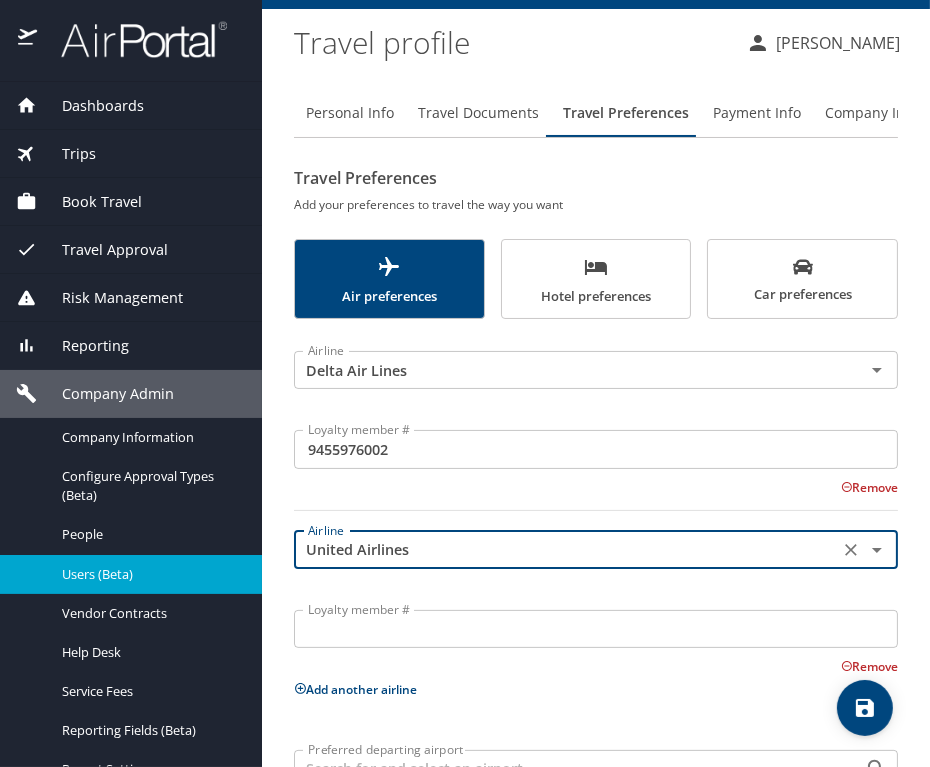 scroll, scrollTop: 232, scrollLeft: 0, axis: vertical 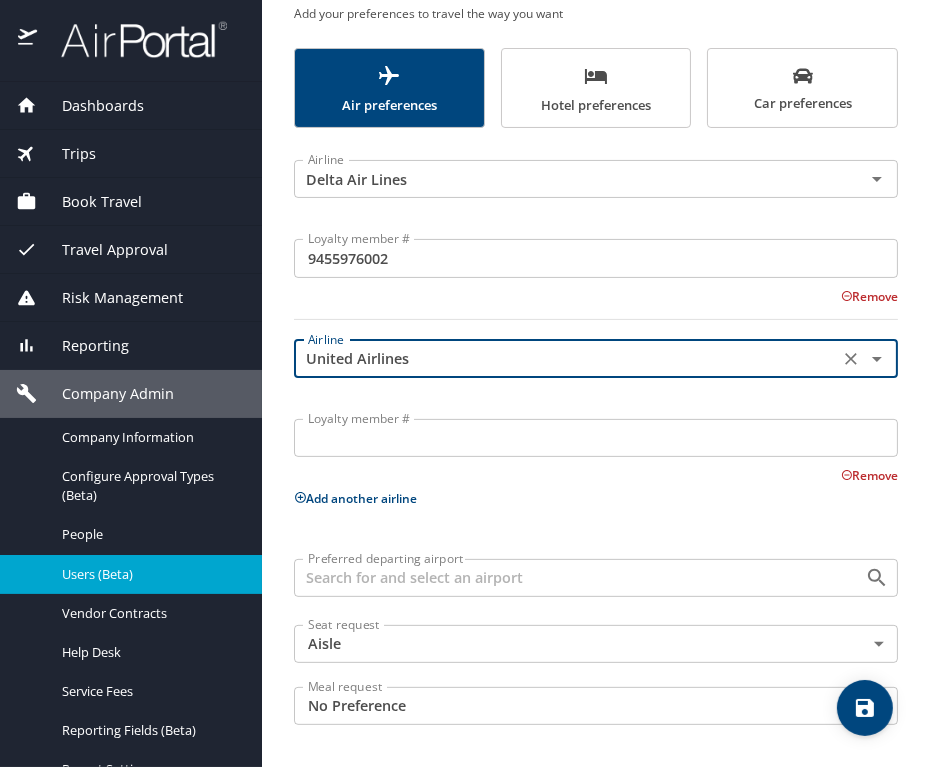 type on "United Airlines" 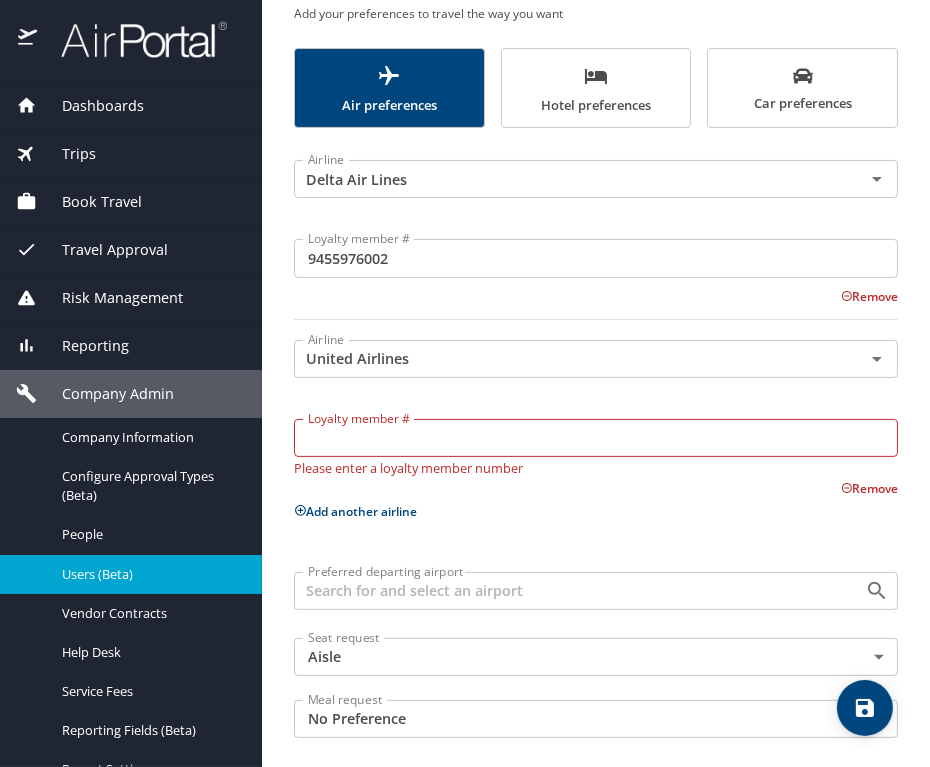 click on "Loyalty member # Loyalty member # Please enter a loyalty member number" at bounding box center [596, 443] 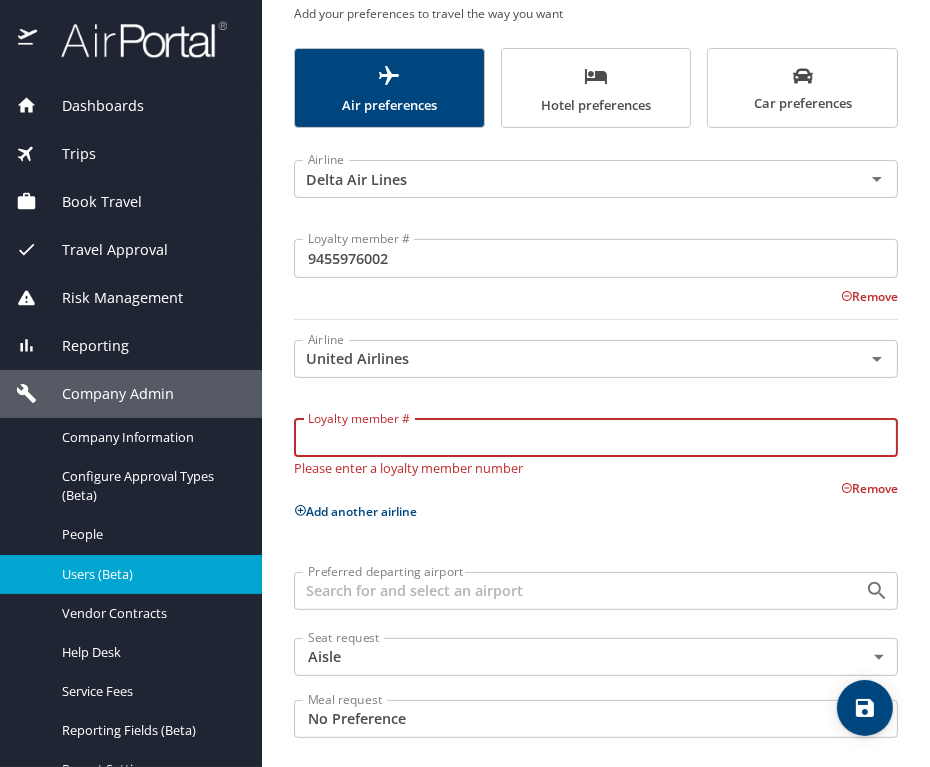 click on "Loyalty member #" at bounding box center [596, 438] 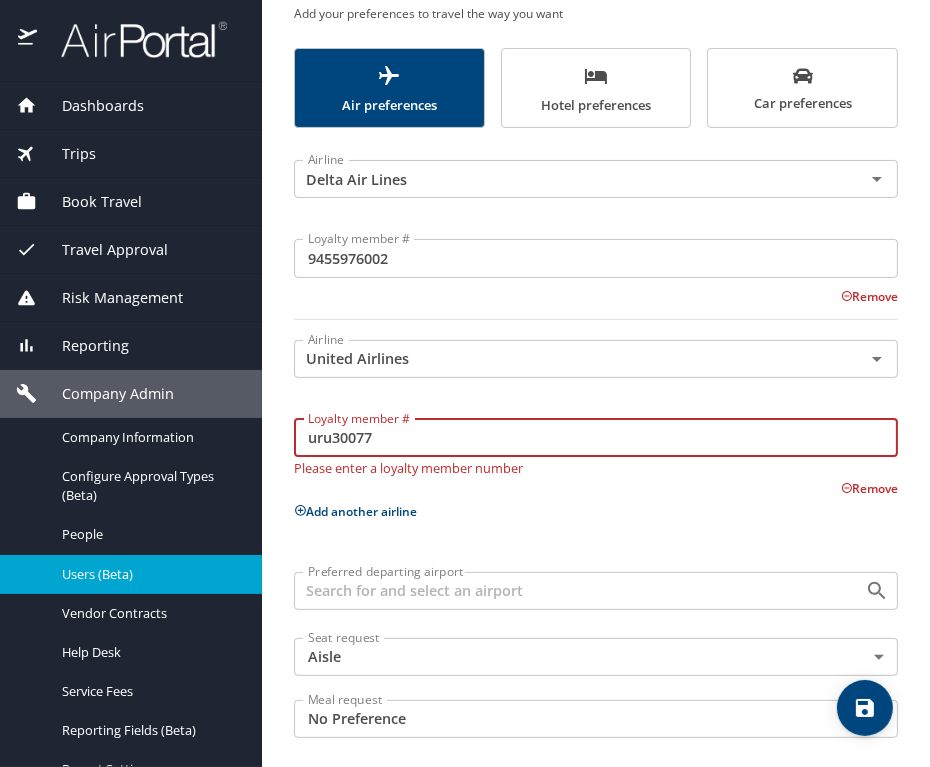 type on "uru30077" 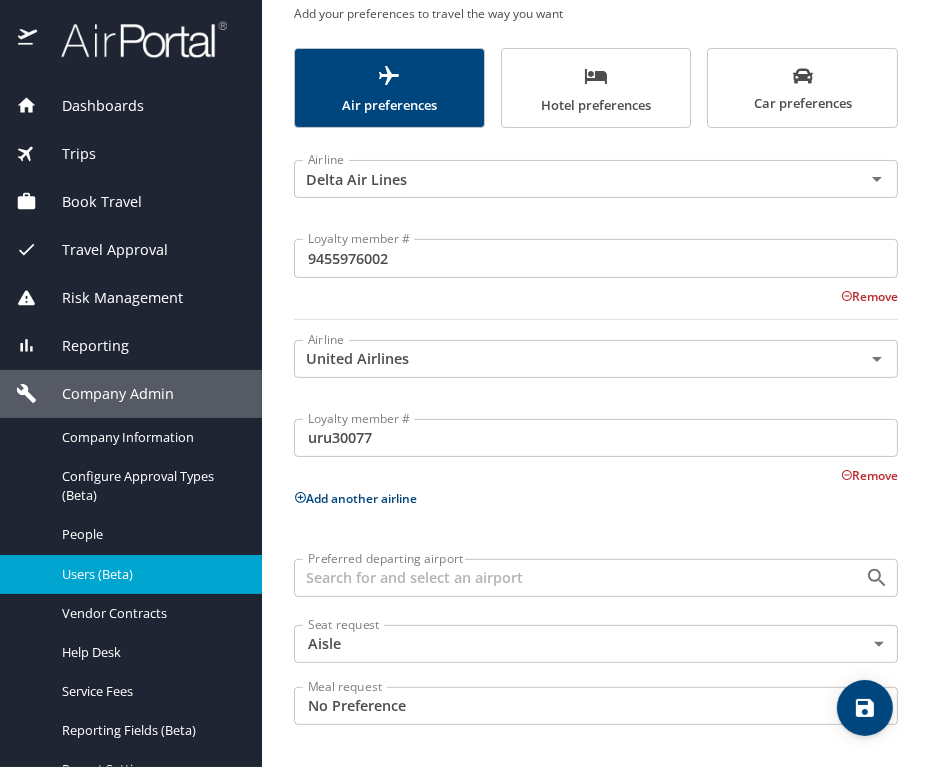 click on "Add another airline" at bounding box center (355, 498) 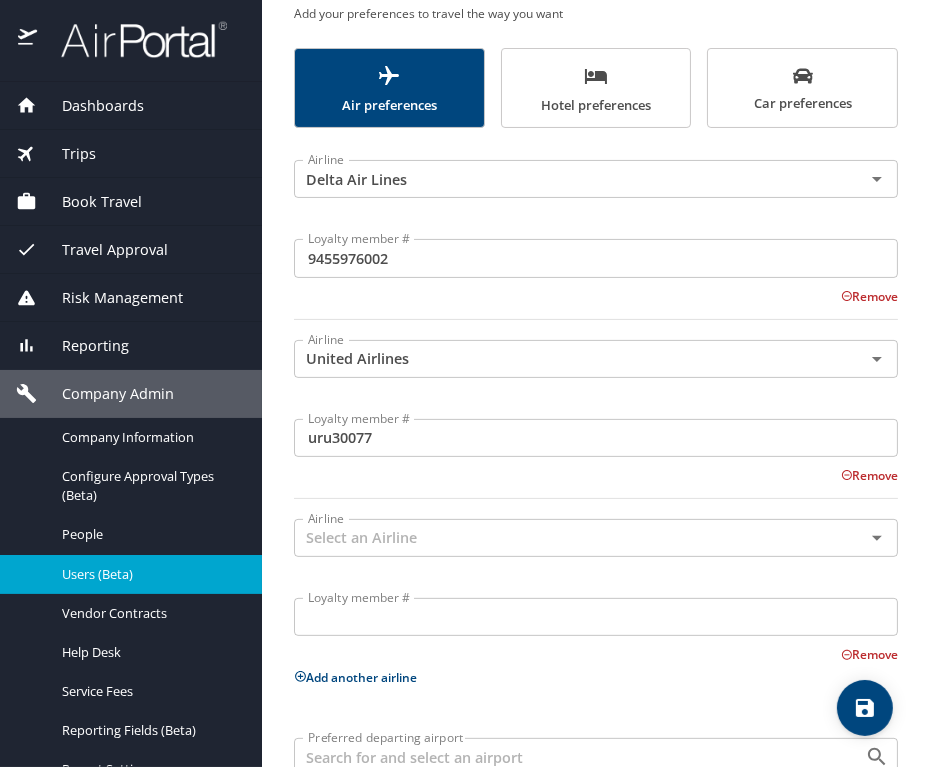 scroll, scrollTop: 412, scrollLeft: 0, axis: vertical 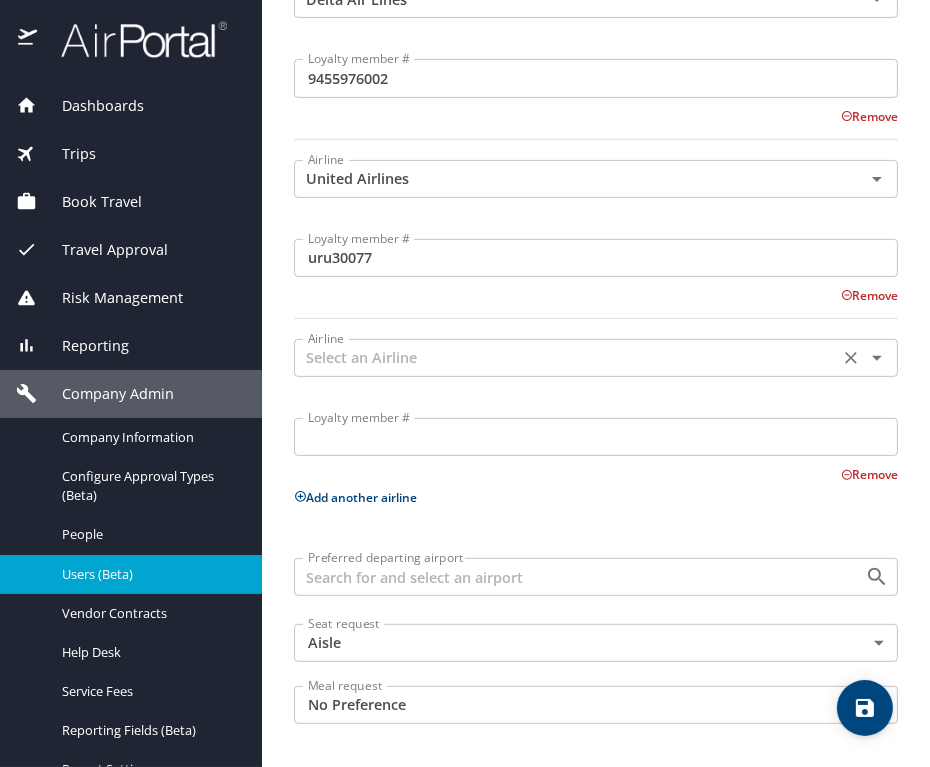 click at bounding box center [566, 358] 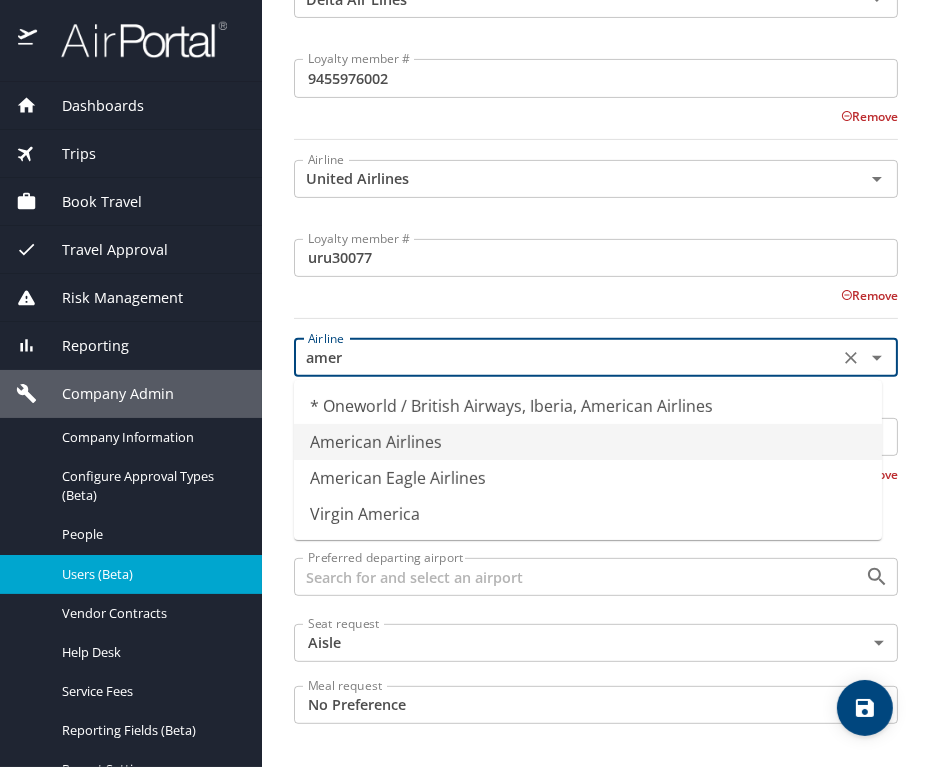 click on "American Airlines" at bounding box center (588, 442) 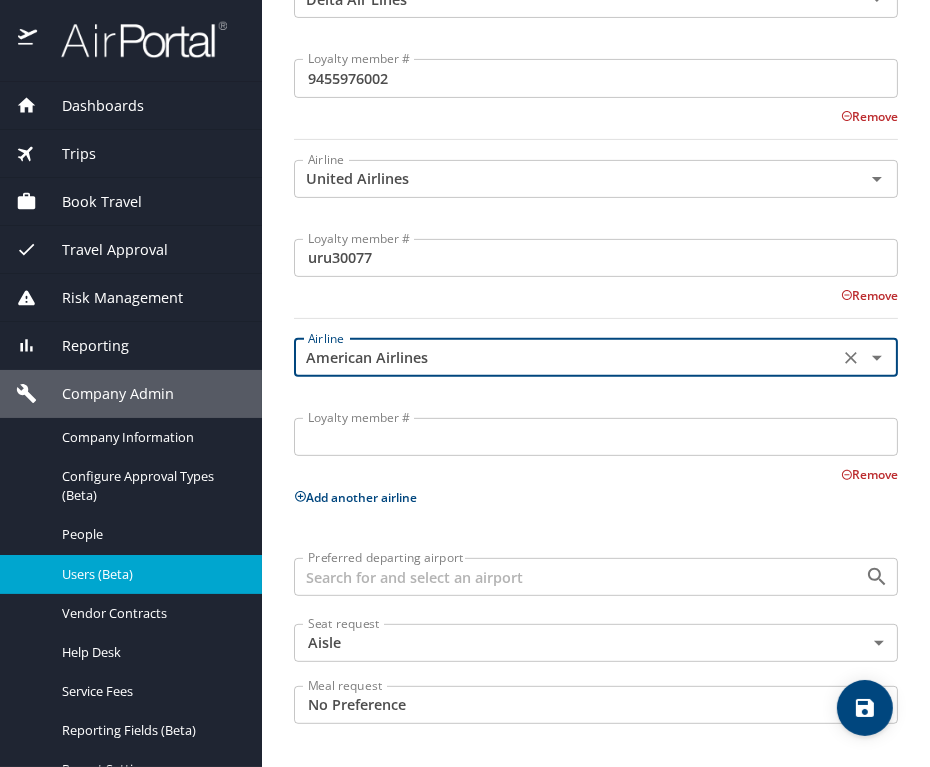 type on "American Airlines" 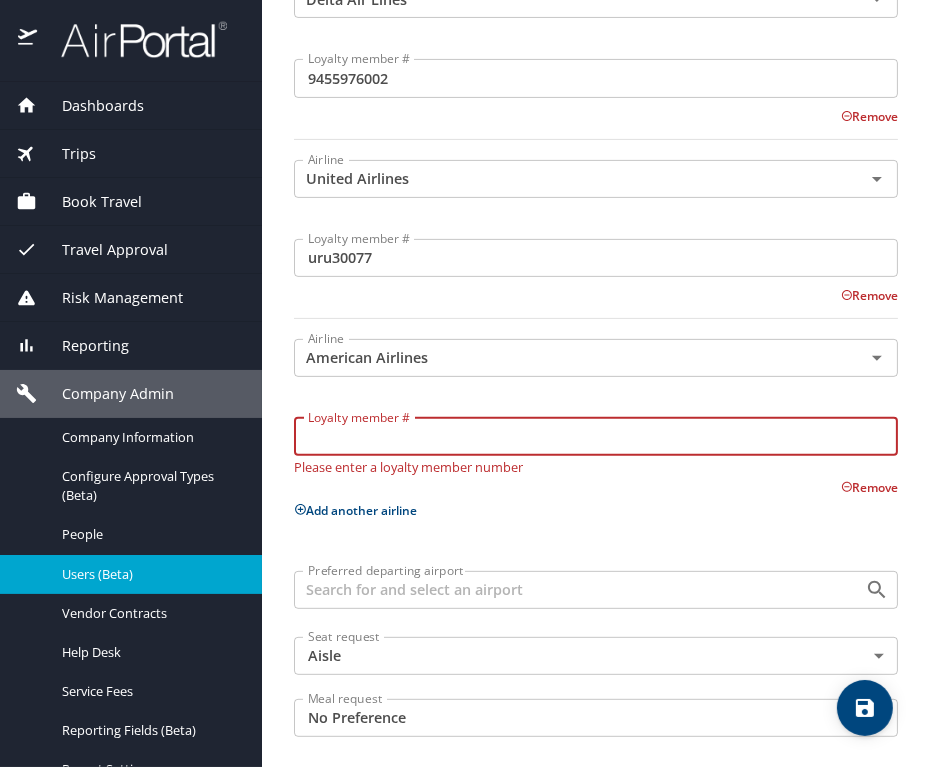 click on "Loyalty member #" at bounding box center [596, 437] 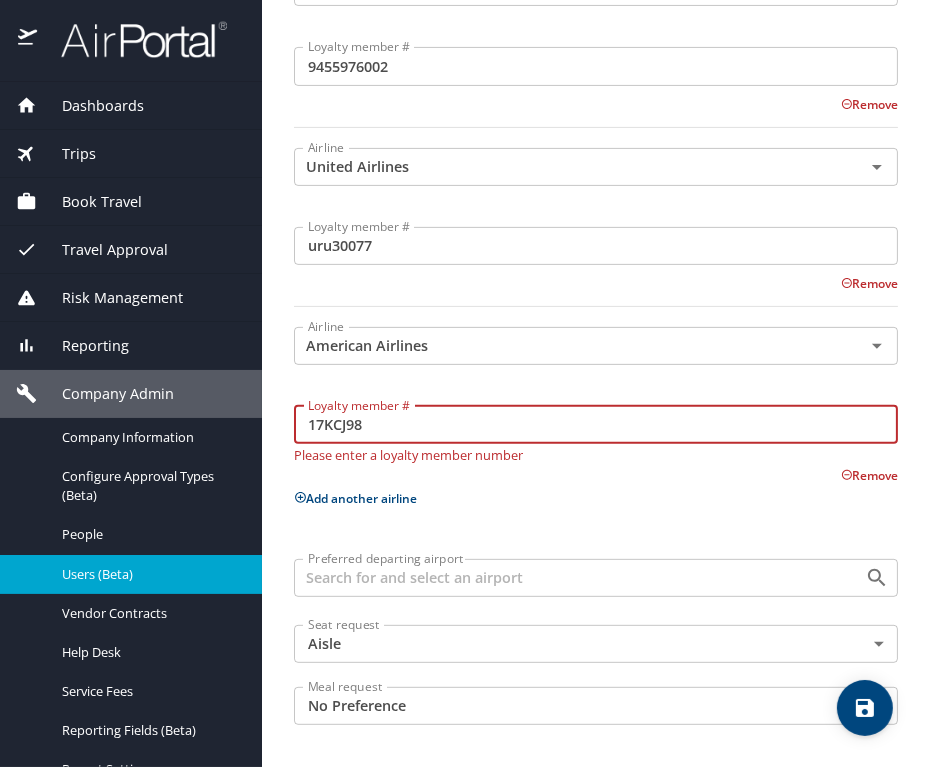type on "17KCJ98" 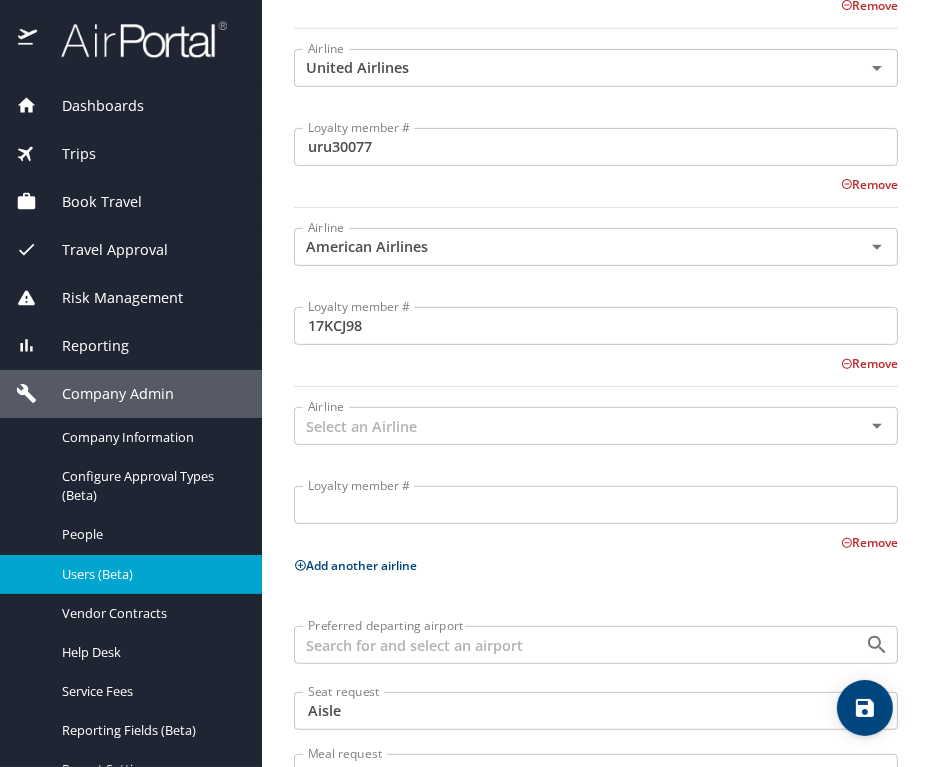scroll, scrollTop: 591, scrollLeft: 0, axis: vertical 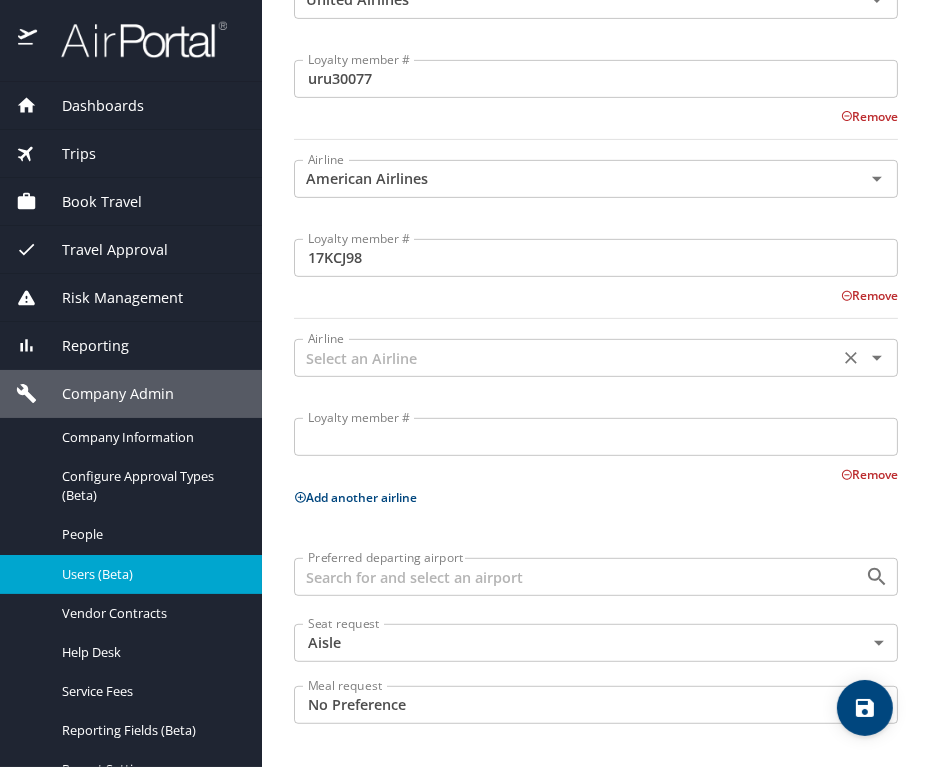 click at bounding box center [566, 358] 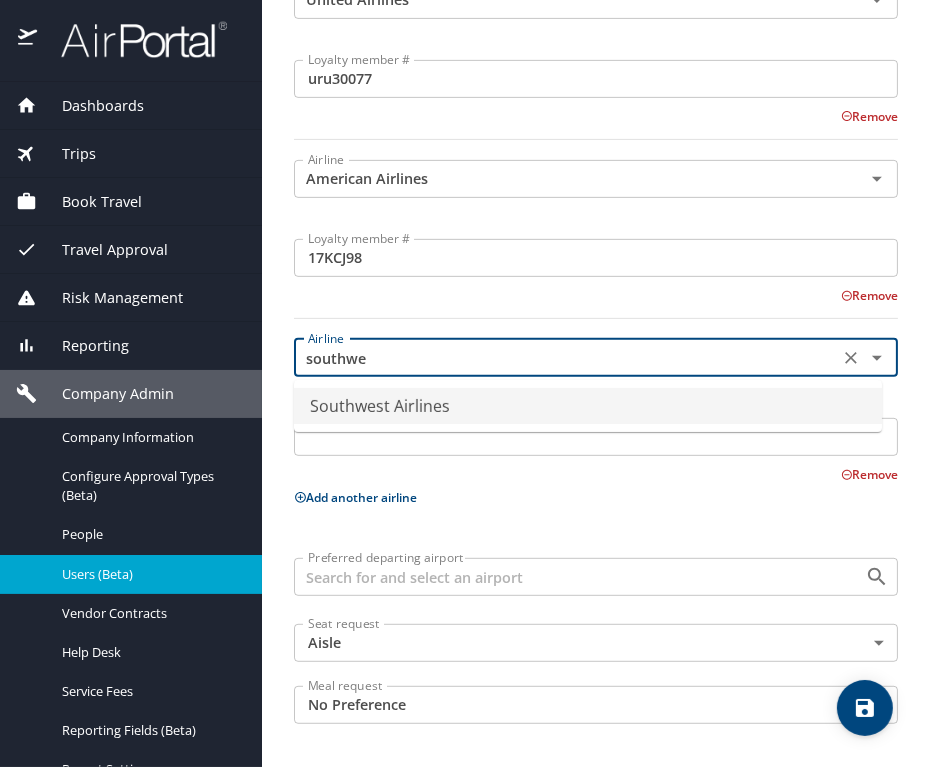 click on "Southwest Airlines" at bounding box center [588, 406] 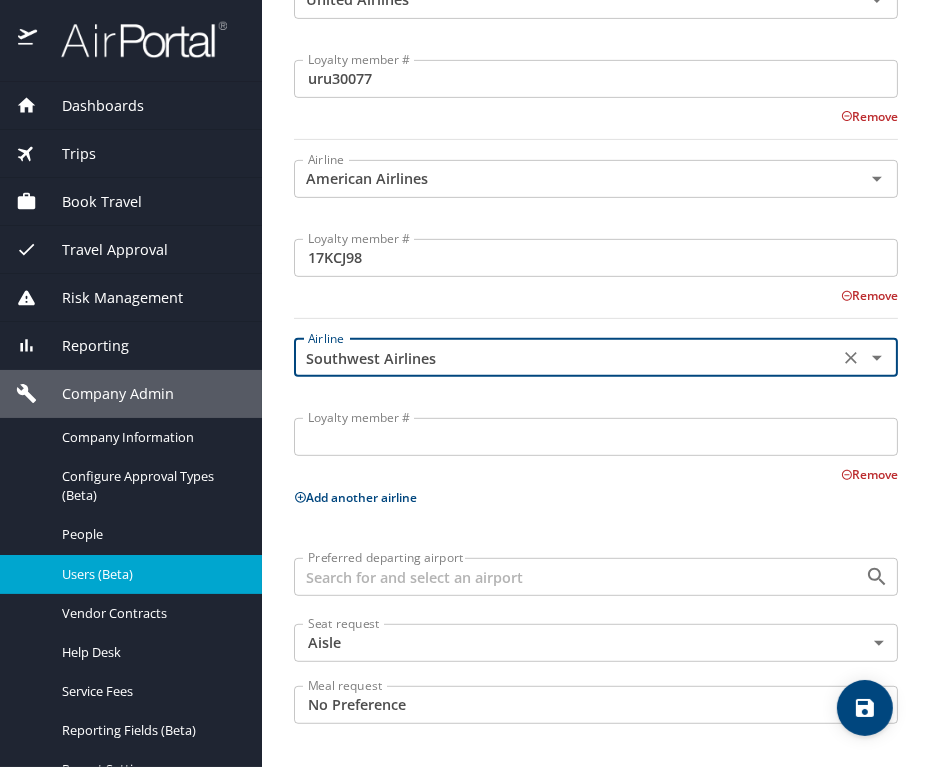 type on "Southwest Airlines" 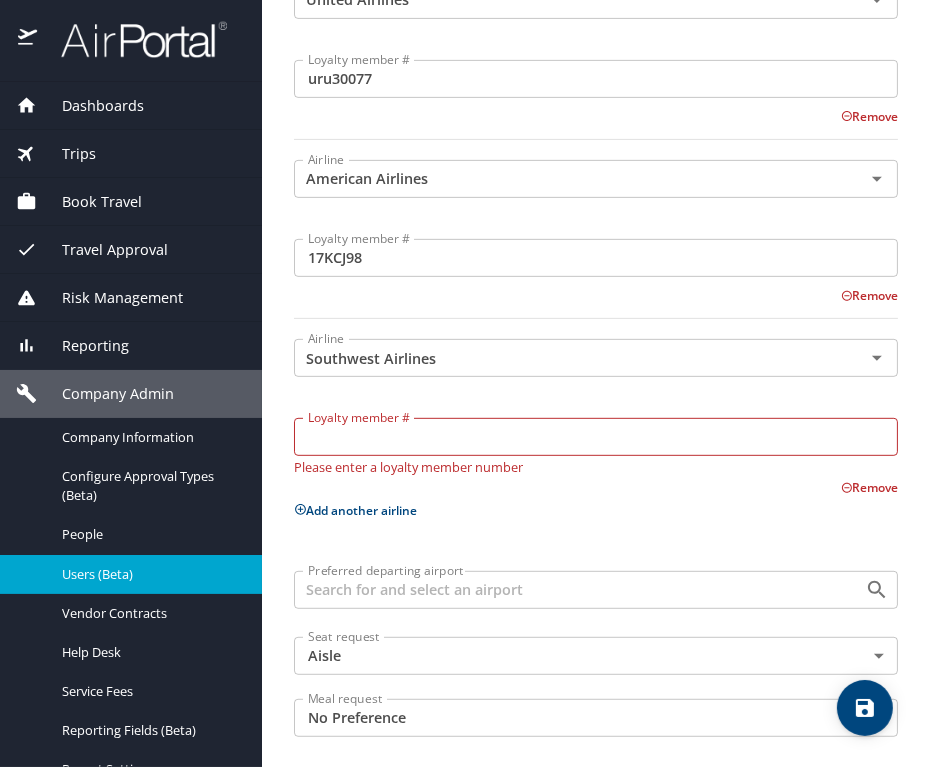 click on "Loyalty member #" at bounding box center [596, 437] 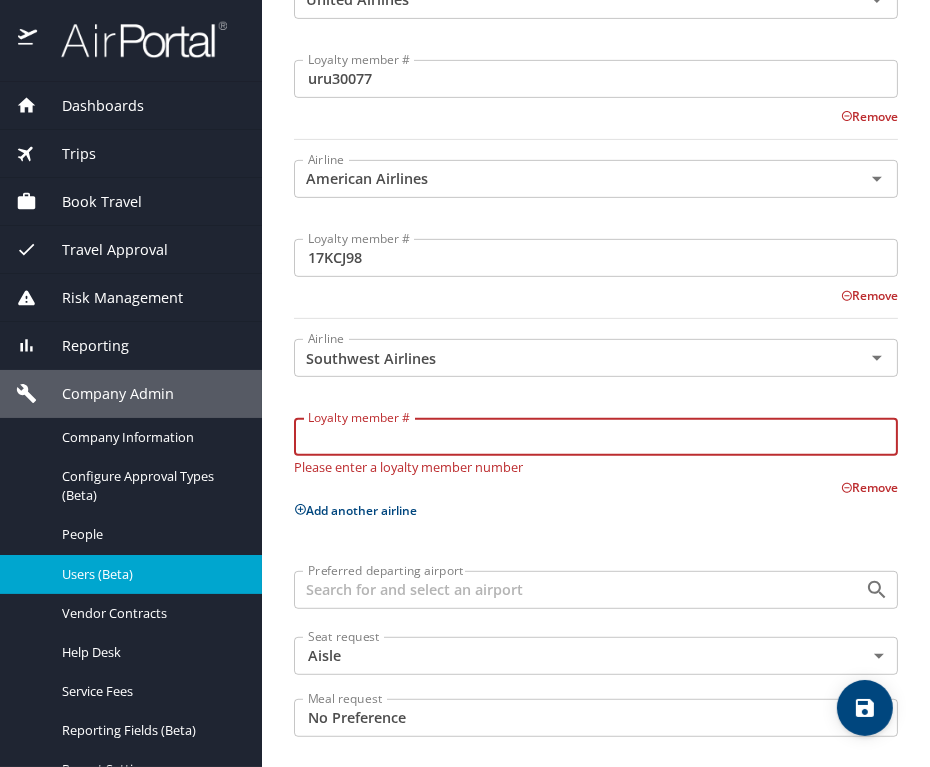 paste on "338330403" 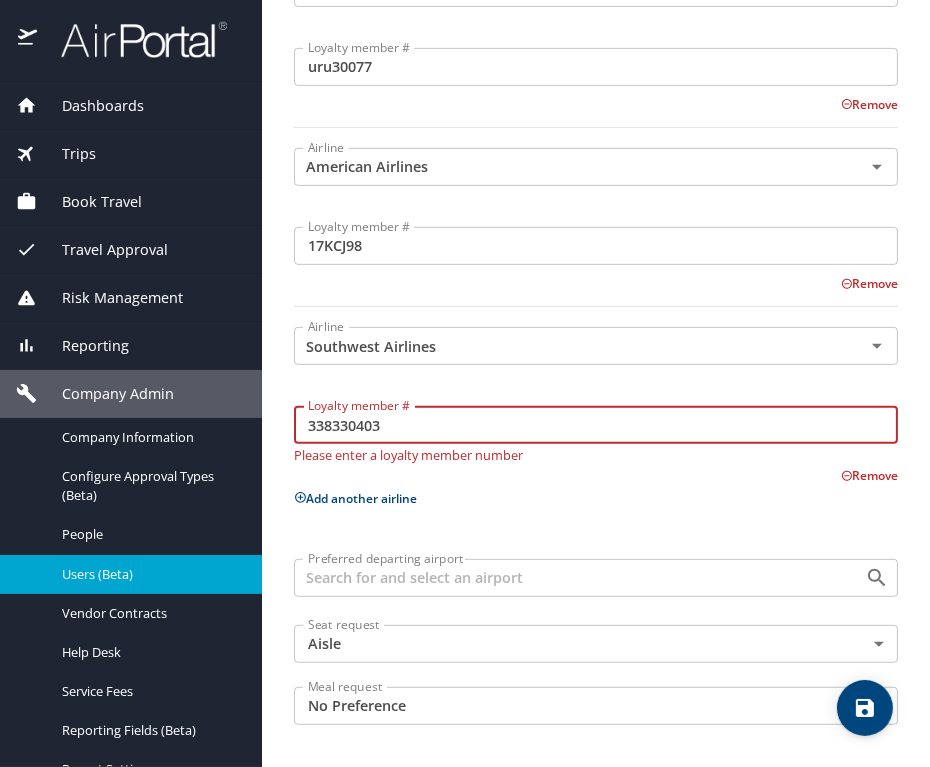 type on "338330403" 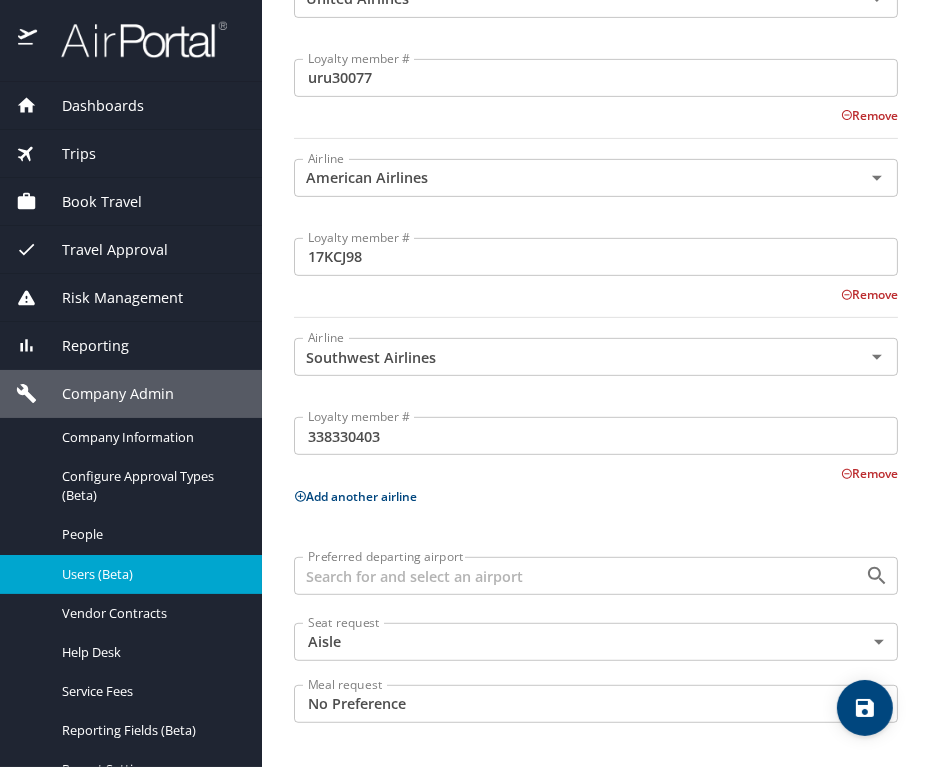 click on "Add another airline" at bounding box center (596, 496) 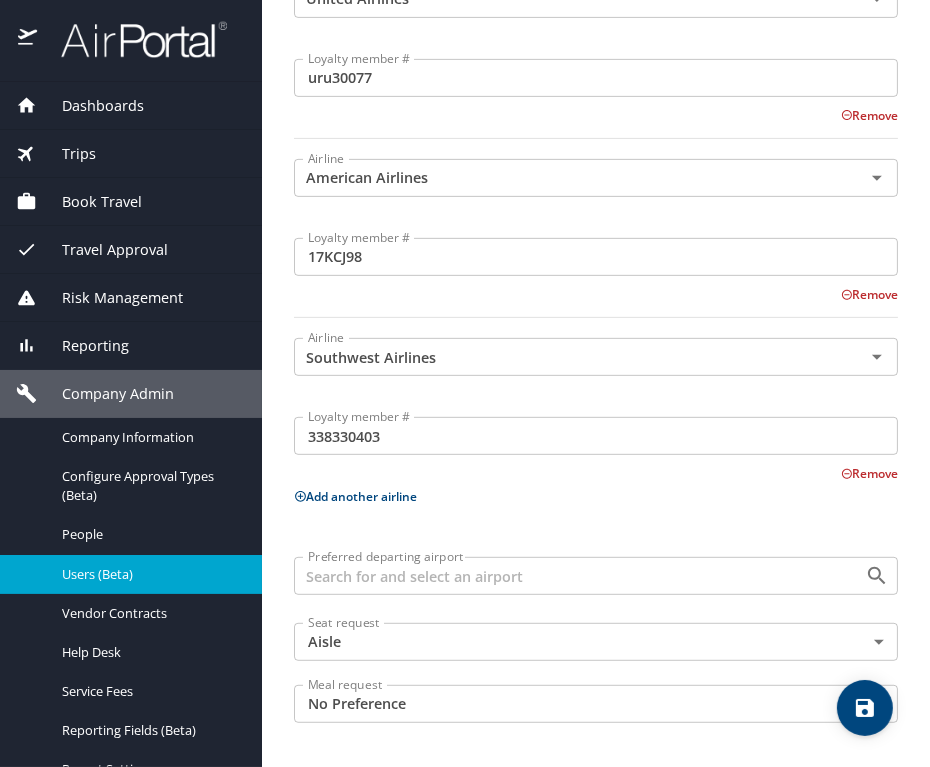 scroll, scrollTop: 591, scrollLeft: 0, axis: vertical 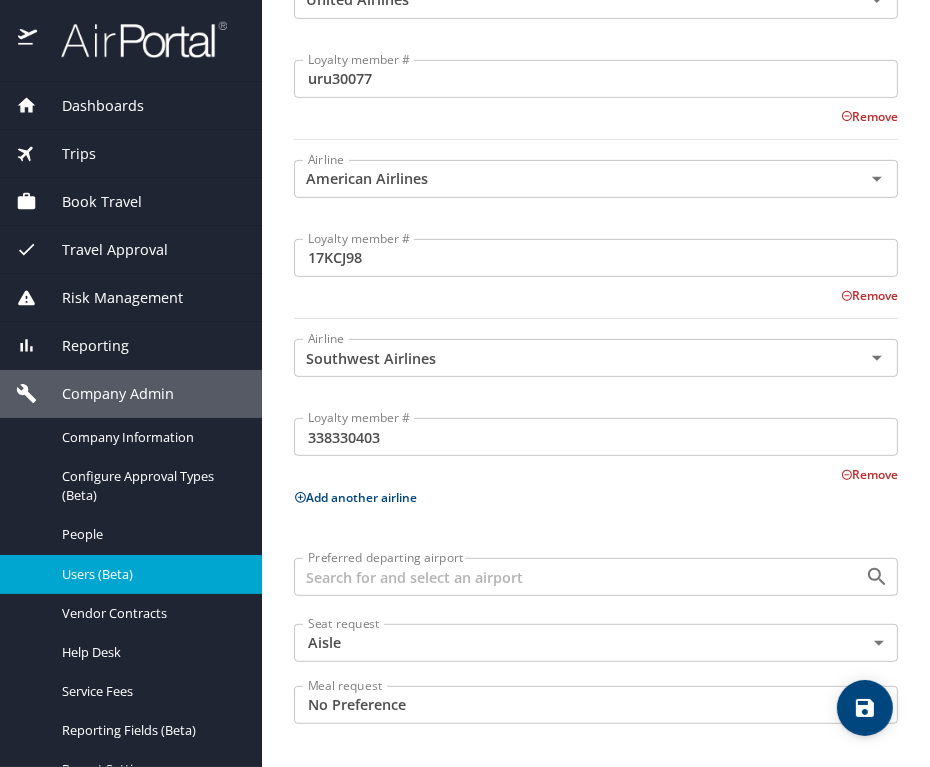 click on "Add another airline" at bounding box center [355, 497] 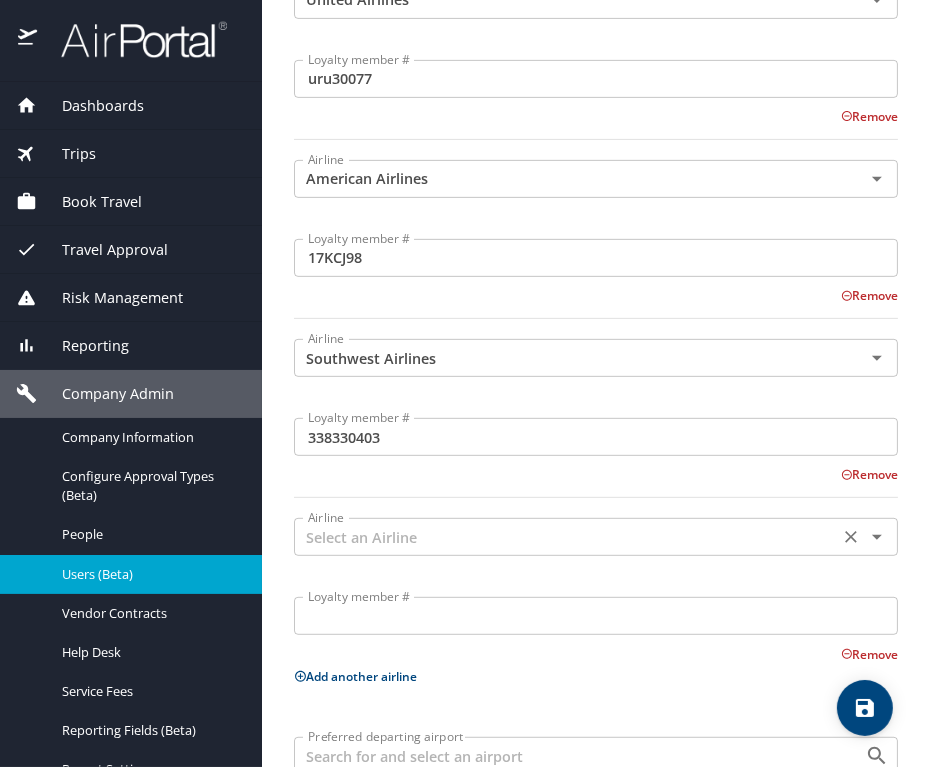 click at bounding box center [566, 537] 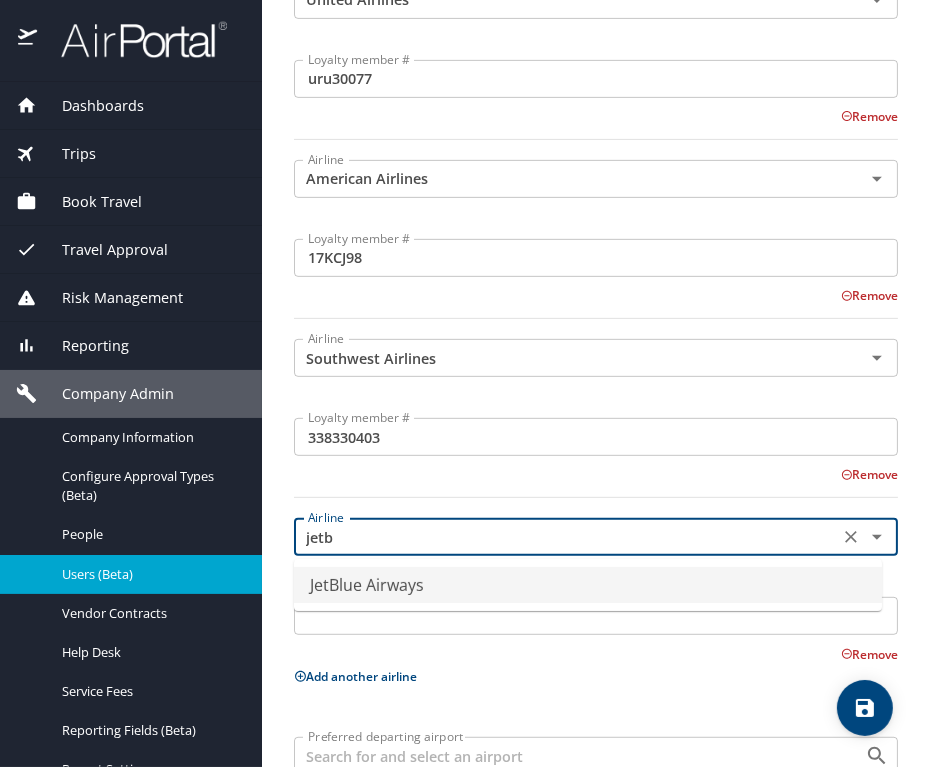 click on "JetBlue Airways" at bounding box center (588, 585) 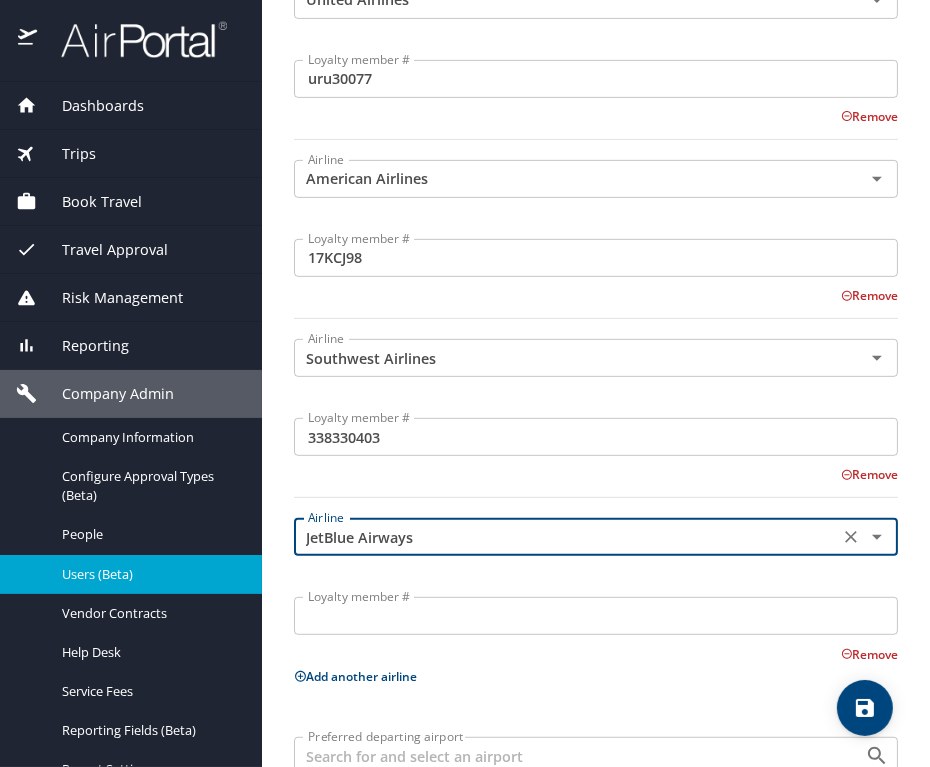 scroll, scrollTop: 770, scrollLeft: 0, axis: vertical 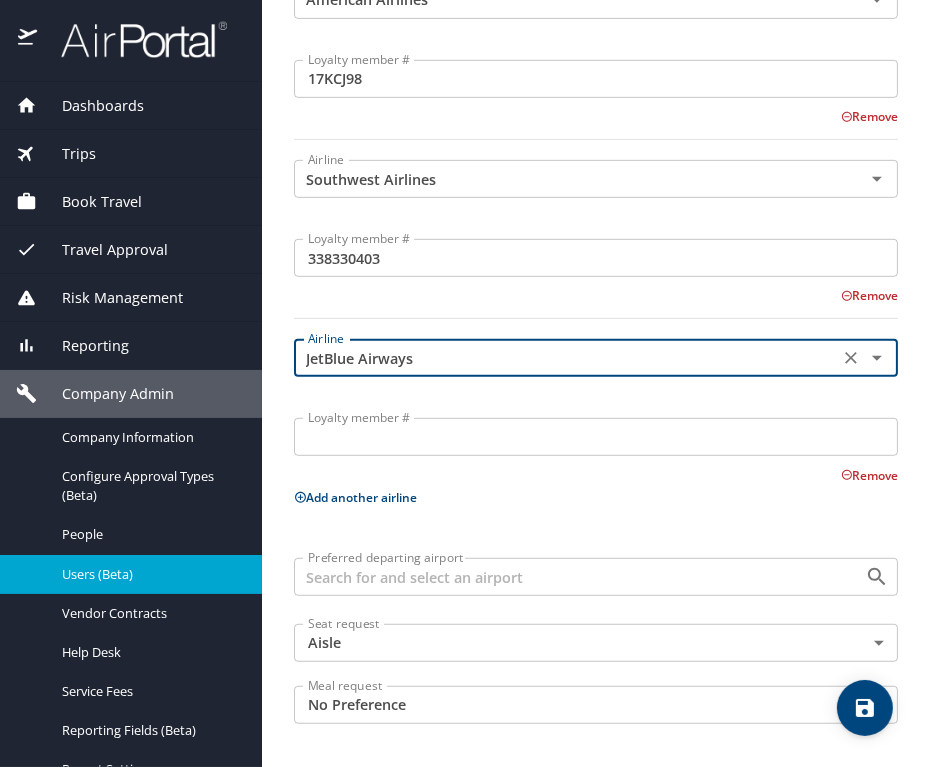 type on "JetBlue Airways" 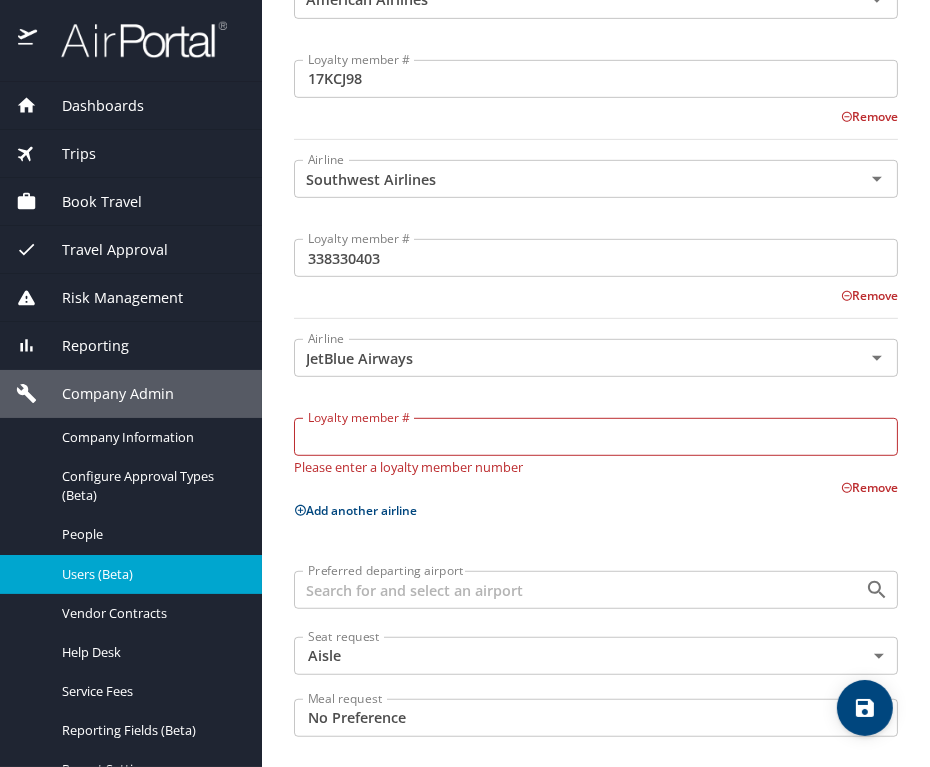 click on "Loyalty member #" at bounding box center [596, 437] 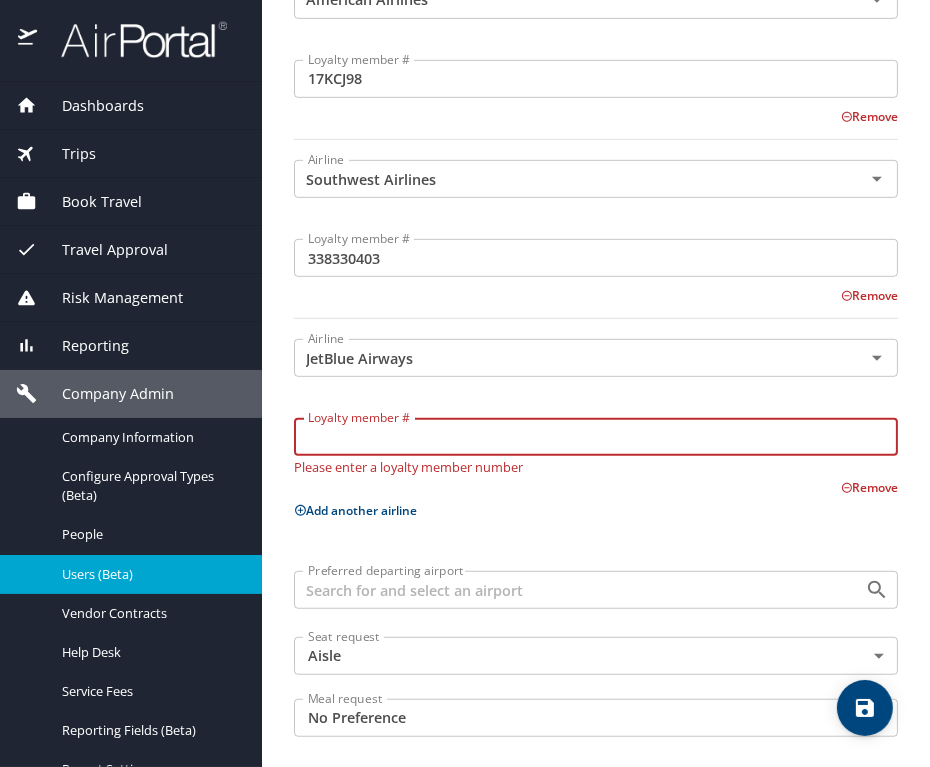 paste on "2106634093" 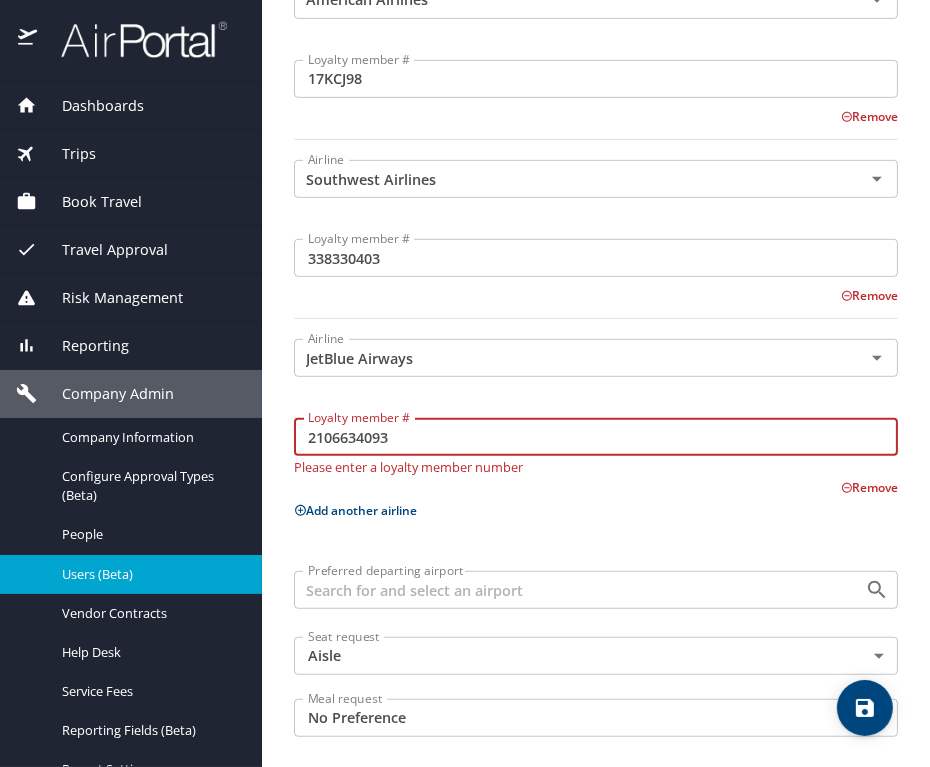 click on "2106634093" at bounding box center (596, 437) 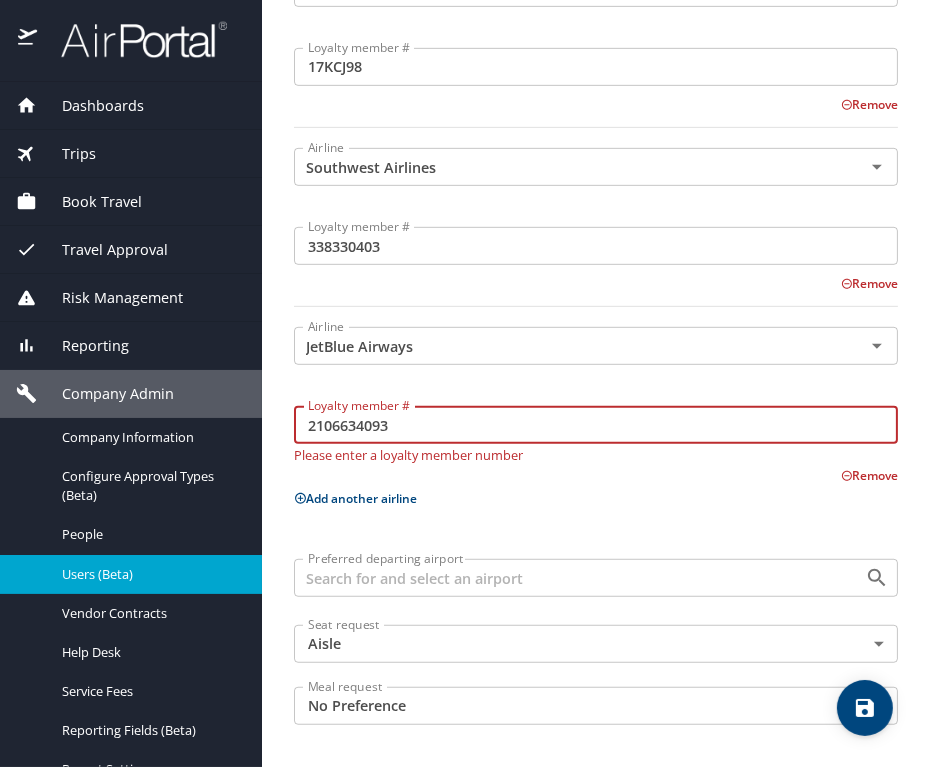 scroll, scrollTop: 0, scrollLeft: 0, axis: both 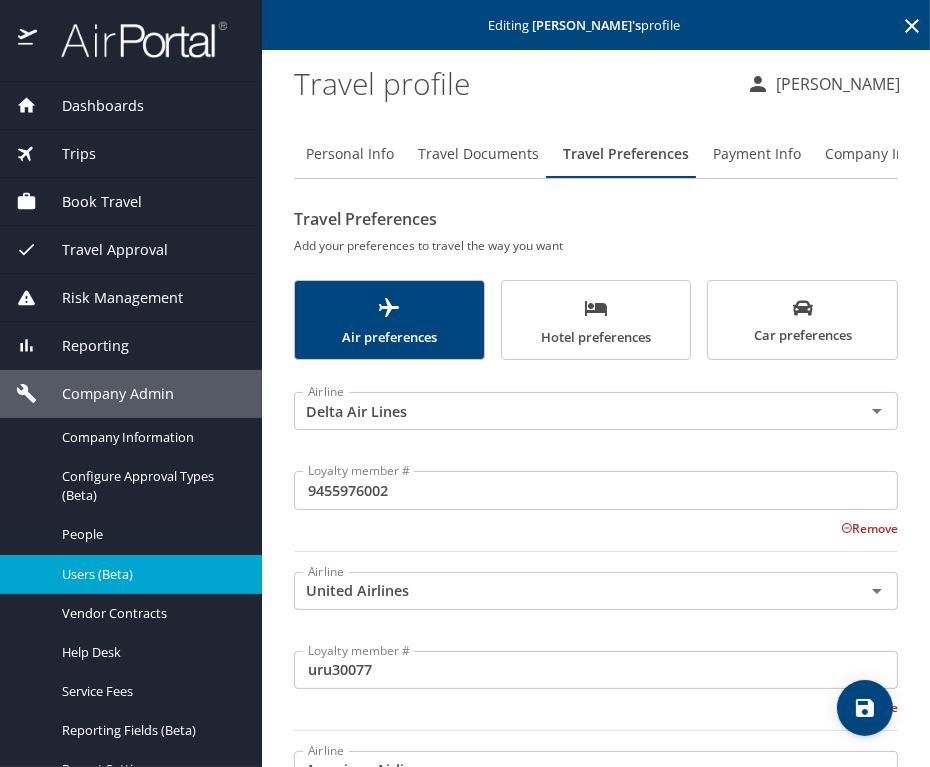 type on "2106634093" 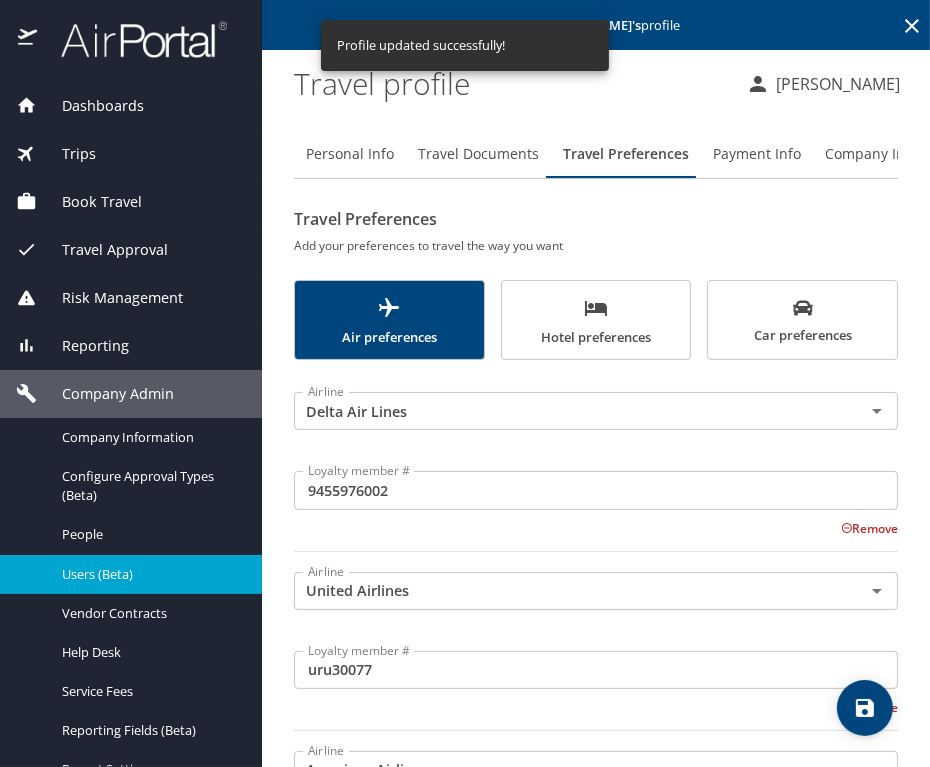 click on "Hotel preferences" at bounding box center [596, 322] 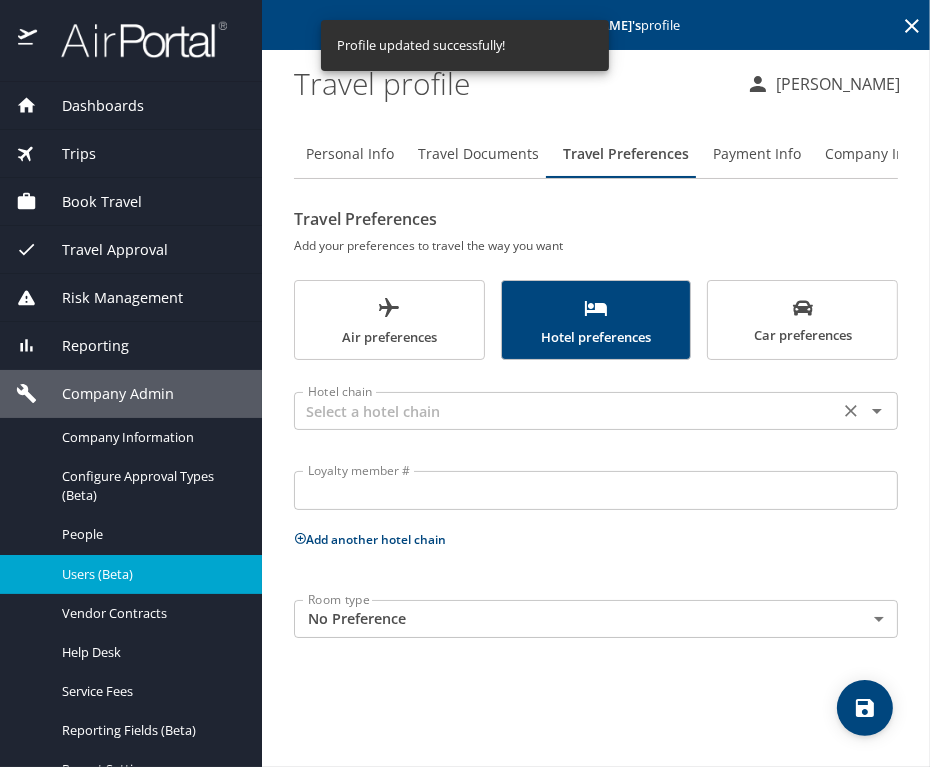 click at bounding box center [566, 411] 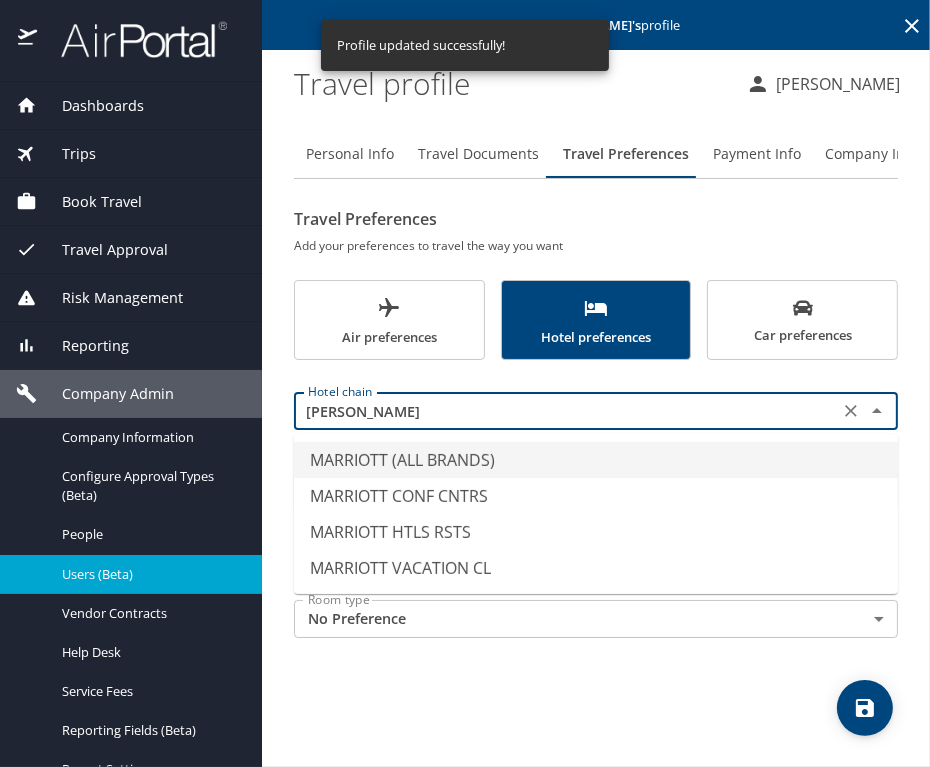 click on "MARRIOTT (ALL BRANDS)" at bounding box center (596, 460) 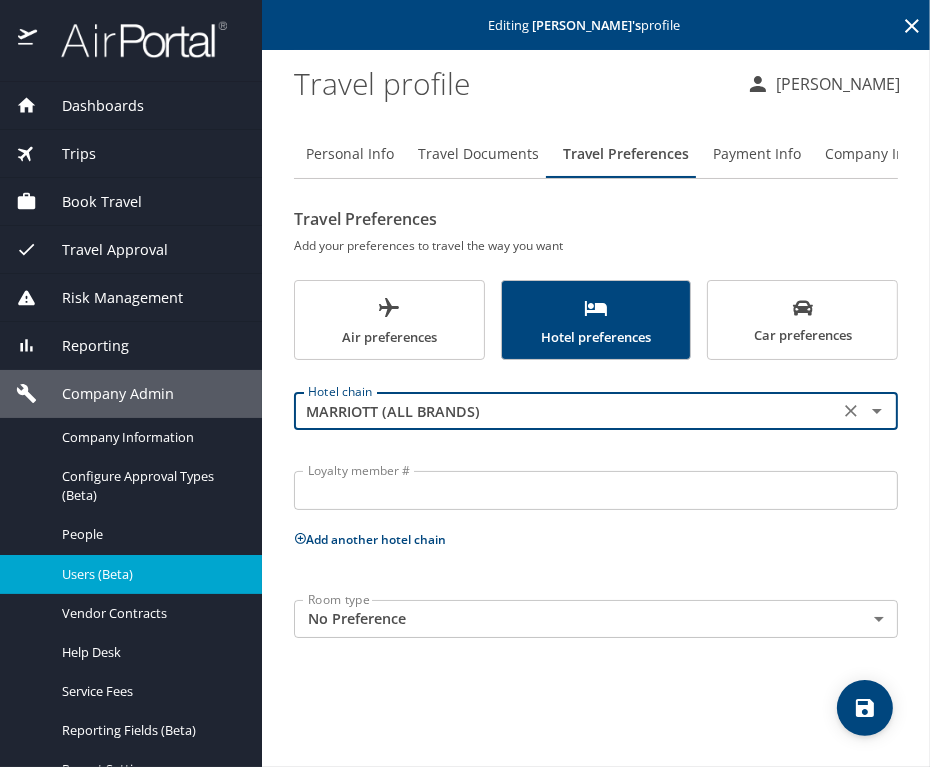 type on "MARRIOTT (ALL BRANDS)" 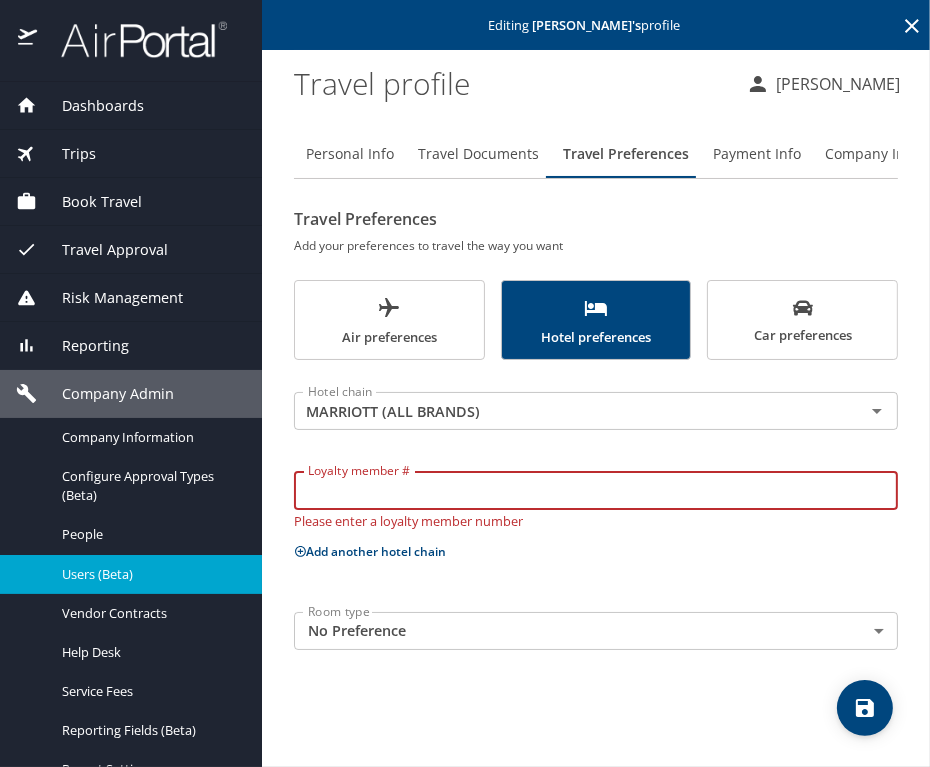 click on "Loyalty member #" at bounding box center (596, 490) 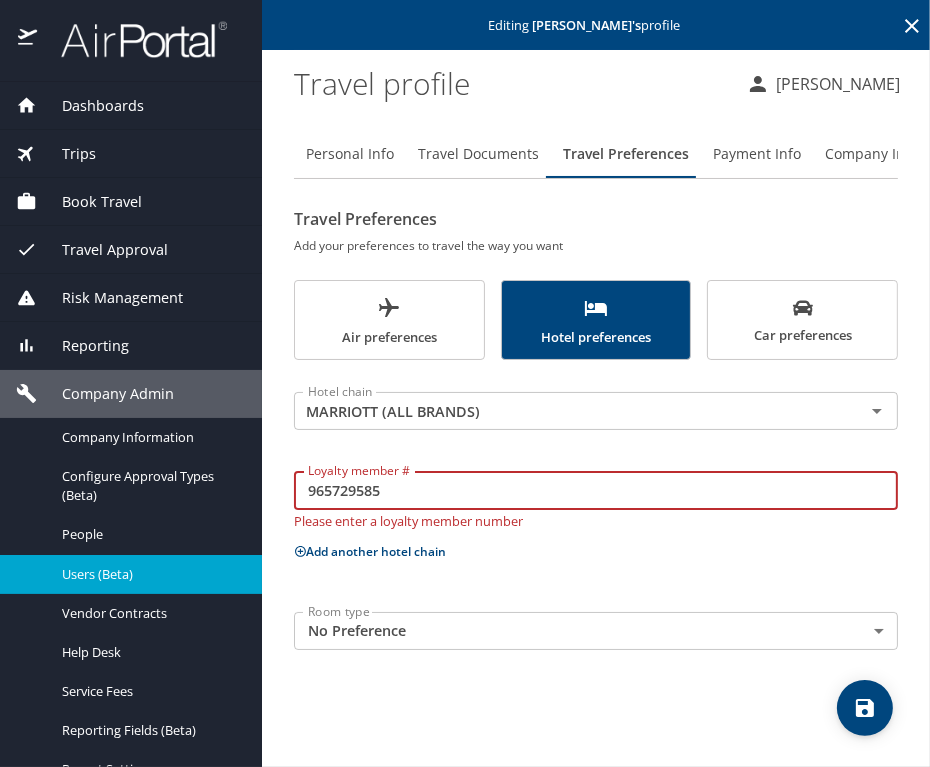 type on "965729585" 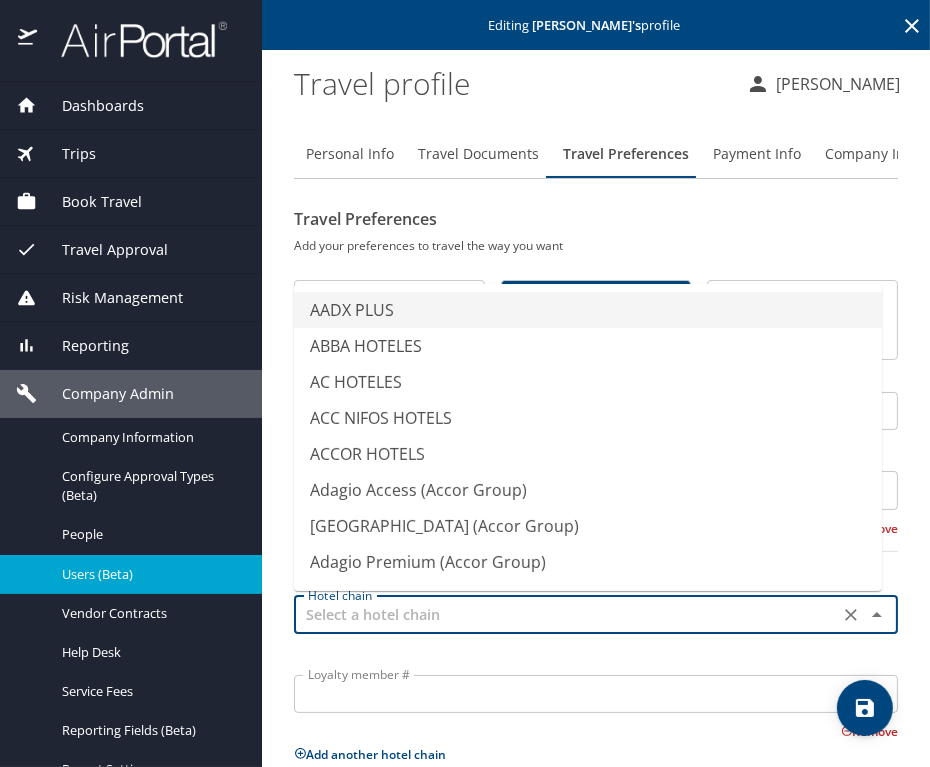 click at bounding box center [566, 615] 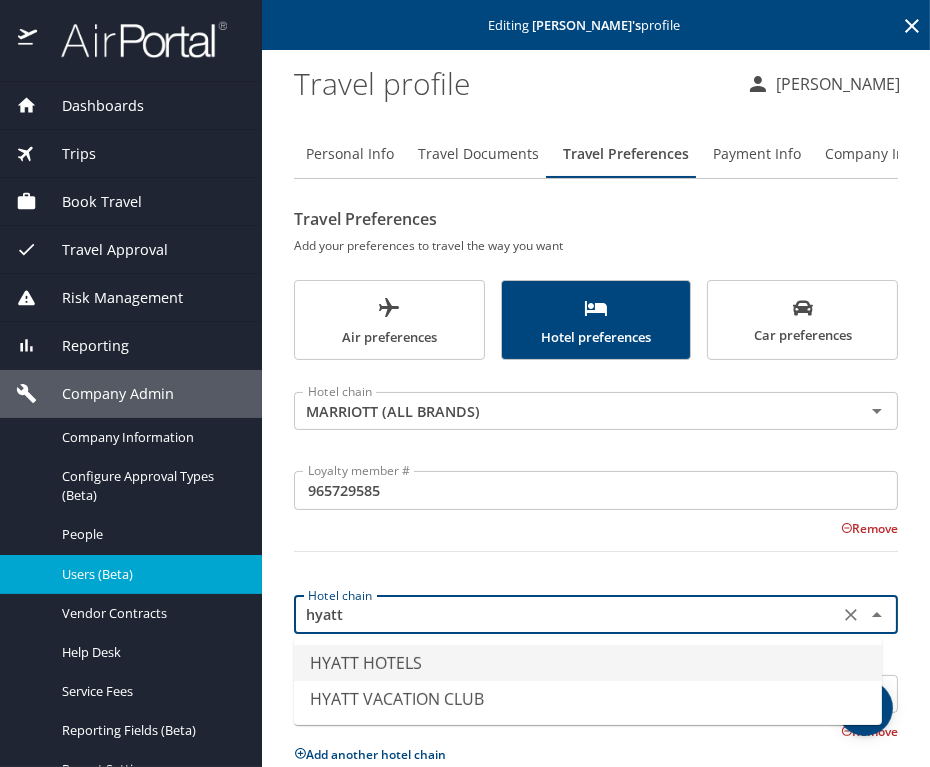 click on "HYATT HOTELS" at bounding box center [588, 663] 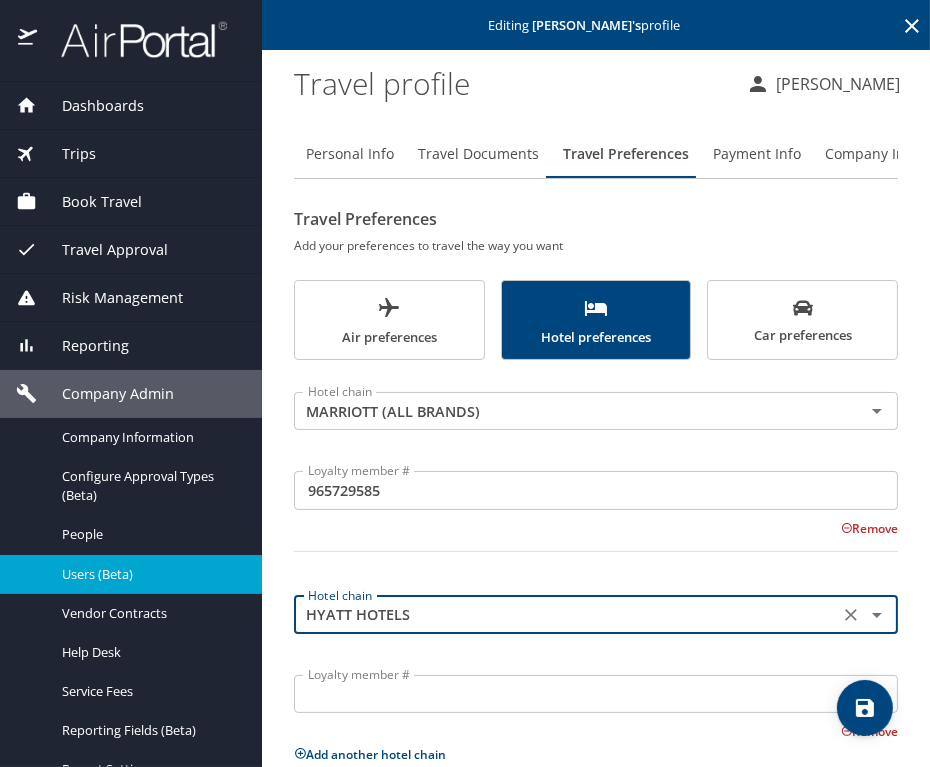 scroll, scrollTop: 128, scrollLeft: 0, axis: vertical 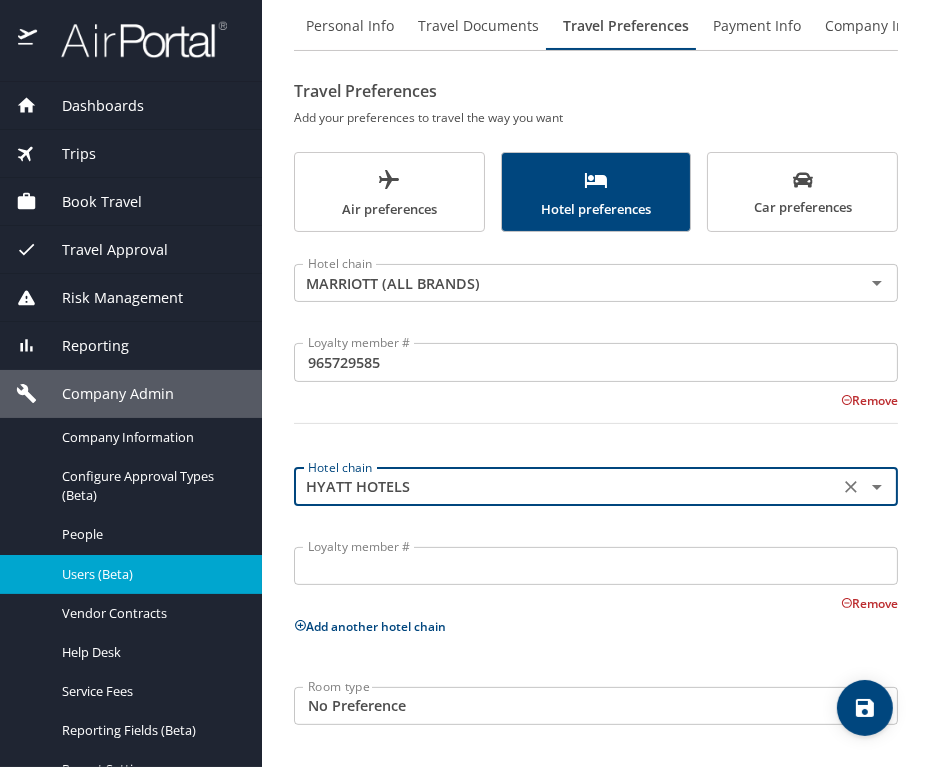 type on "HYATT HOTELS" 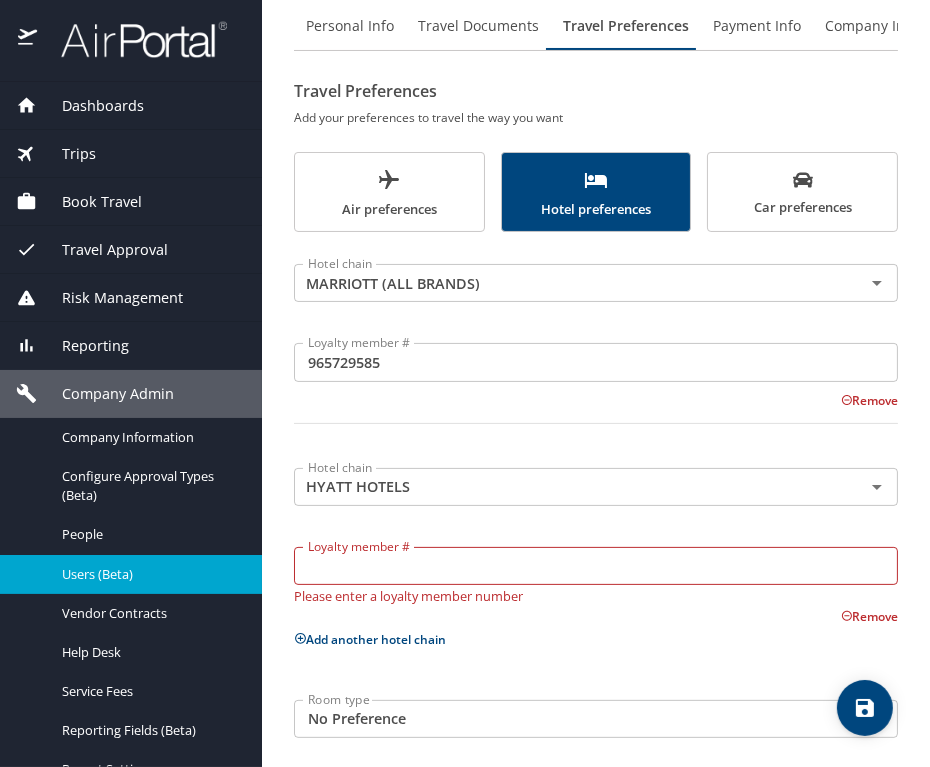 click on "Loyalty member #" at bounding box center [596, 566] 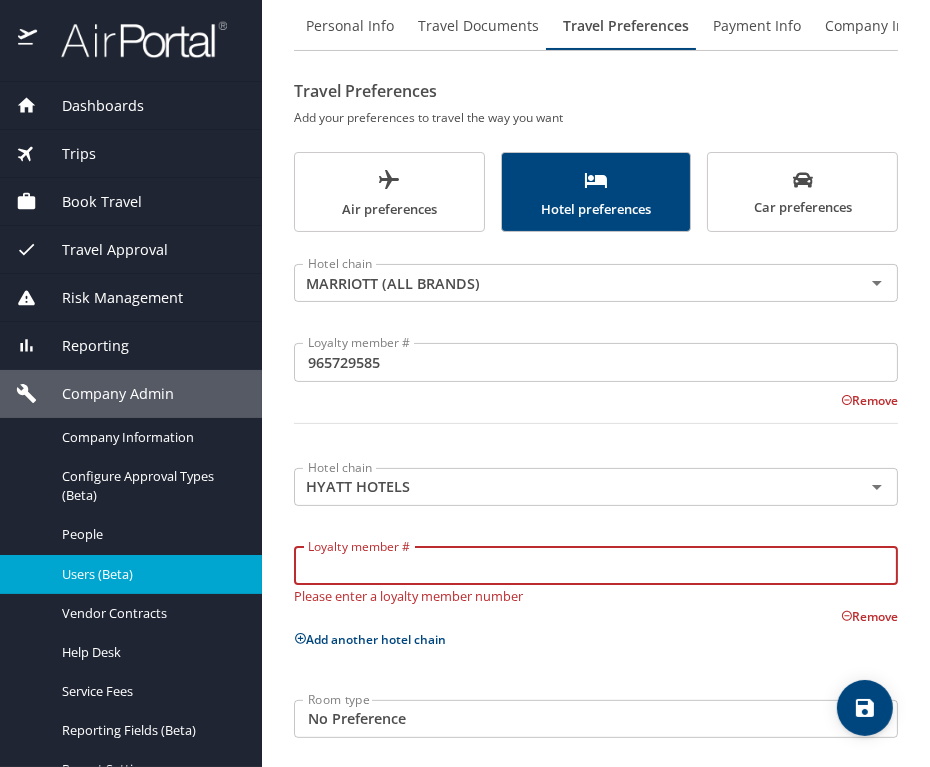 paste on "515326612R" 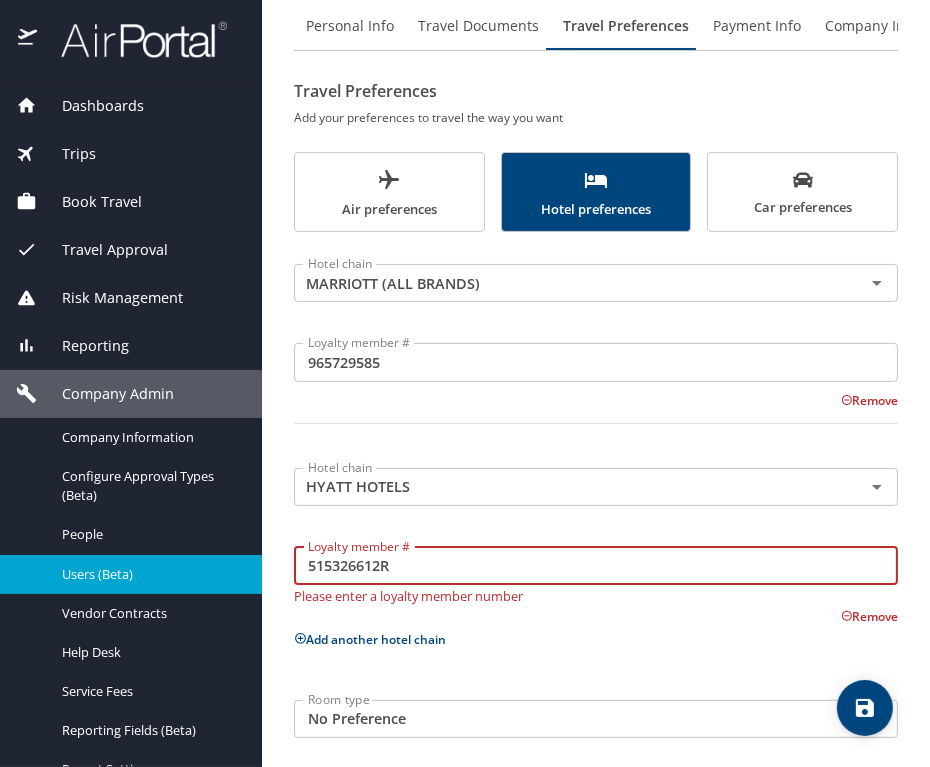 scroll, scrollTop: 141, scrollLeft: 0, axis: vertical 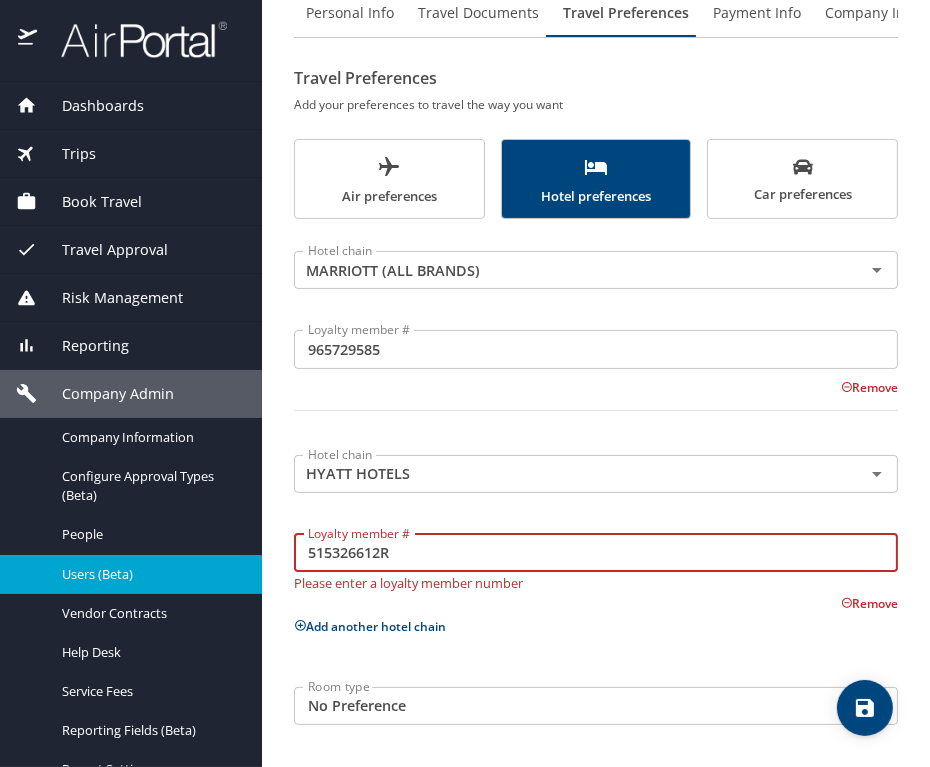 type on "515326612R" 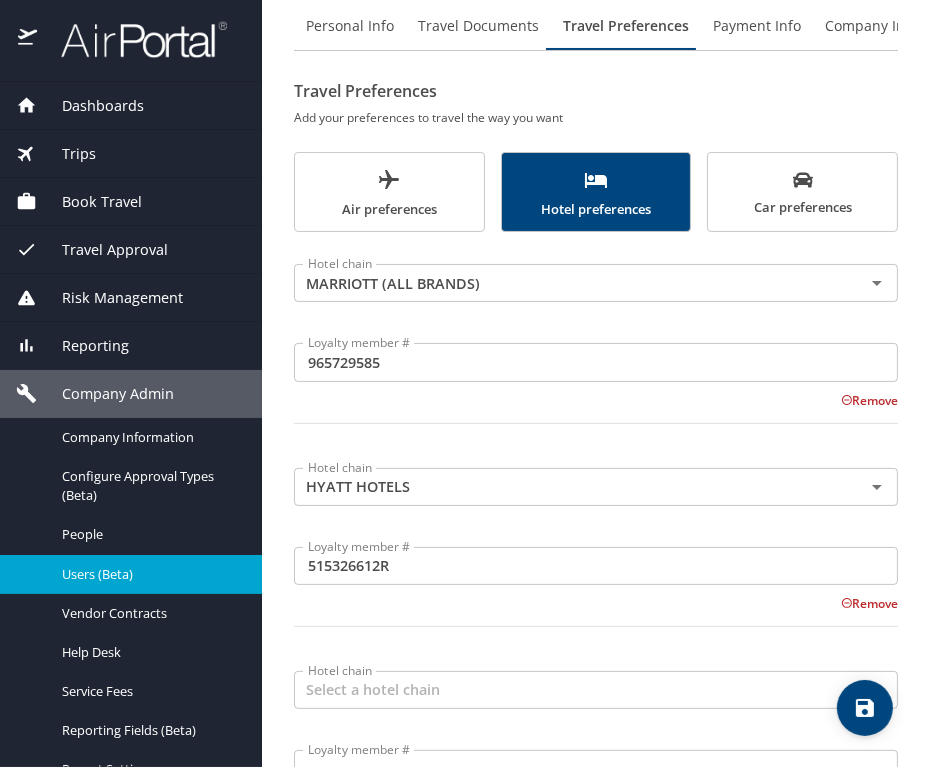 scroll, scrollTop: 332, scrollLeft: 0, axis: vertical 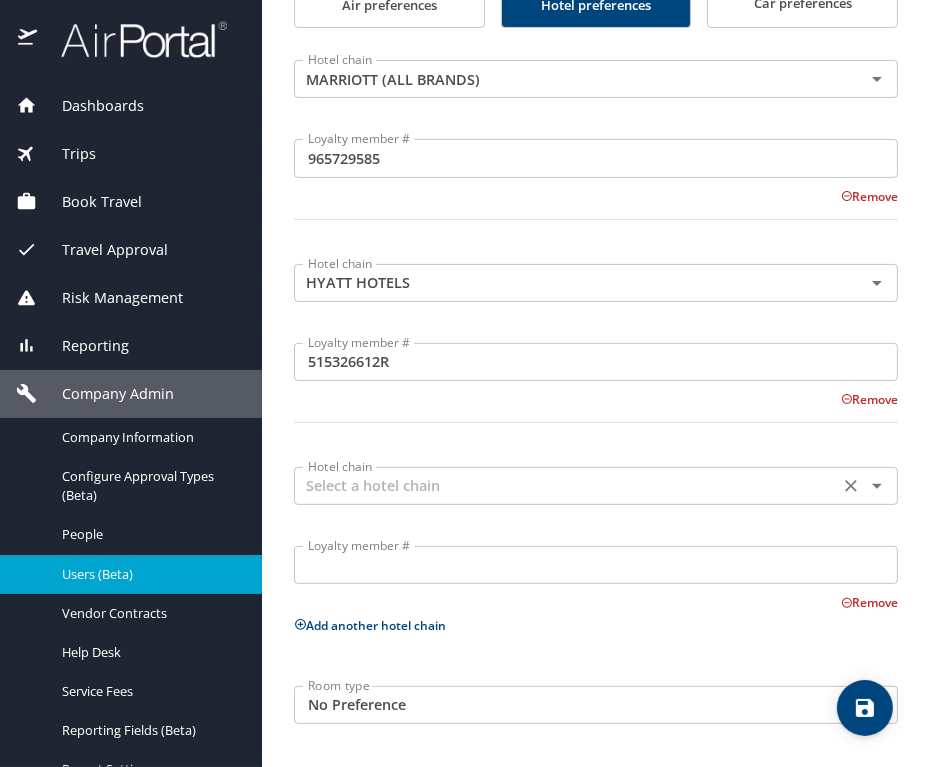 click at bounding box center [566, 486] 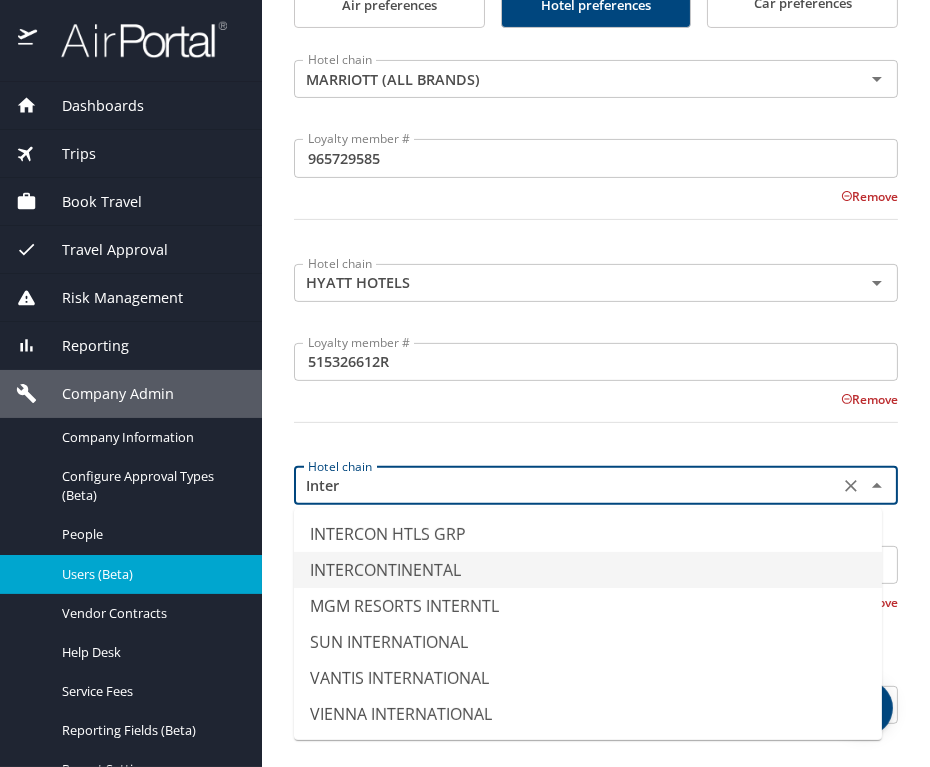click on "INTERCONTINENTAL" at bounding box center [588, 570] 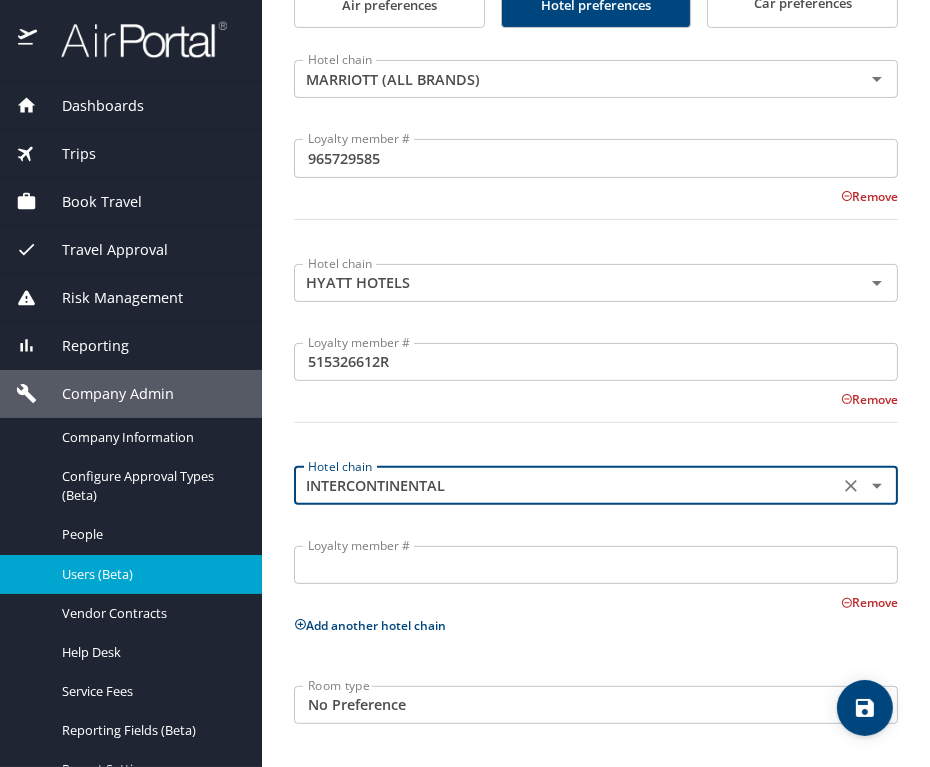 type on "INTERCONTINENTAL" 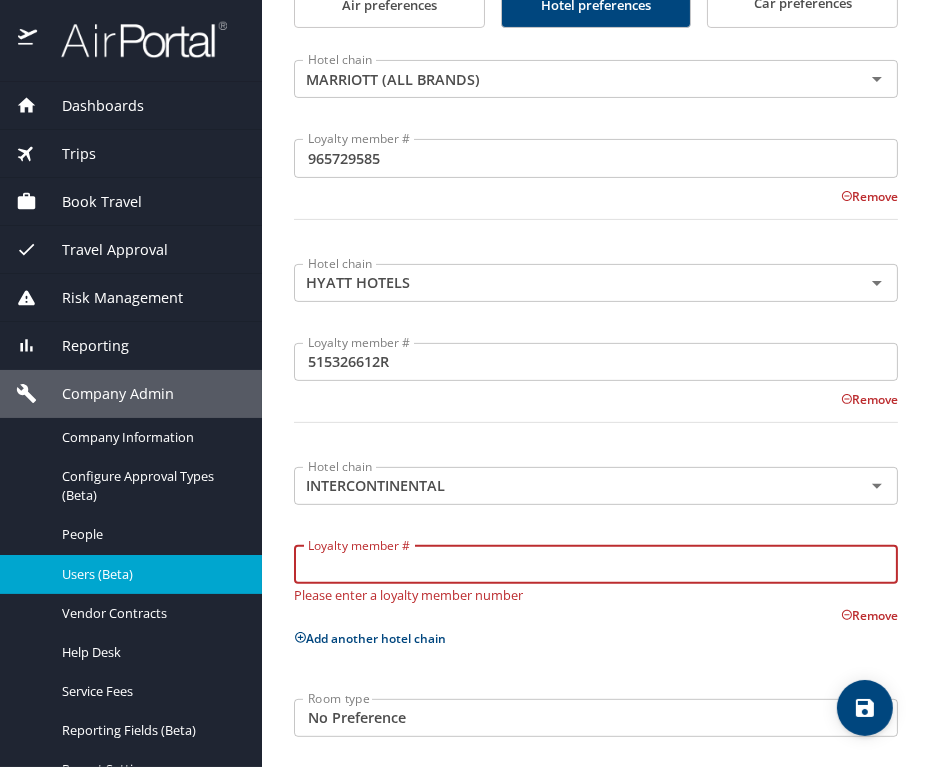 click on "Loyalty member #" at bounding box center (596, 565) 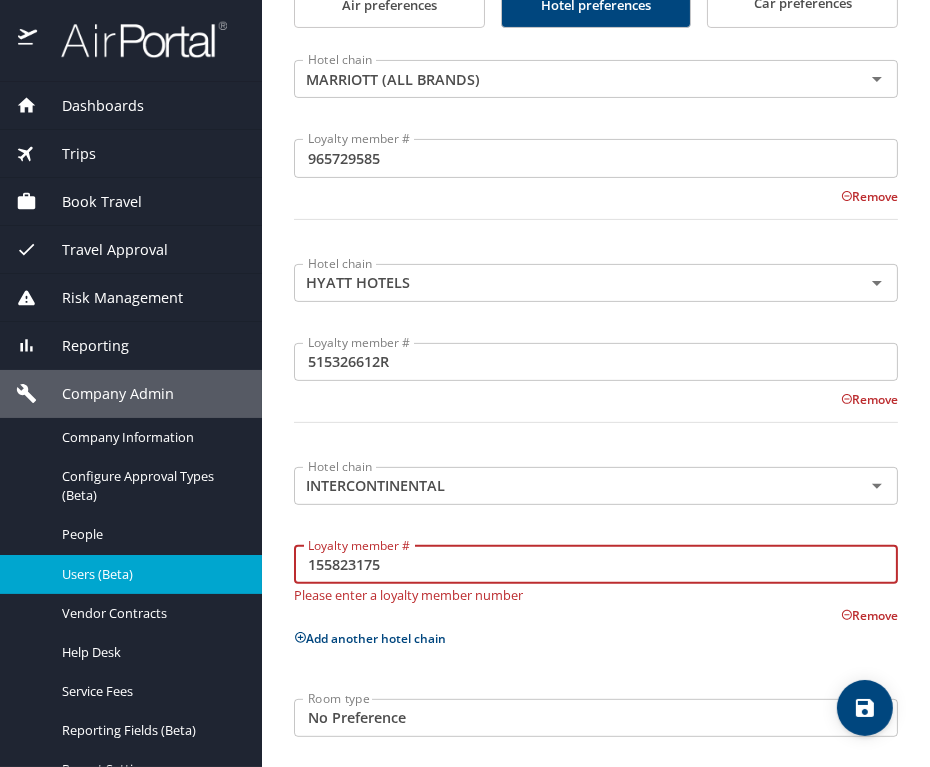 scroll, scrollTop: 344, scrollLeft: 0, axis: vertical 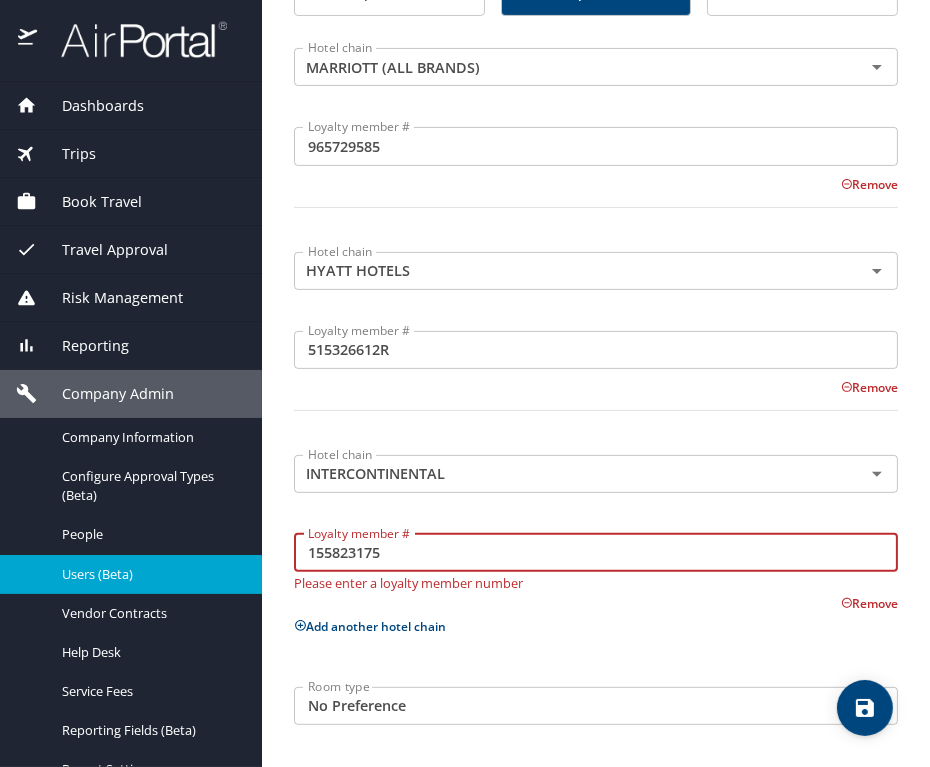 type on "155823175" 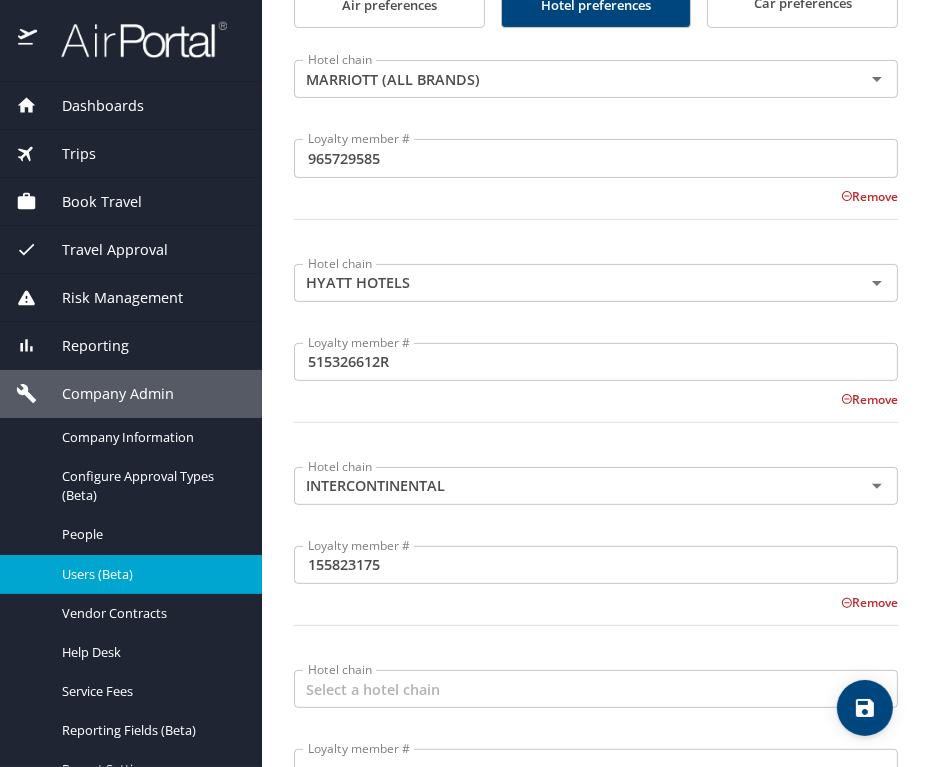 scroll, scrollTop: 534, scrollLeft: 0, axis: vertical 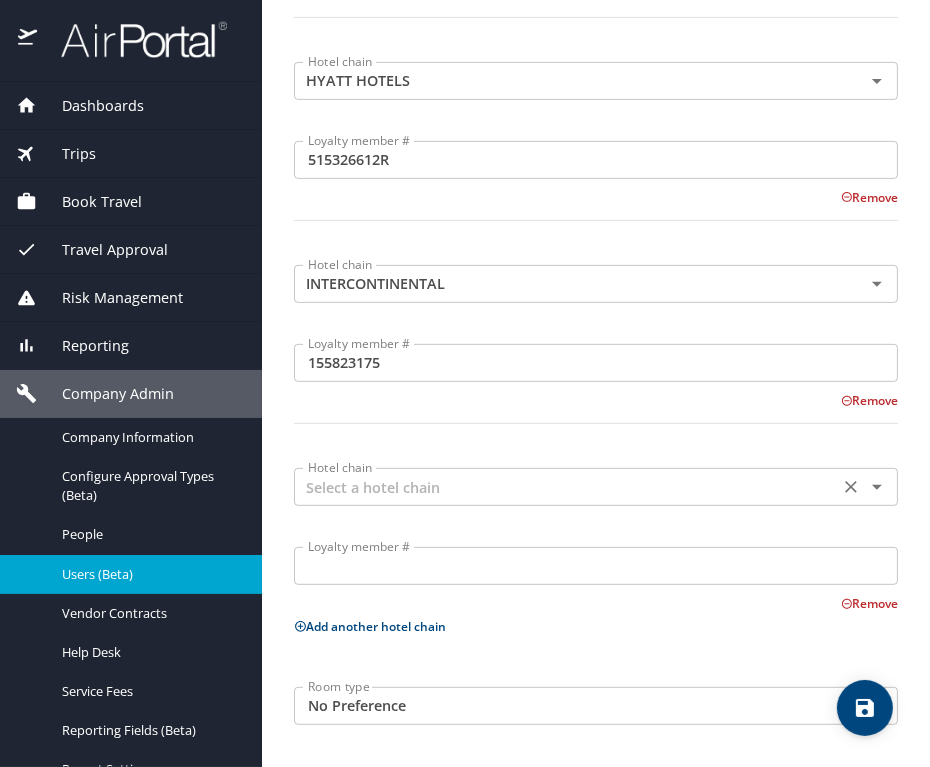 click at bounding box center [566, 487] 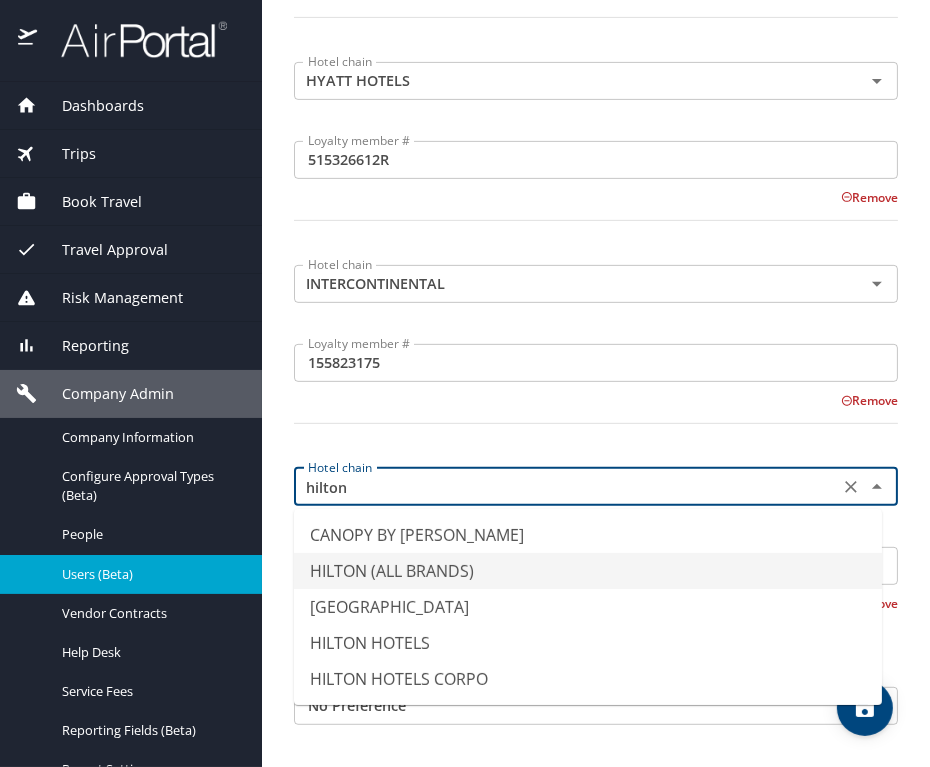 click on "HILTON (ALL BRANDS)" at bounding box center [588, 571] 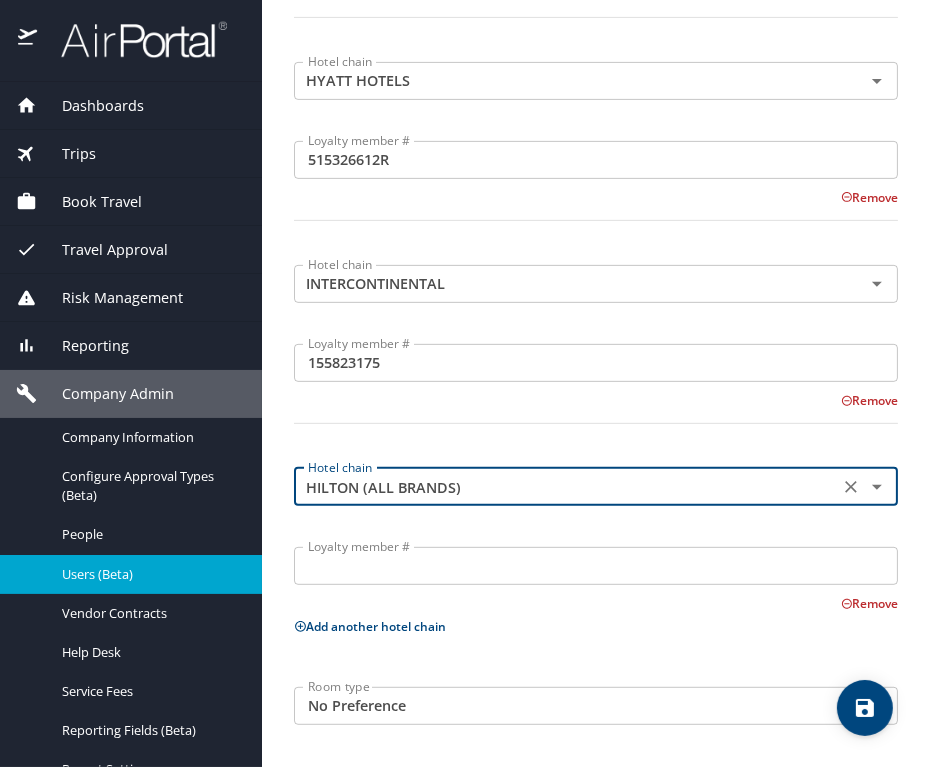 type on "HILTON (ALL BRANDS)" 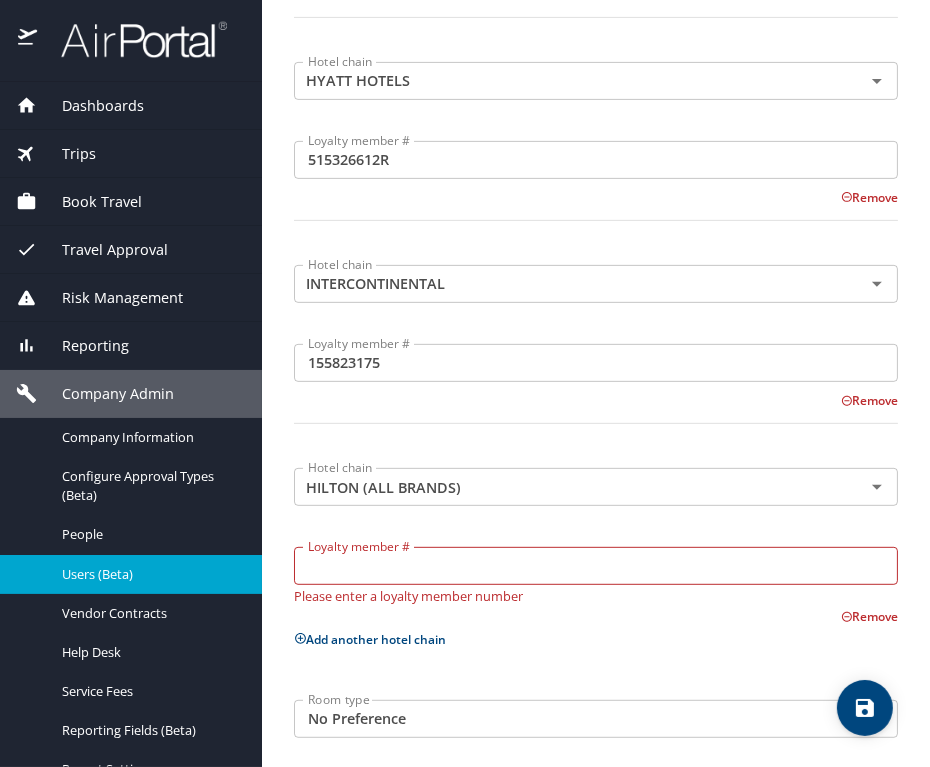 click on "Loyalty member #" at bounding box center [596, 566] 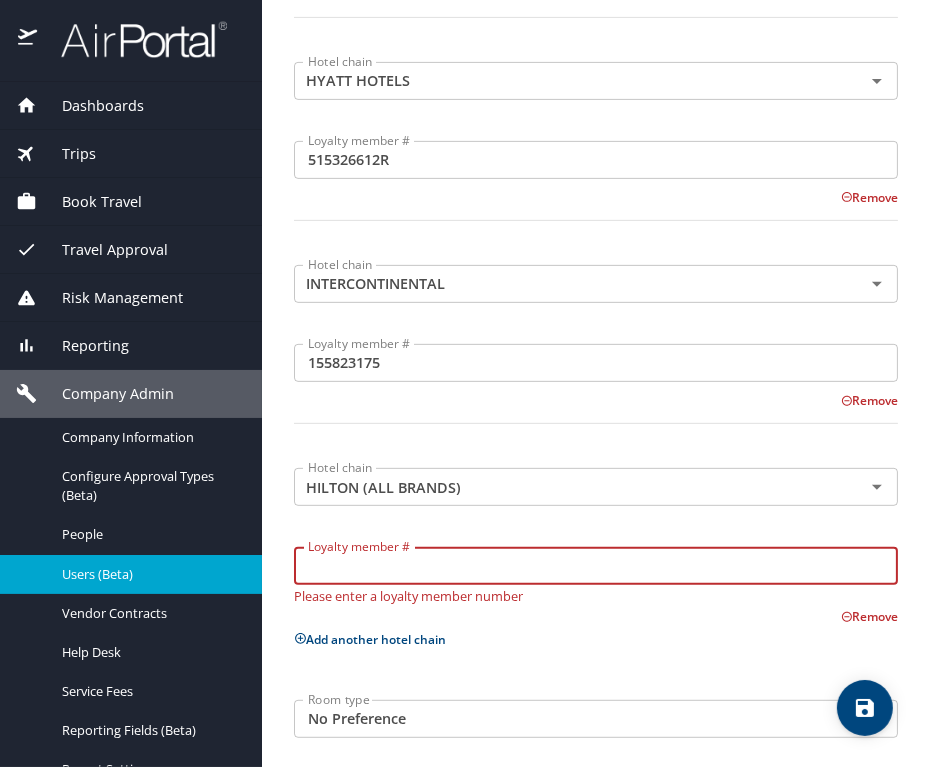 paste on "720963394" 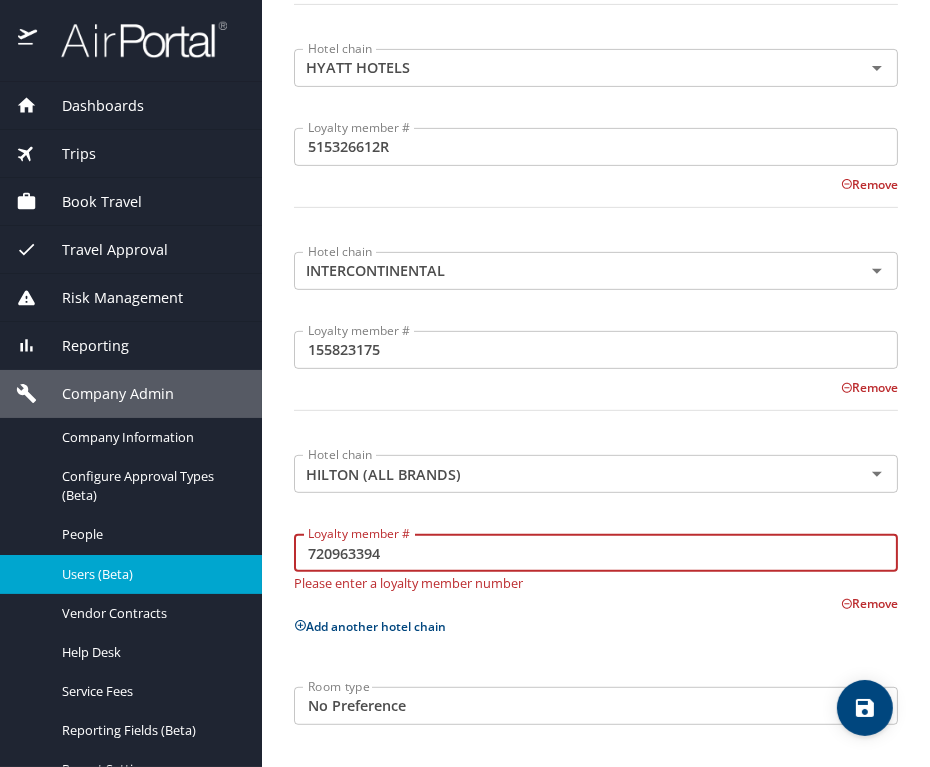 type on "720963394" 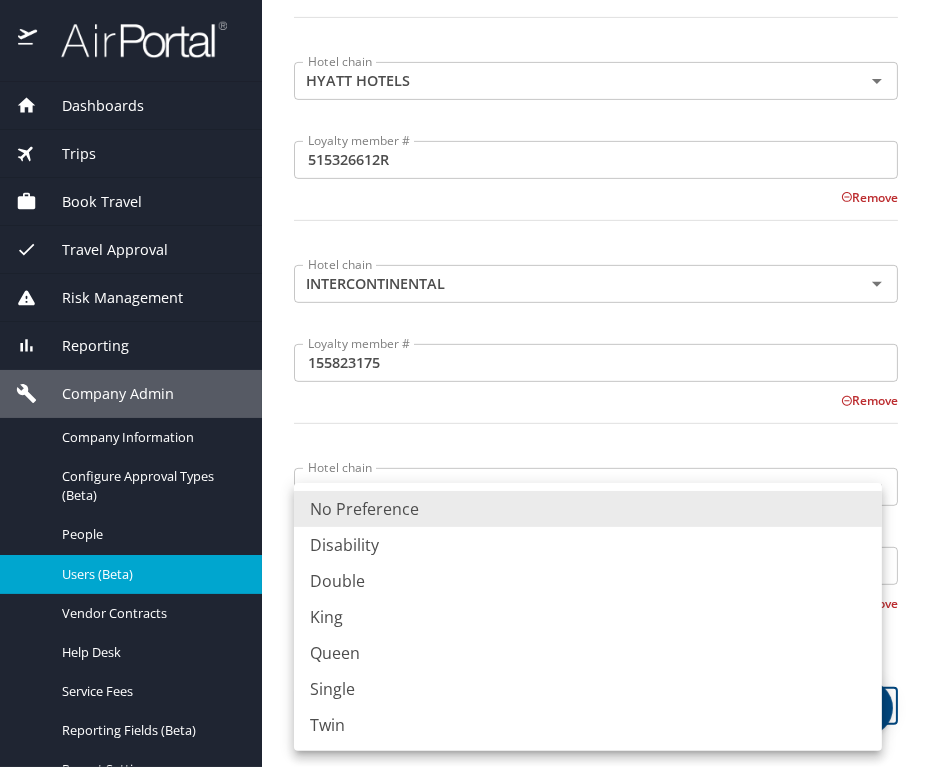 click on "King" at bounding box center (588, 617) 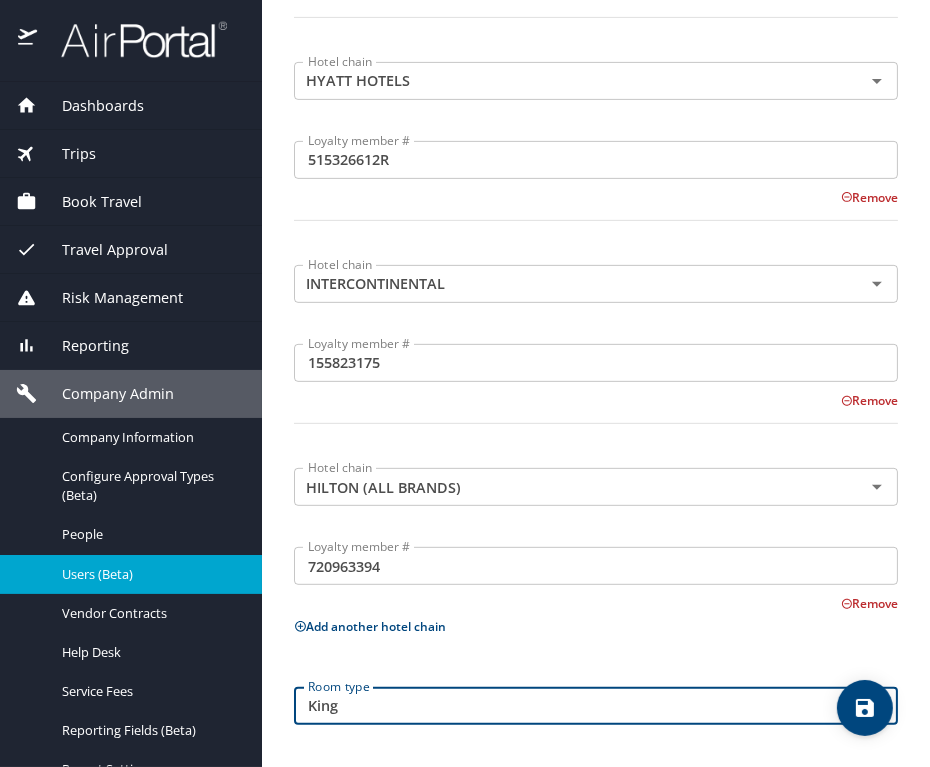 click at bounding box center [865, 708] 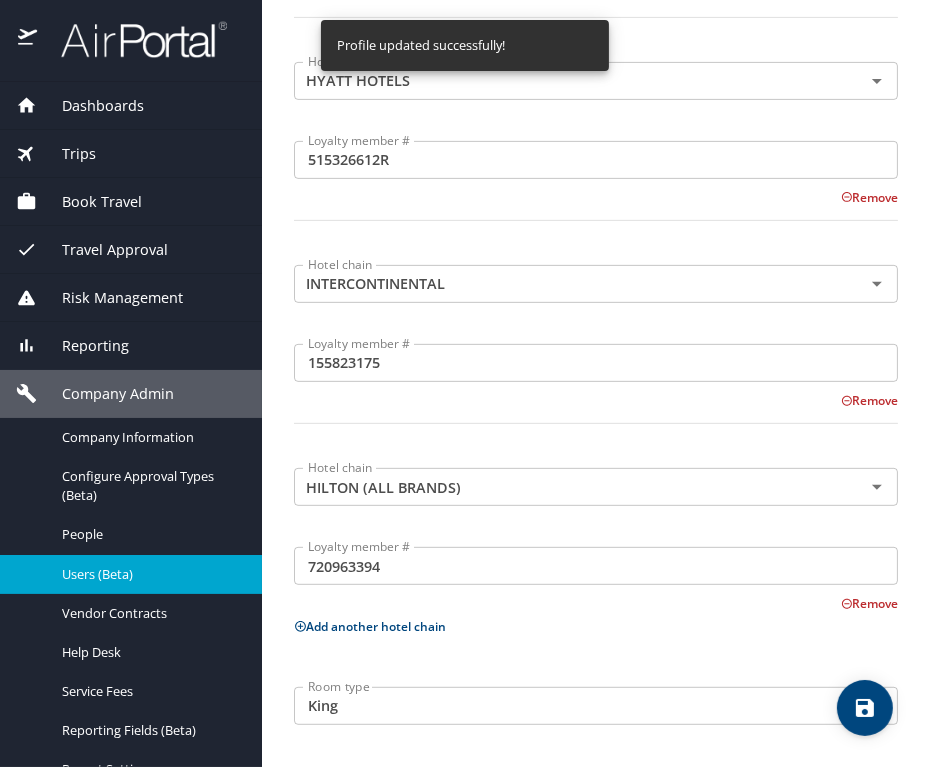 scroll, scrollTop: 0, scrollLeft: 0, axis: both 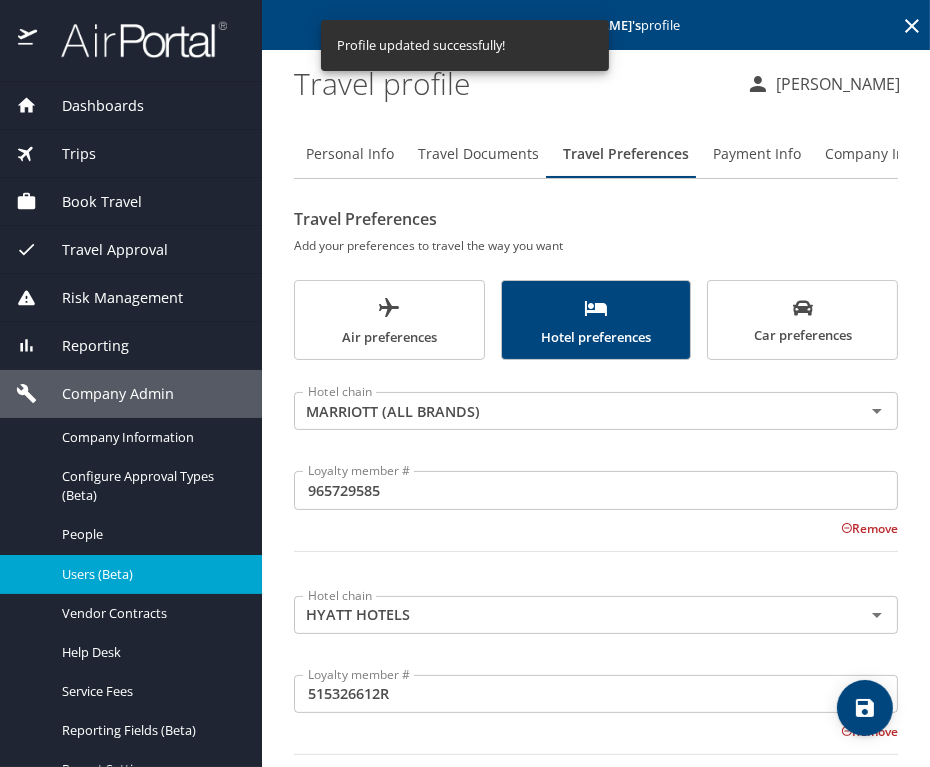 click on "Car preferences" at bounding box center (802, 322) 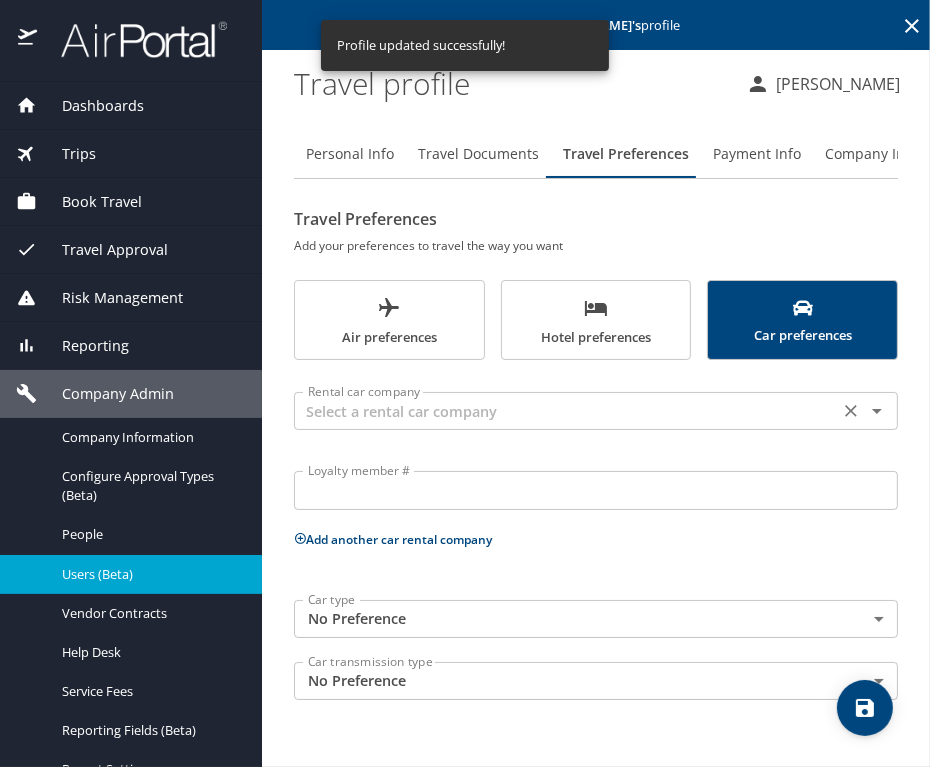 click at bounding box center (566, 411) 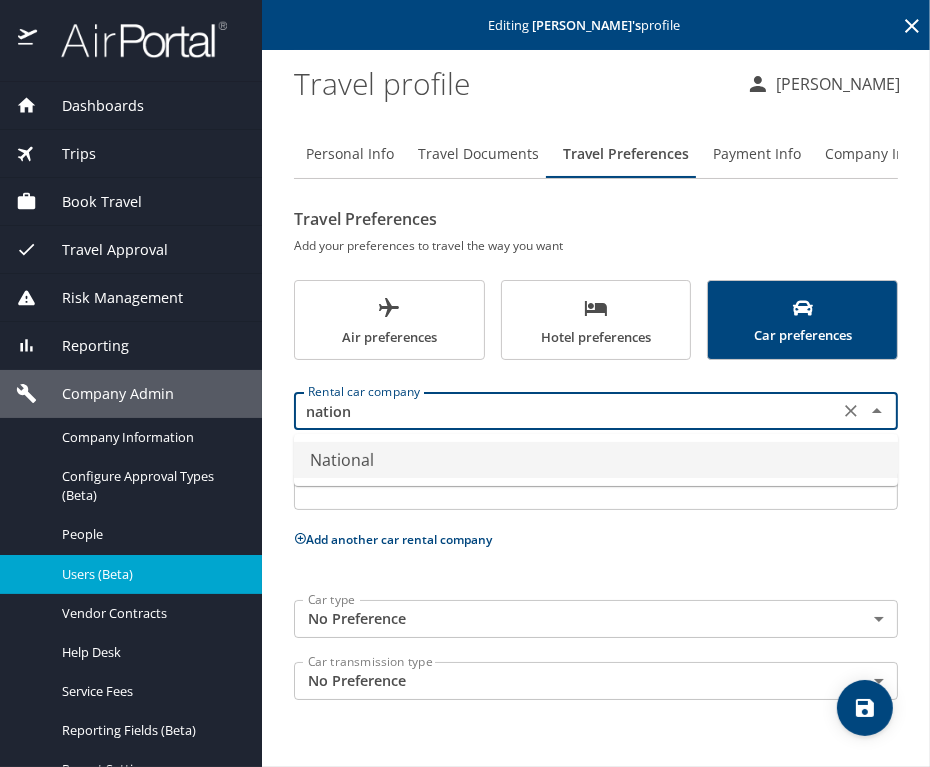 click on "National" at bounding box center (596, 460) 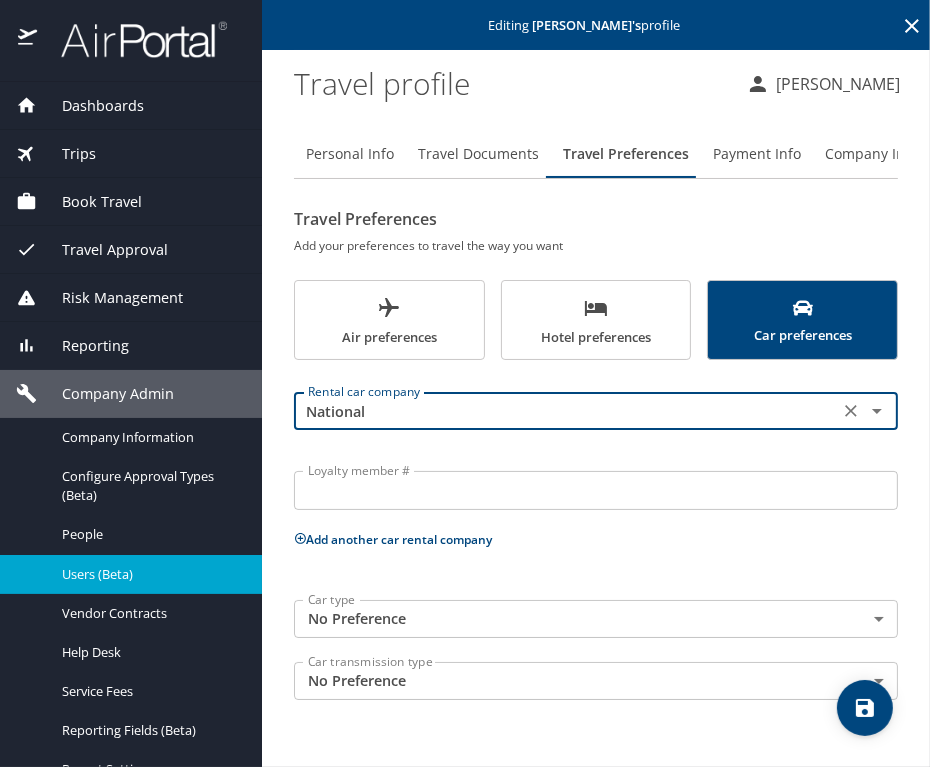 type on "National" 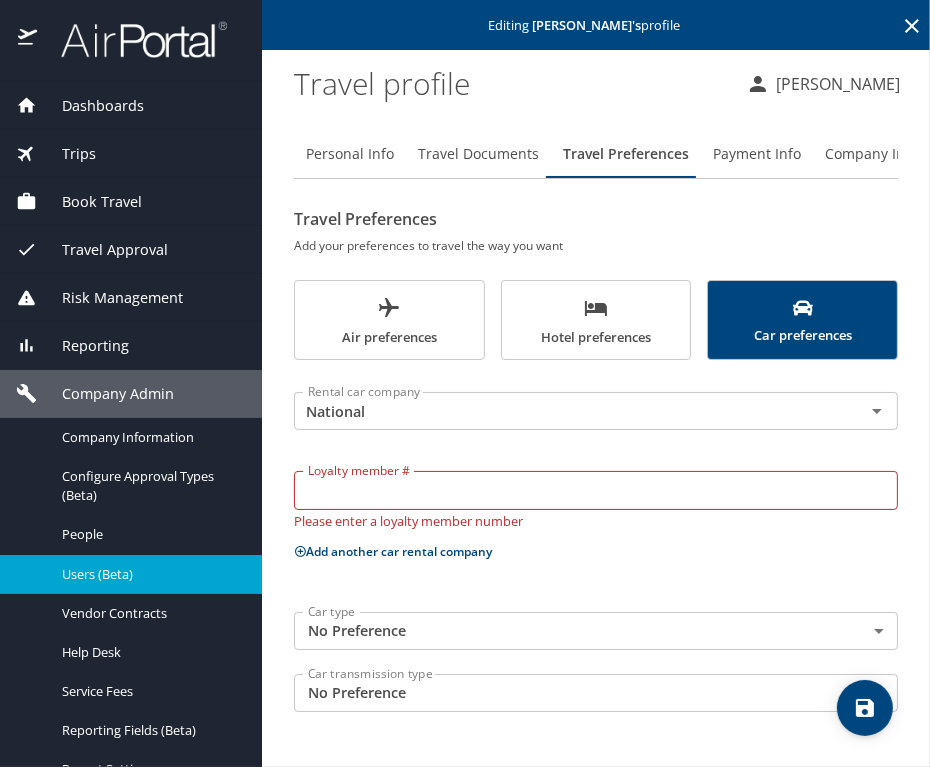 click on "Loyalty member #" at bounding box center (596, 490) 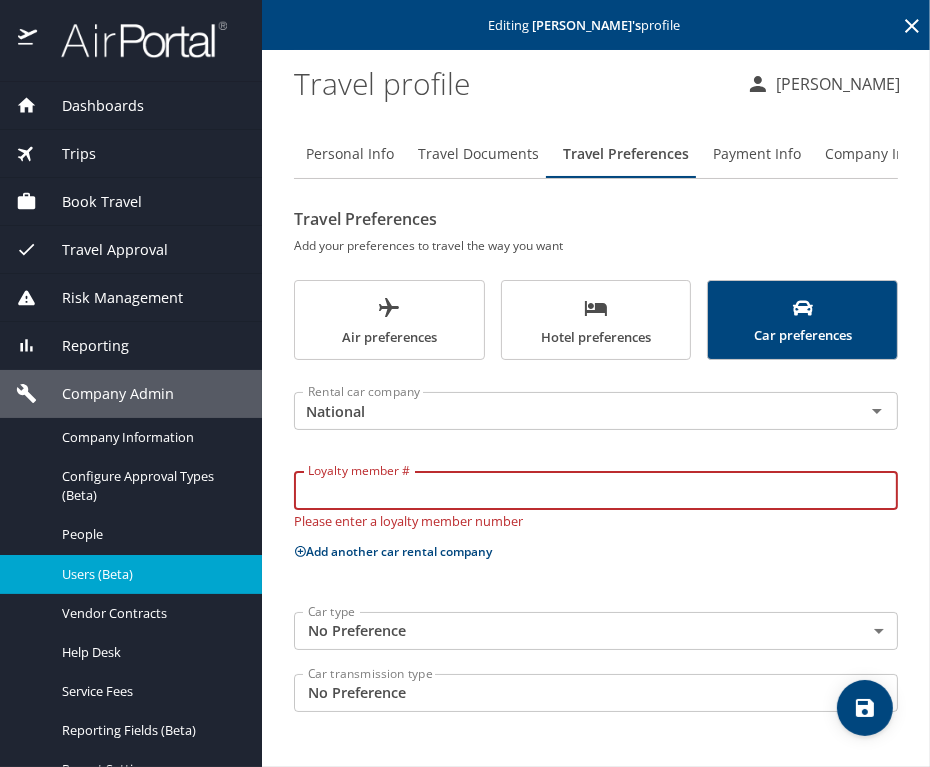 paste on "507157534" 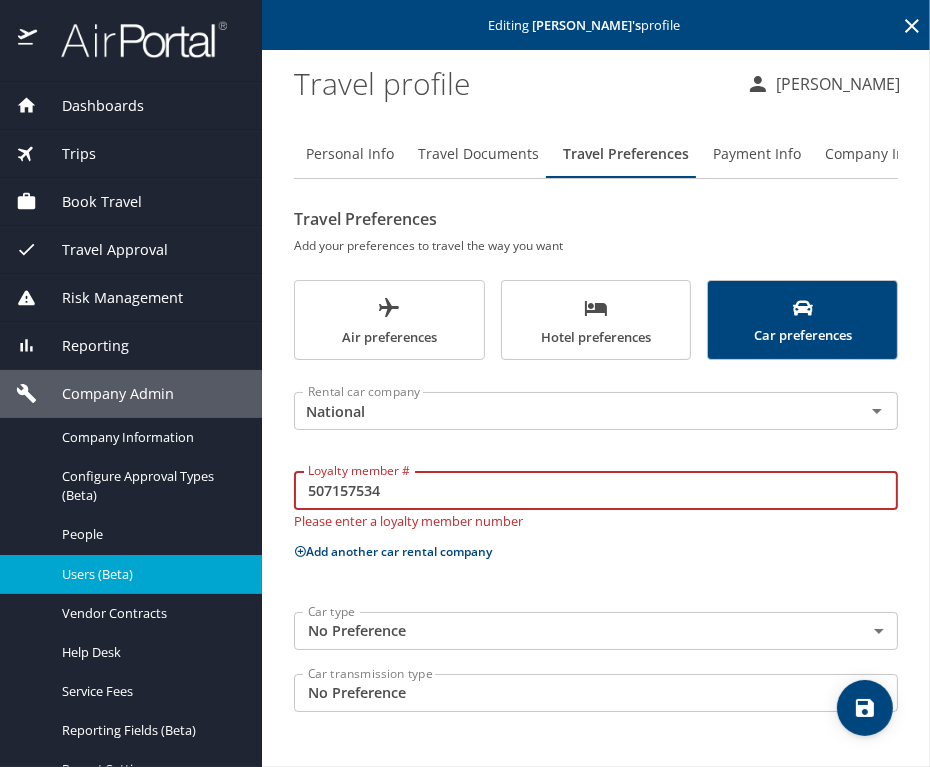 type on "507157534" 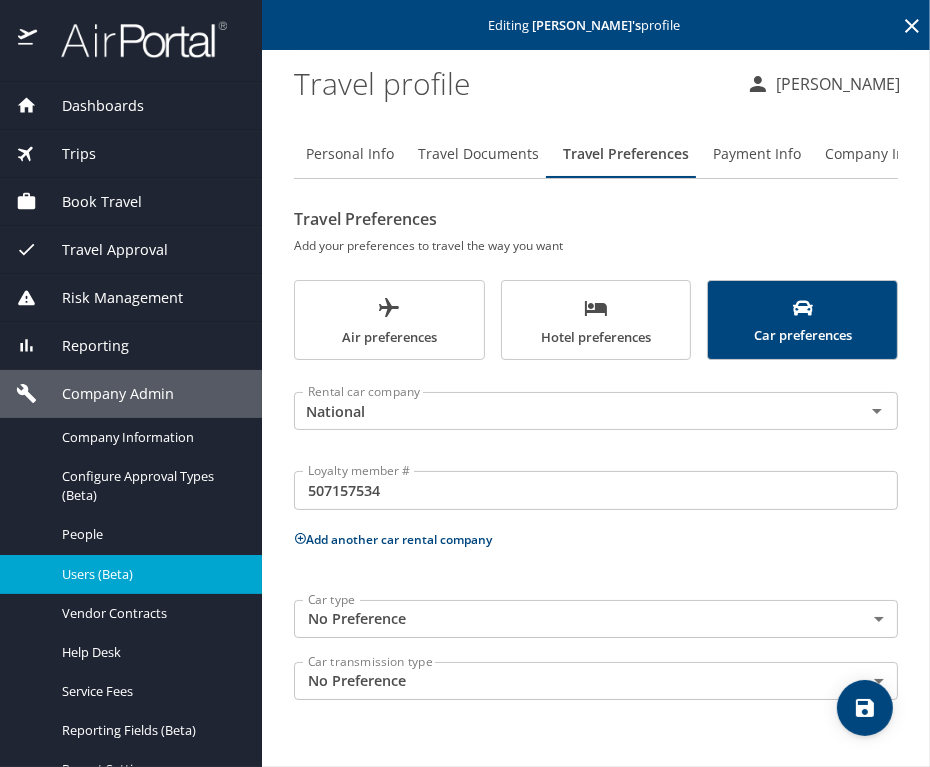 click at bounding box center [865, 708] 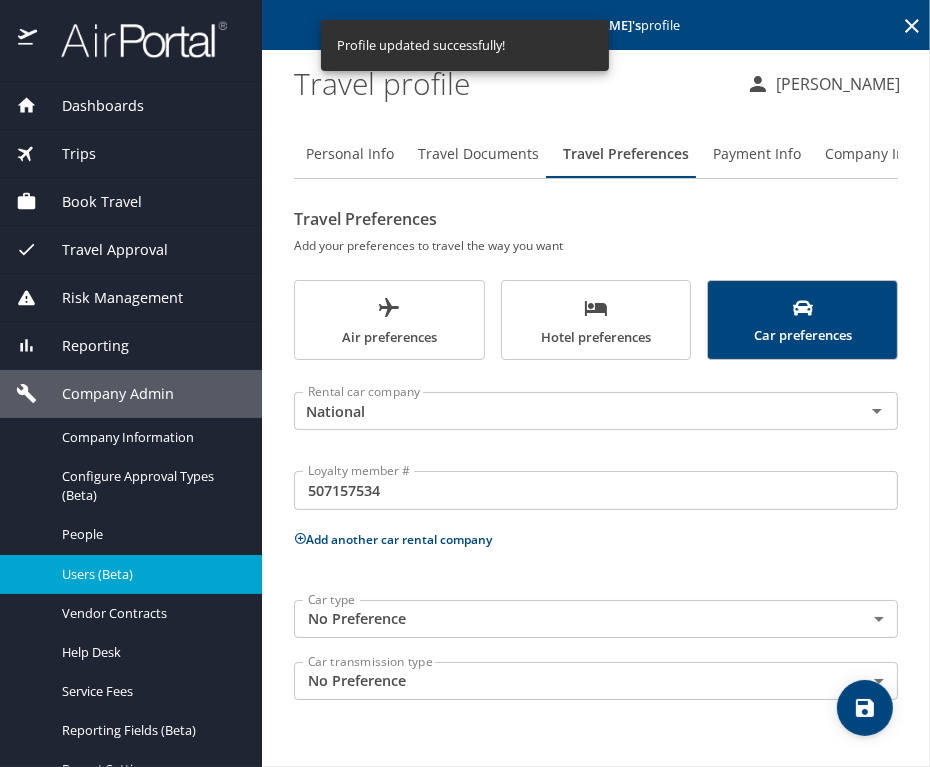 click on "Payment Info" at bounding box center (757, 154) 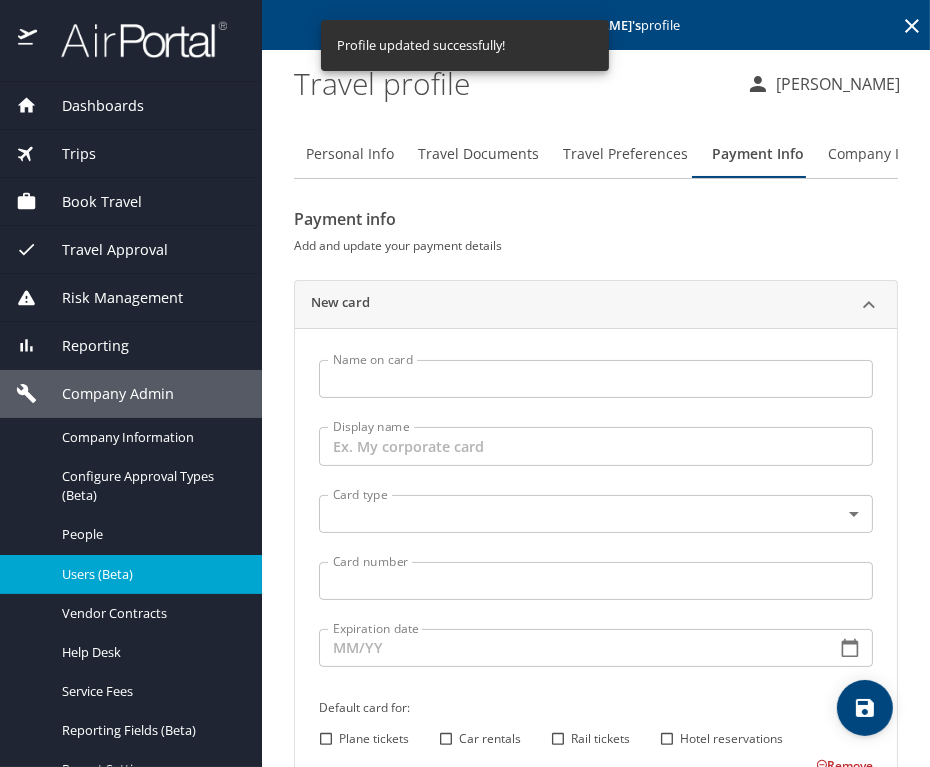 click on "Company Info" at bounding box center [874, 154] 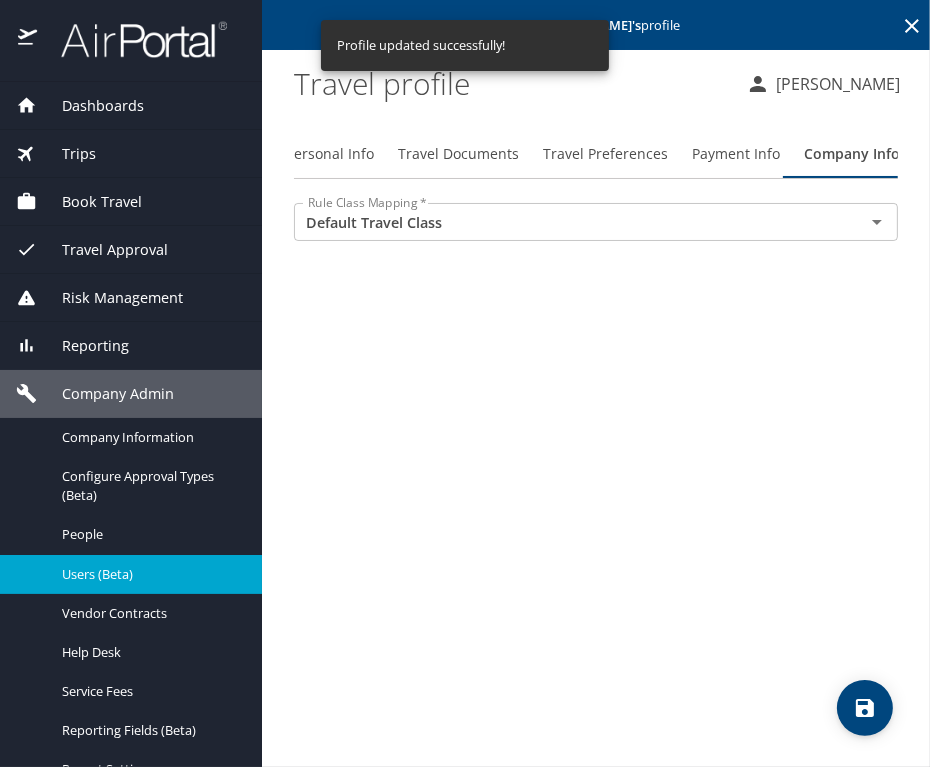 scroll, scrollTop: 0, scrollLeft: 22, axis: horizontal 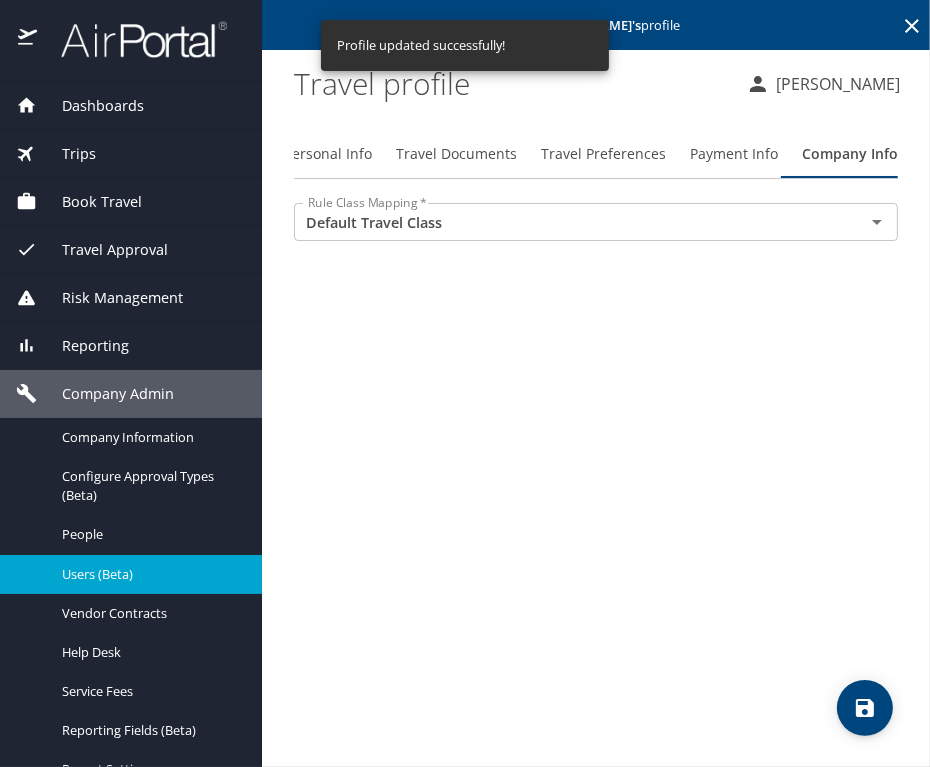 click on "Personal Info" at bounding box center (328, 154) 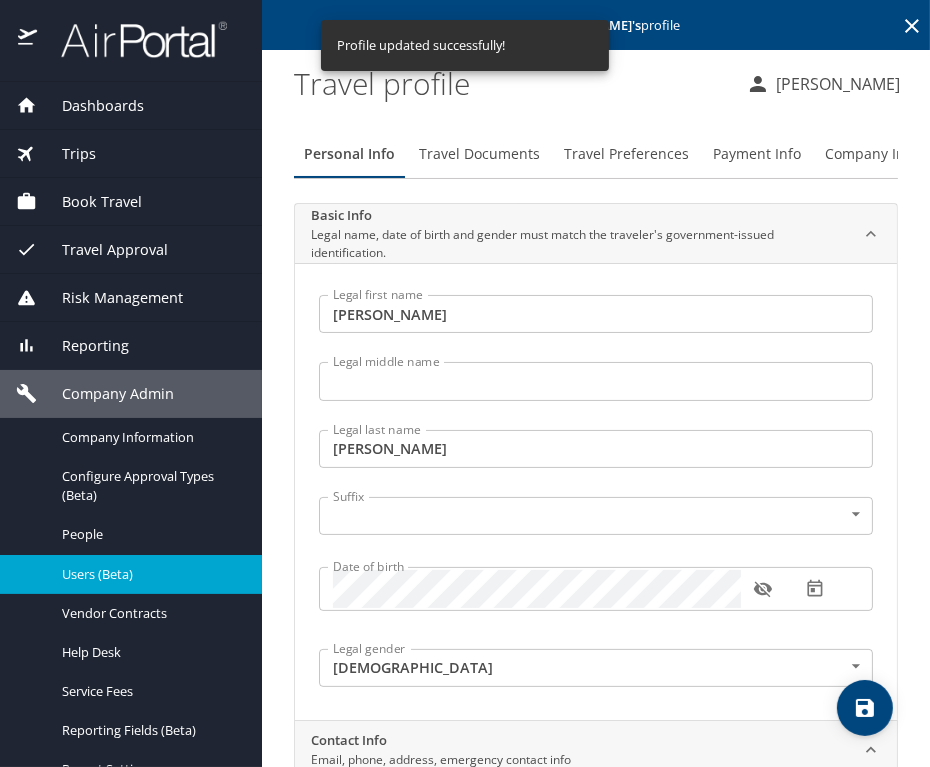 scroll, scrollTop: 0, scrollLeft: 0, axis: both 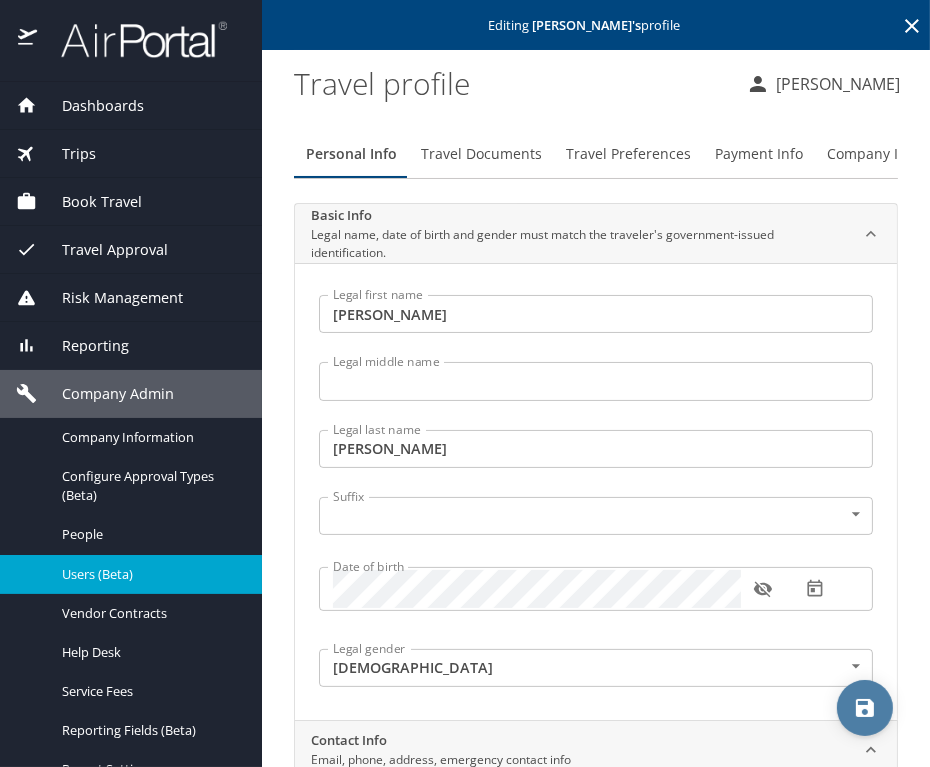 click 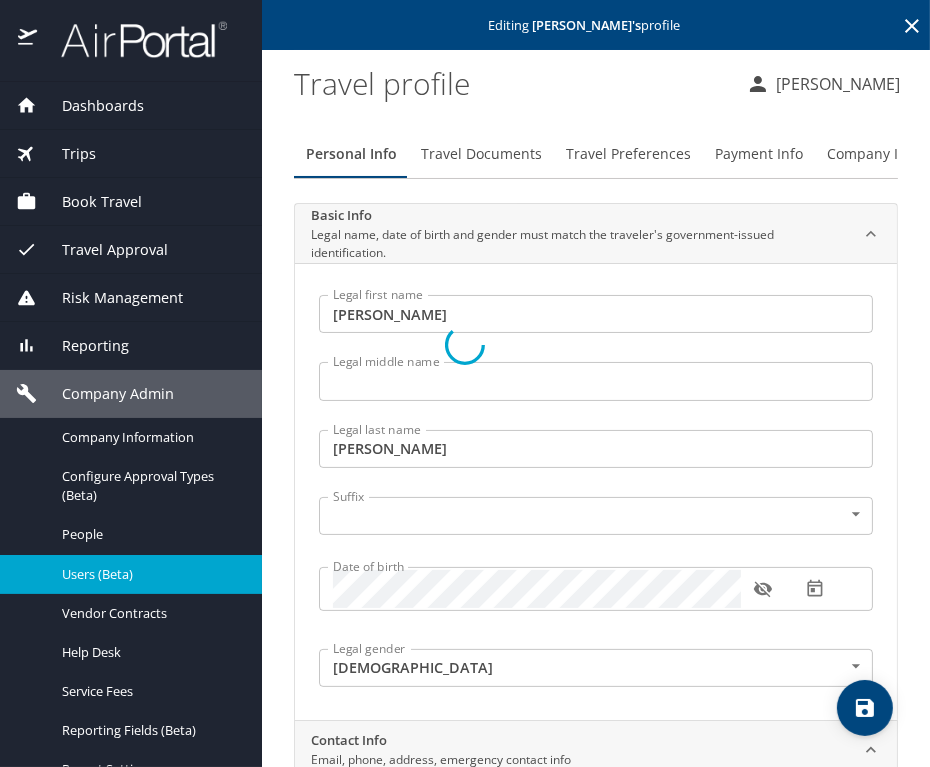 select on "US" 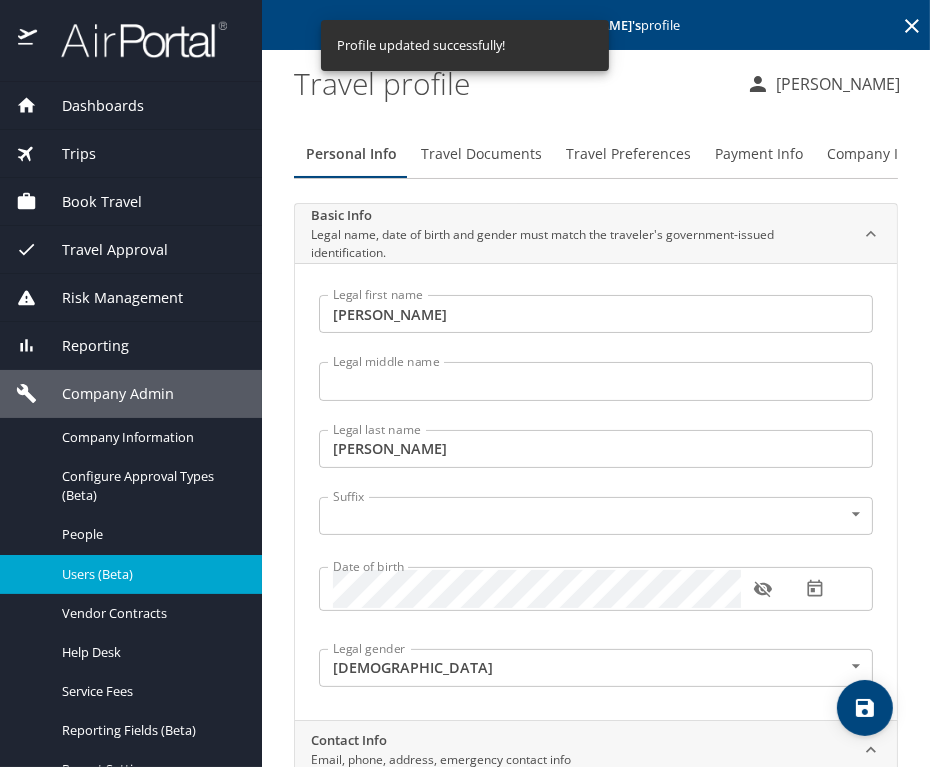 select on "US" 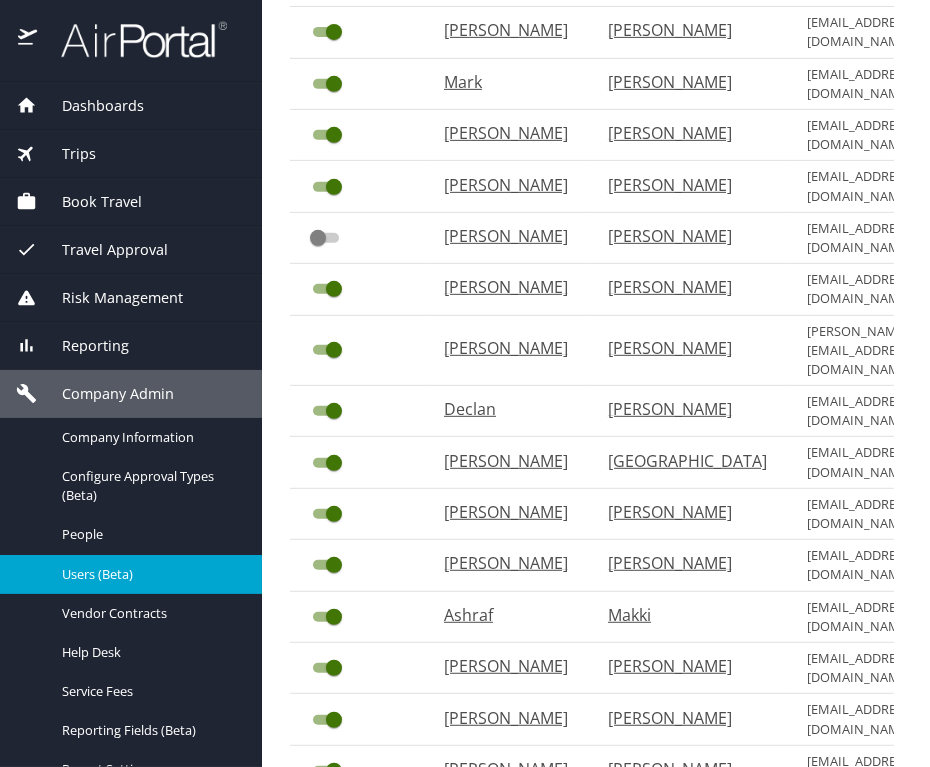 scroll, scrollTop: 0, scrollLeft: 0, axis: both 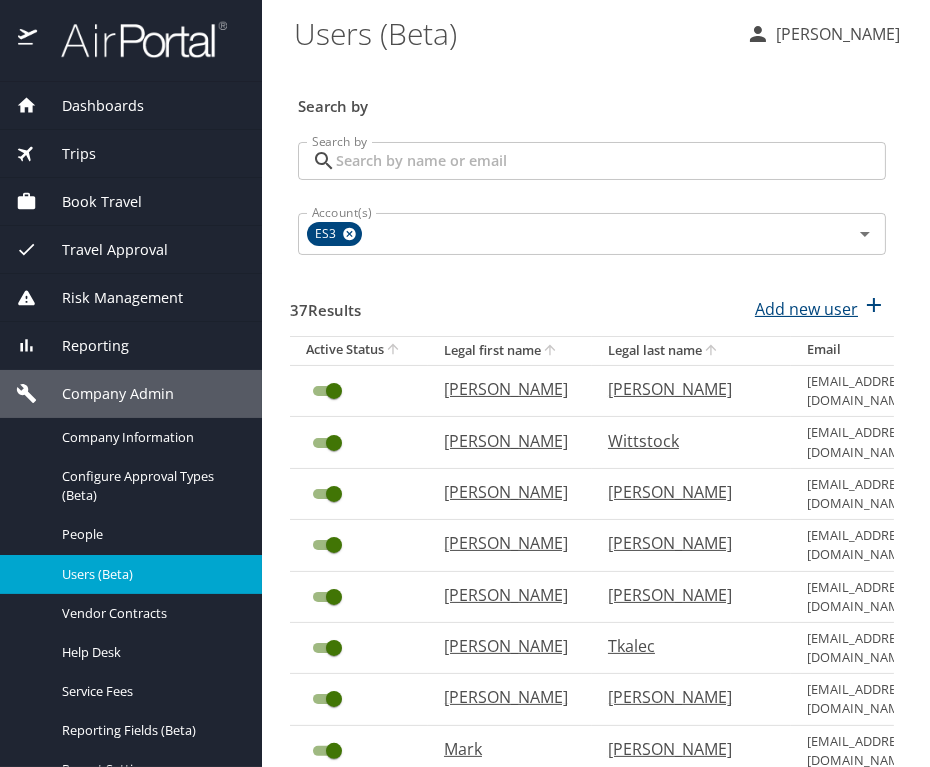 click on "Add new user" at bounding box center [806, 309] 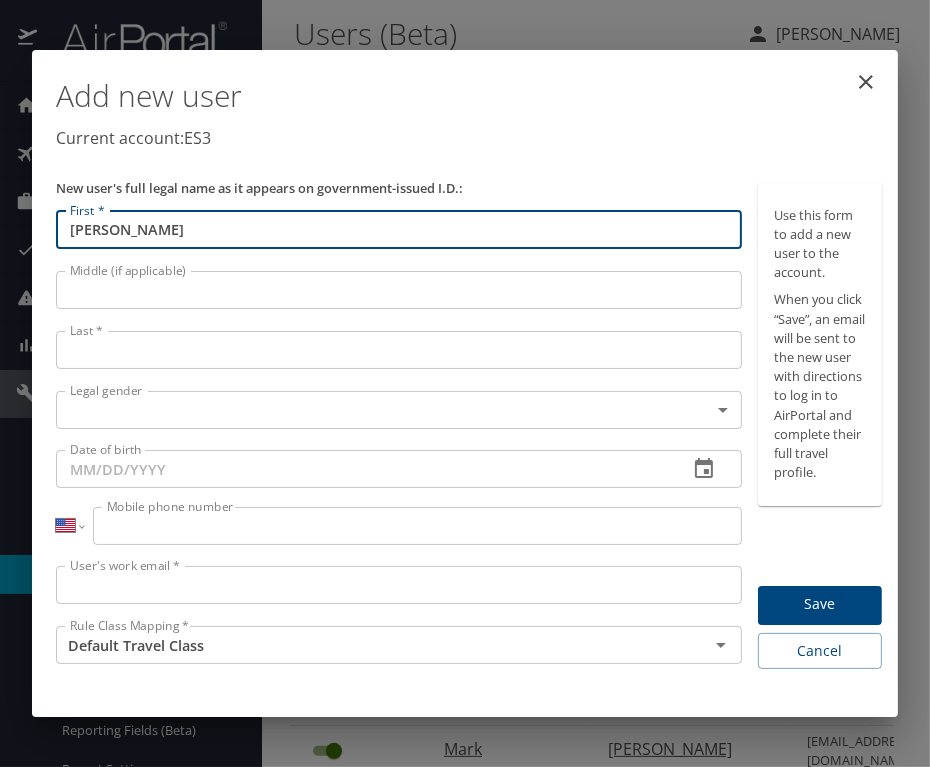 type on "Steve" 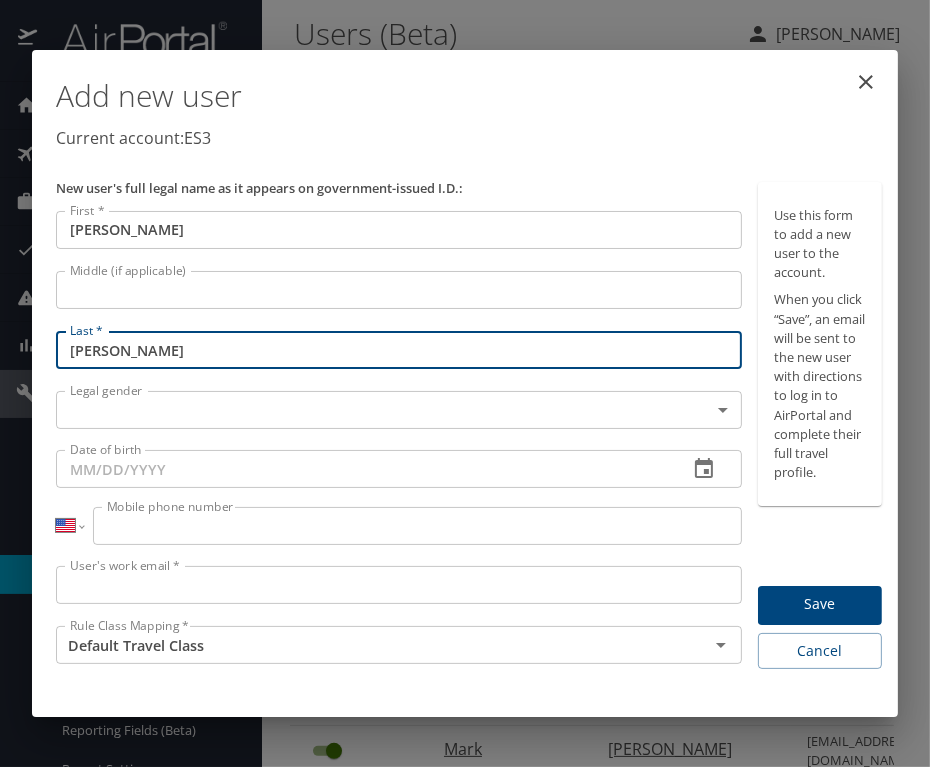 type on "Stamatopoulos" 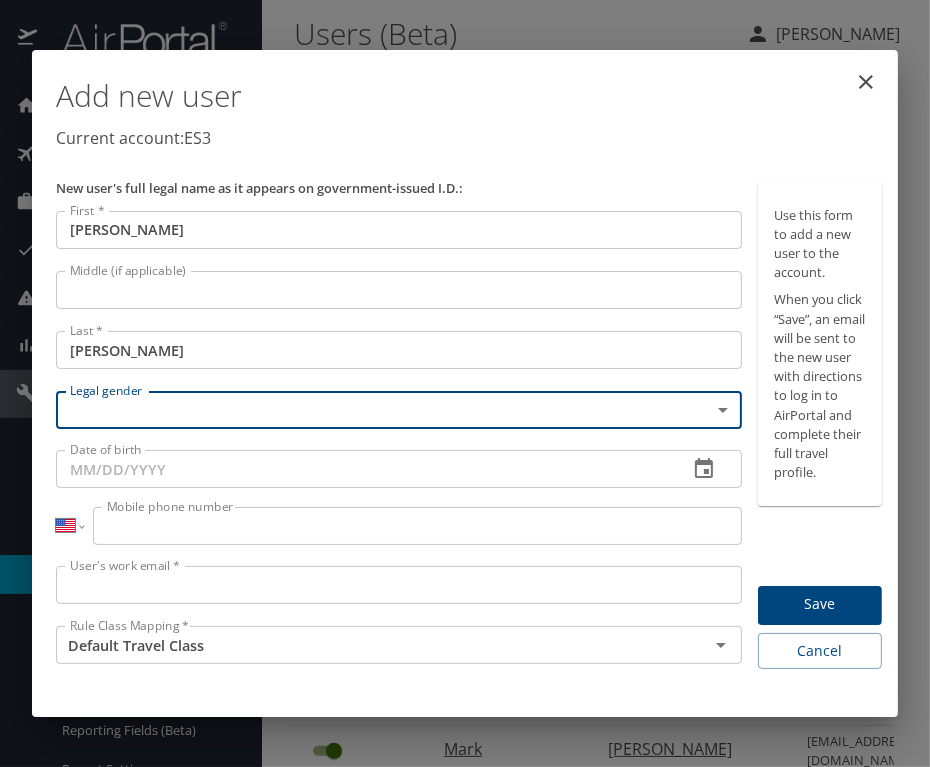 click on "Dashboards AirPortal 360™ Manager My Travel Dashboard Trips Airtinerary® Lookup Current / Future Trips Past Trips Trips Missing Hotel Hotel Check-ins Book Travel Request Agent Booking Approval Request (Beta) Book/Manage Online Trips Travel Approval Pending Trip Approvals Approved Trips Canceled Trips Approvals (Beta) Risk Management SecurityLogic® Map Assistance Requests Travel Alerts Notifications Reporting Unused Tickets Savings Tracker Value Scorecard Virtual Pay Lookup Domo IBank Prime Analytics Company Admin Company Information Configure Approval Types (Beta) People Users (Beta) Vendor Contracts Help Desk Service Fees Reporting Fields (Beta) Report Settings Virtual Pay Settings Employee Tools Help Desk Users (Beta) Paulina Zawisza Search by Search by Search by Account(s) ES3 Account(s) 37  Results Add new user Active Status  Legal first name  Legal last name  Email Paulina Zawisza pzawisza@es3.net Laura Wittstock lwittstock@es3.net Paul Wisner pwisner@es3.net Brandi Willett bwillett00@gmail.com Gary" at bounding box center [465, 383] 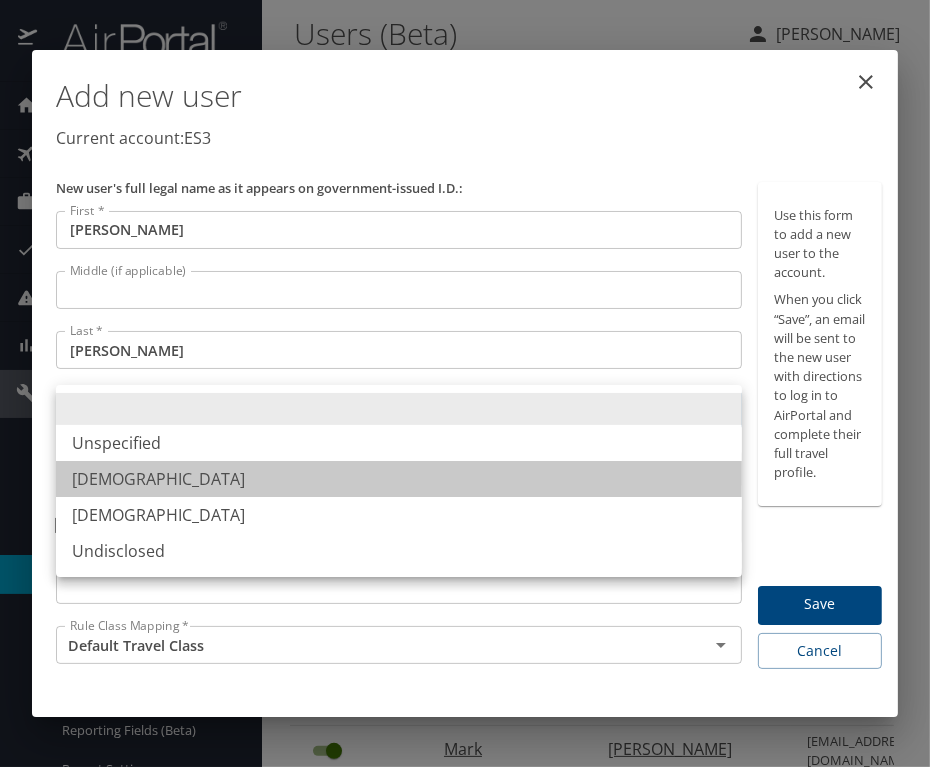 click on "Male" at bounding box center (399, 479) 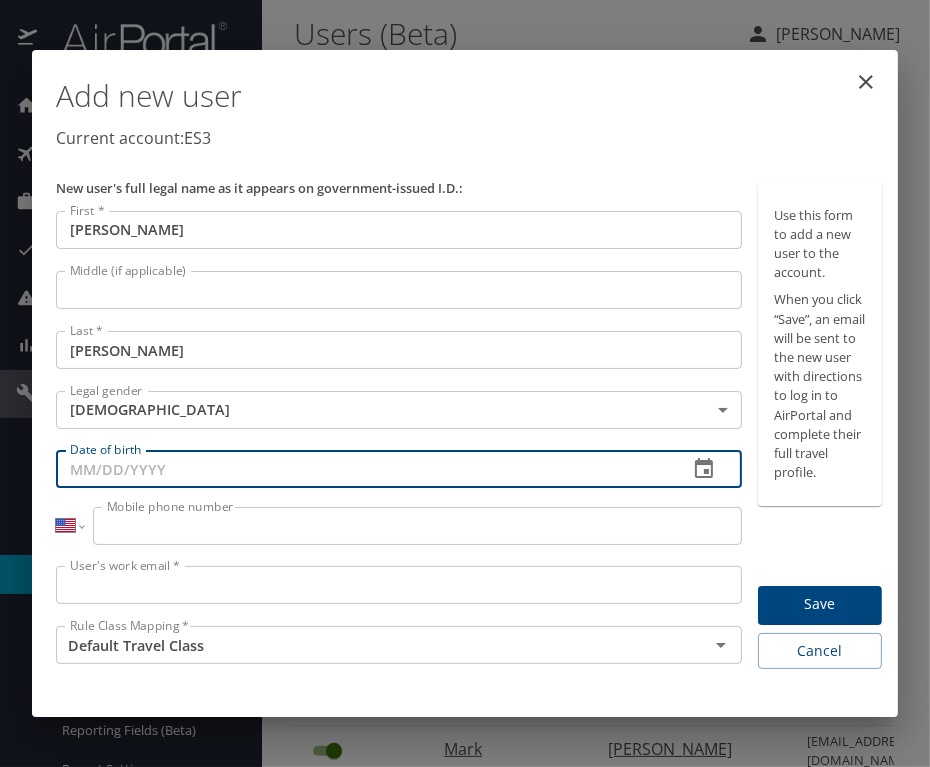 click on "Date of birth" at bounding box center [364, 469] 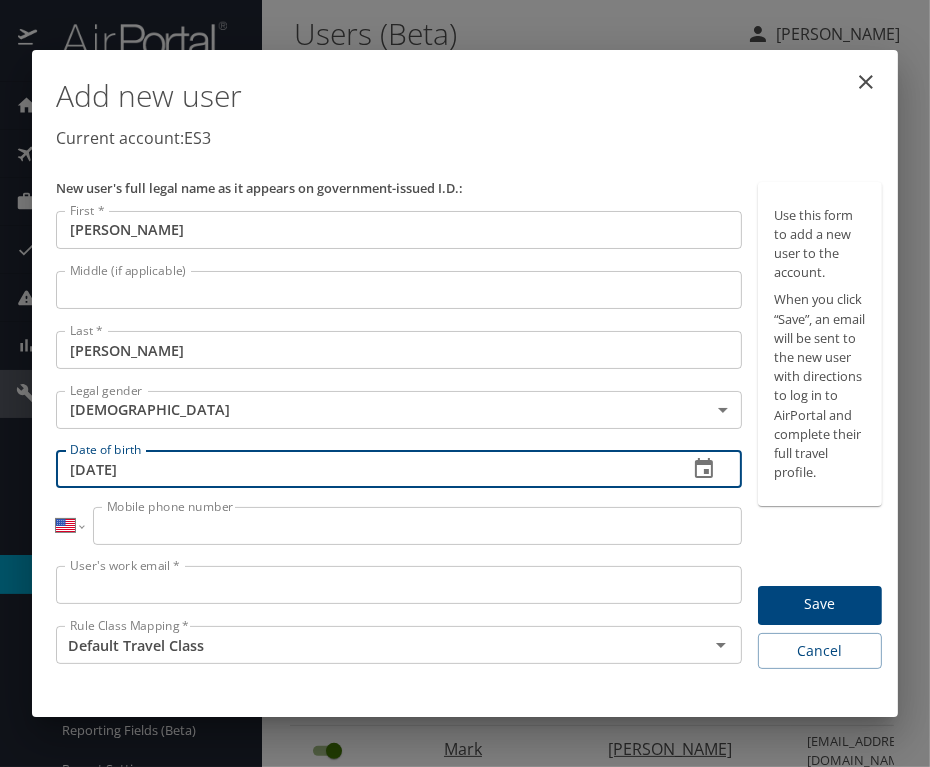 type on "05/09/1961" 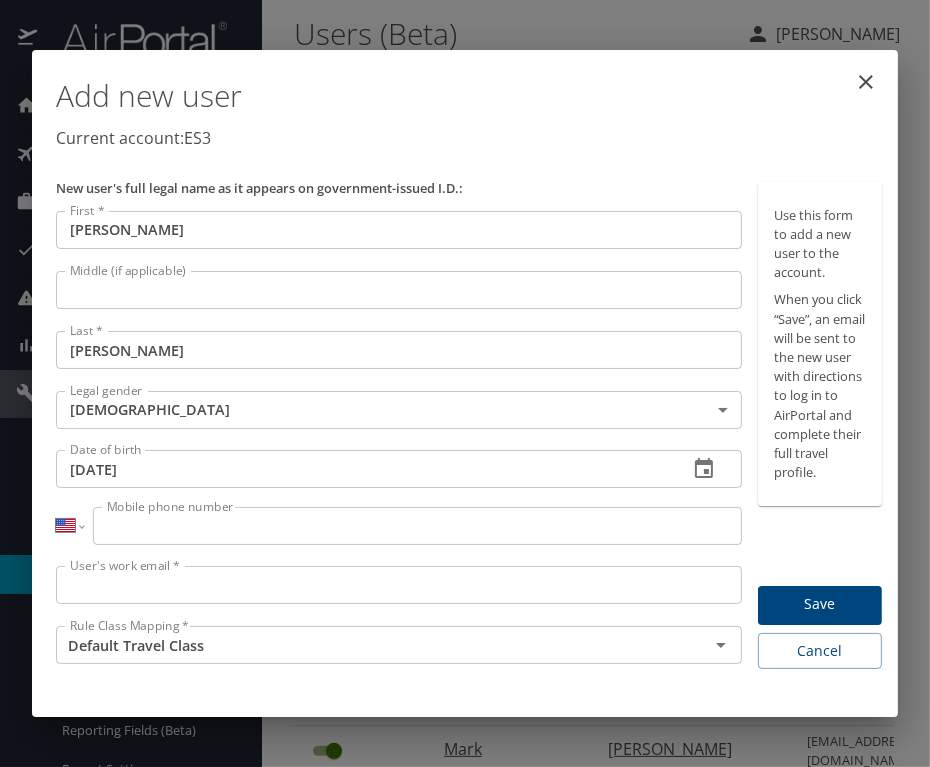 click on "Mobile phone number" at bounding box center (417, 526) 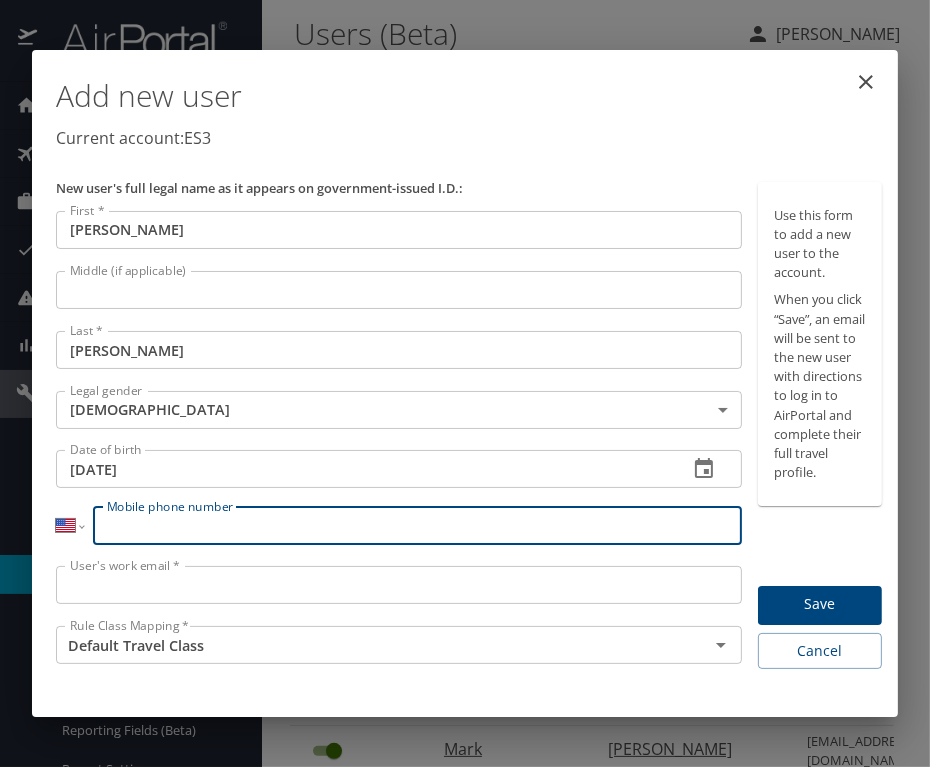 paste on "(570) 401-2205" 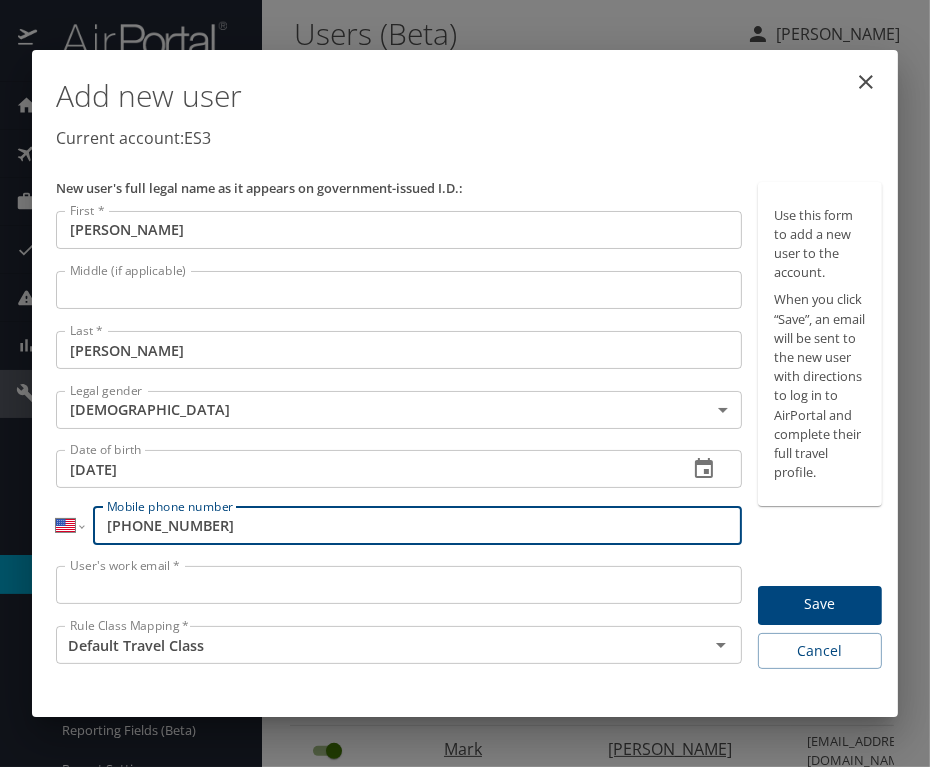 type on "(570) 401-2205" 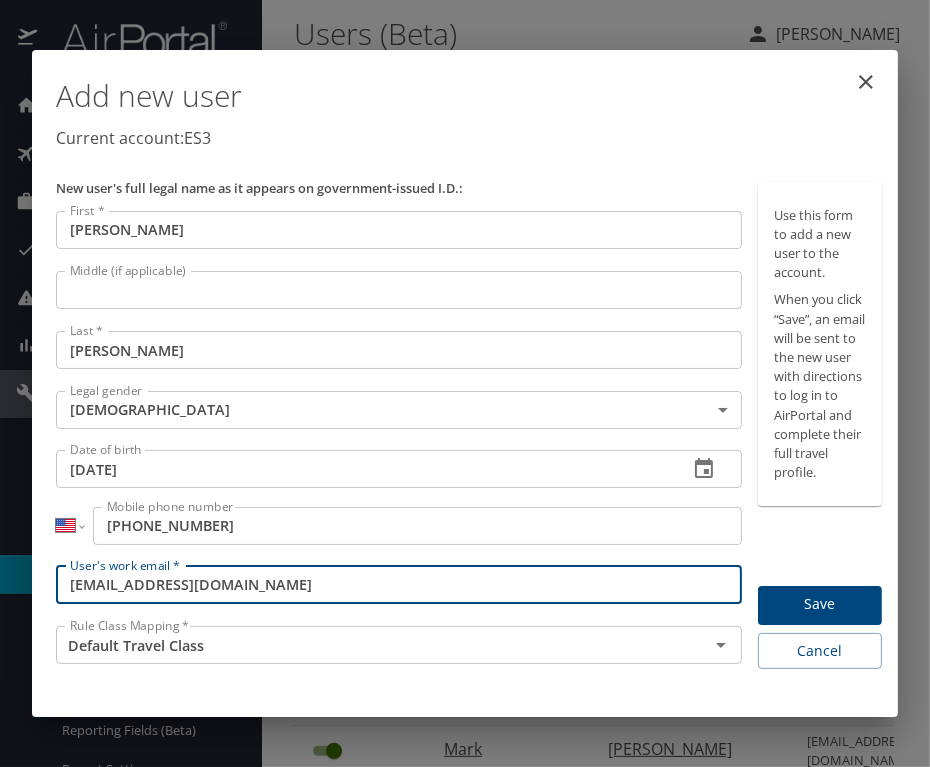 type on "sstamatopoulos@es3.net" 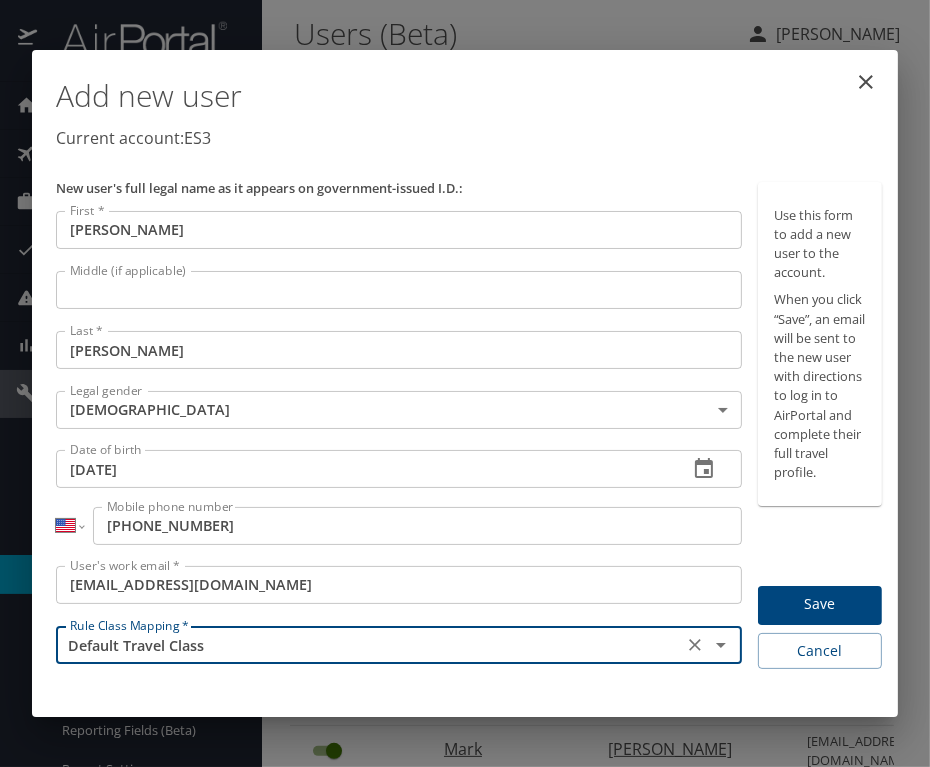 click on "Save" at bounding box center (820, 604) 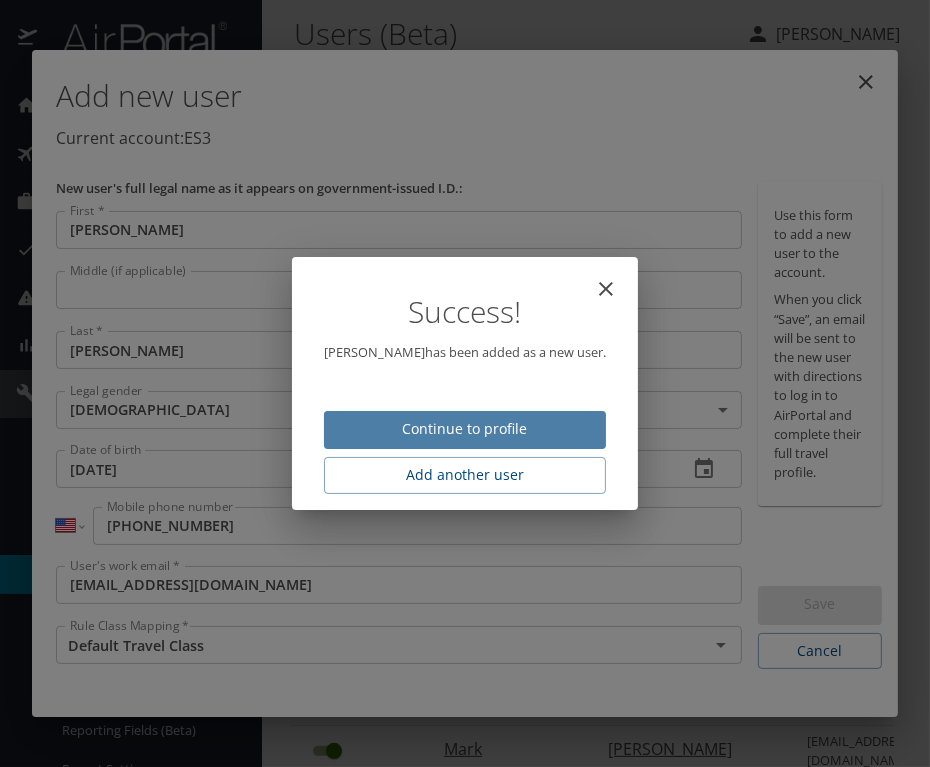 click on "Continue to profile" at bounding box center (465, 429) 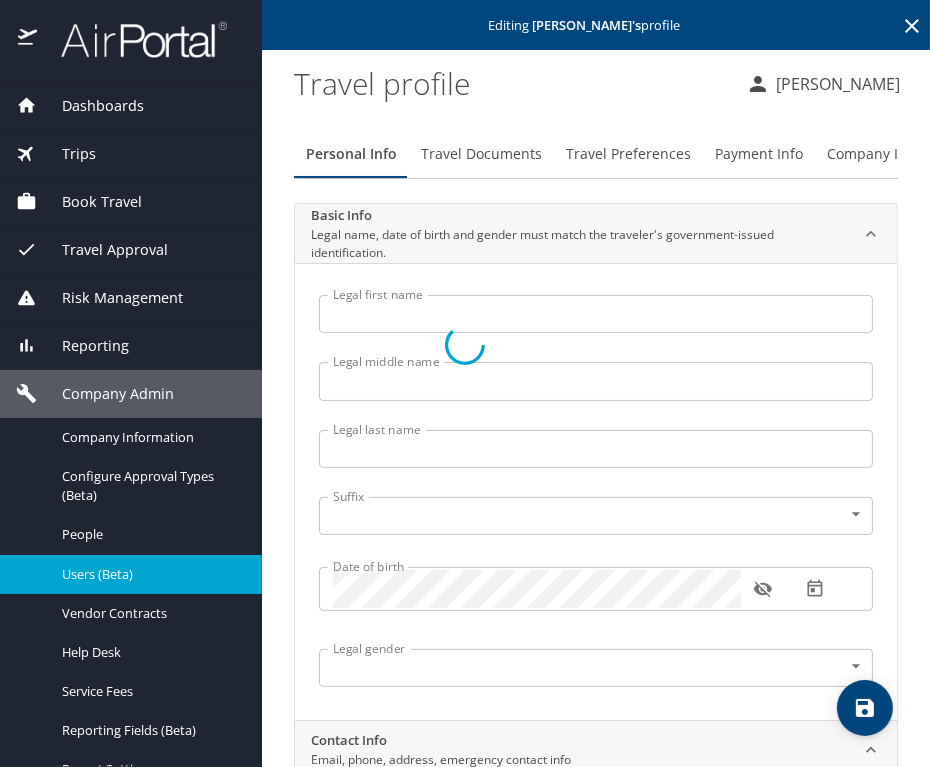 type on "Steve" 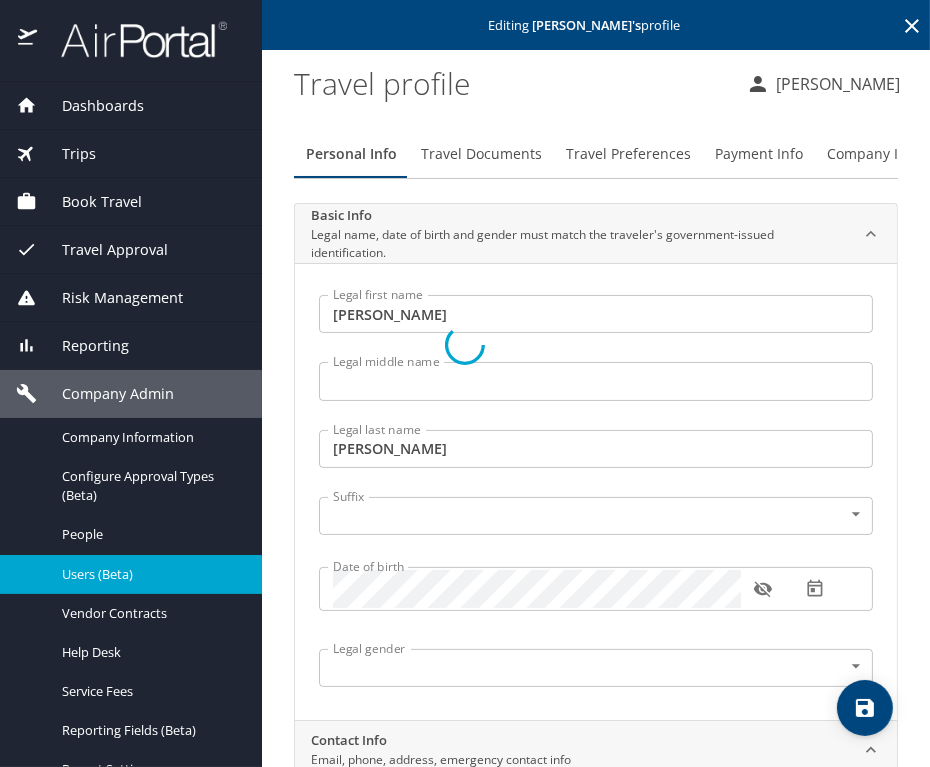 select on "US" 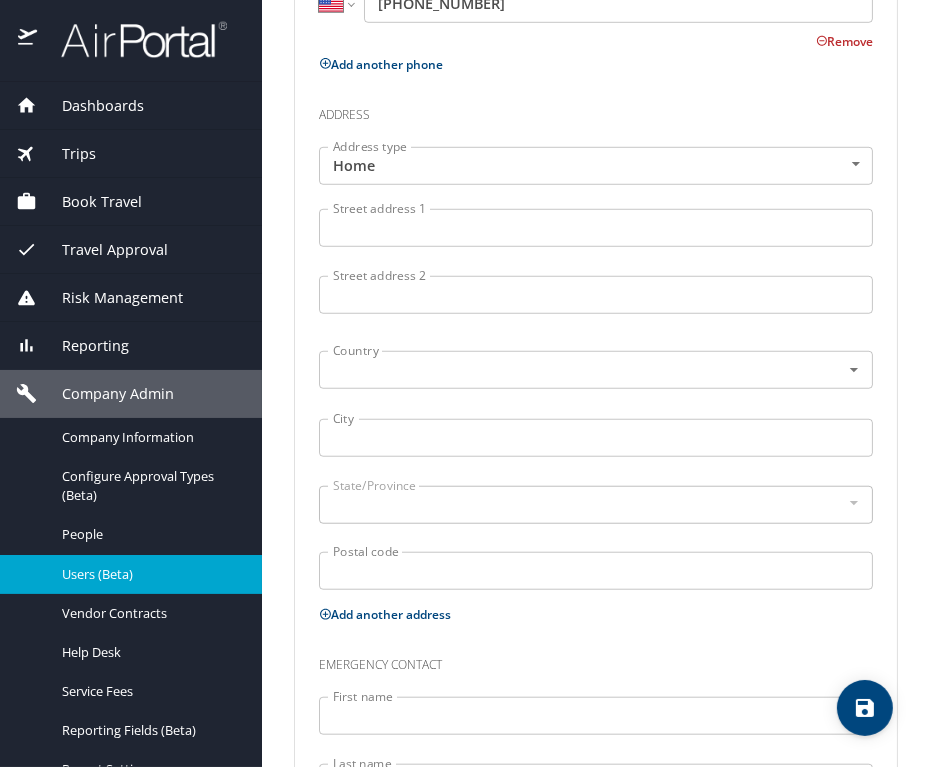 scroll, scrollTop: 1343, scrollLeft: 0, axis: vertical 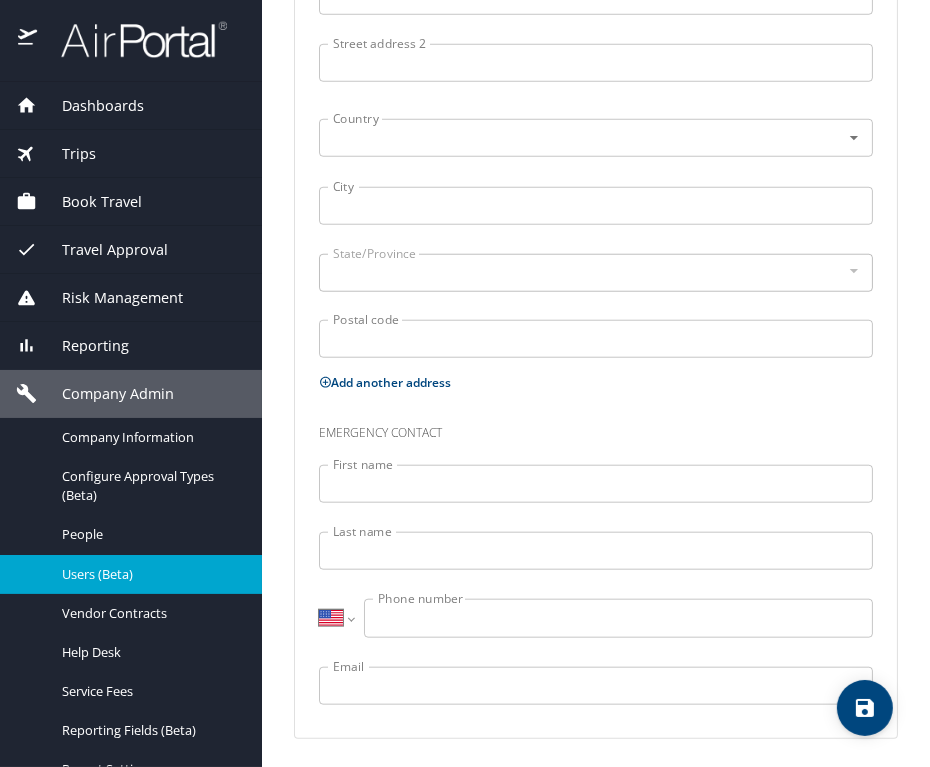 click on "First name" at bounding box center (596, 484) 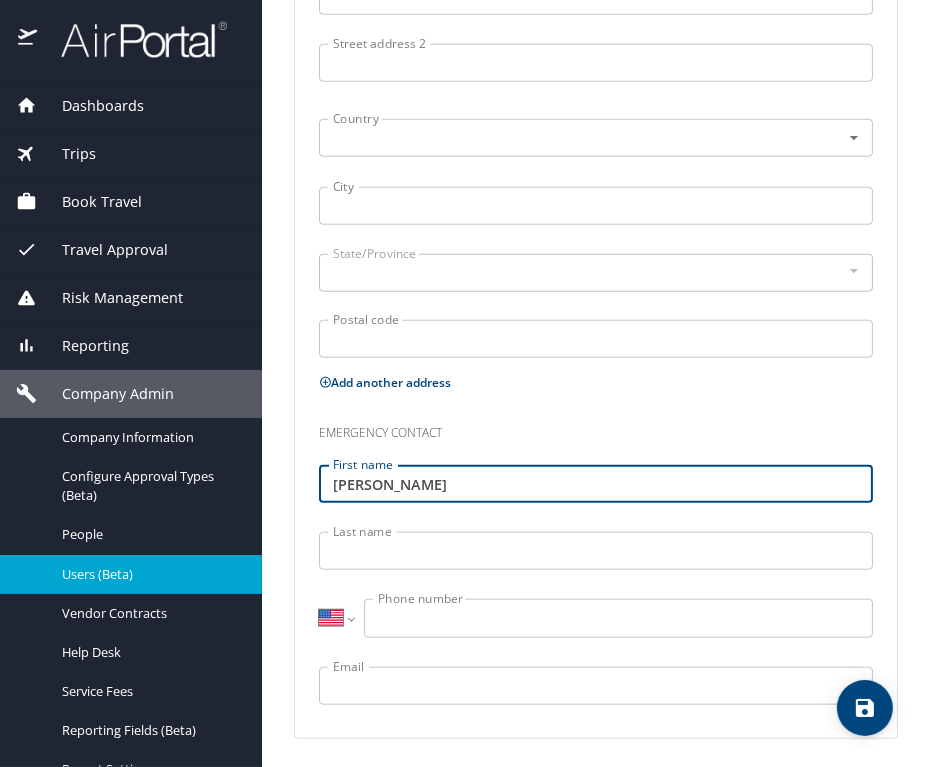 type on "Chris" 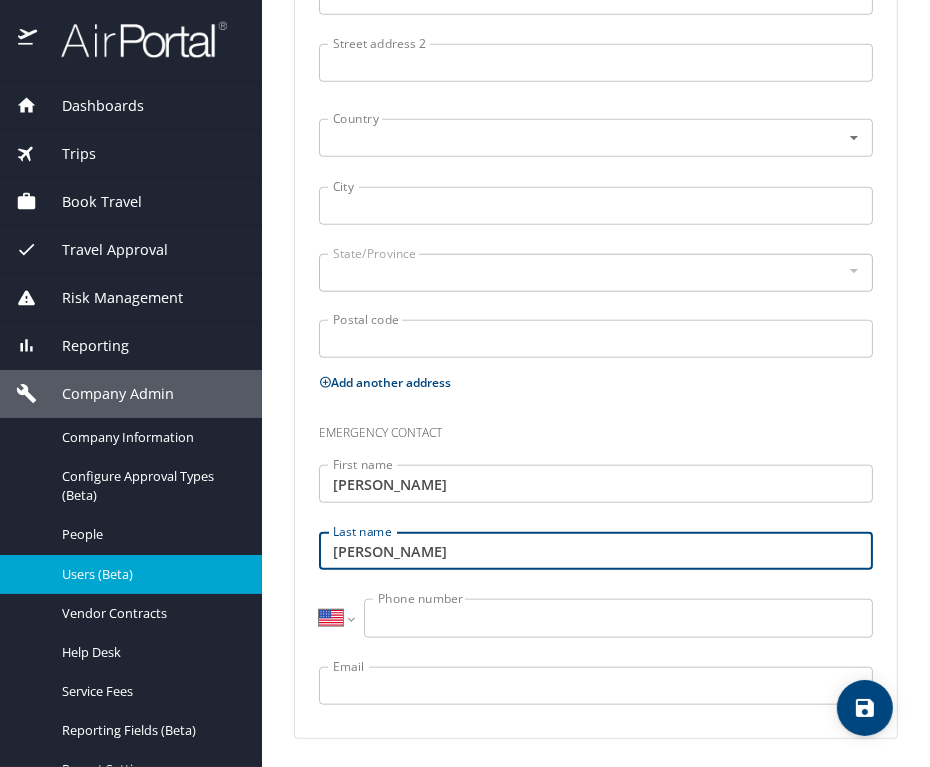 type on "Stamatopoulos" 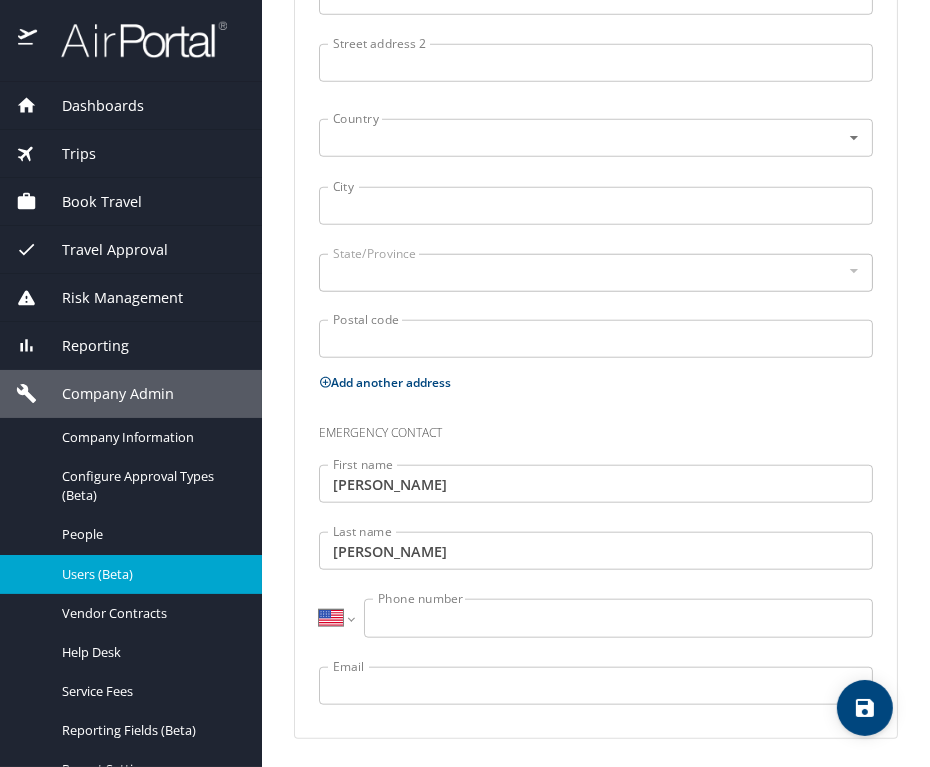 click on "Phone number" at bounding box center (618, 618) 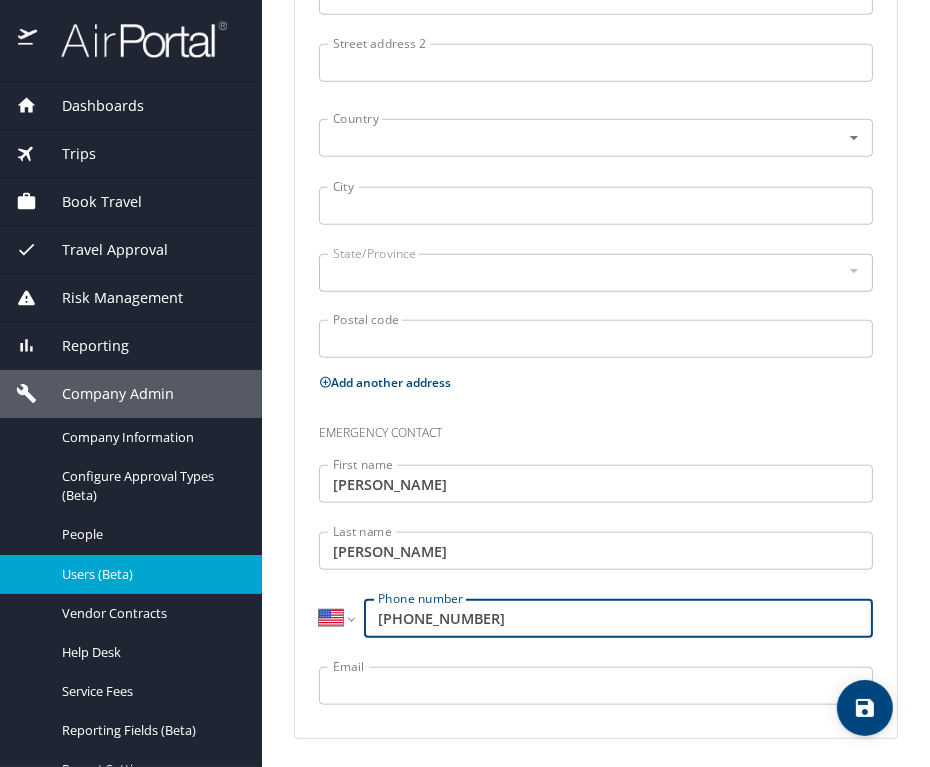 type on "(570) 881-7868" 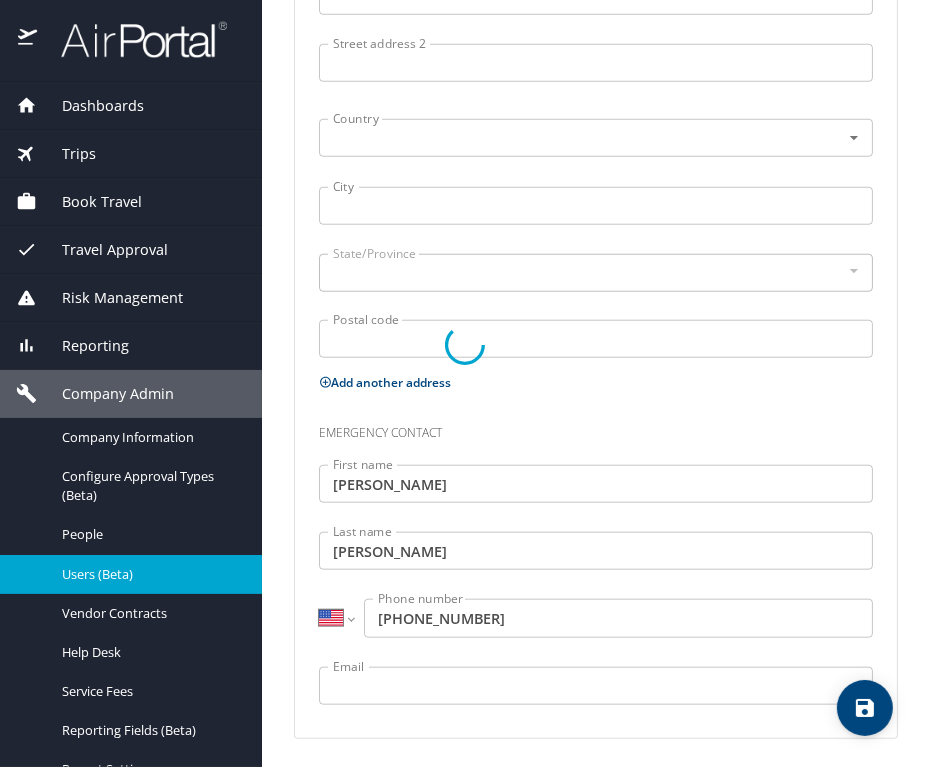 select on "US" 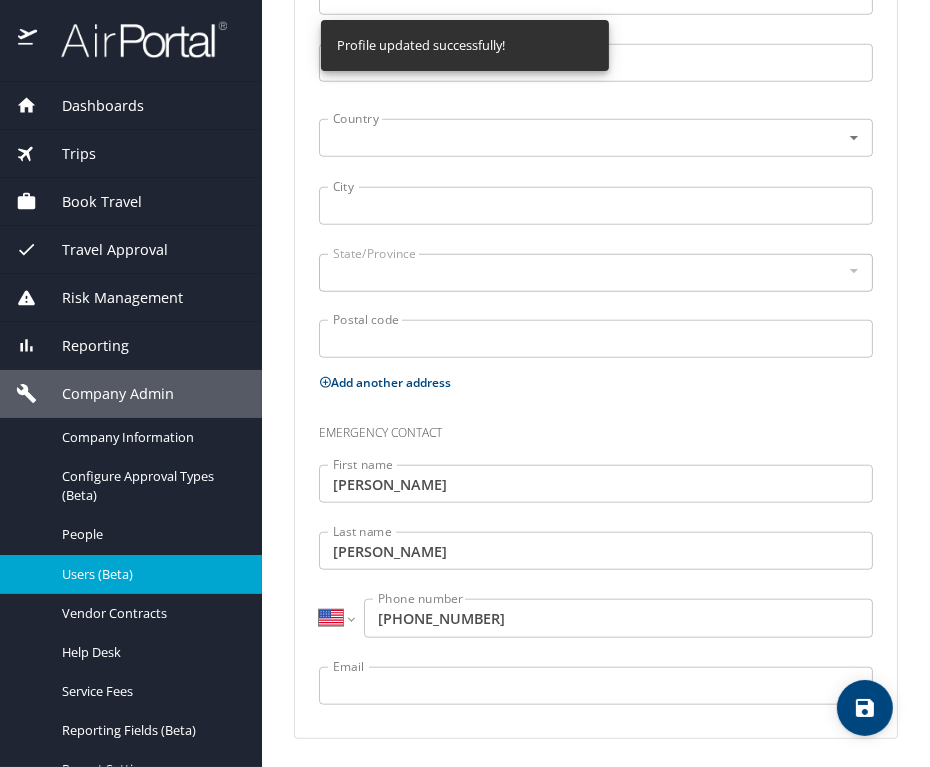 select on "US" 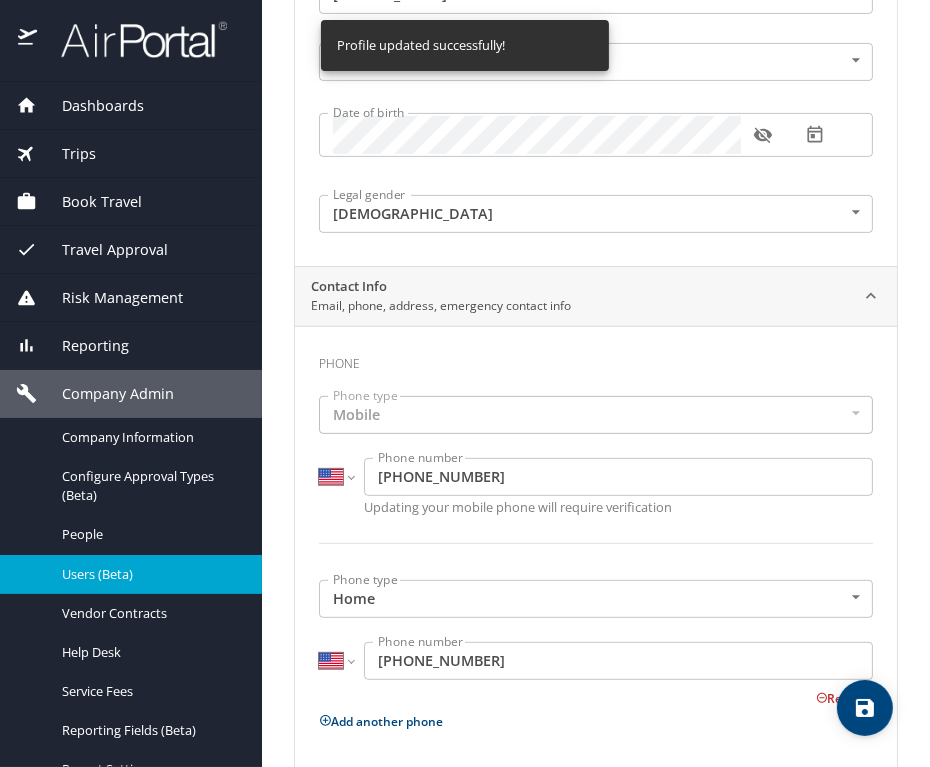 scroll, scrollTop: 0, scrollLeft: 0, axis: both 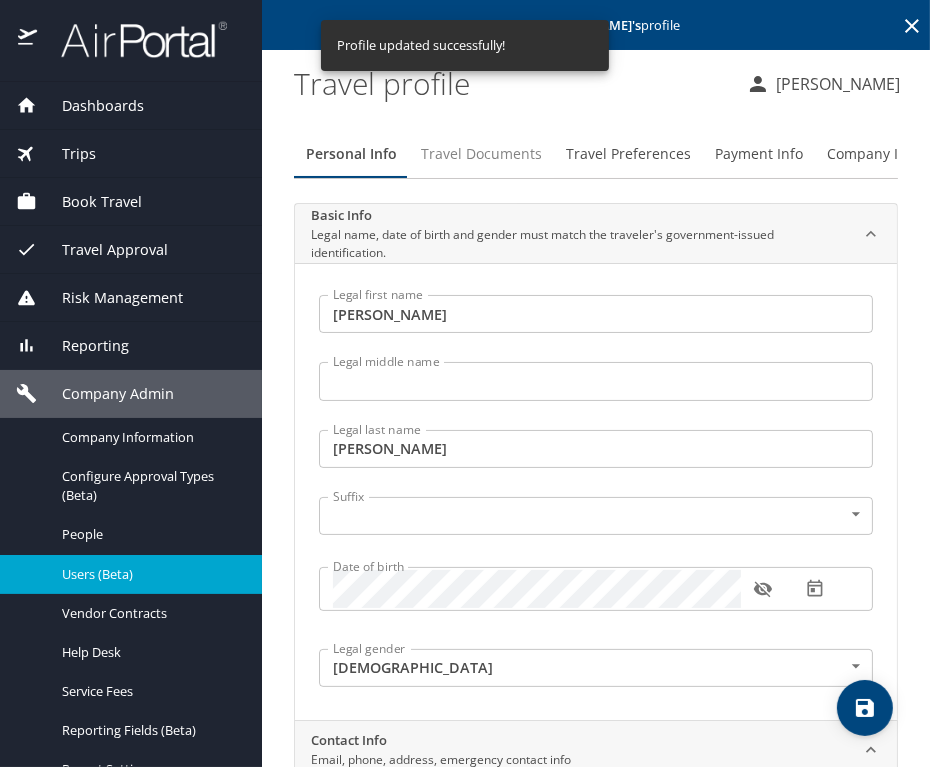 click on "Travel Documents" at bounding box center (481, 154) 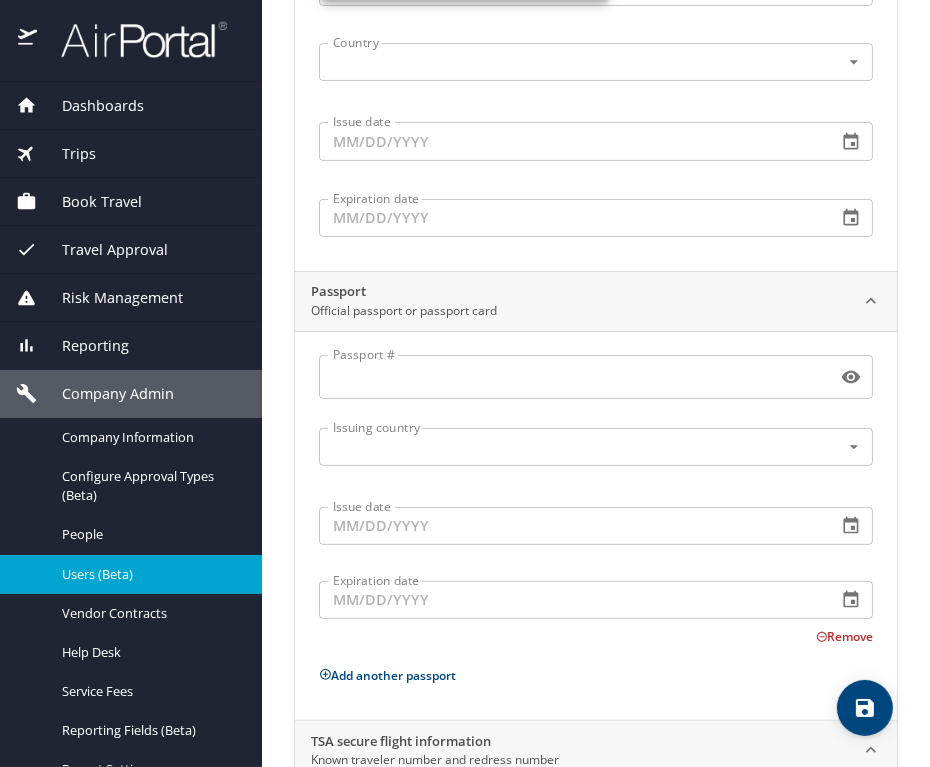 scroll, scrollTop: 566, scrollLeft: 0, axis: vertical 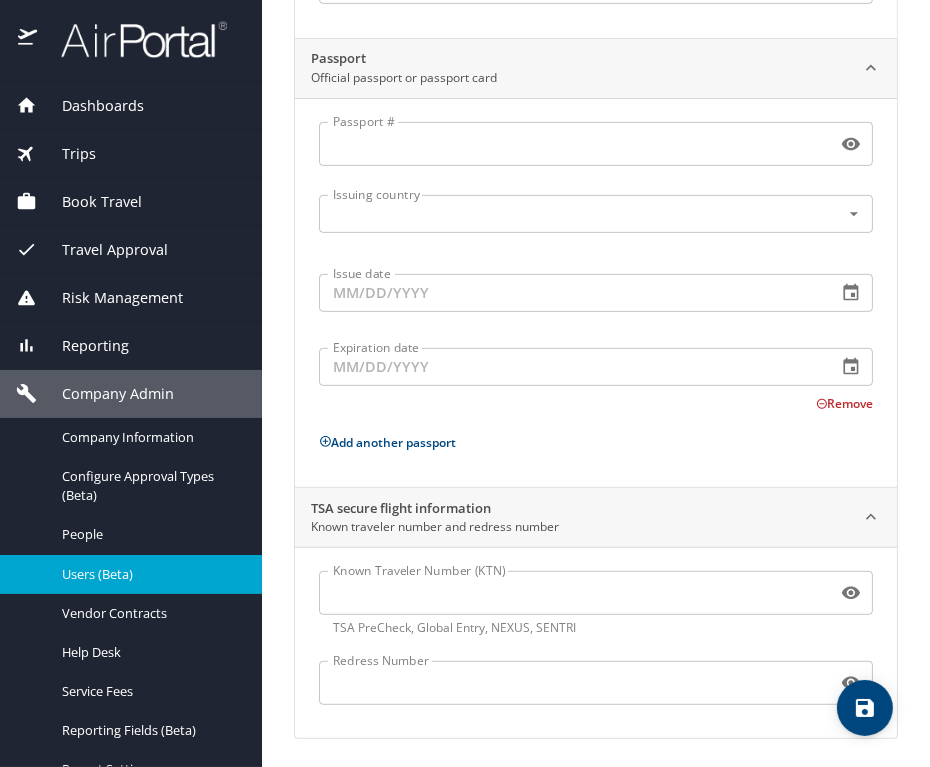 click on "Known Traveler Number (KTN)" at bounding box center (574, 593) 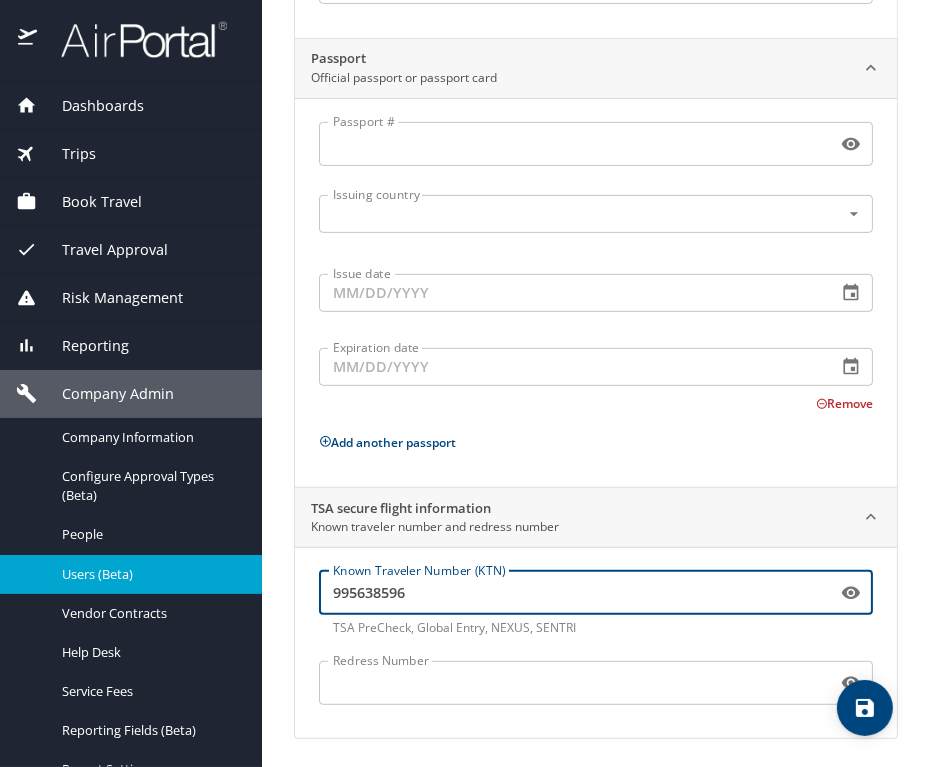 type on "995638596" 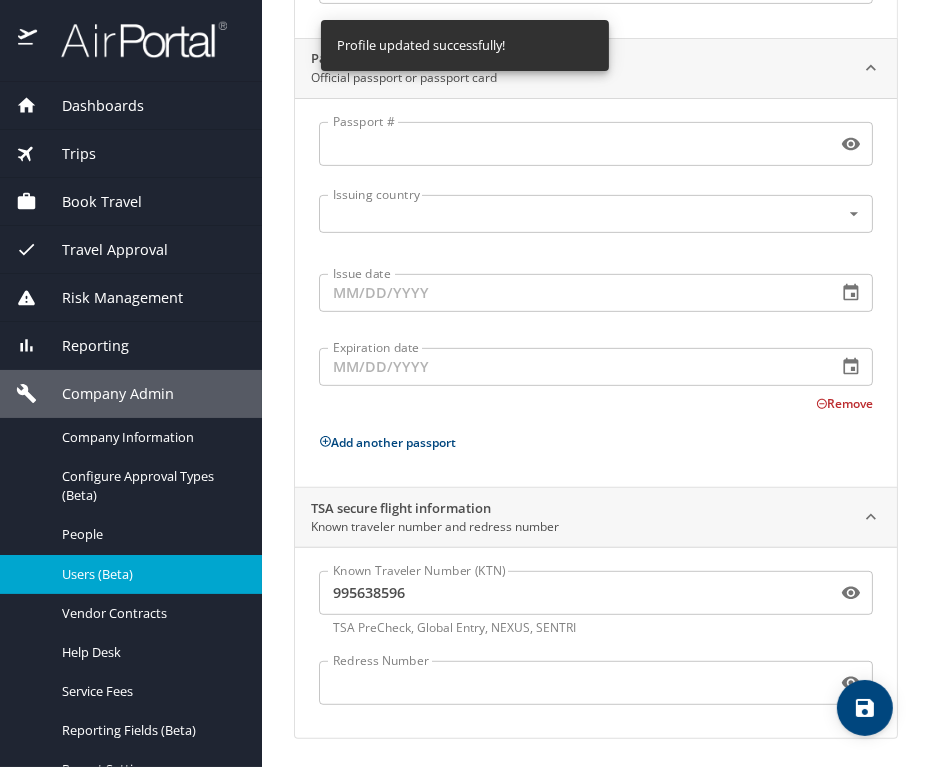 scroll, scrollTop: 0, scrollLeft: 0, axis: both 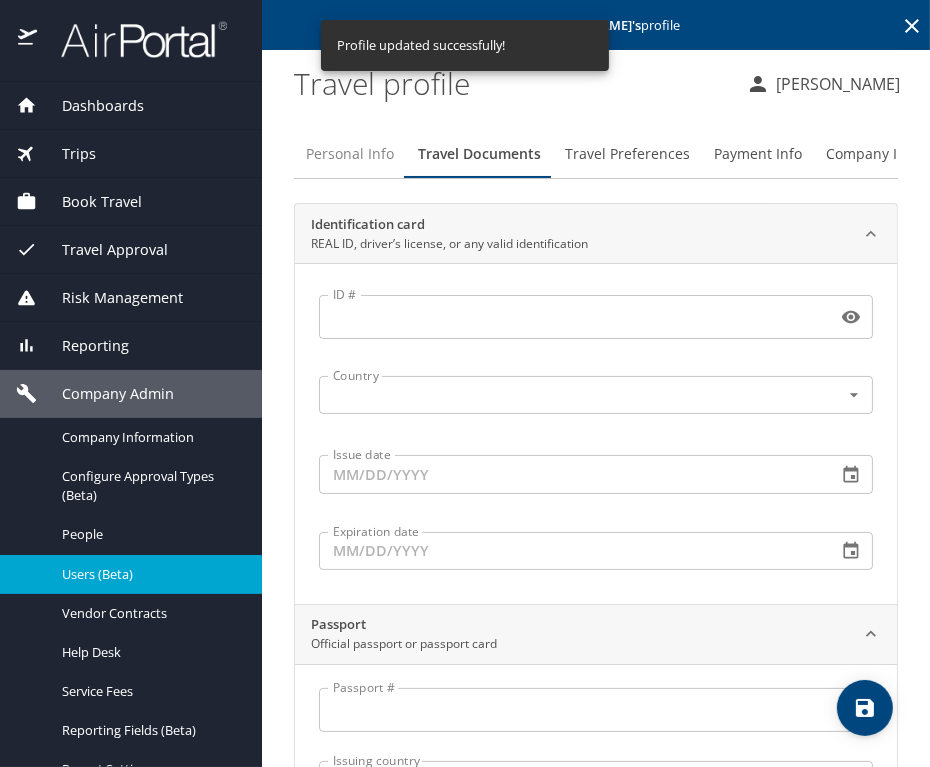 click on "Personal Info" at bounding box center (350, 154) 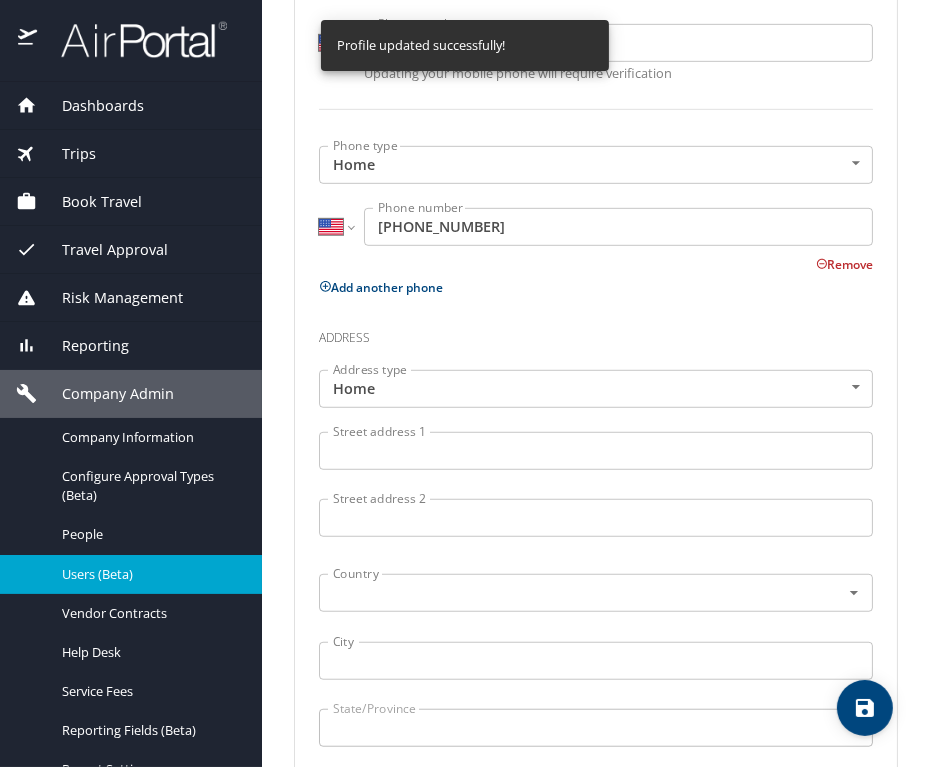 scroll, scrollTop: 1000, scrollLeft: 0, axis: vertical 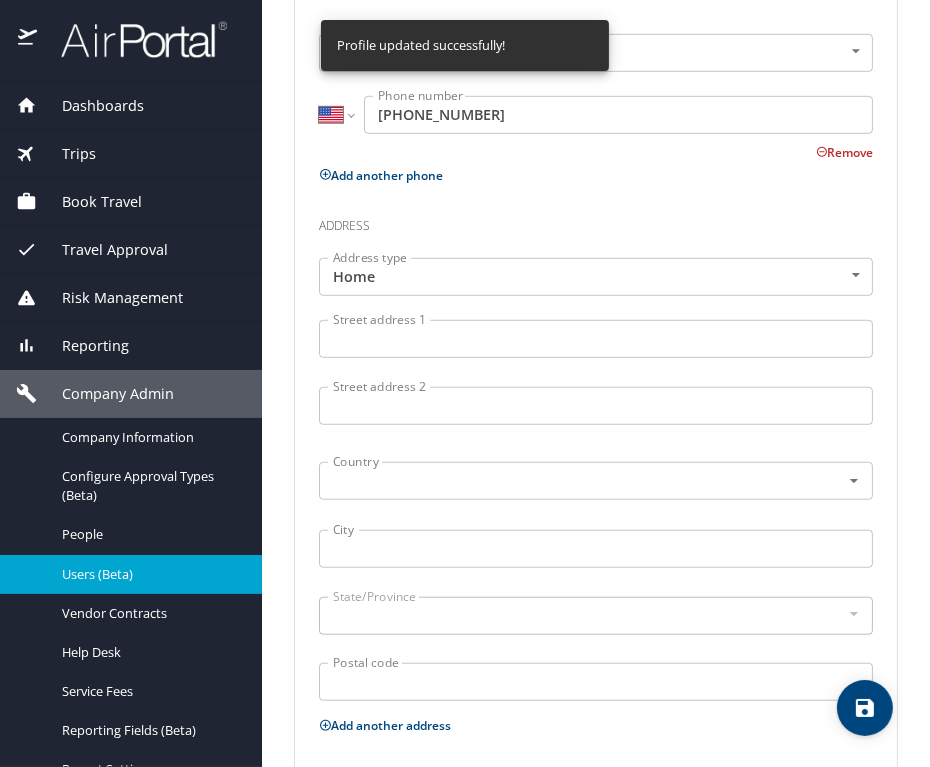 click on "City" at bounding box center (596, 549) 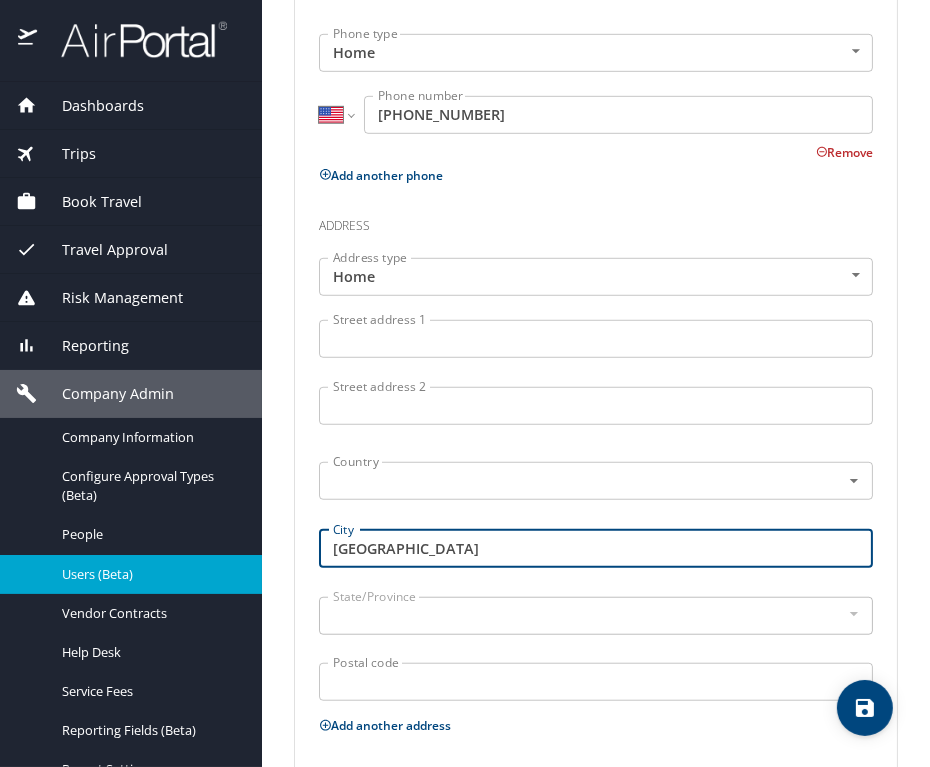 type on "Newark" 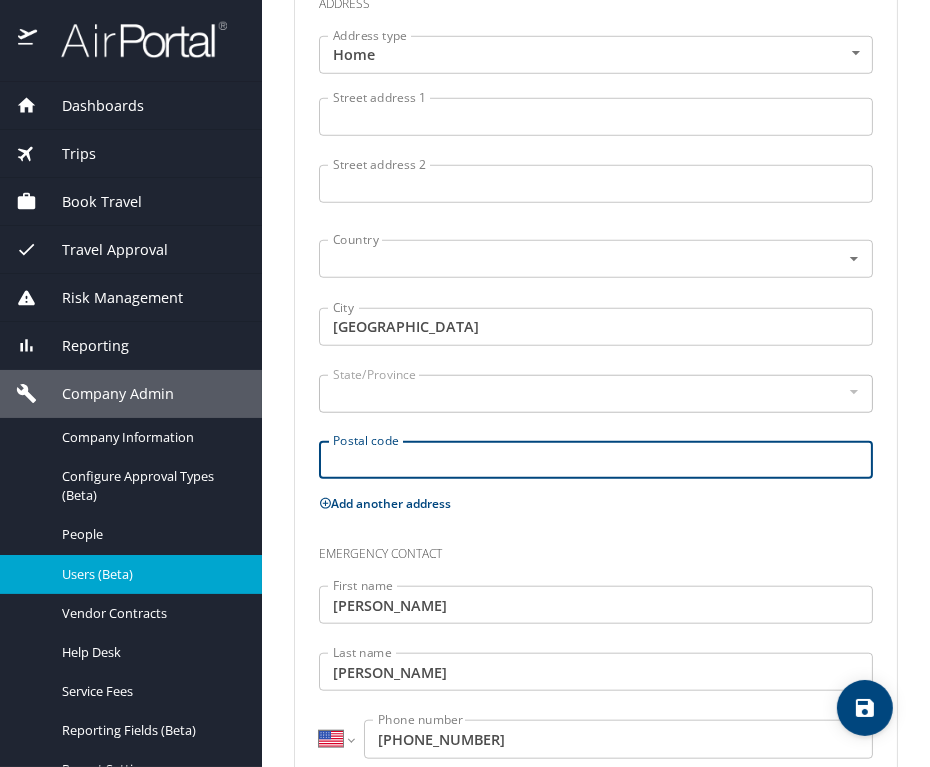 scroll, scrollTop: 1333, scrollLeft: 0, axis: vertical 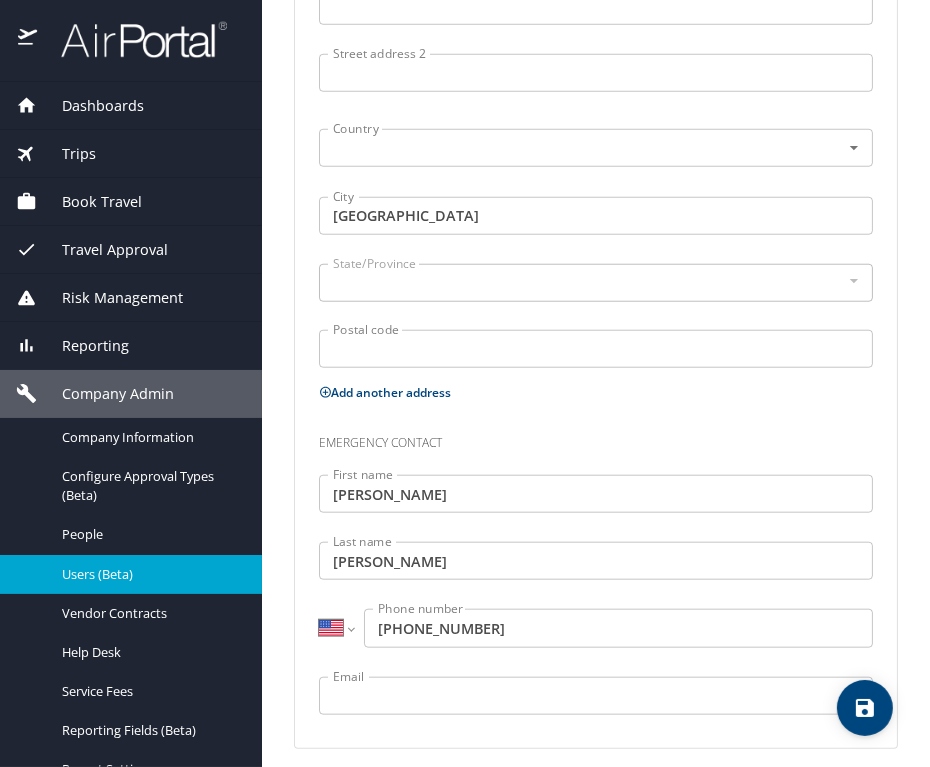 click on "Postal code" at bounding box center [596, 349] 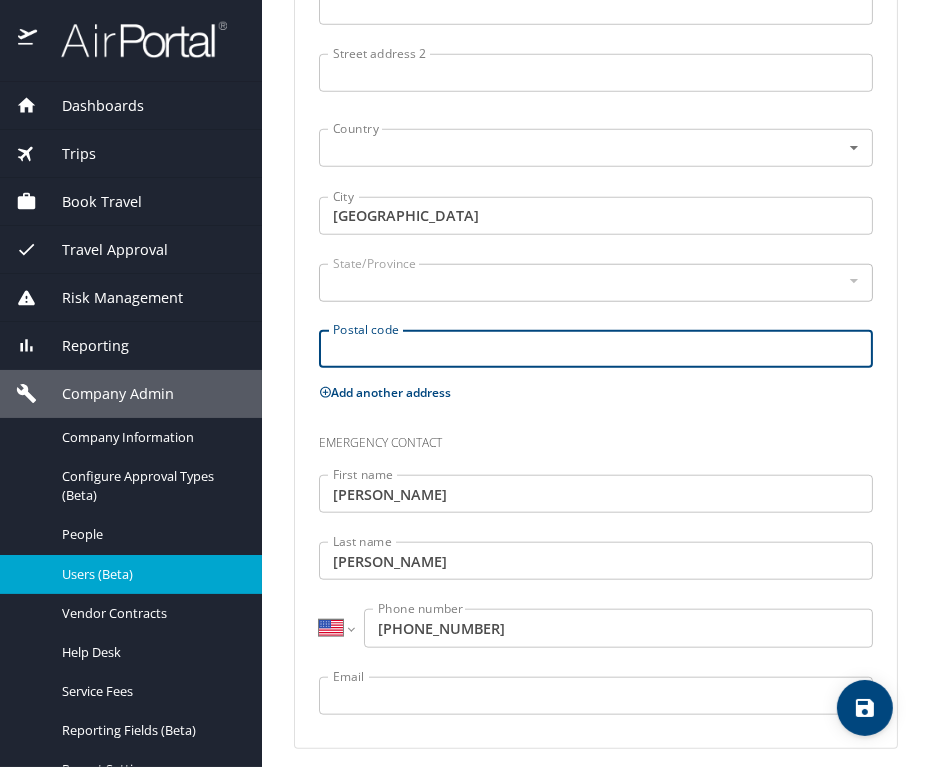 click on "Emergency contact" at bounding box center (596, 438) 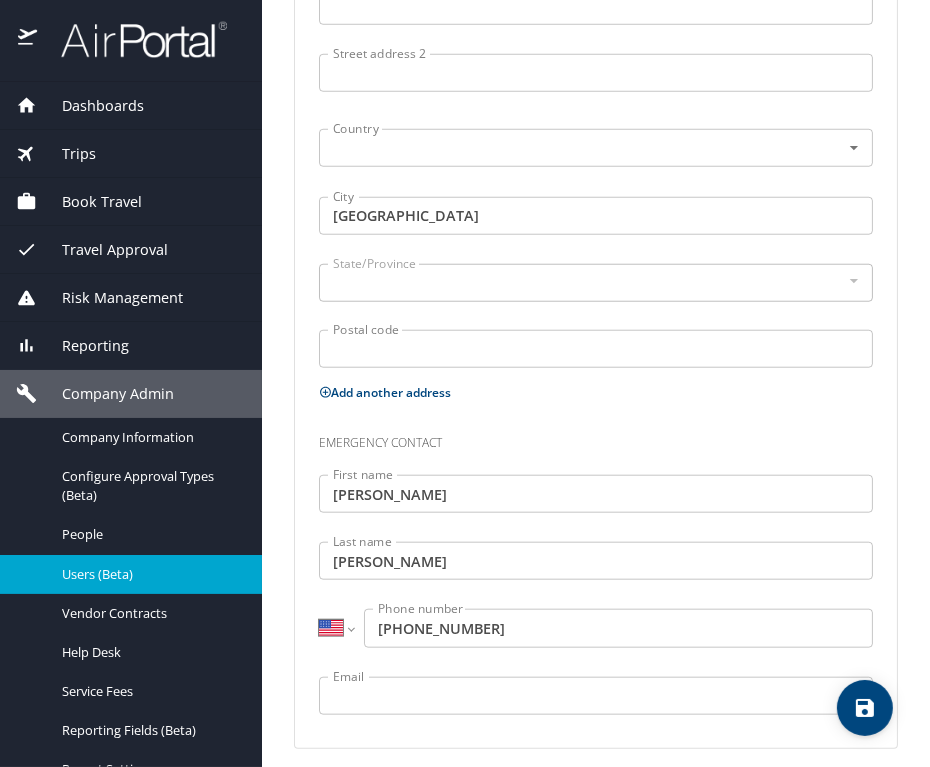 click on "Postal code Postal code" at bounding box center (596, 349) 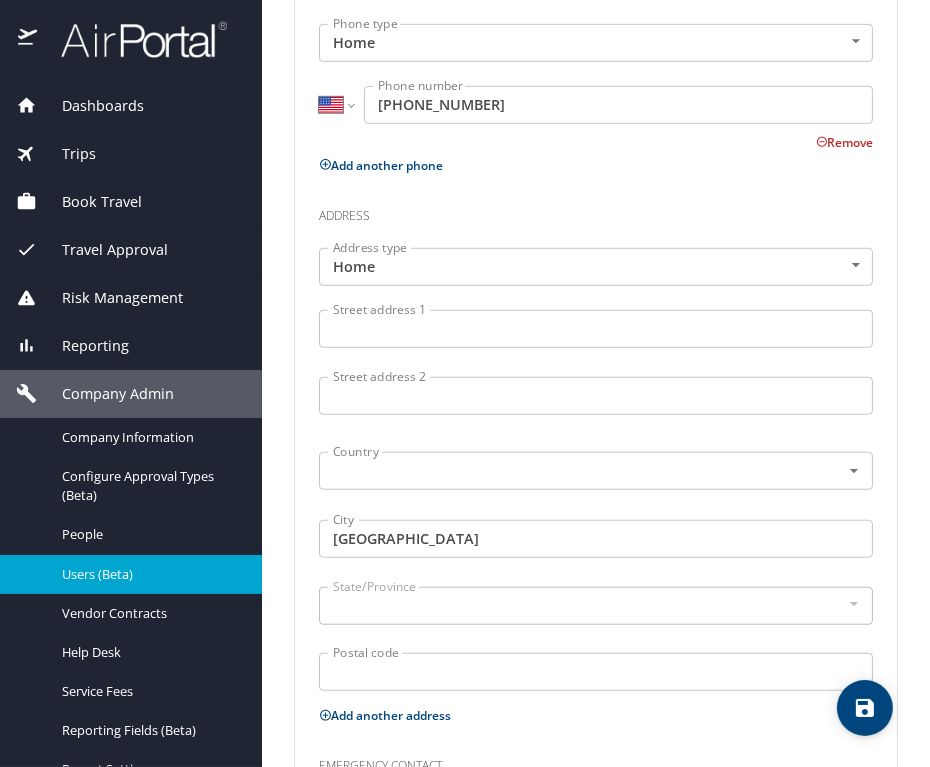 scroll, scrollTop: 1343, scrollLeft: 0, axis: vertical 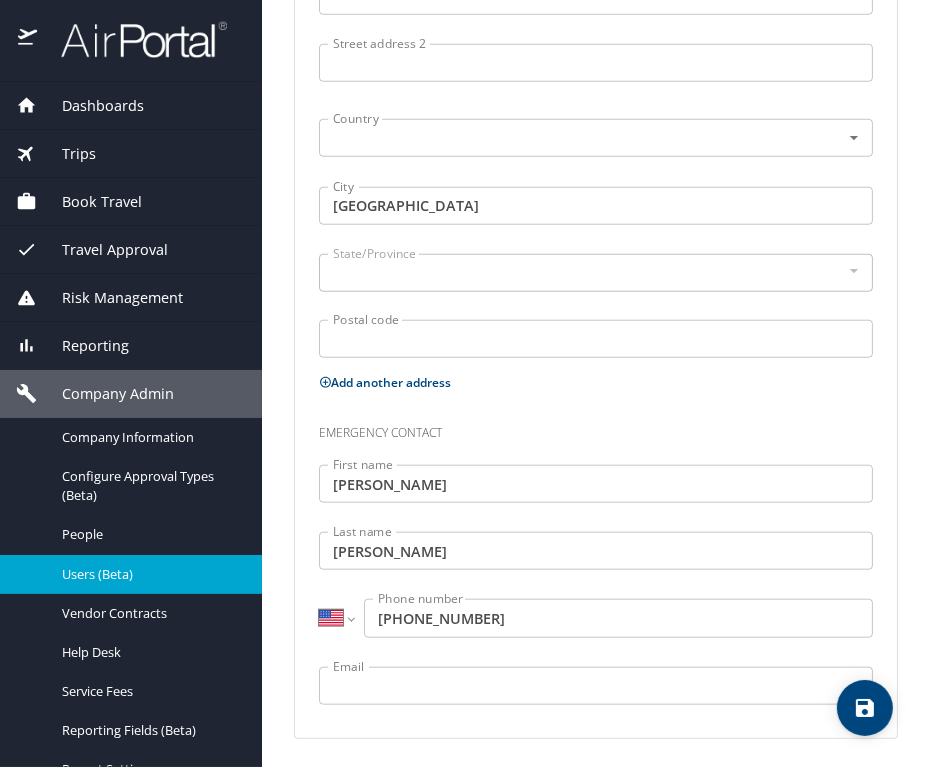 click on "Postal code" at bounding box center [596, 339] 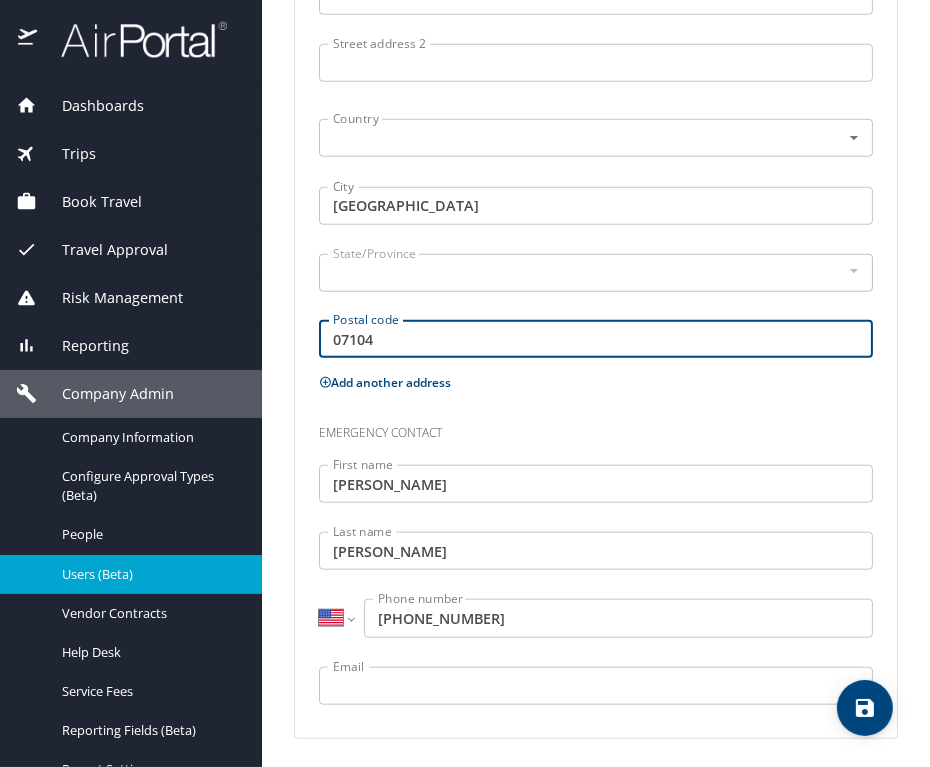 type on "07104" 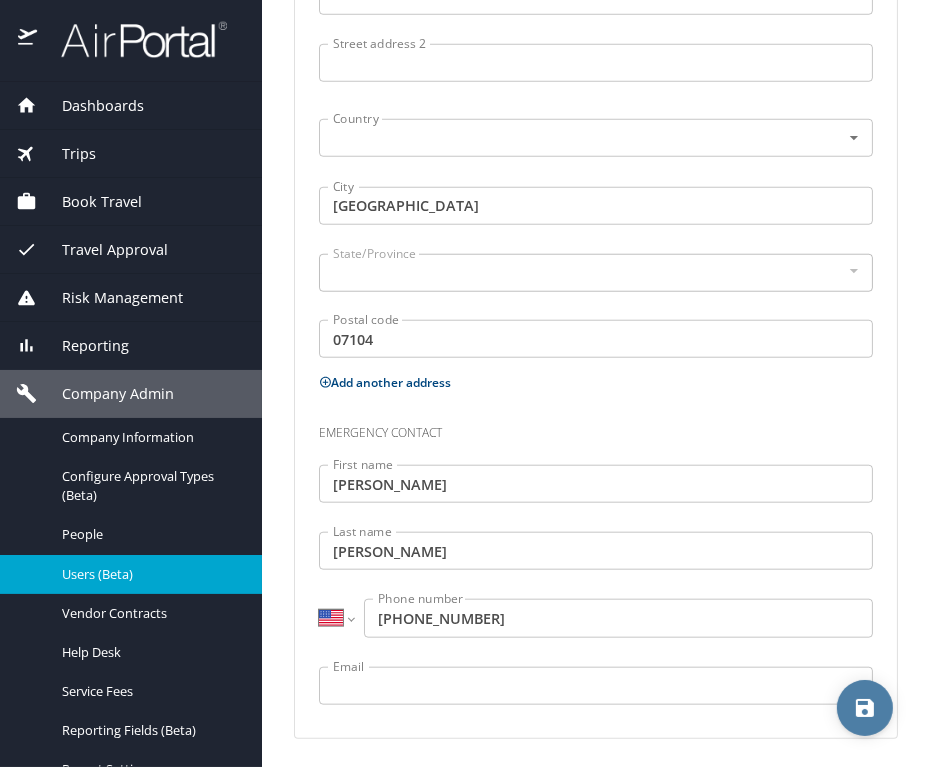 click 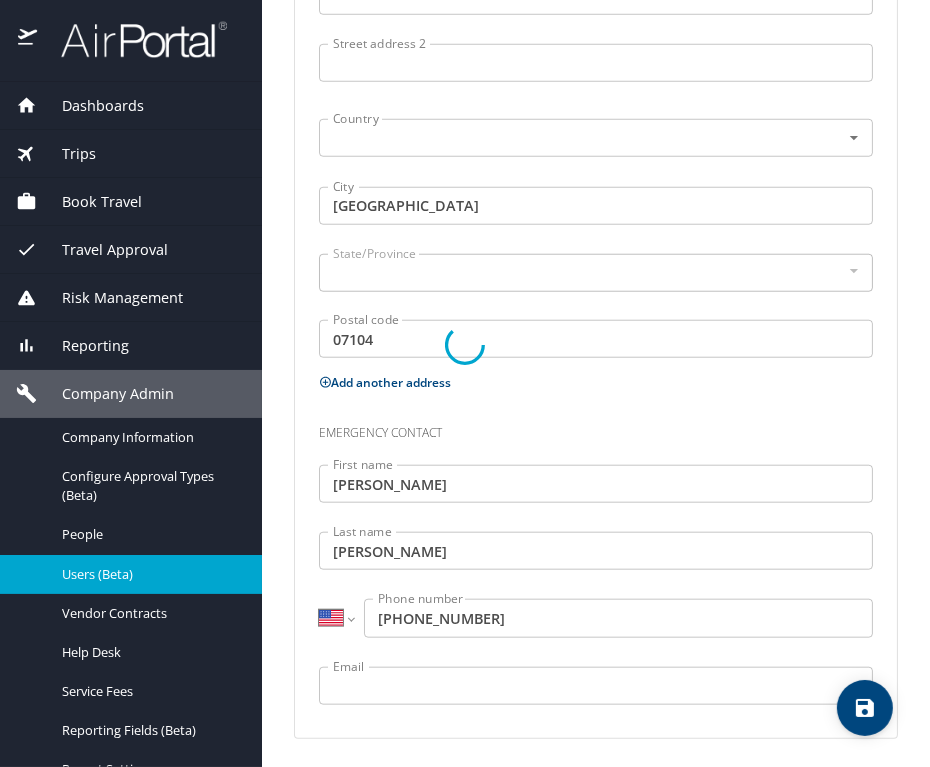select on "US" 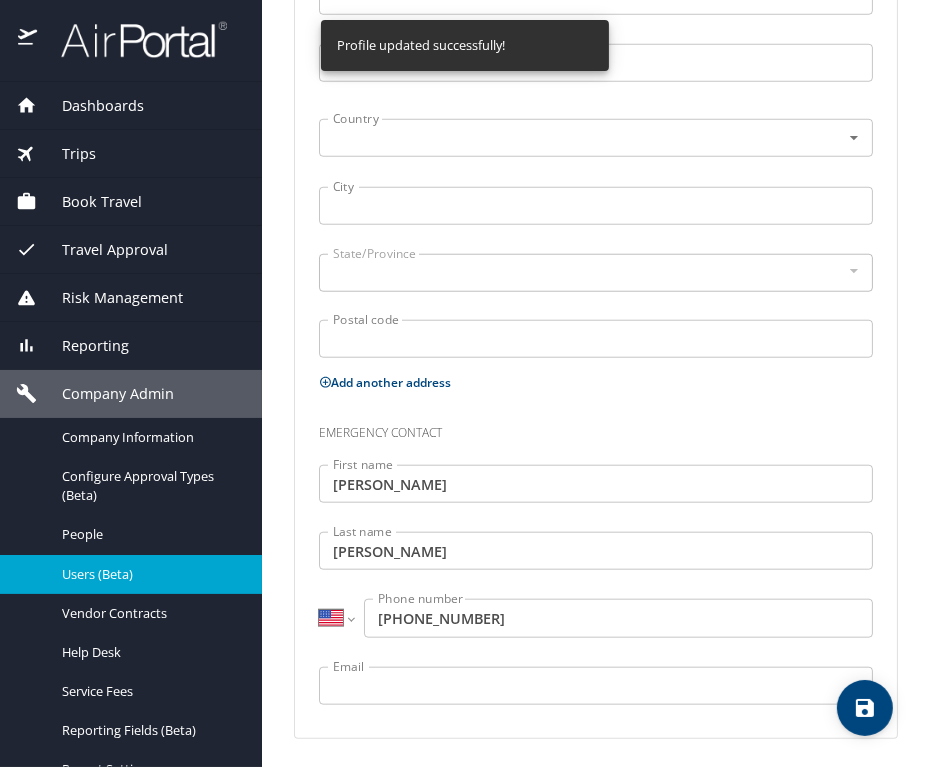 select on "US" 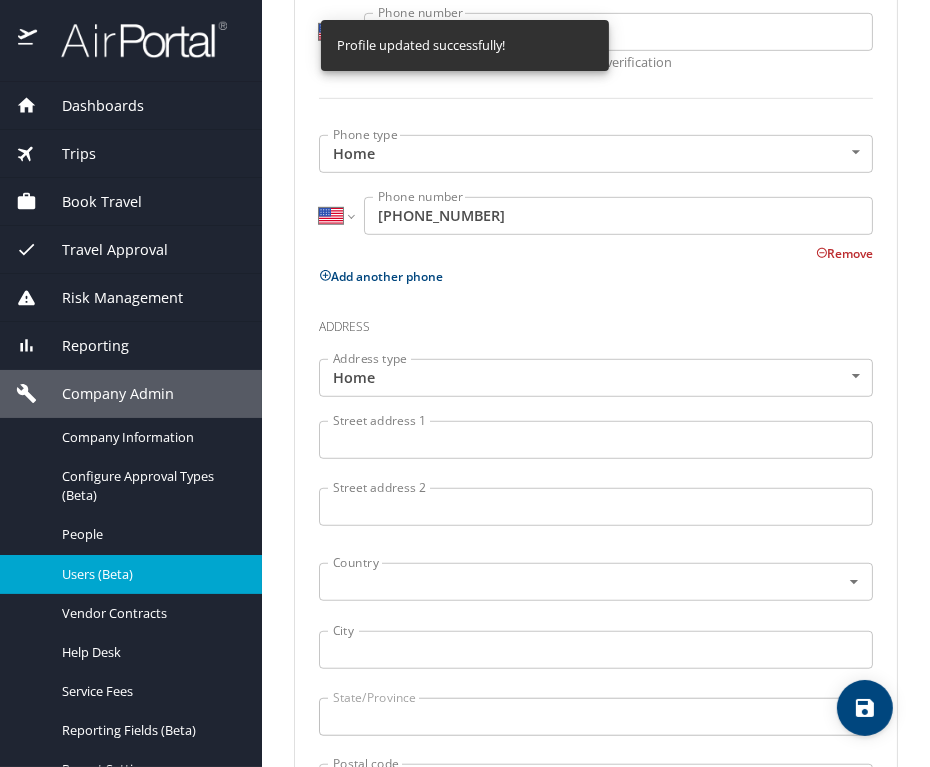 scroll, scrollTop: 1232, scrollLeft: 0, axis: vertical 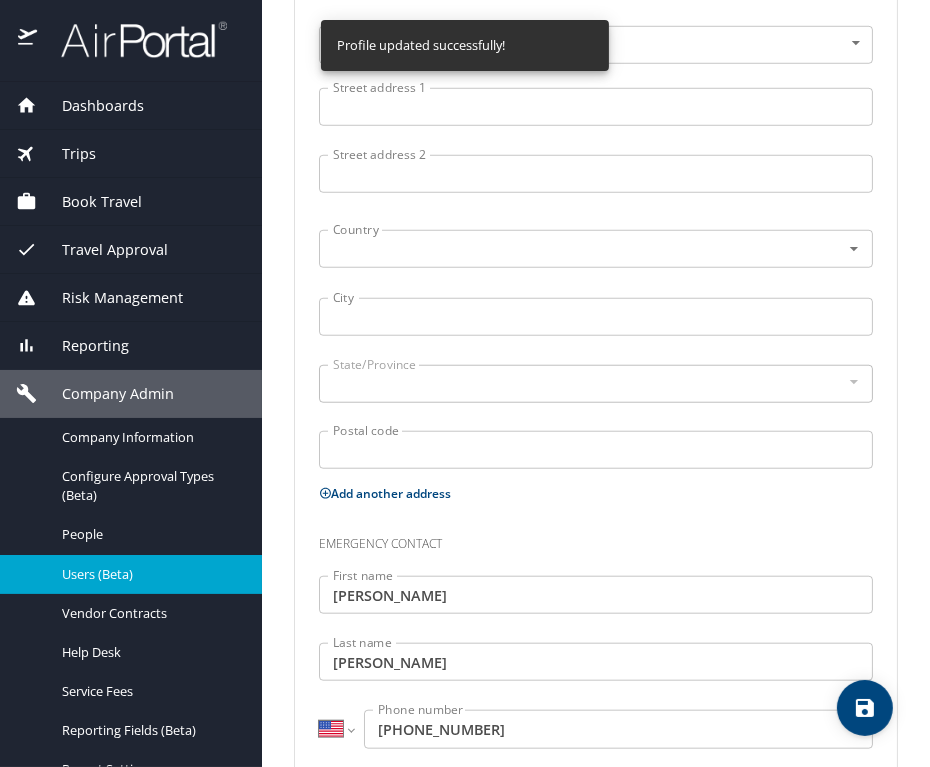 click on "City" at bounding box center [596, 317] 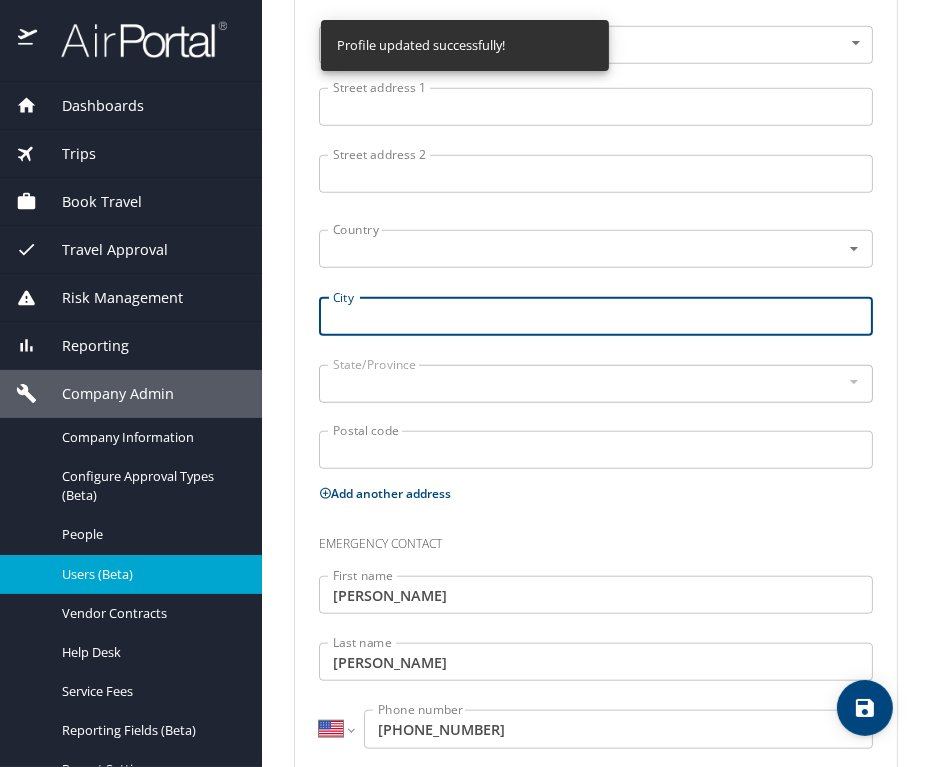 click on "Postal code" at bounding box center (596, 450) 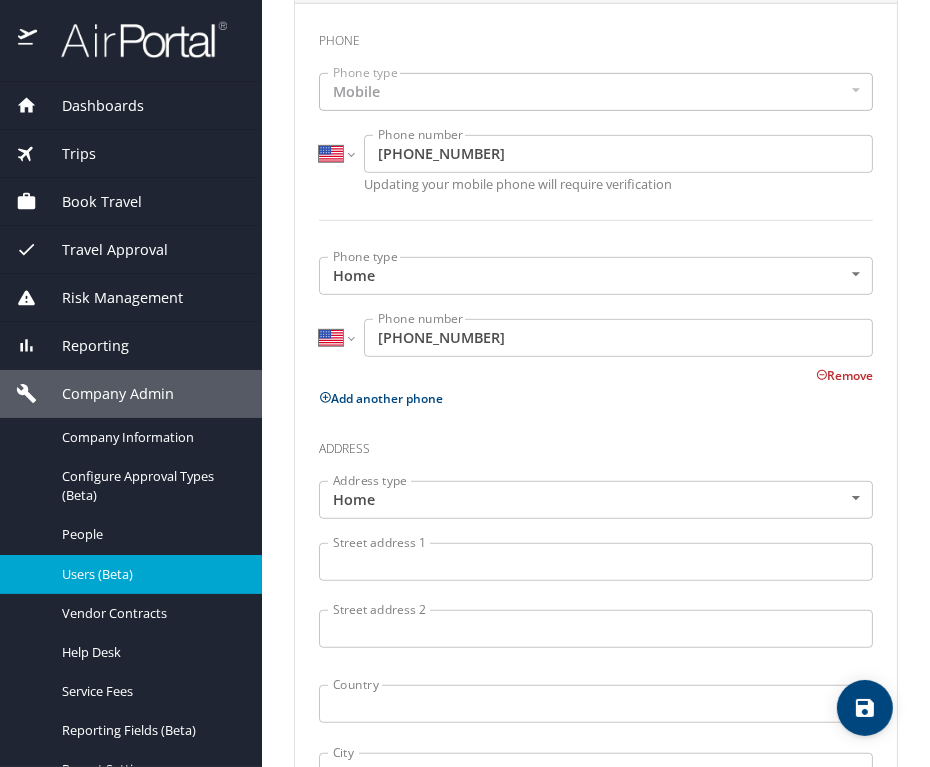 scroll, scrollTop: 1343, scrollLeft: 0, axis: vertical 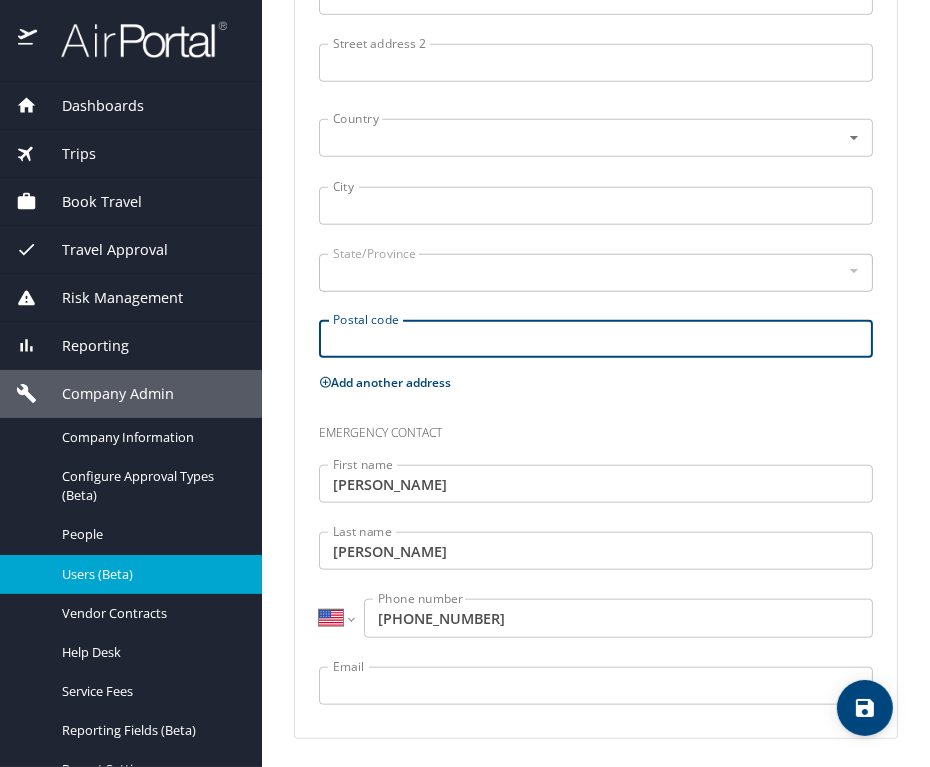 click on "City" at bounding box center [596, 206] 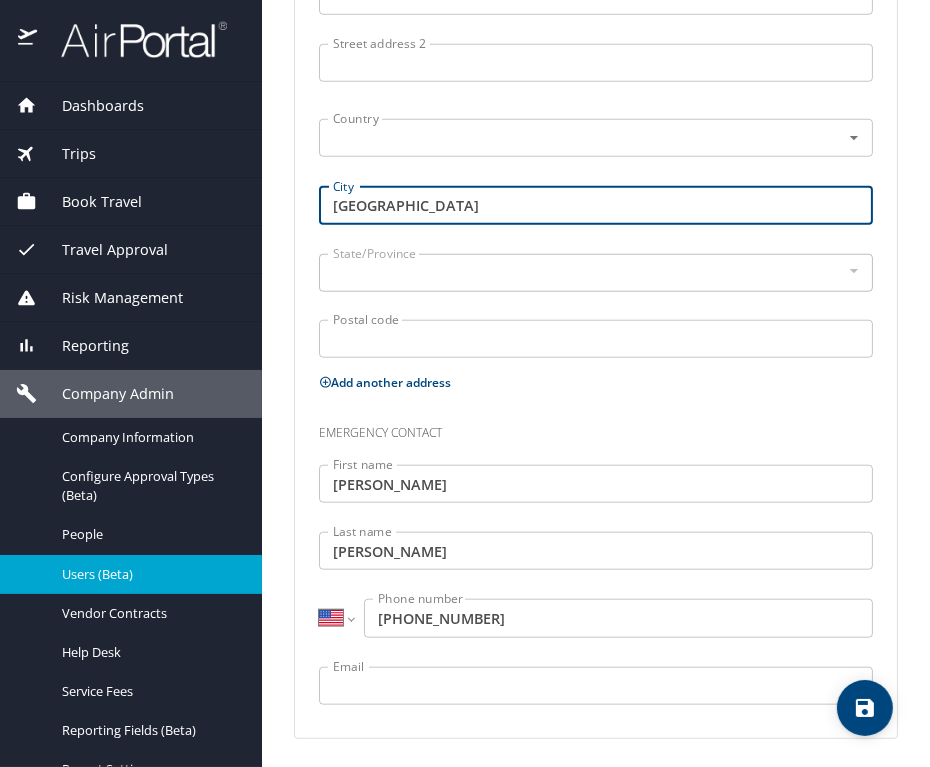 type on "Newark" 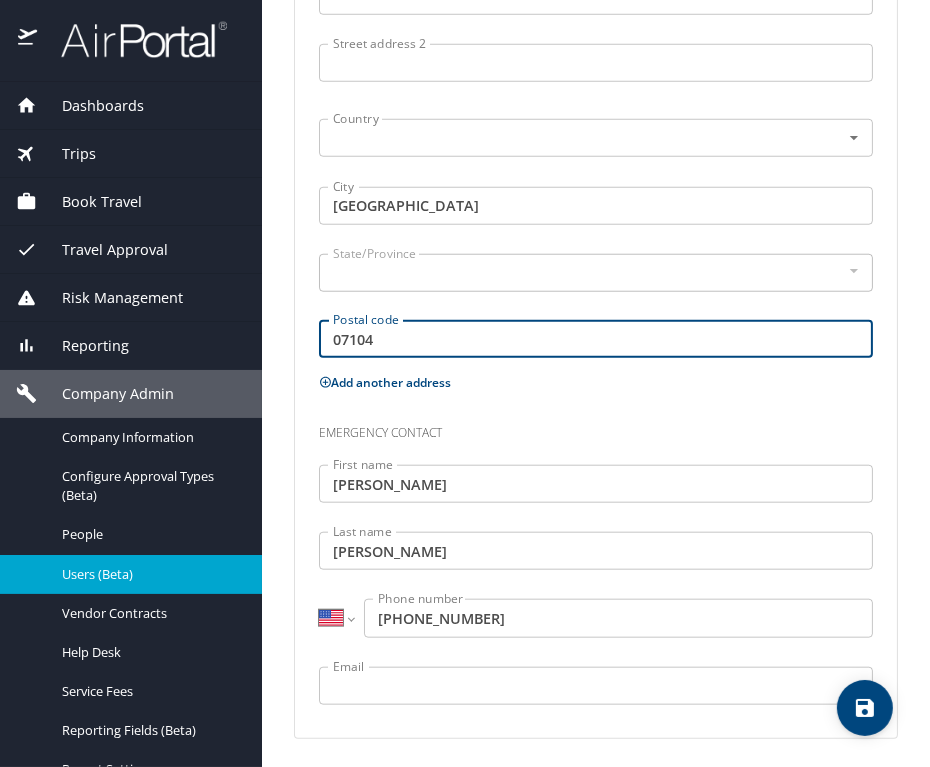 type on "07104" 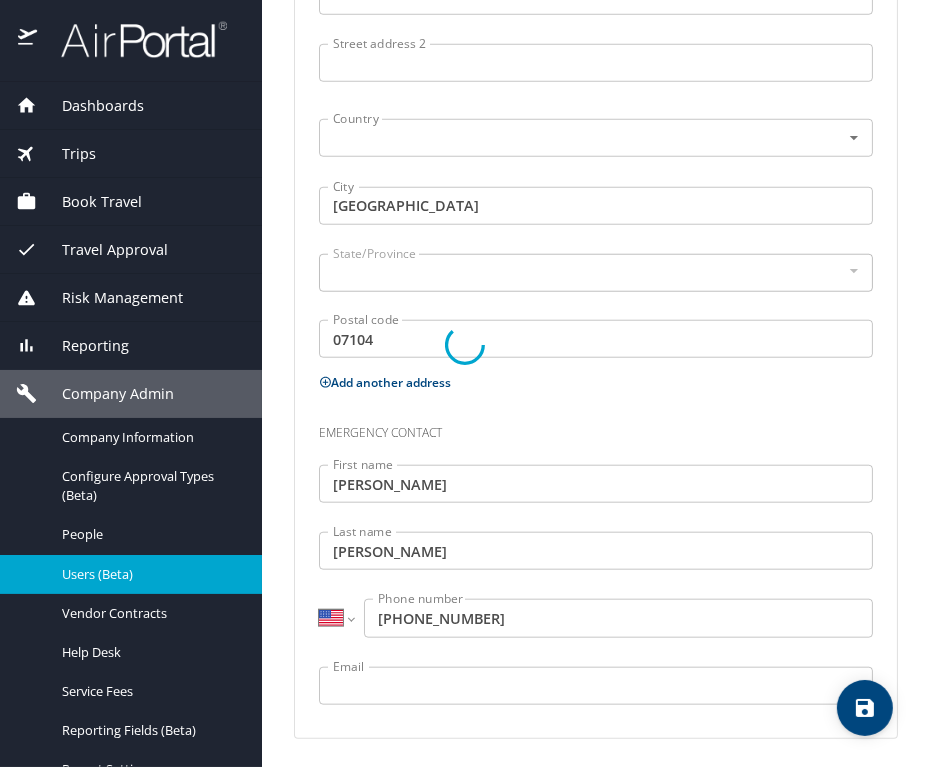 select on "US" 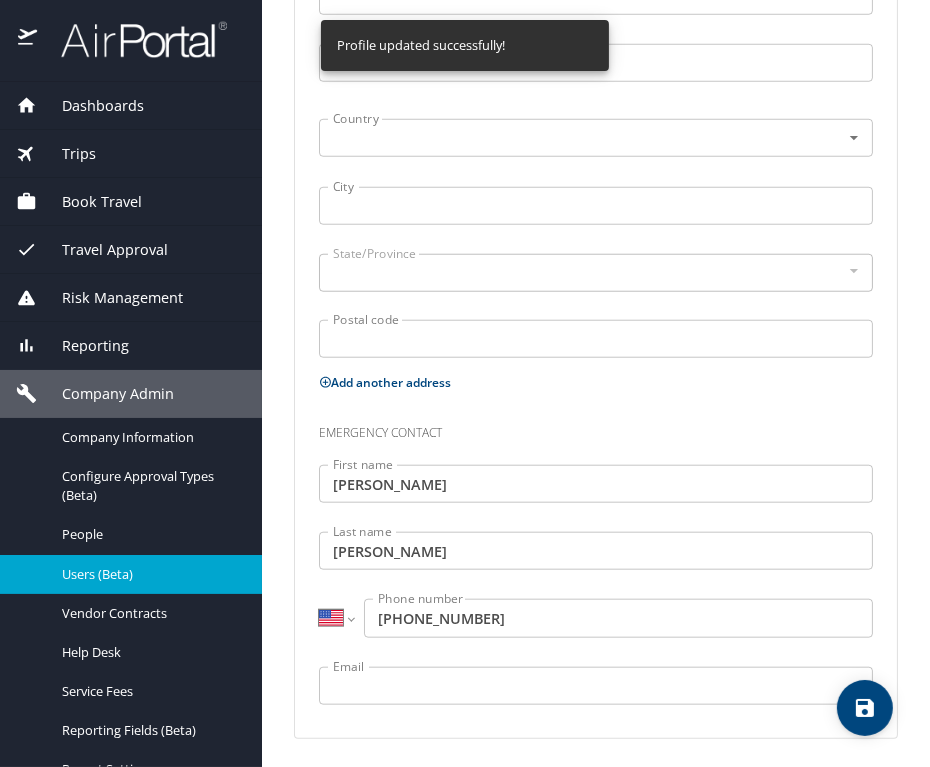 select on "US" 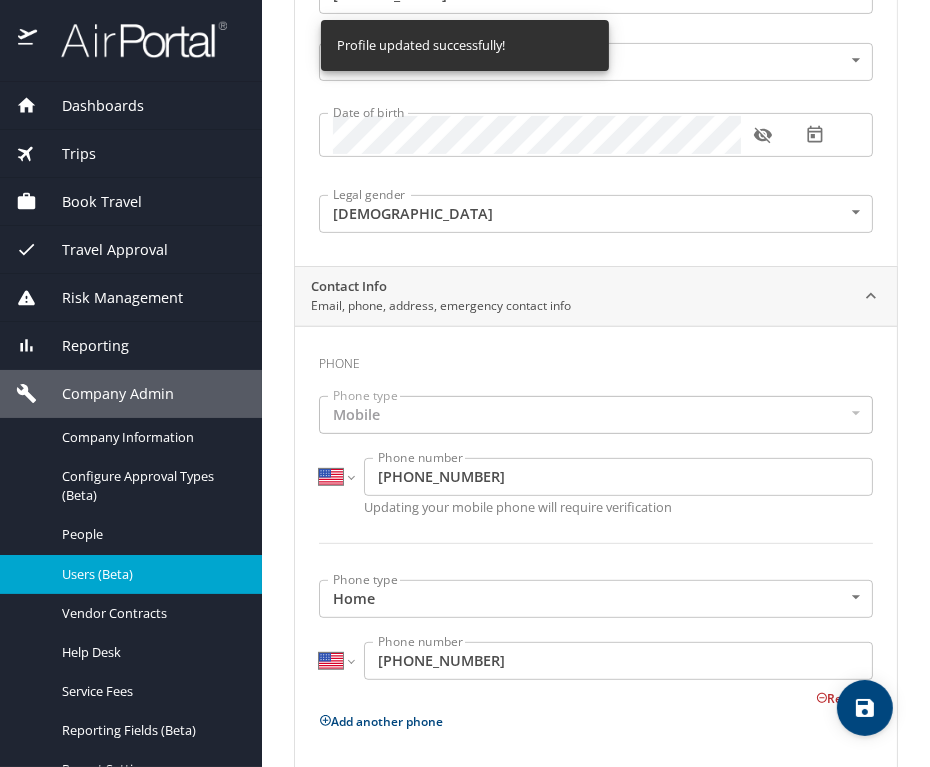 scroll, scrollTop: 0, scrollLeft: 0, axis: both 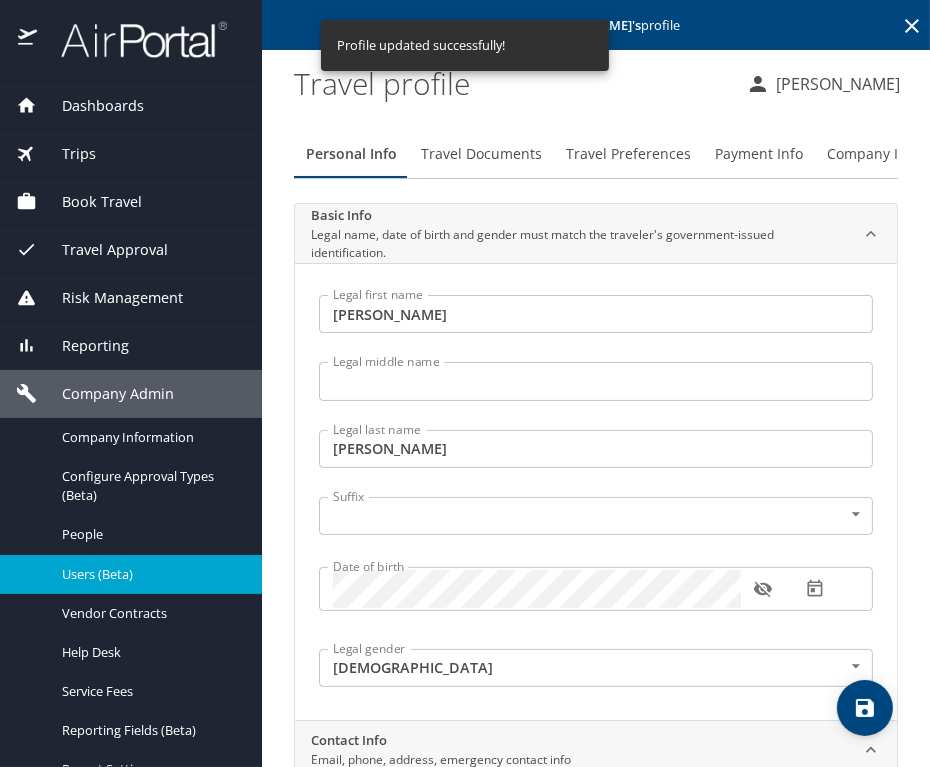 click on "Travel Documents" at bounding box center (481, 154) 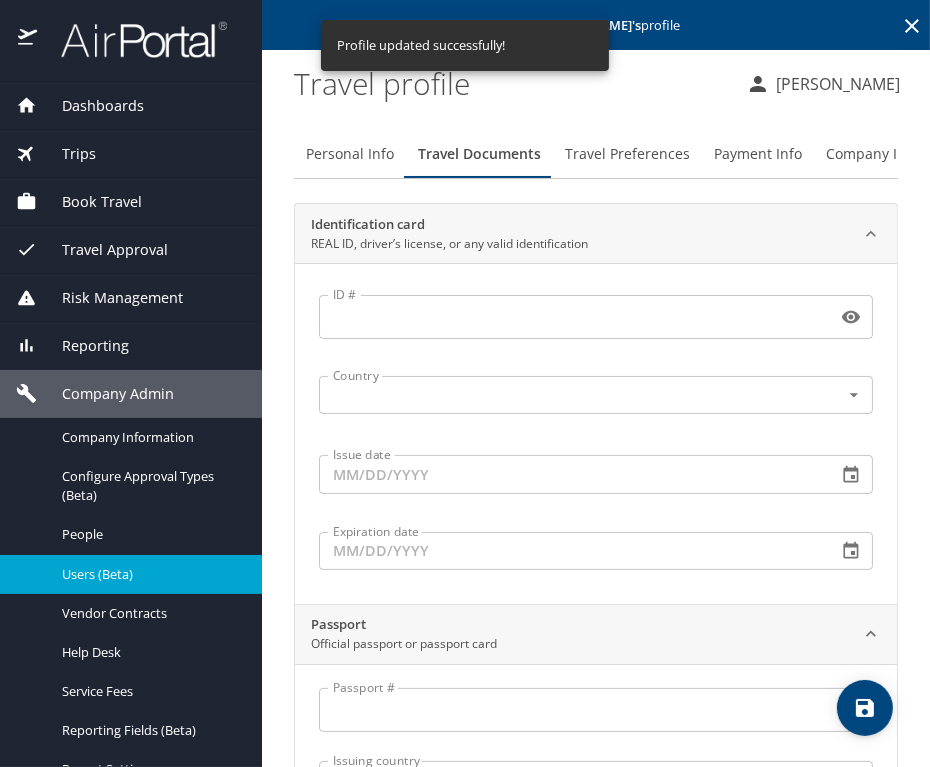 click on "Personal Info" at bounding box center (350, 154) 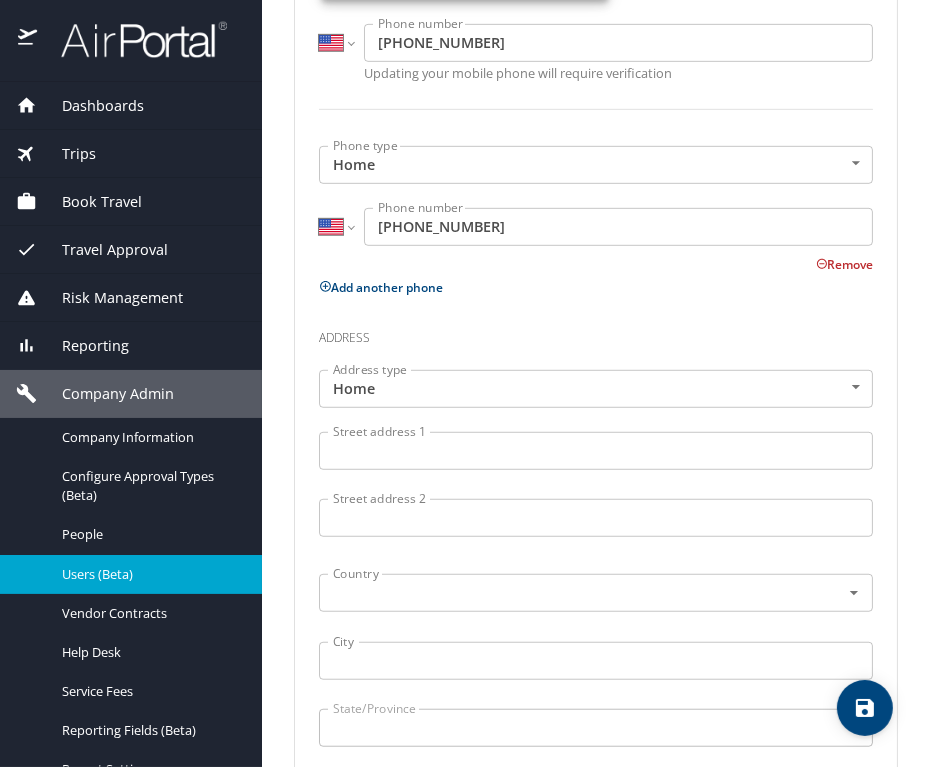 scroll, scrollTop: 1111, scrollLeft: 0, axis: vertical 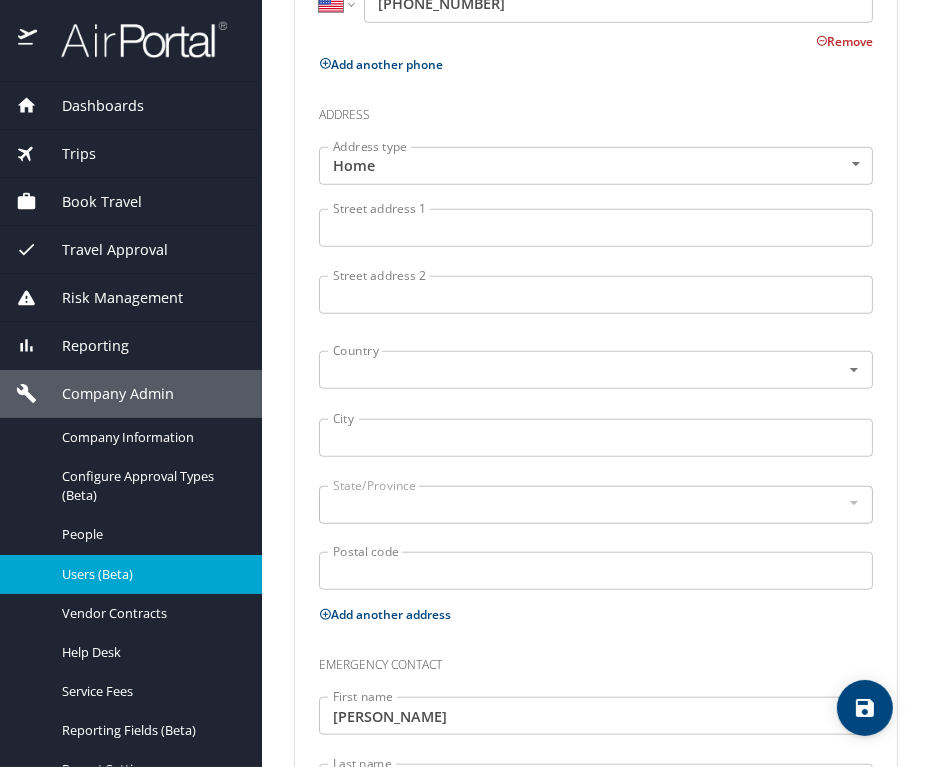 click on "Dashboards AirPortal 360™ Manager My Travel Dashboard Trips Airtinerary® Lookup Current / Future Trips Past Trips Trips Missing Hotel Hotel Check-ins Book Travel Request Agent Booking Approval Request (Beta) Book/Manage Online Trips Travel Approval Pending Trip Approvals Approved Trips Canceled Trips Approvals (Beta) Risk Management SecurityLogic® Map Assistance Requests Travel Alerts Notifications Reporting Unused Tickets Savings Tracker Value Scorecard Virtual Pay Lookup Domo IBank Prime Analytics Company Admin Company Information Configure Approval Types (Beta) People Users (Beta) Vendor Contracts Help Desk Service Fees Reporting Fields (Beta) Report Settings Virtual Pay Settings Employee Tools Help Desk   Editing   Steve Stamatopoulos 's  profile   Travel profile Paulina Zawisza Personal Info Travel Documents Travel Preferences Payment Info Company Info Basic Info Legal name, date of birth and gender must match the traveler's government-issued identification.   Legal first name Steve Legal first name" at bounding box center [465, 383] 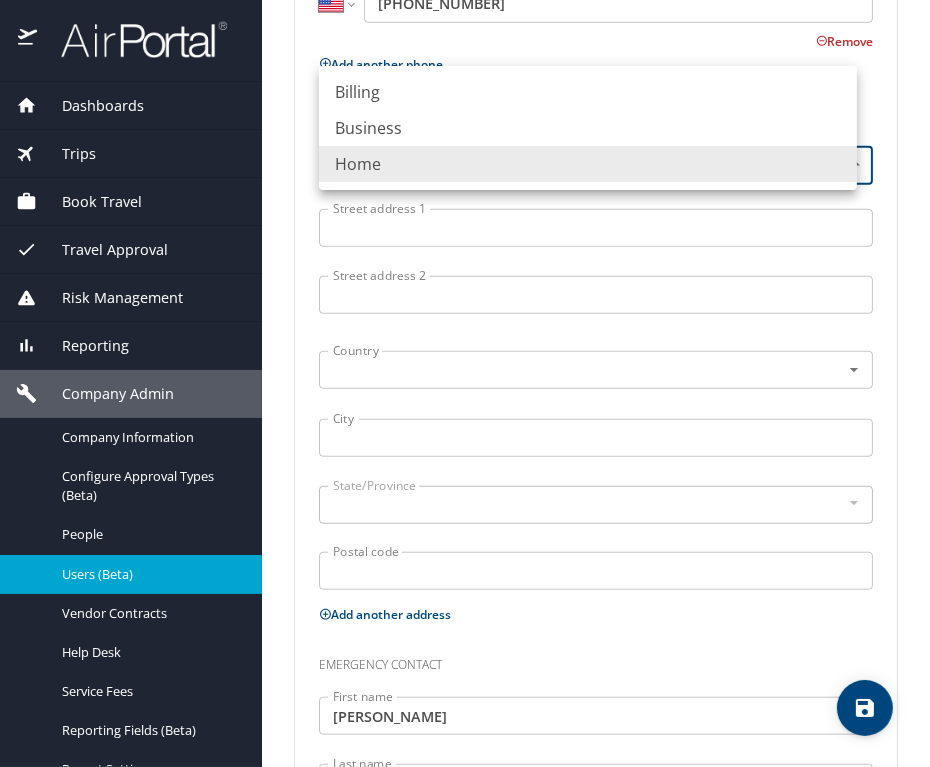 click at bounding box center (465, 383) 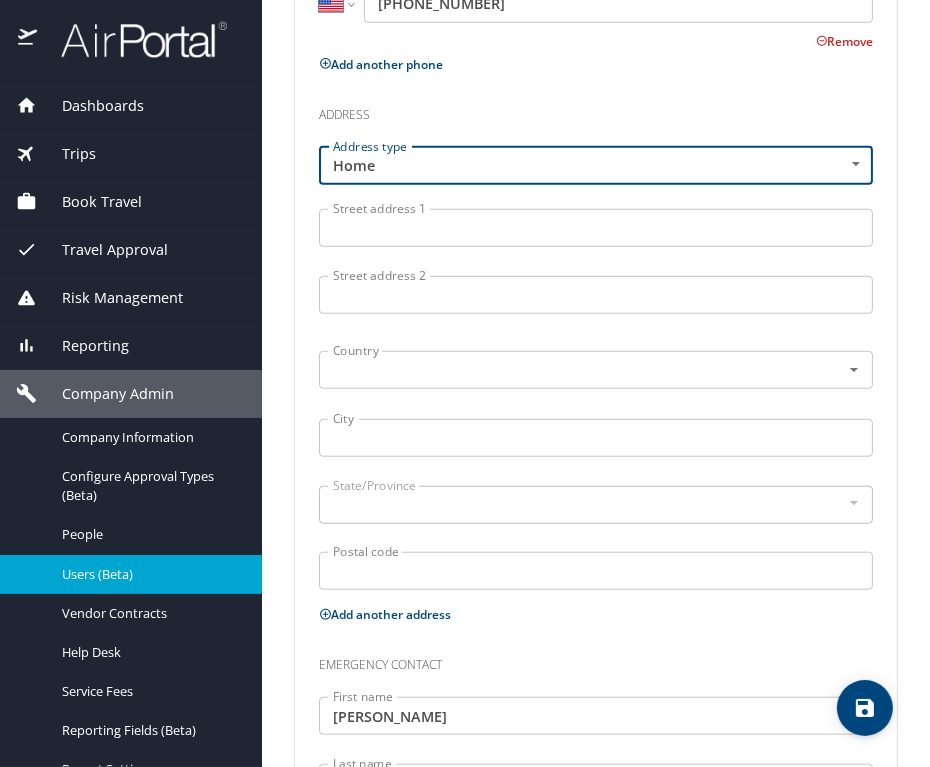 scroll, scrollTop: 1343, scrollLeft: 0, axis: vertical 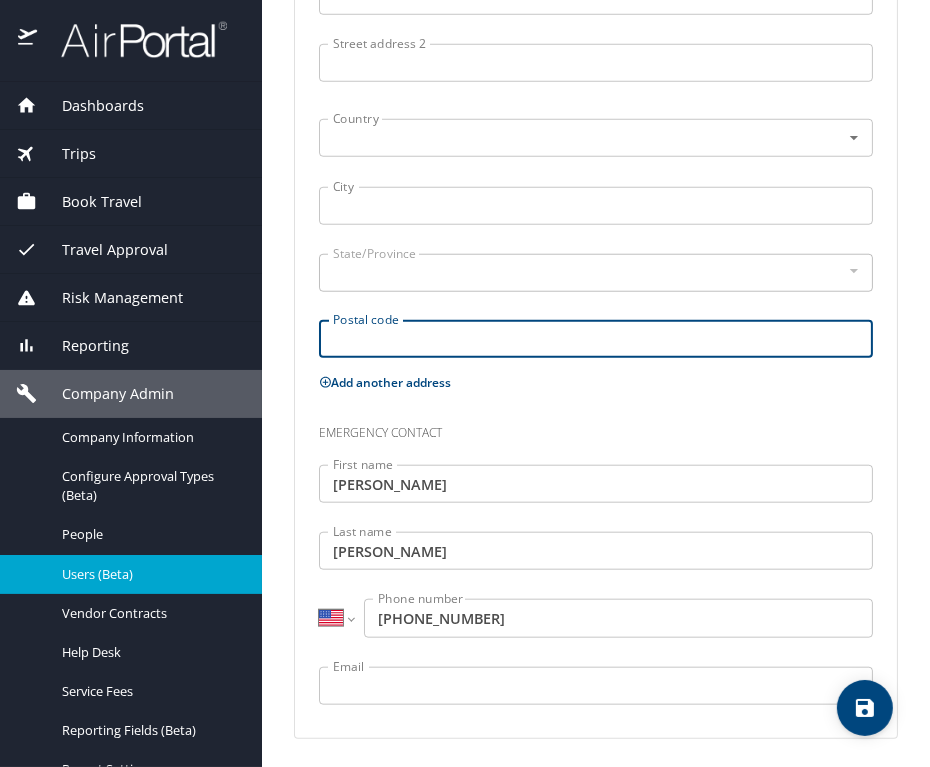click on "Postal code" at bounding box center [596, 339] 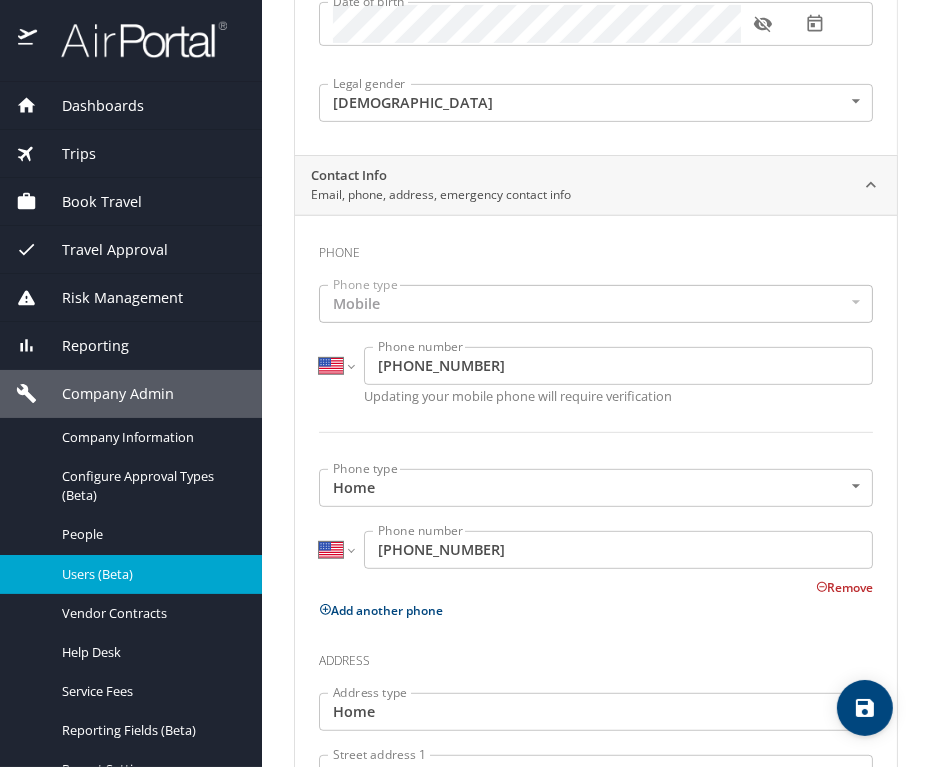 scroll, scrollTop: 0, scrollLeft: 0, axis: both 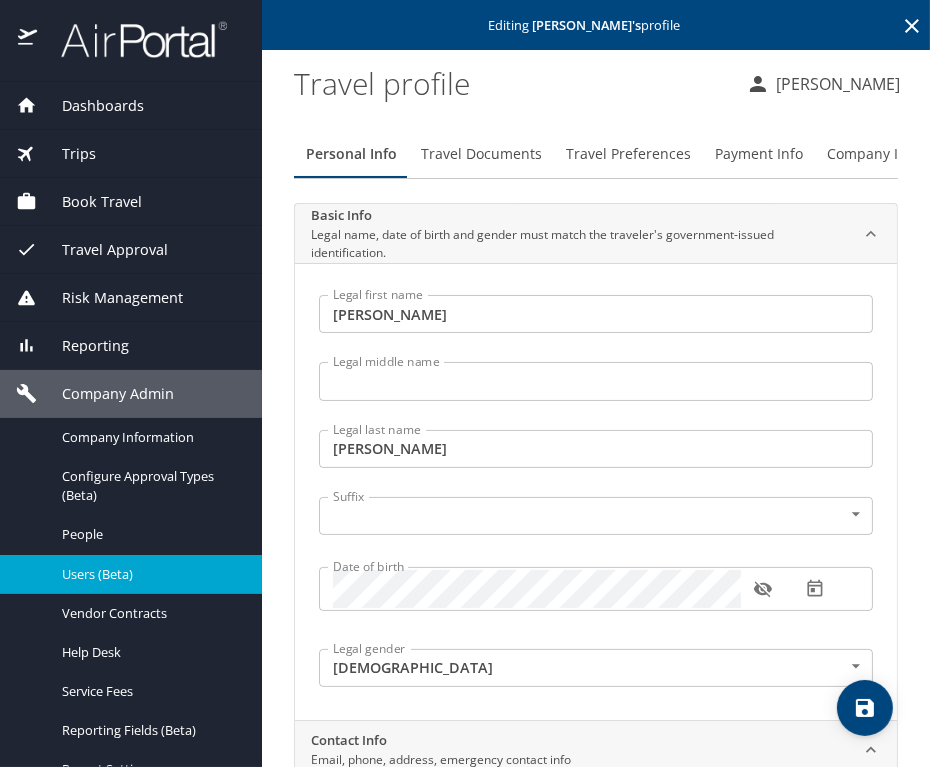 click on "Travel Documents" at bounding box center [481, 154] 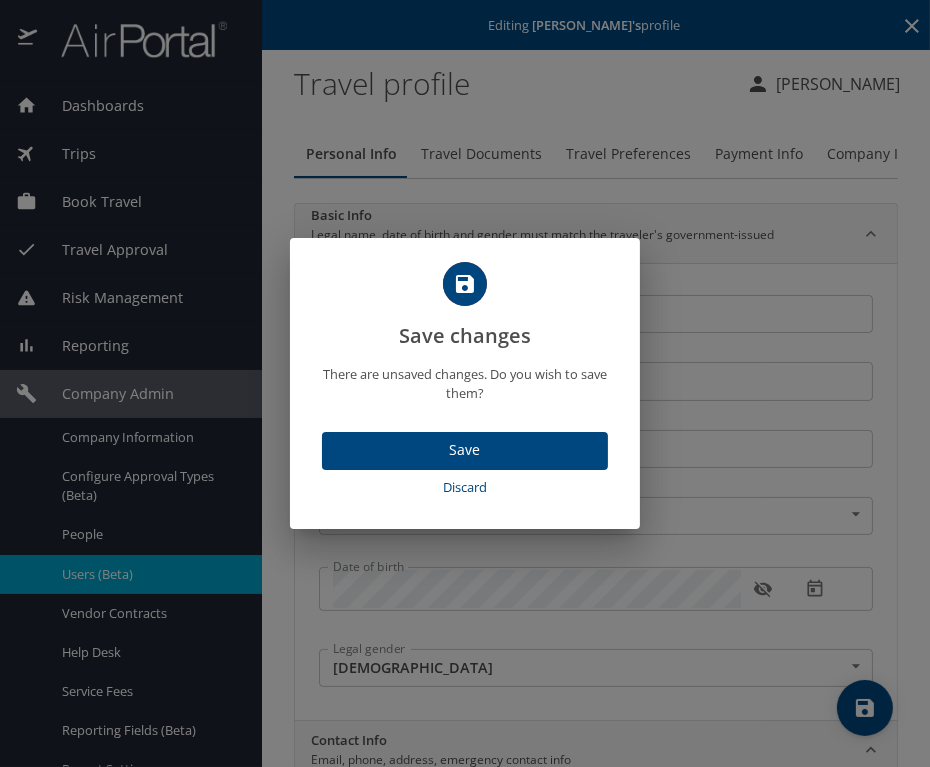 click on "Save" at bounding box center [465, 450] 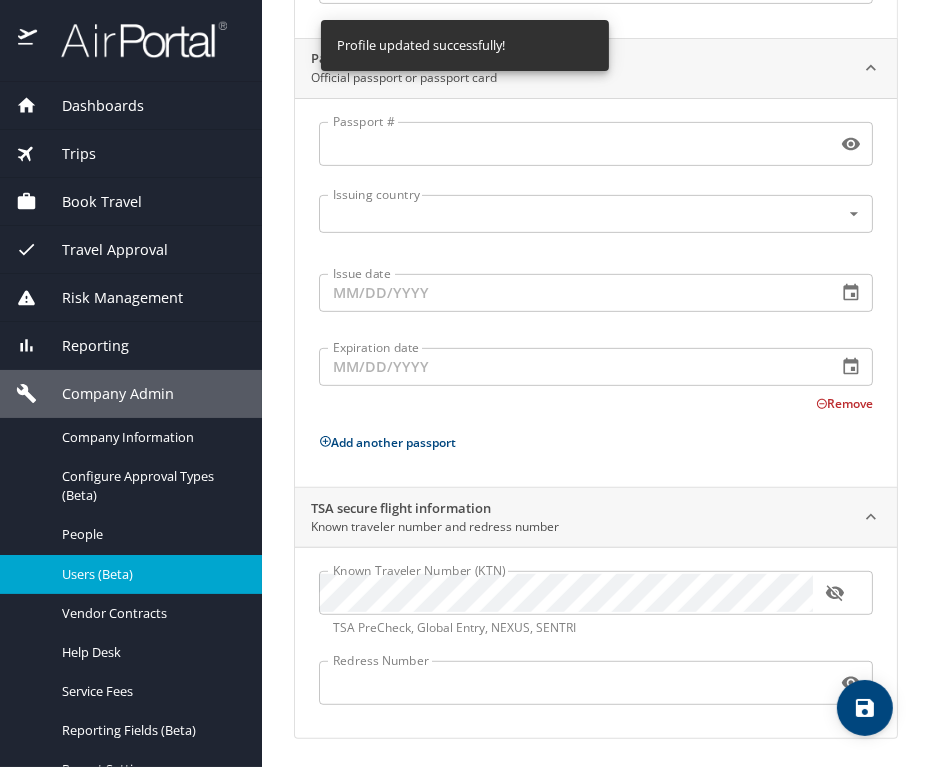 scroll, scrollTop: 0, scrollLeft: 0, axis: both 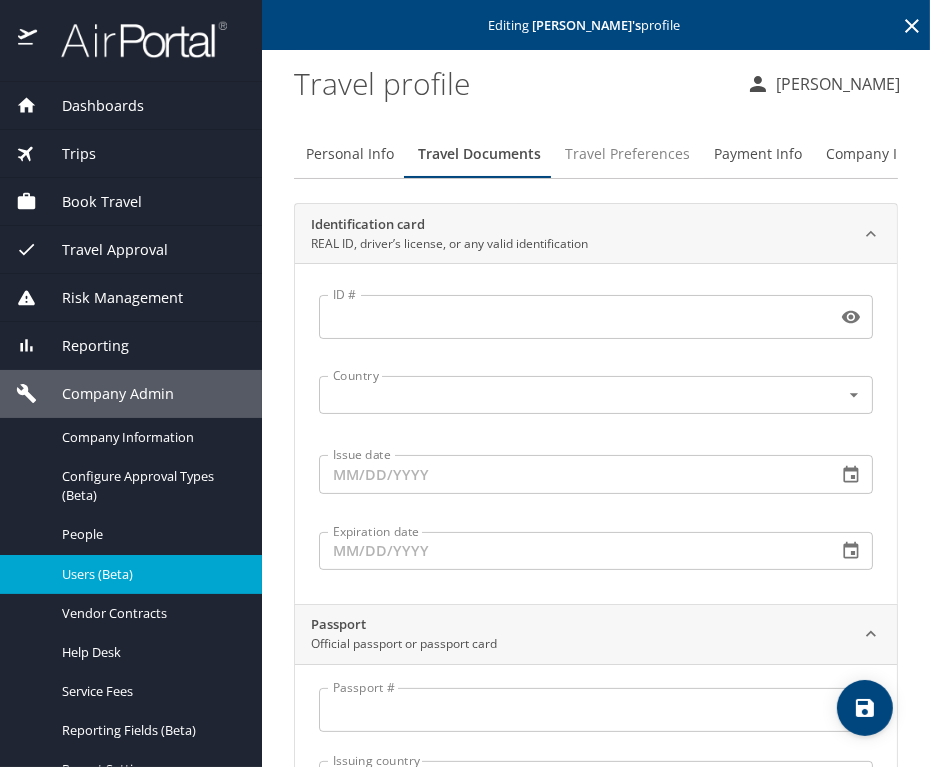 click on "Travel Preferences" at bounding box center (627, 154) 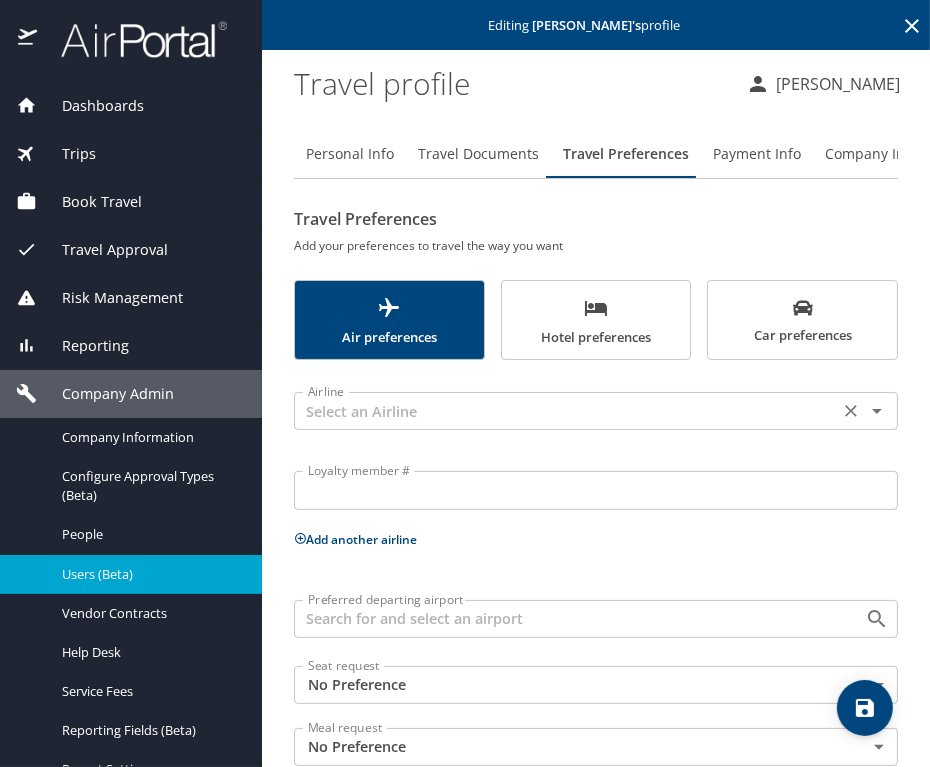 click at bounding box center [566, 411] 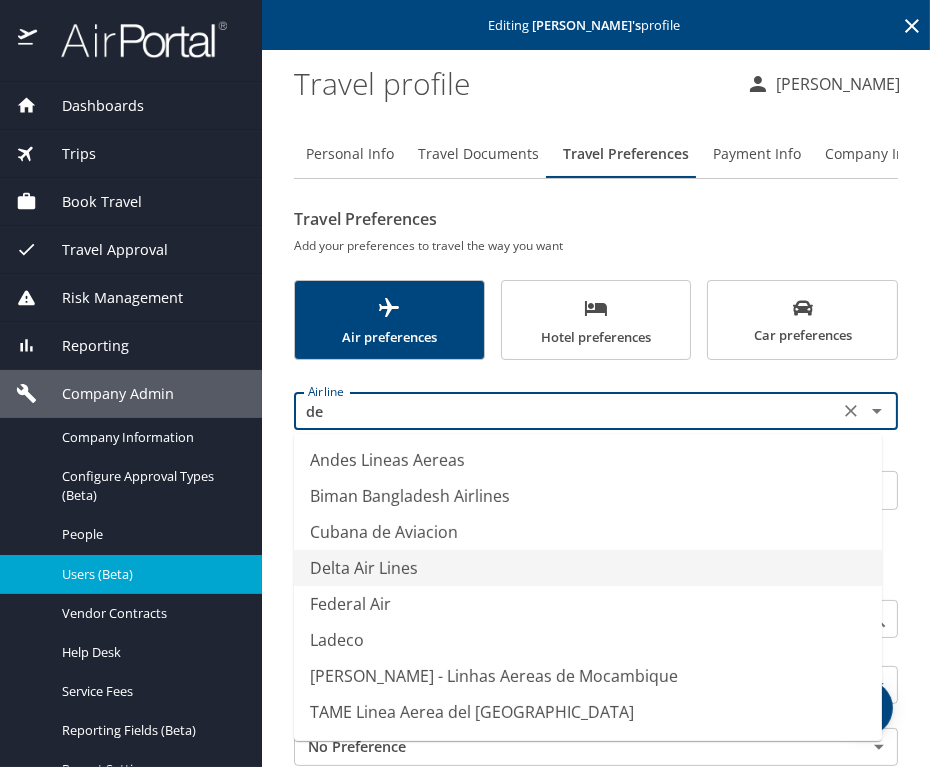 click on "Delta Air Lines" at bounding box center [588, 568] 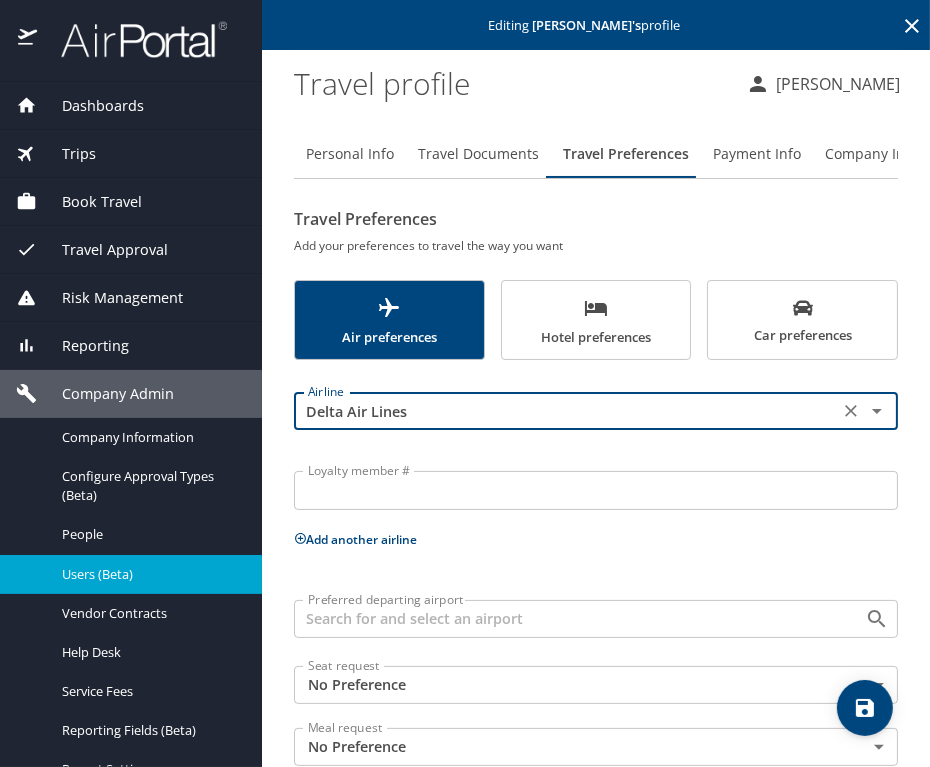 type on "Delta Air Lines" 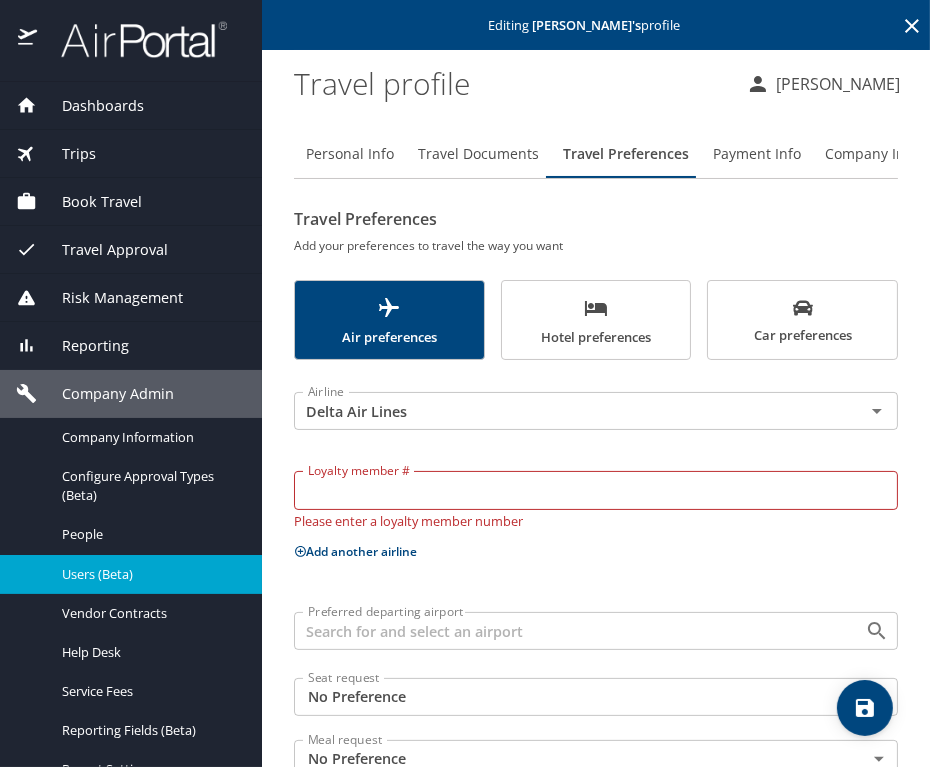 click on "Loyalty member #" at bounding box center [596, 490] 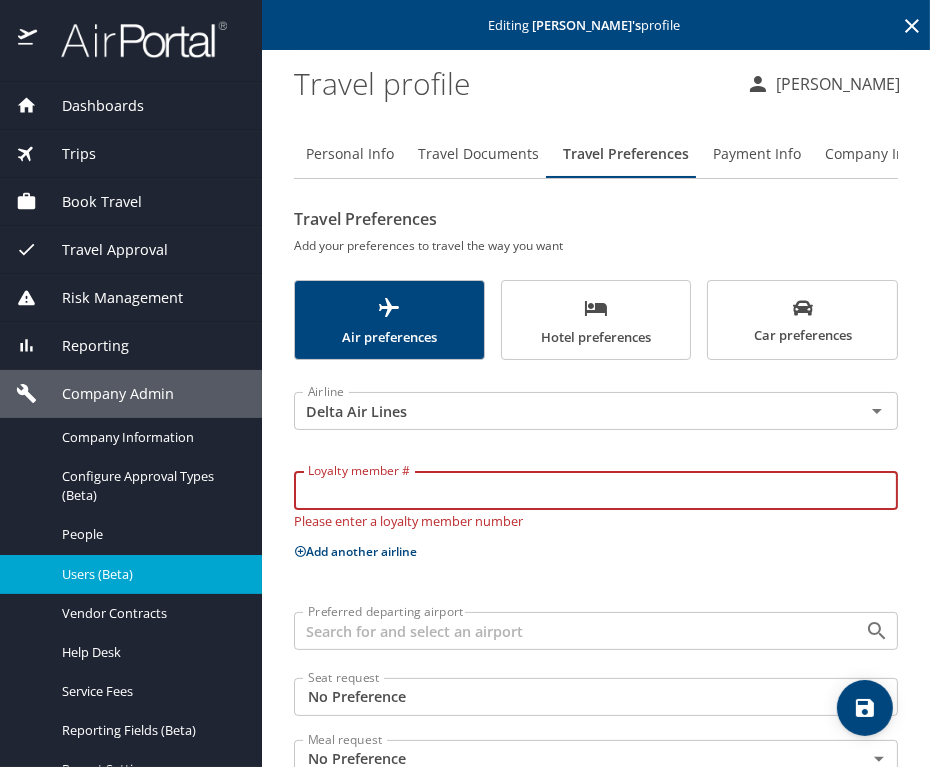 paste on "6343992183" 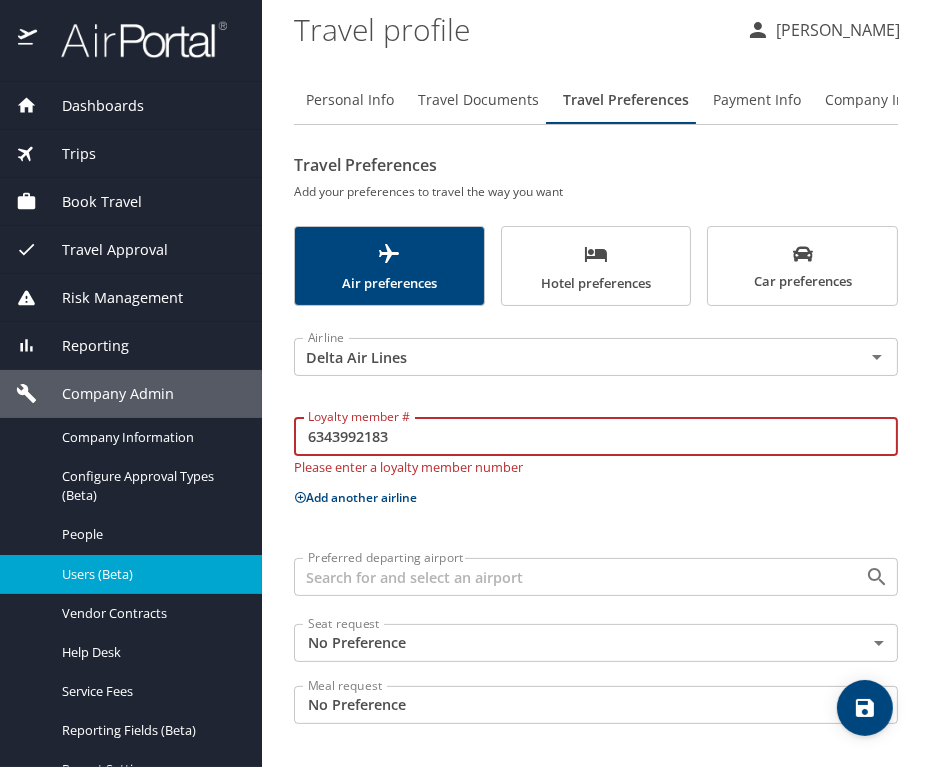 type on "6343992183" 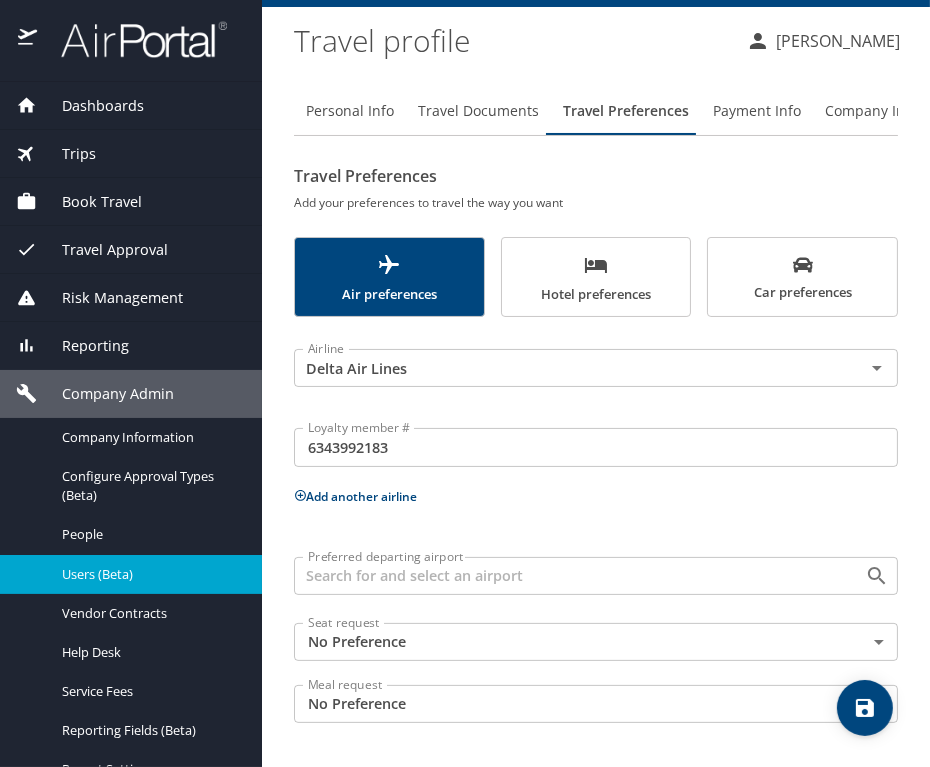 click on "Add another airline" at bounding box center (355, 496) 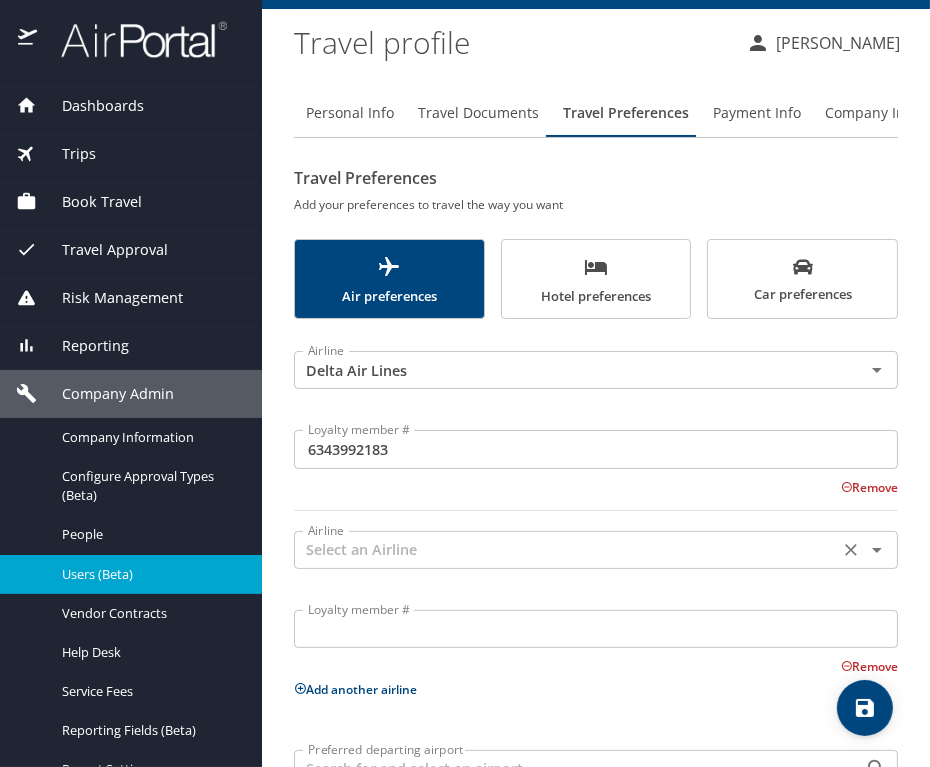 scroll, scrollTop: 232, scrollLeft: 0, axis: vertical 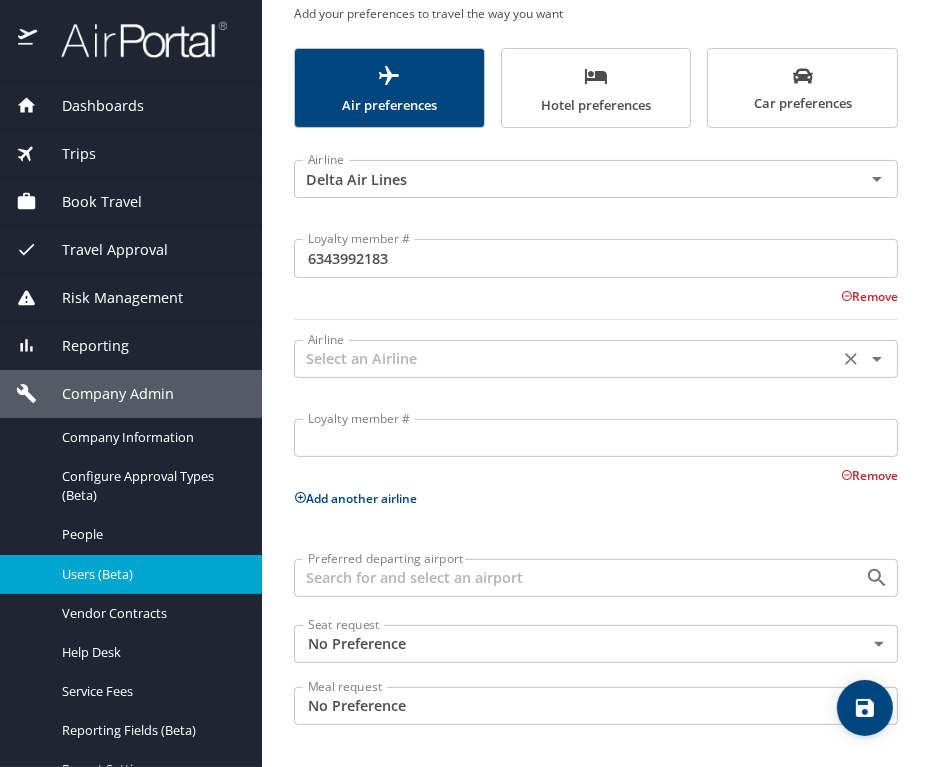 click at bounding box center [566, 359] 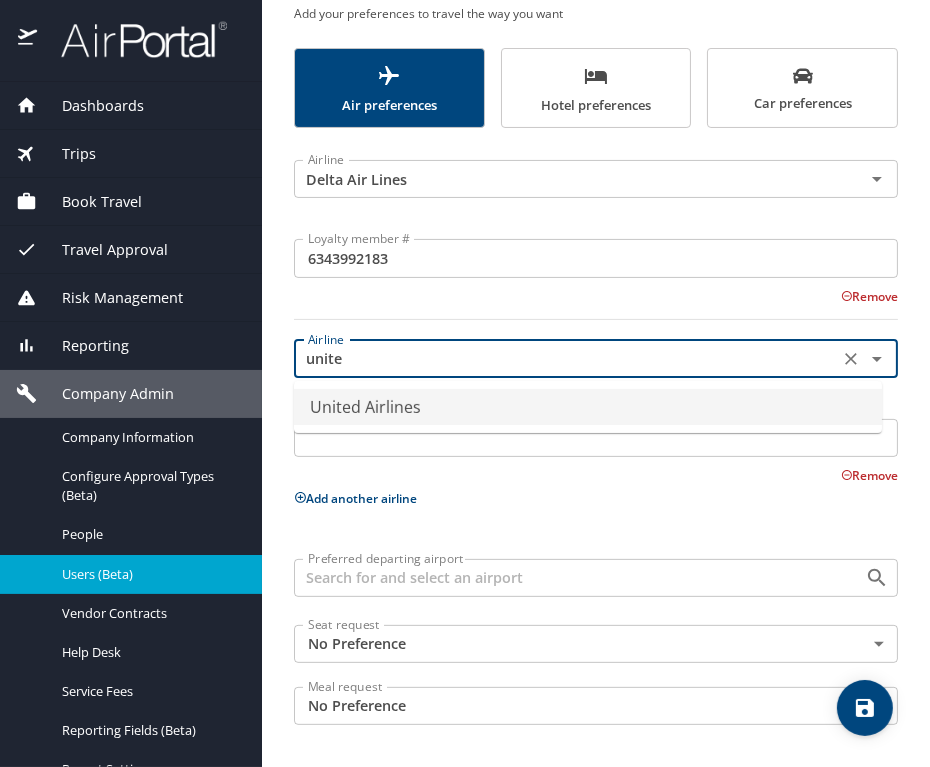 click on "United Airlines" at bounding box center (588, 407) 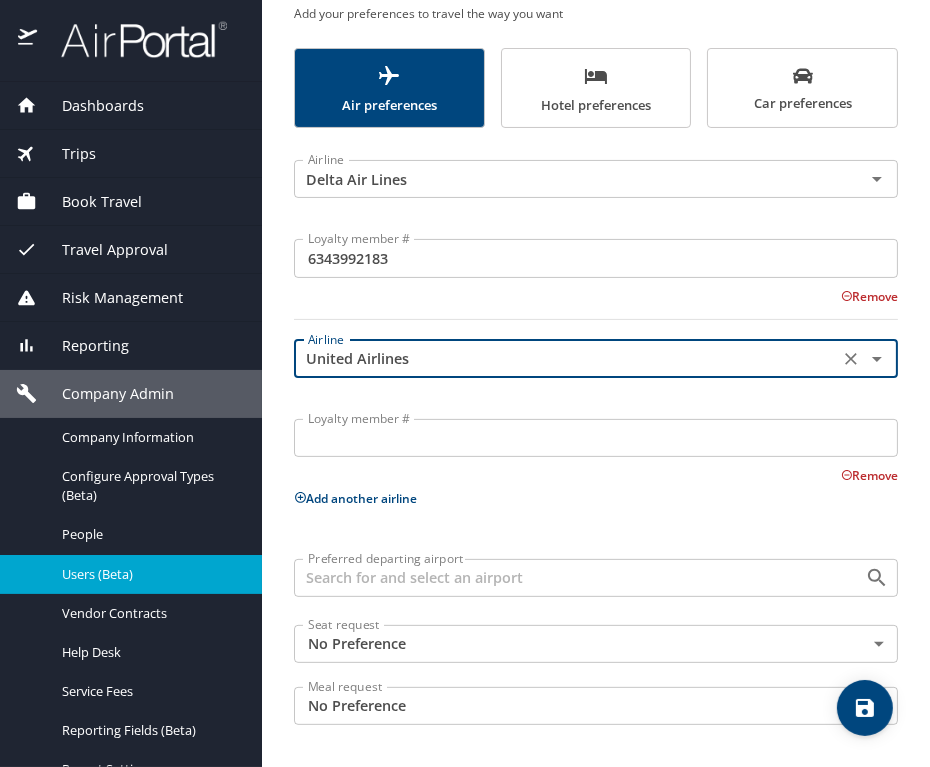 type on "United Airlines" 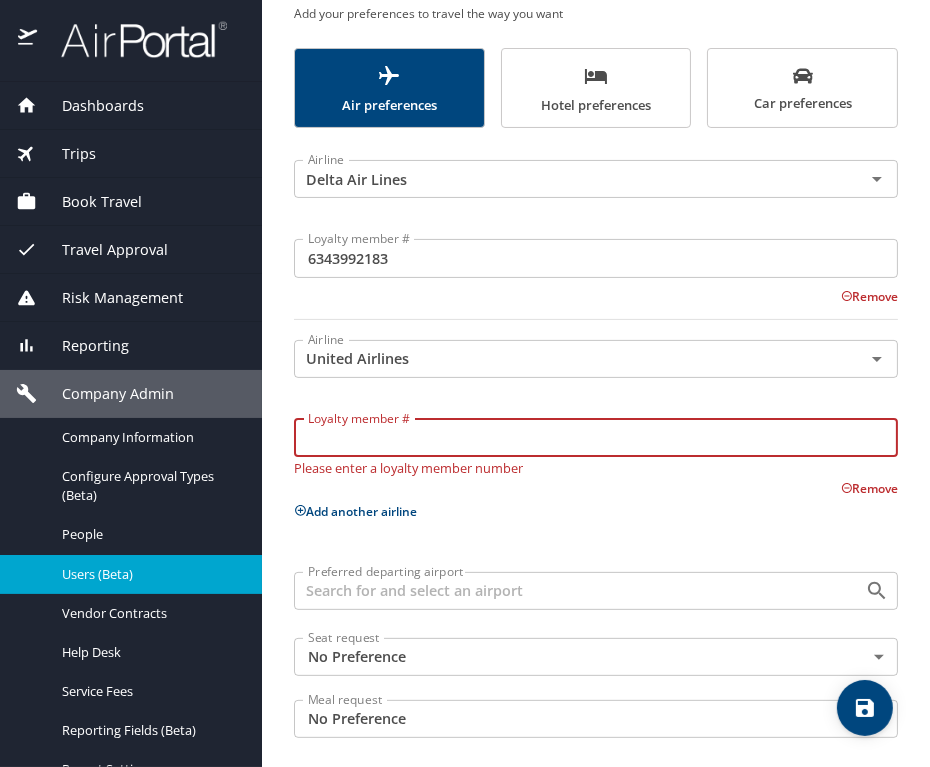 click on "Loyalty member #" at bounding box center (596, 438) 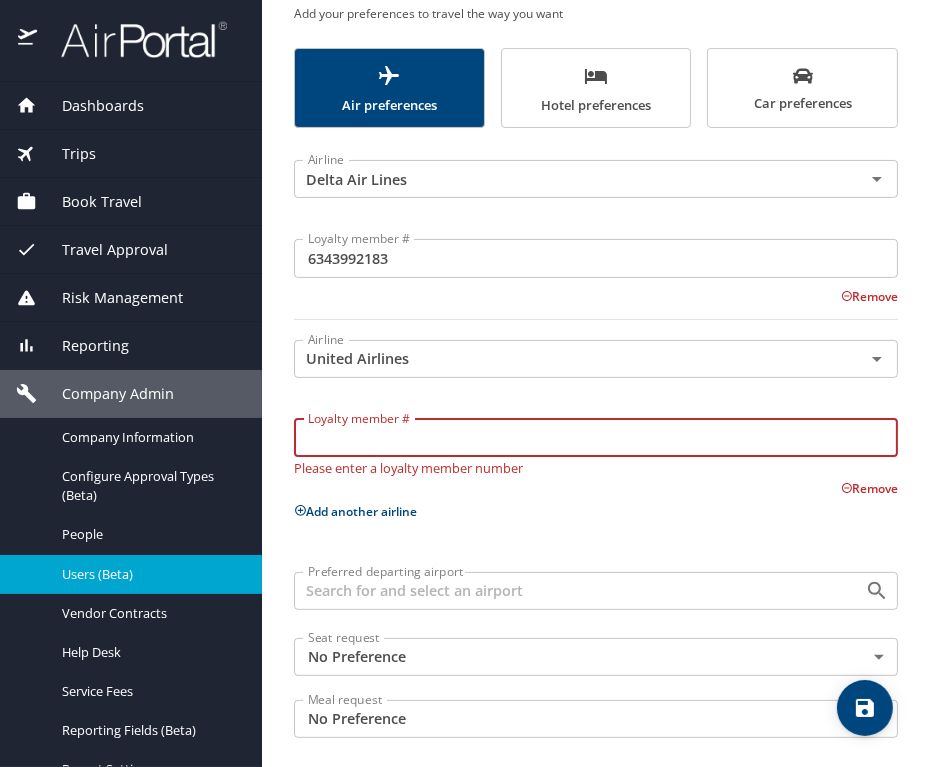 paste on "UE072841" 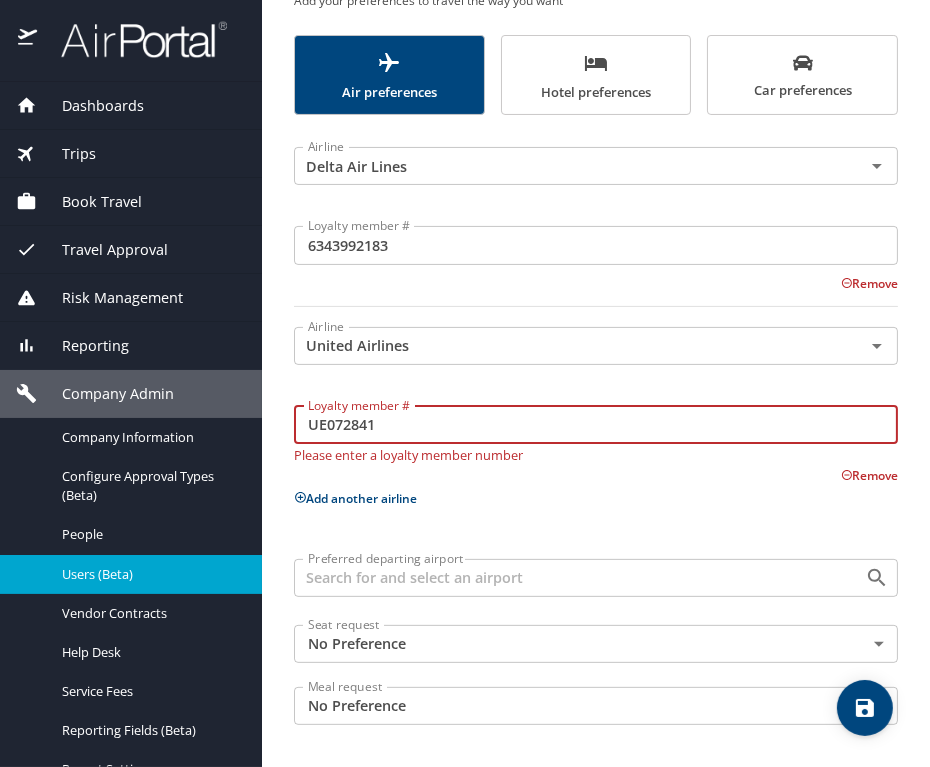 type on "UE072841" 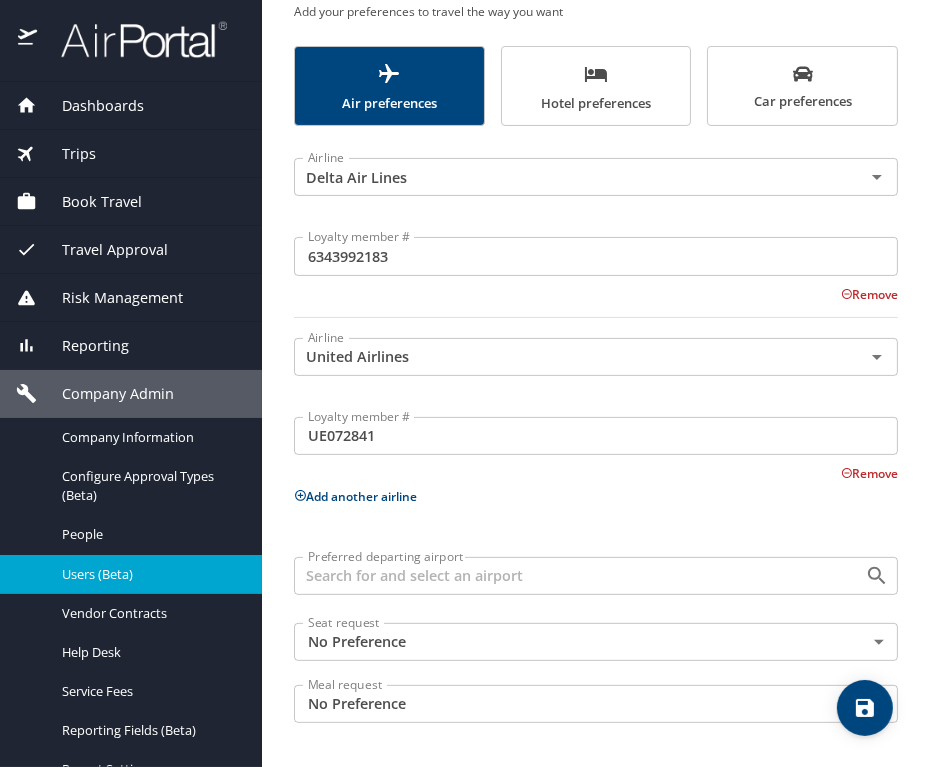 click on "Add another airline" at bounding box center (355, 496) 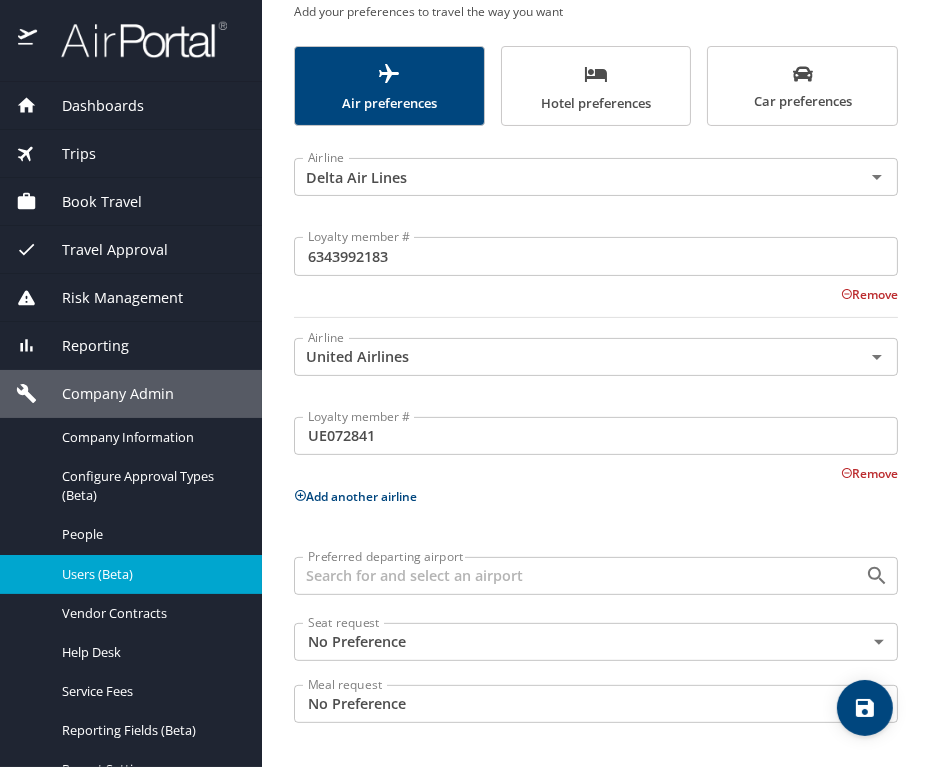 scroll, scrollTop: 232, scrollLeft: 0, axis: vertical 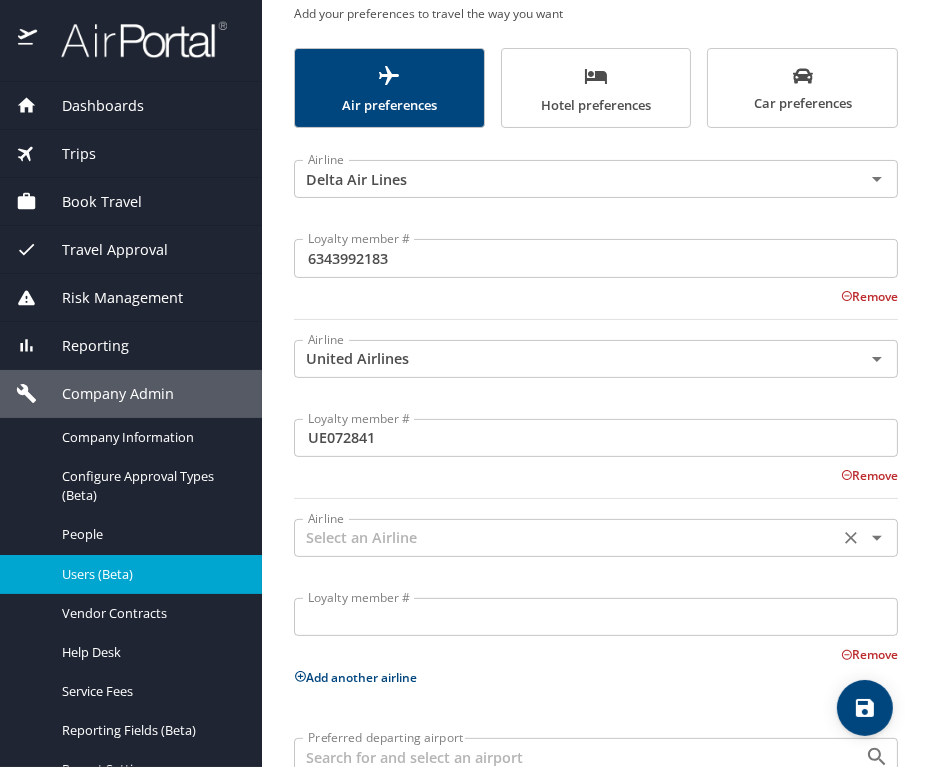 click at bounding box center [566, 538] 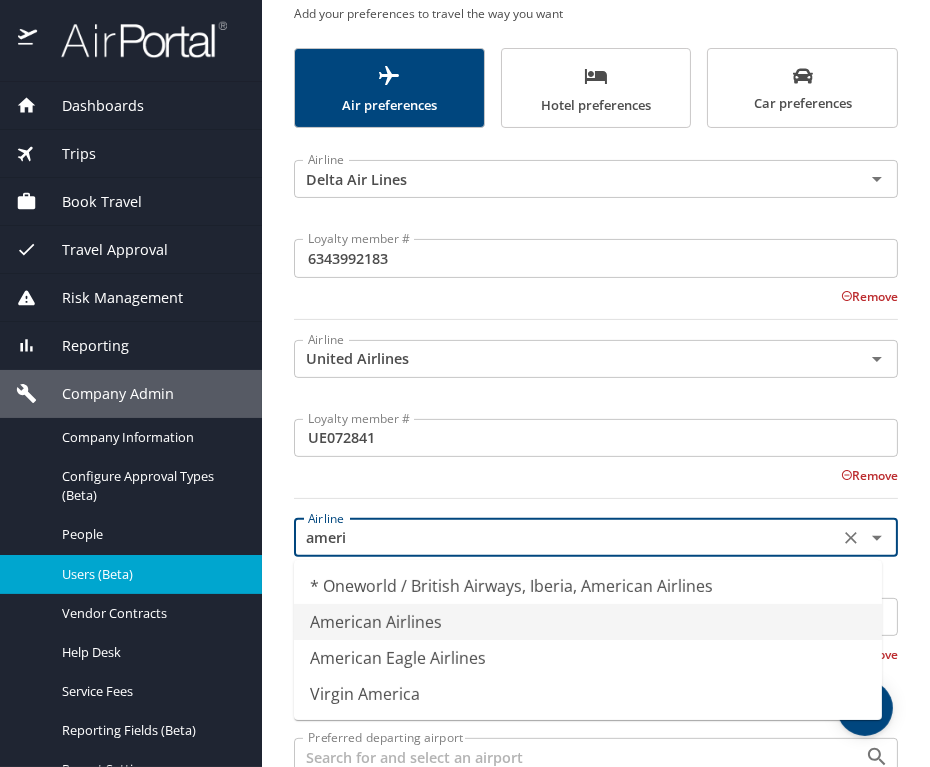 click on "American Airlines" at bounding box center [588, 622] 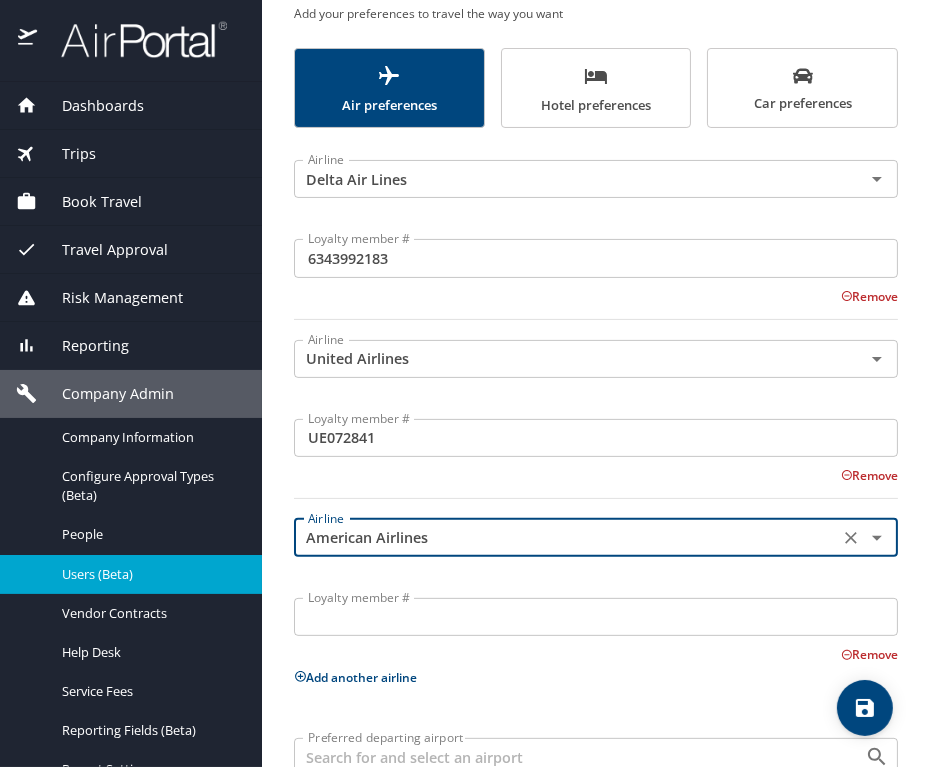 type on "American Airlines" 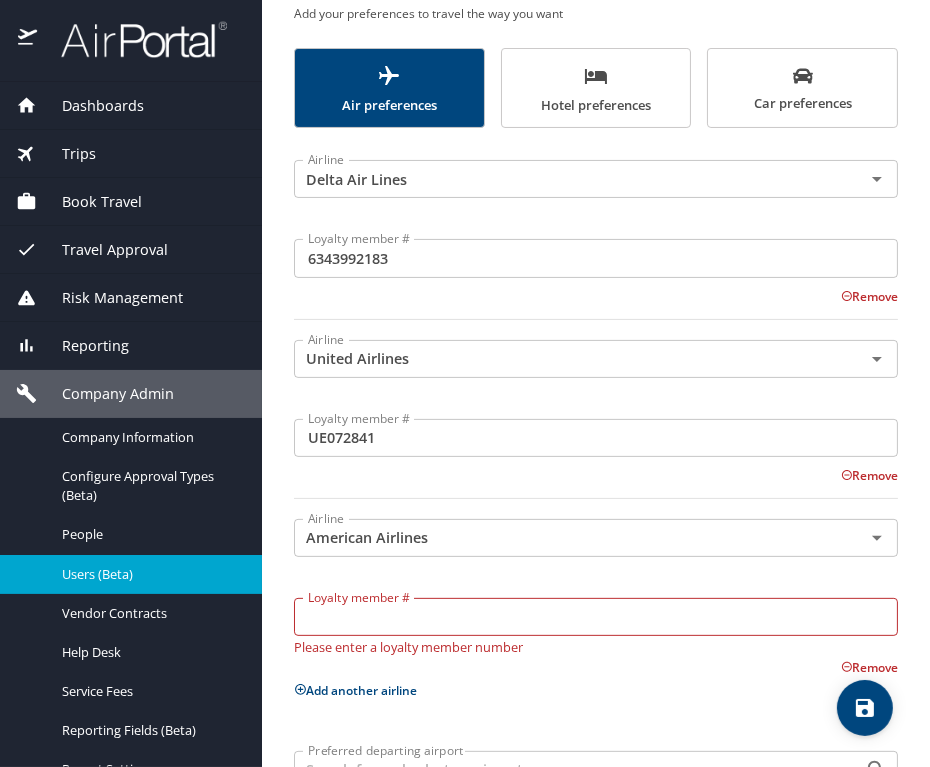 click on "Loyalty member # Loyalty member # Please enter a loyalty member number" at bounding box center (596, 622) 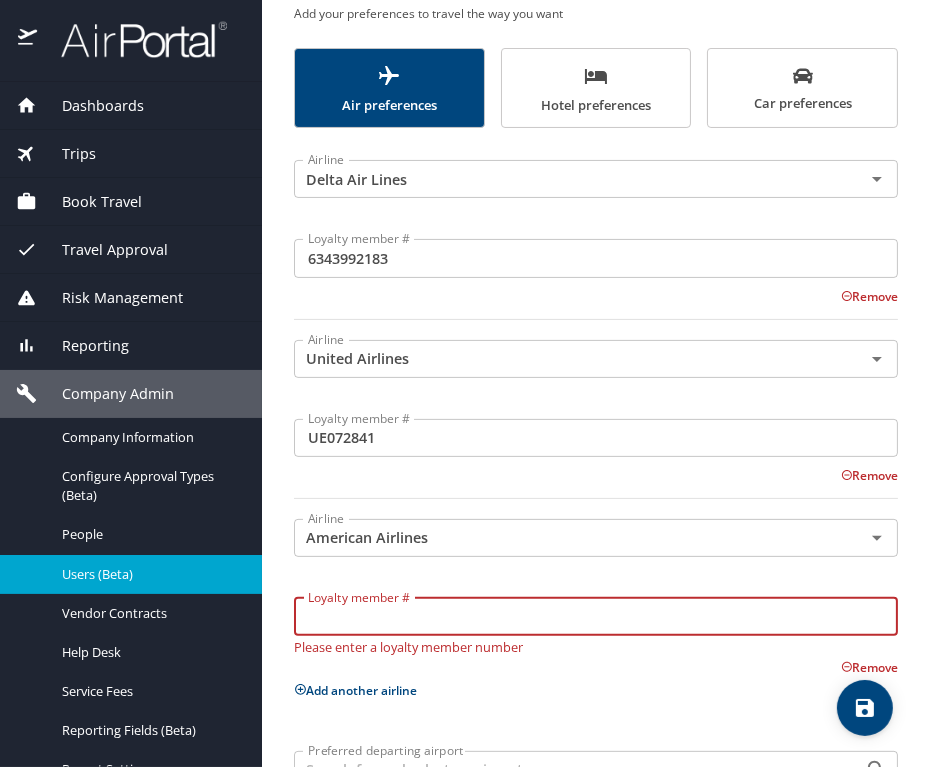 click on "Loyalty member #" at bounding box center [596, 617] 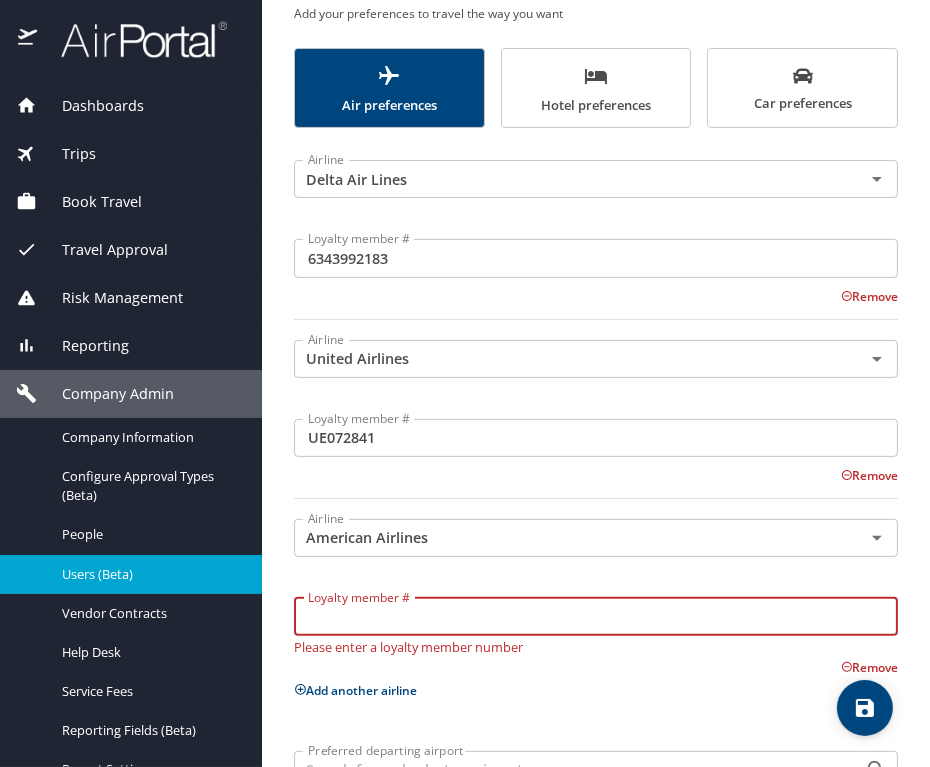 paste on "0N00MJ2" 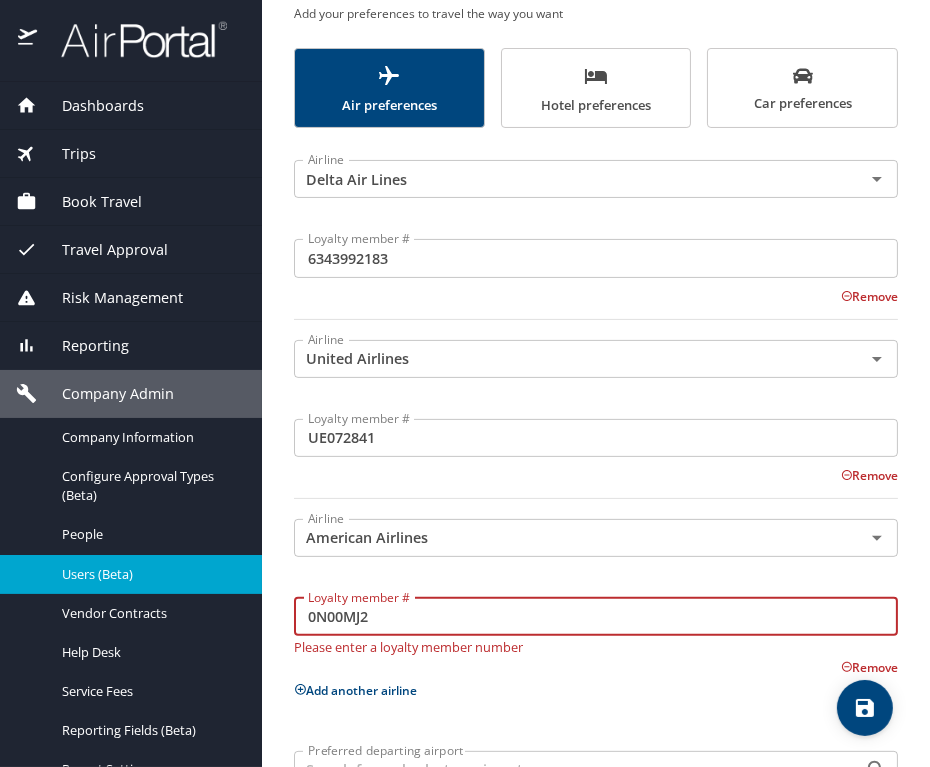 scroll, scrollTop: 424, scrollLeft: 0, axis: vertical 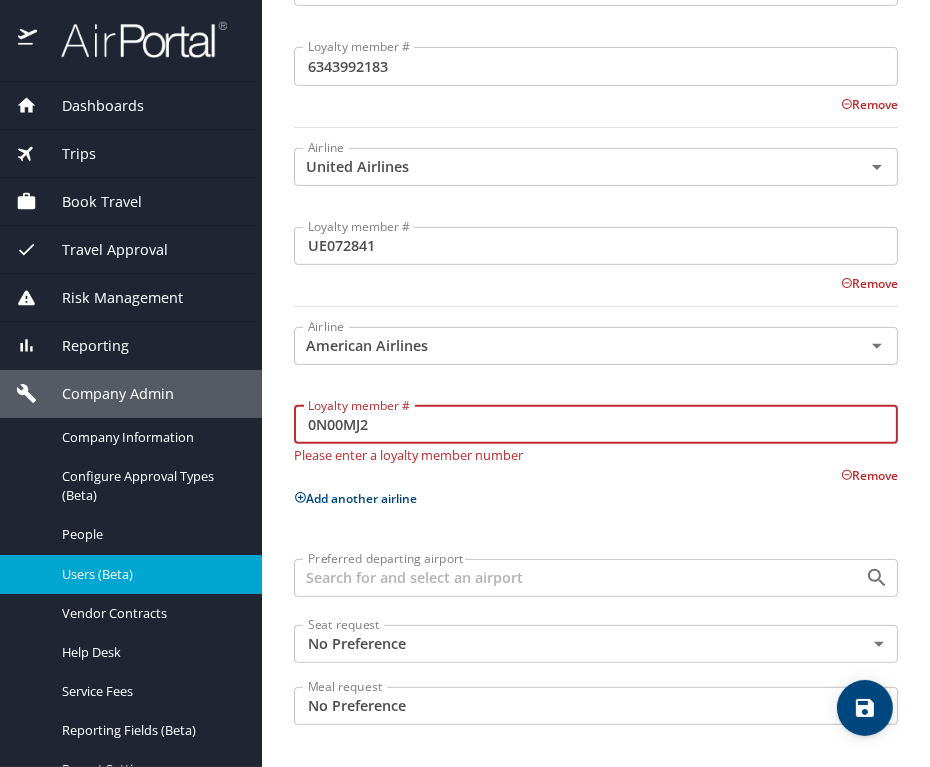 type on "0N00MJ2" 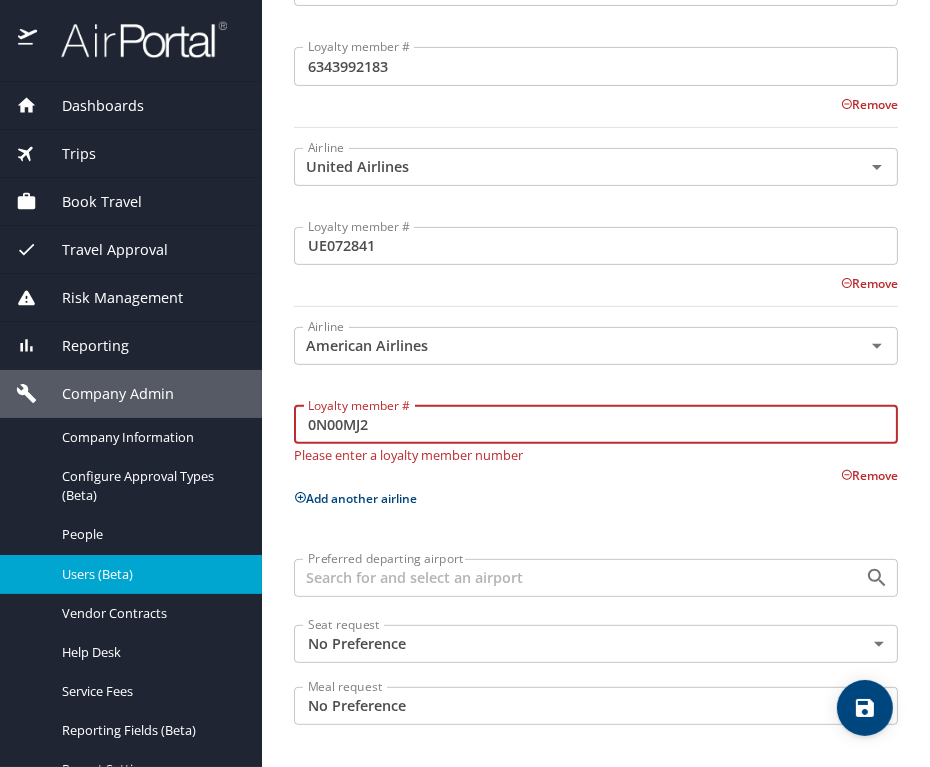 click on "Add another airline" at bounding box center [355, 498] 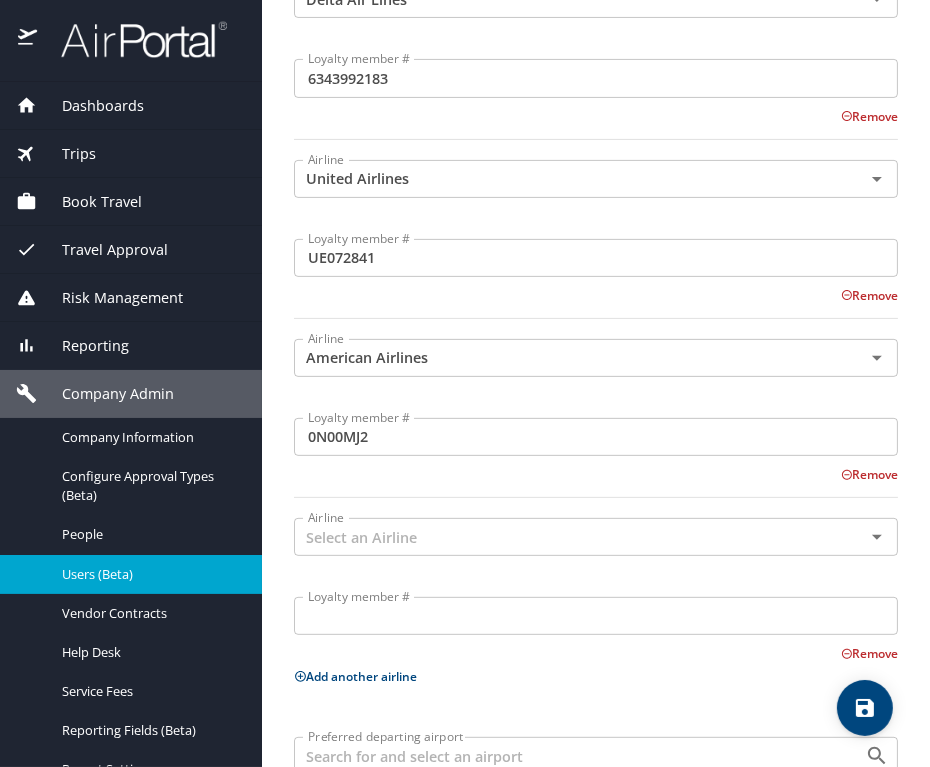 scroll, scrollTop: 591, scrollLeft: 0, axis: vertical 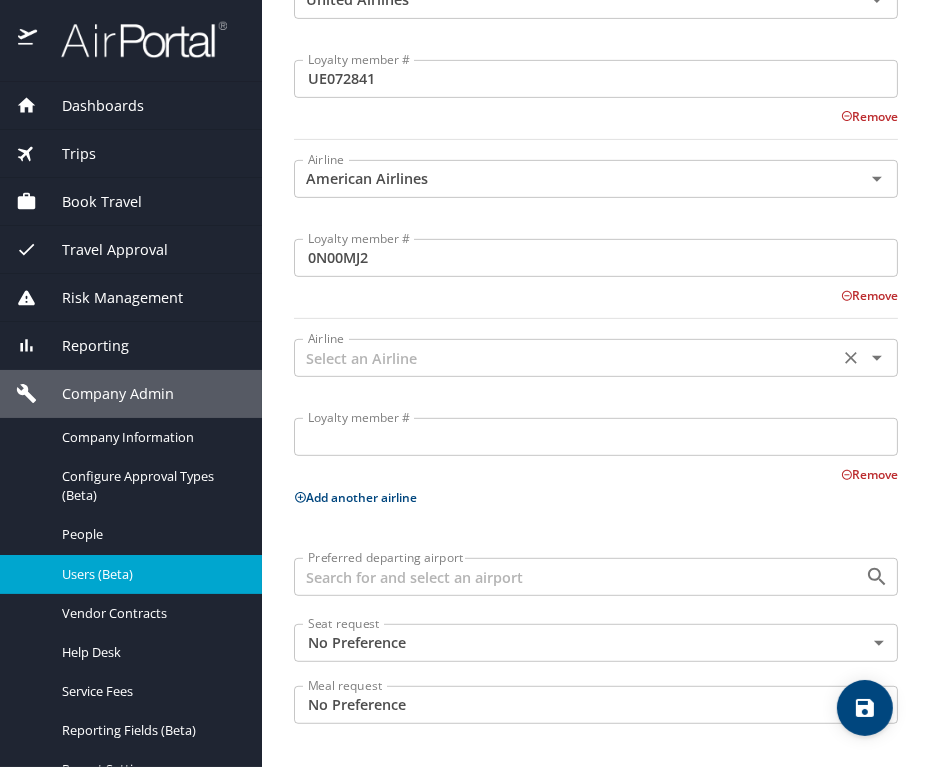 click at bounding box center (566, 358) 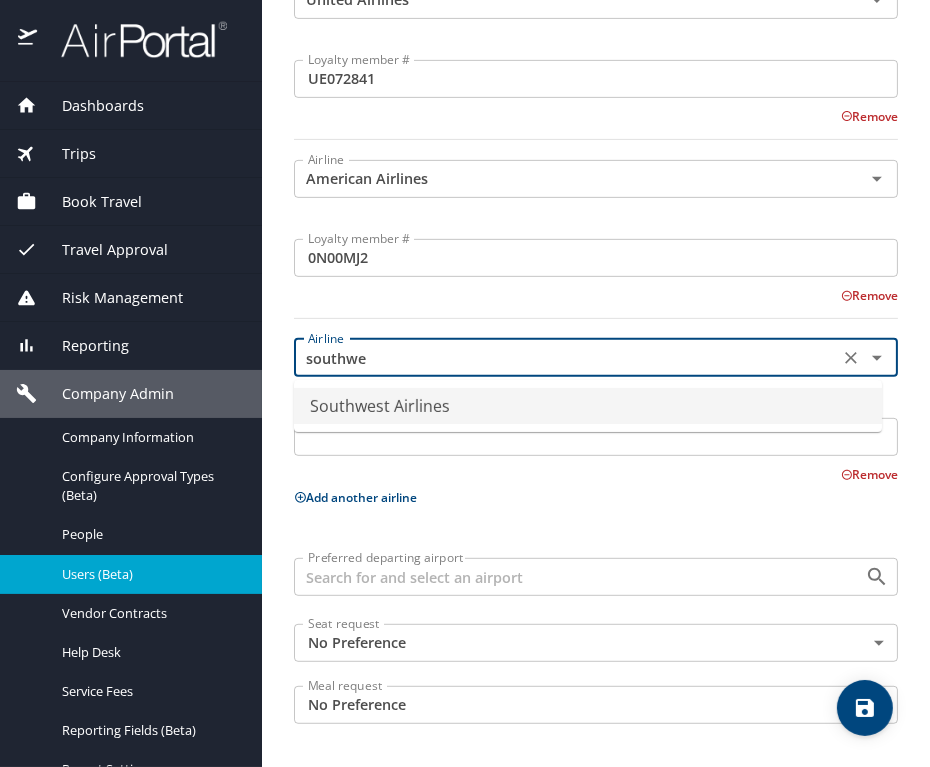 click on "Southwest Airlines" at bounding box center (588, 406) 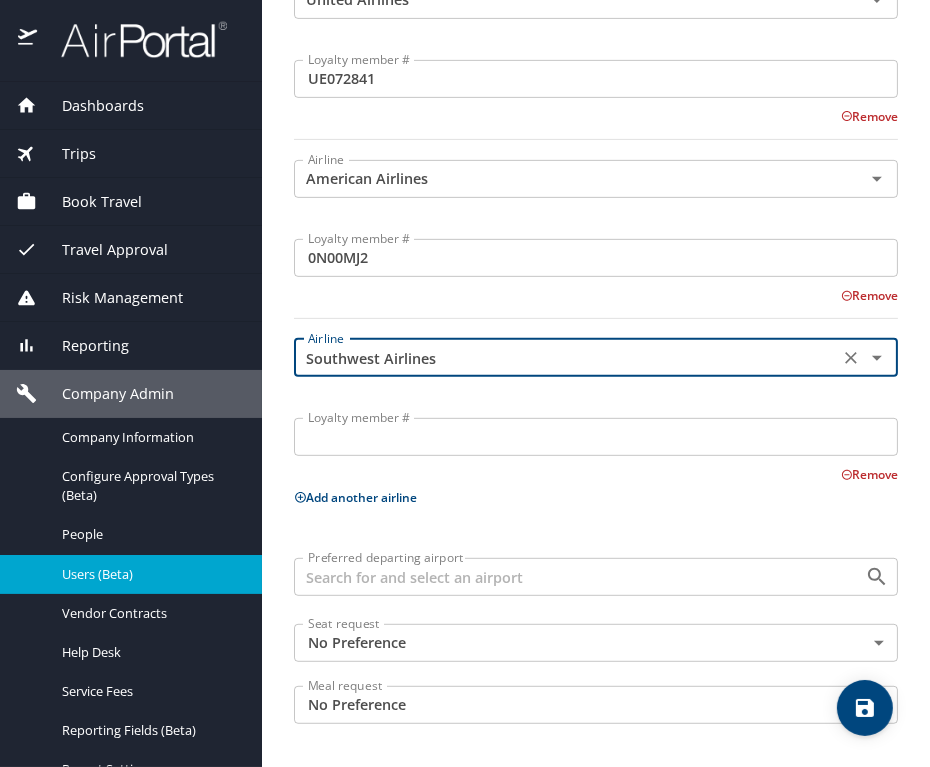 type on "Southwest Airlines" 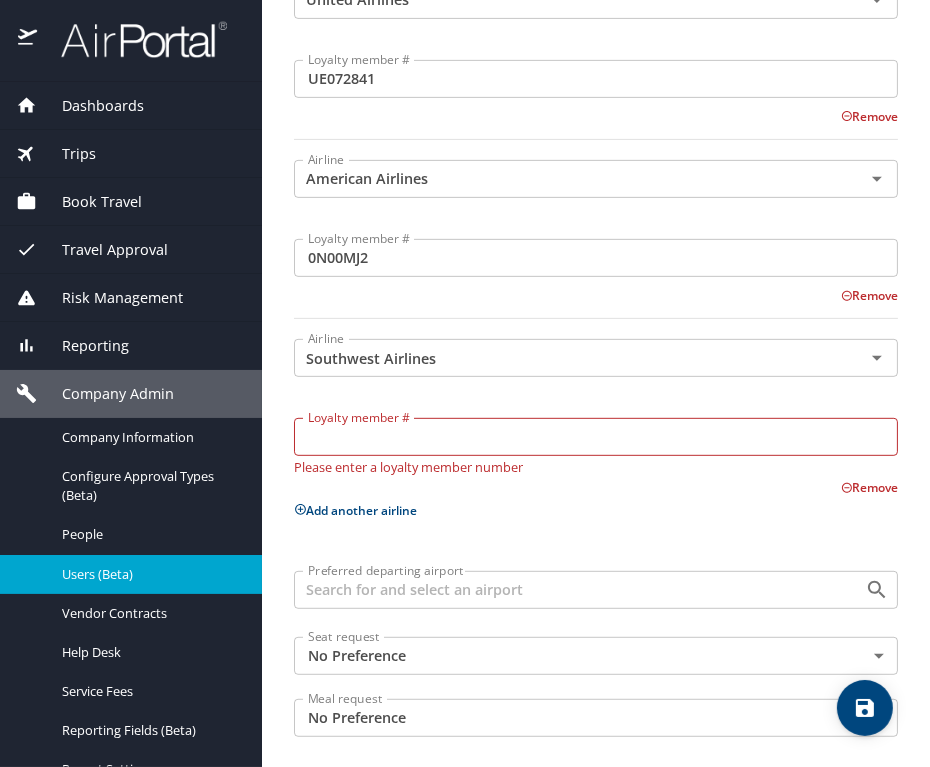 click on "Loyalty member #" at bounding box center [596, 437] 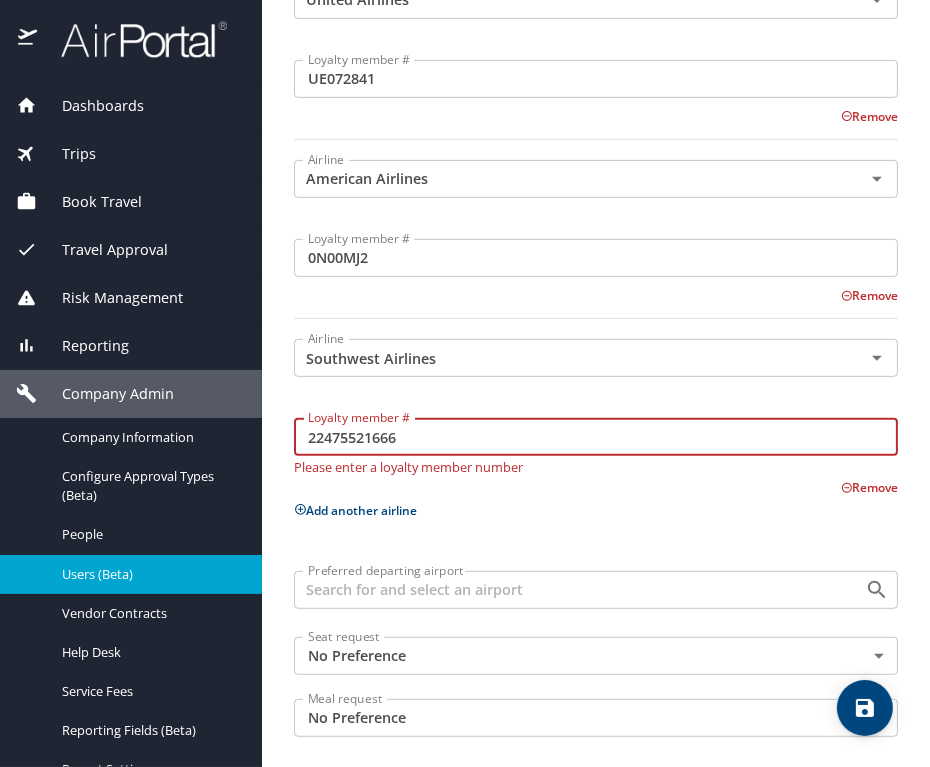 scroll, scrollTop: 603, scrollLeft: 0, axis: vertical 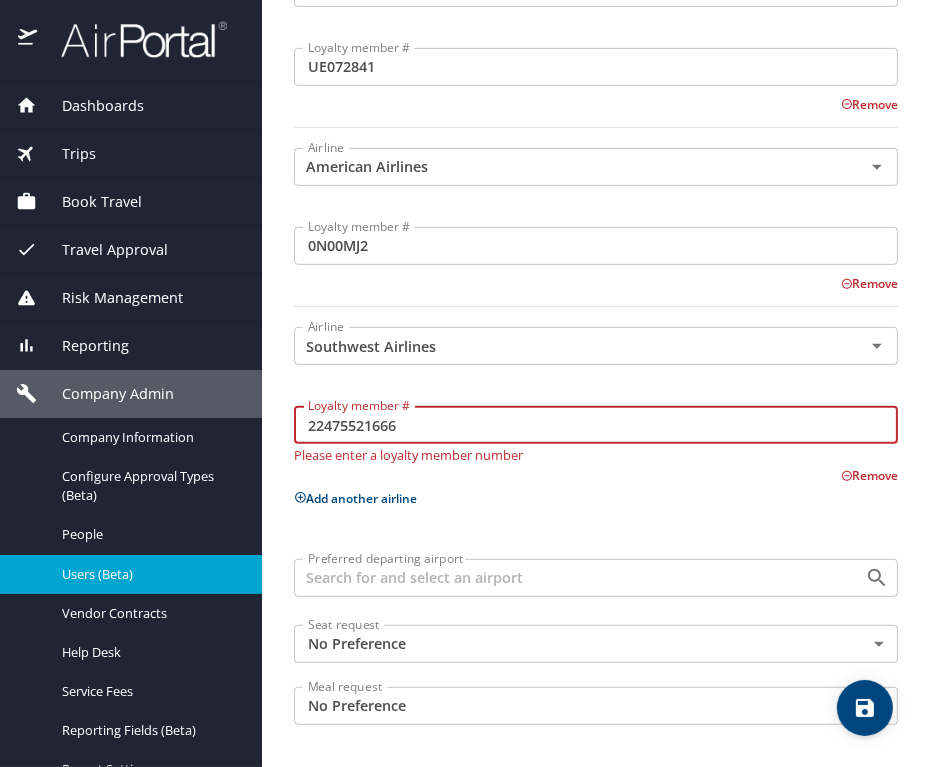 type on "22475521666" 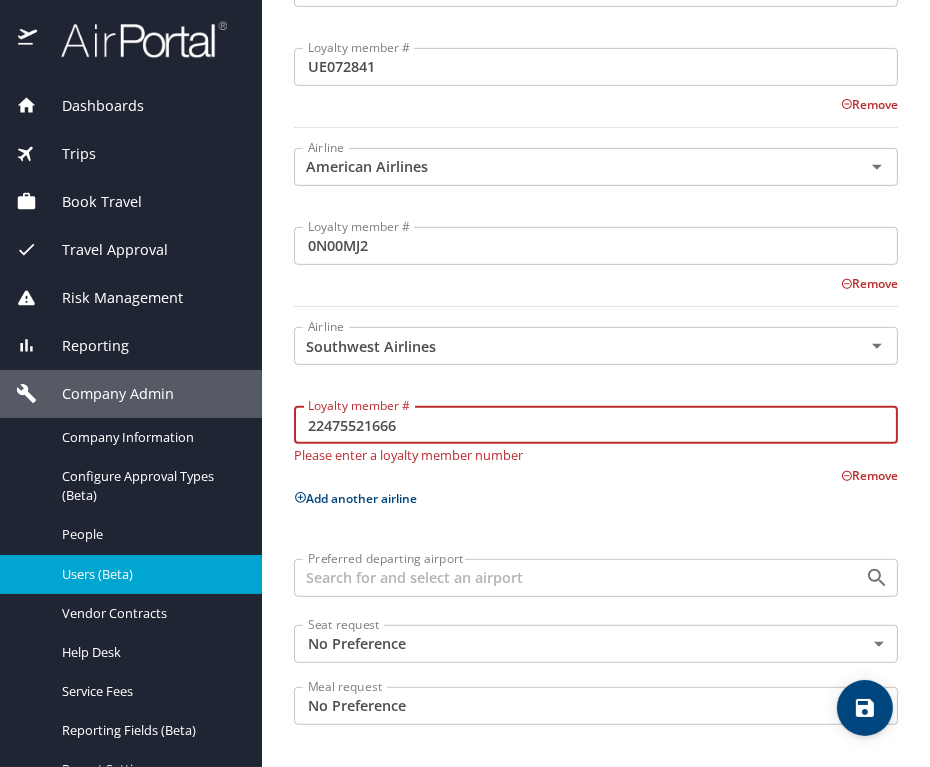 click on "Preferred departing airport" at bounding box center (566, 578) 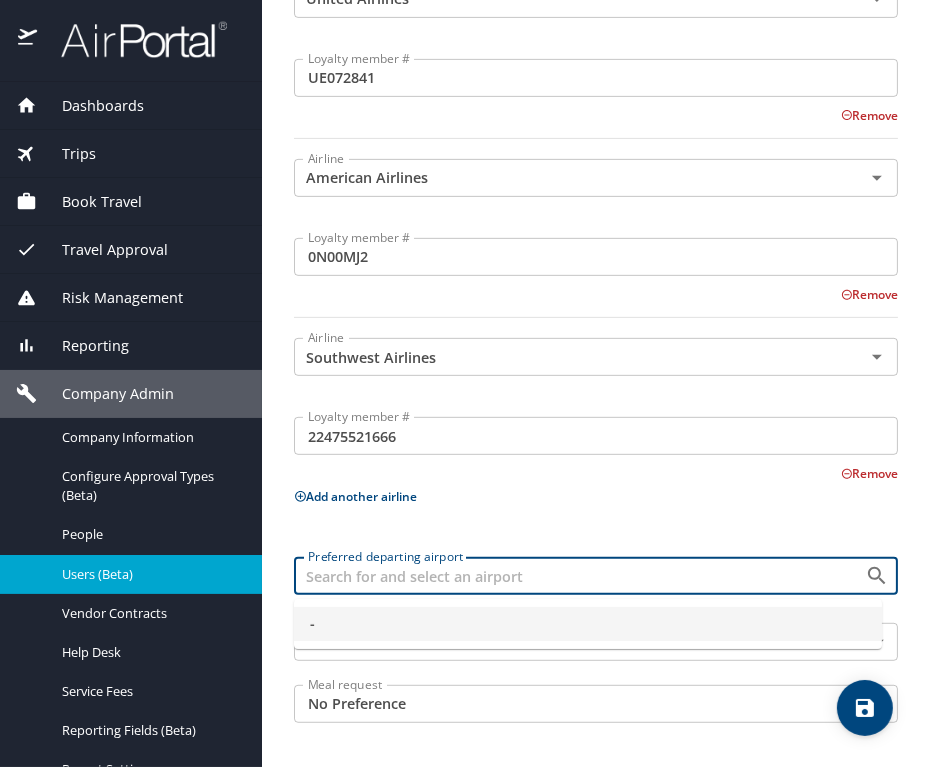 scroll, scrollTop: 591, scrollLeft: 0, axis: vertical 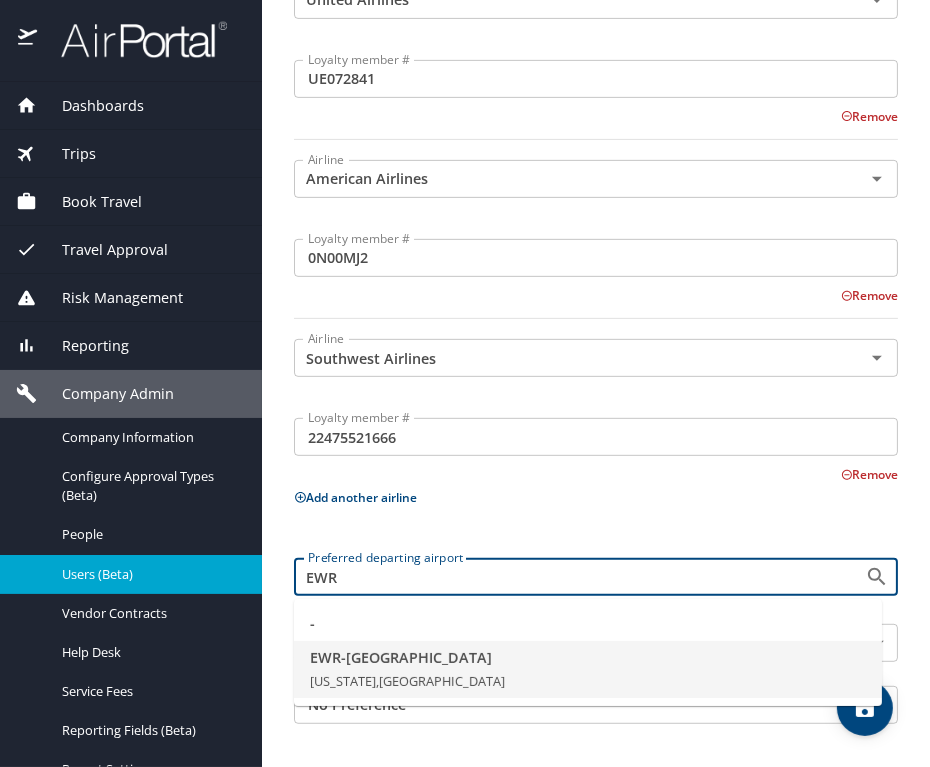 click on "EWR  -  Newark" at bounding box center [588, 658] 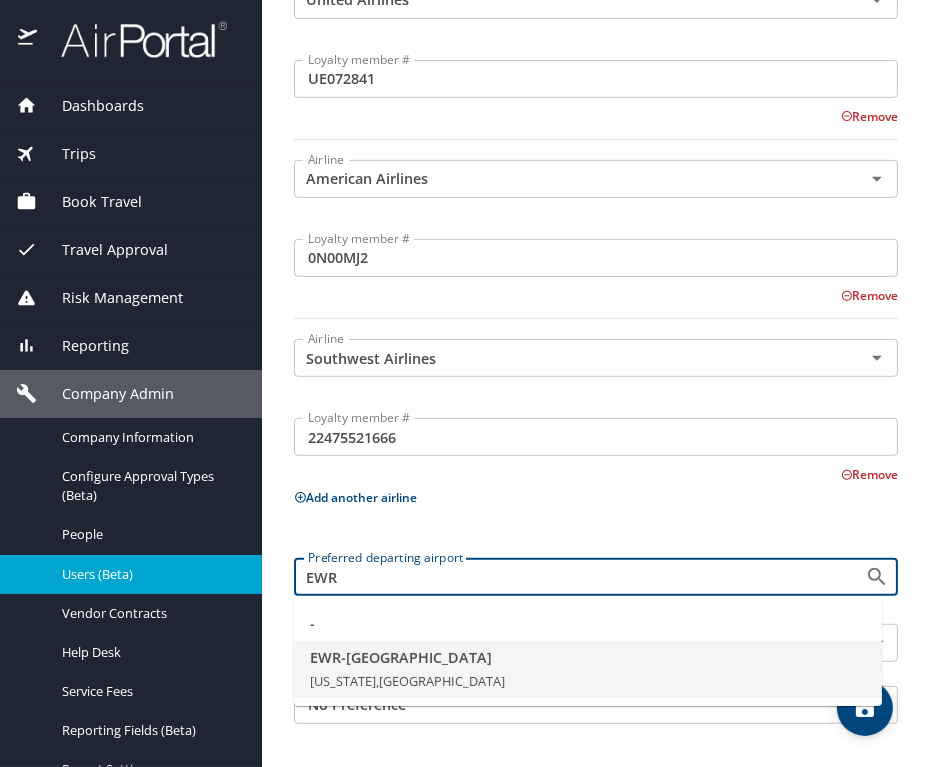 type on "EWR - Newark" 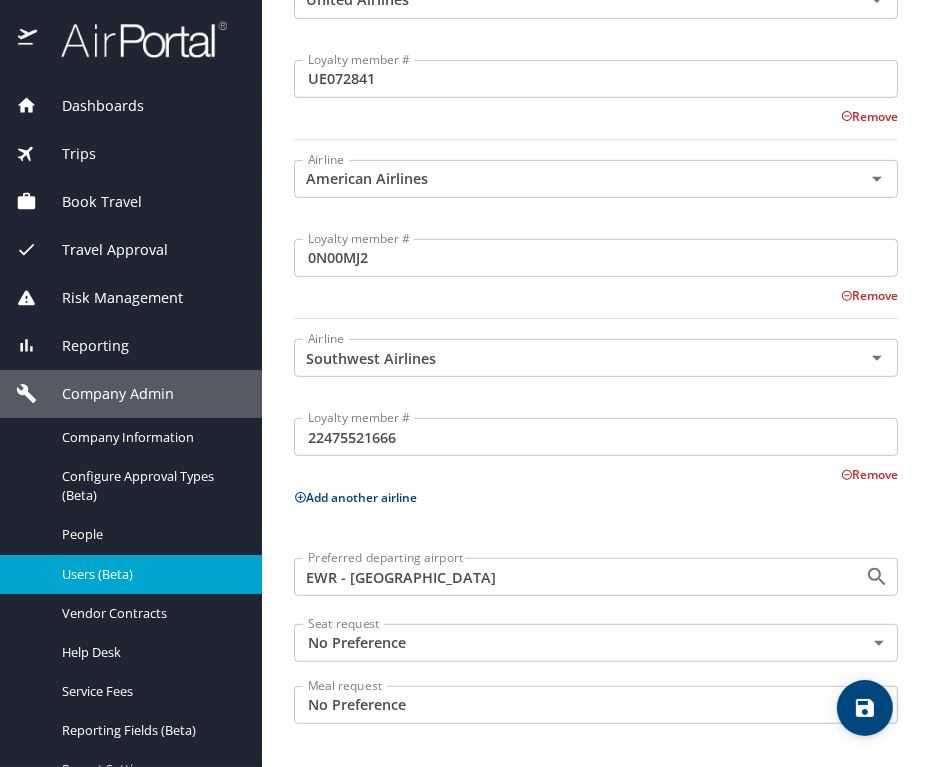 click on "Dashboards AirPortal 360™ Manager My Travel Dashboard Trips Airtinerary® Lookup Current / Future Trips Past Trips Trips Missing Hotel Hotel Check-ins Book Travel Request Agent Booking Approval Request (Beta) Book/Manage Online Trips Travel Approval Pending Trip Approvals Approved Trips Canceled Trips Approvals (Beta) Risk Management SecurityLogic® Map Assistance Requests Travel Alerts Notifications Reporting Unused Tickets Savings Tracker Value Scorecard Virtual Pay Lookup Domo IBank Prime Analytics Company Admin Company Information Configure Approval Types (Beta) People Users (Beta) Vendor Contracts Help Desk Service Fees Reporting Fields (Beta) Report Settings Virtual Pay Settings Employee Tools Help Desk   Editing   Steve Stamatopoulos 's  profile   Travel profile Paulina Zawisza Personal Info Travel Documents Travel Preferences Payment Info Company Info Travel Preferences Add your preferences to travel the way you want Air preferences Hotel preferences Car preferences Airline Delta Air Lines Airline" at bounding box center [465, 383] 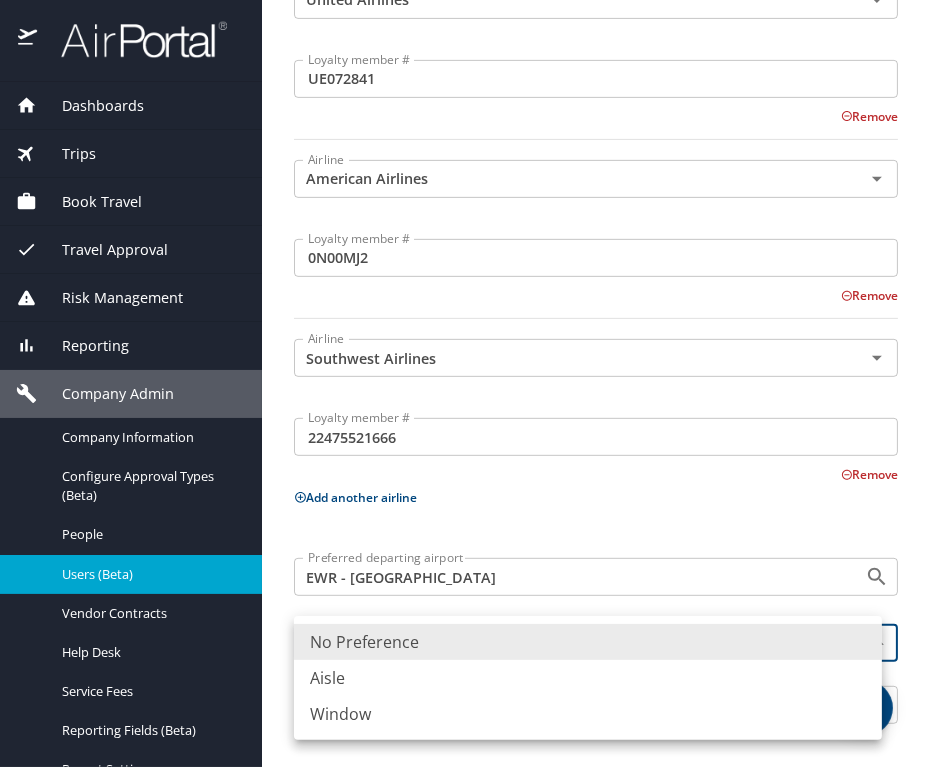 click on "Aisle" at bounding box center [588, 678] 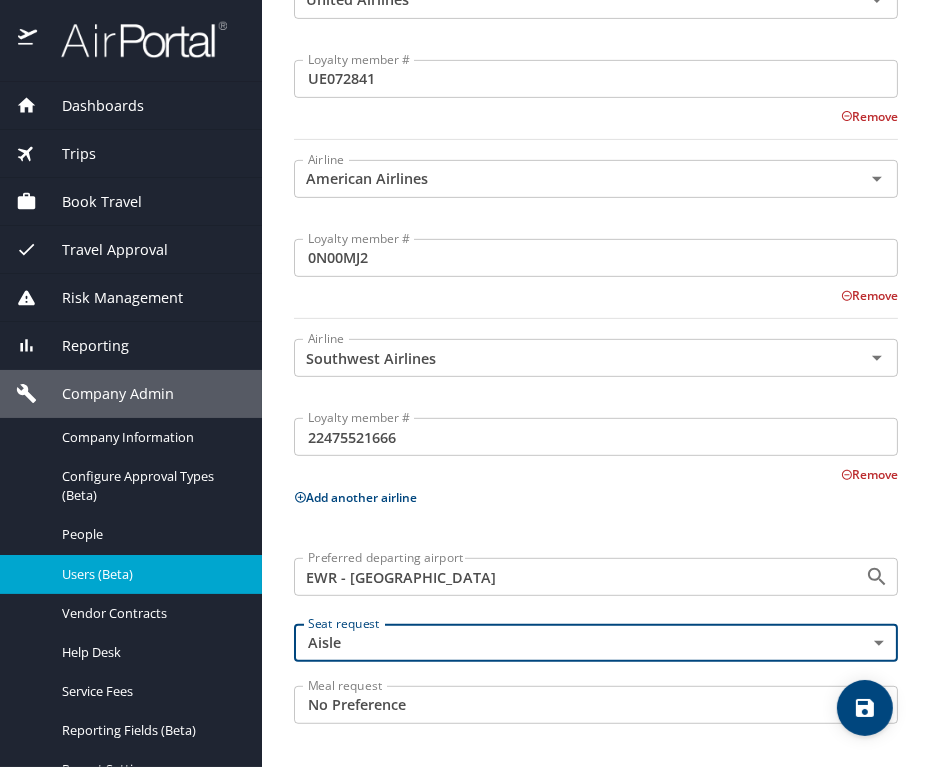 click 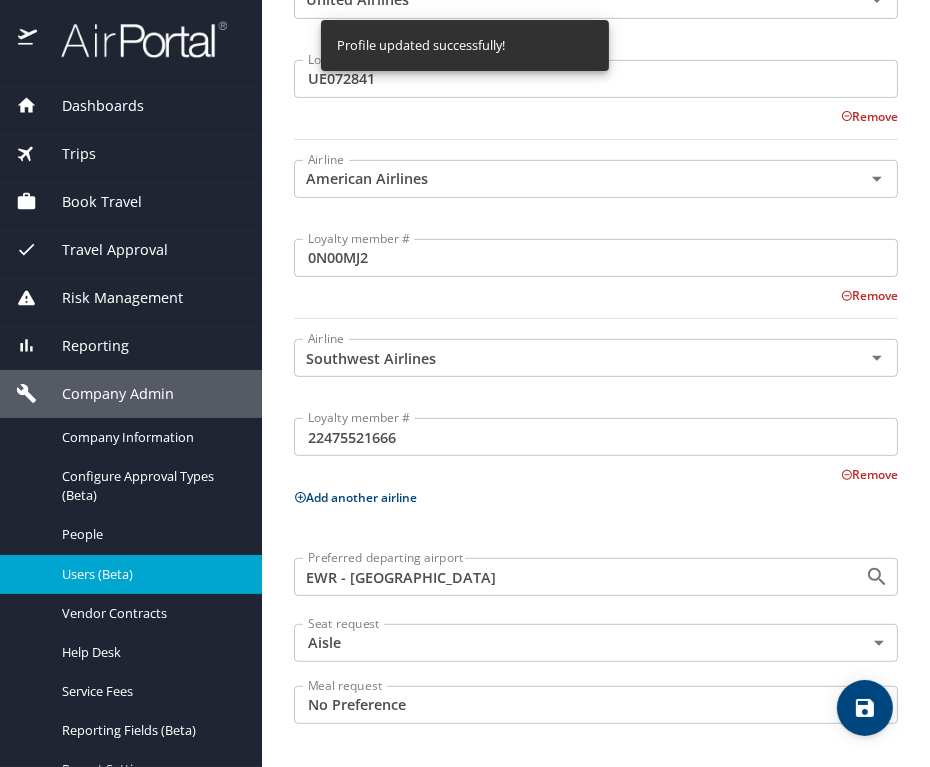 scroll, scrollTop: 0, scrollLeft: 0, axis: both 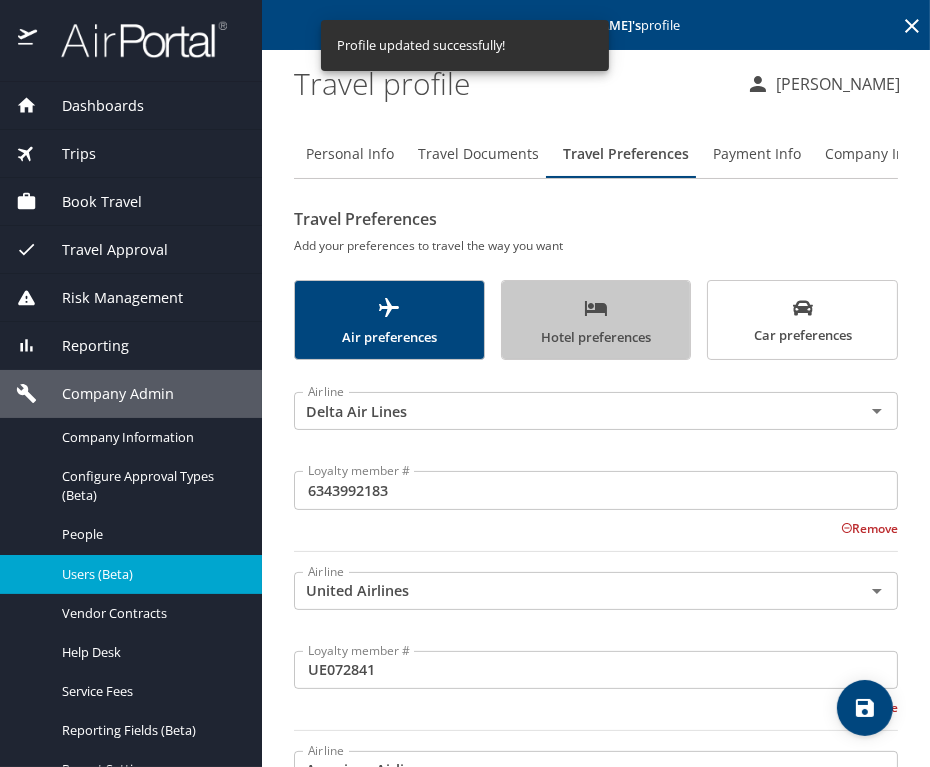 click 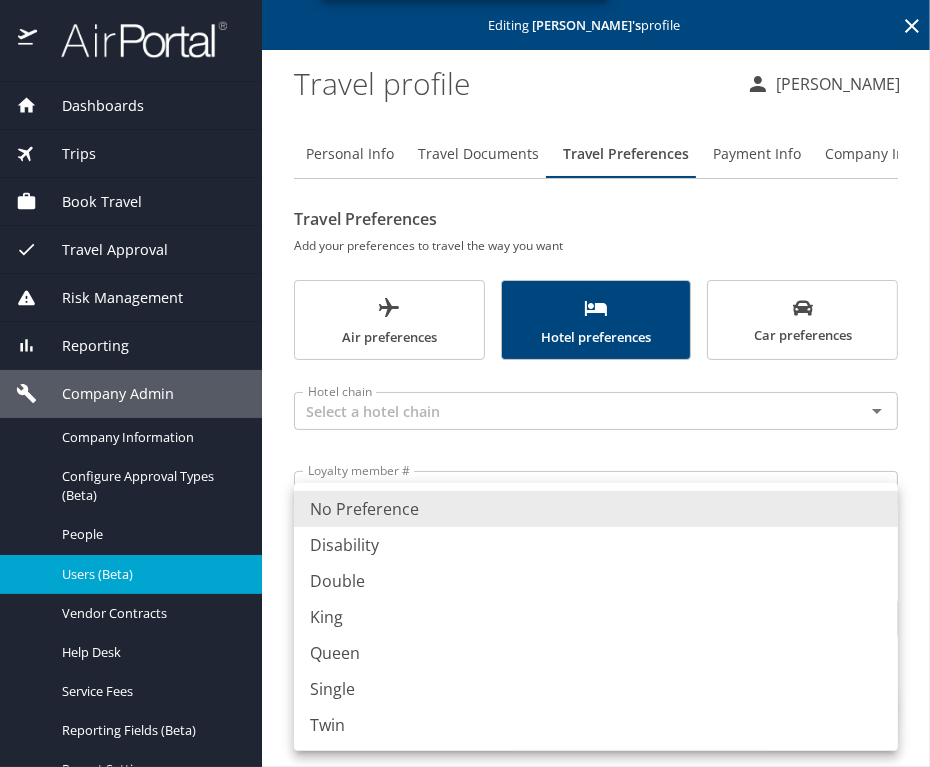 click on "Dashboards AirPortal 360™ Manager My Travel Dashboard Trips Airtinerary® Lookup Current / Future Trips Past Trips Trips Missing Hotel Hotel Check-ins Book Travel Request Agent Booking Approval Request (Beta) Book/Manage Online Trips Travel Approval Pending Trip Approvals Approved Trips Canceled Trips Approvals (Beta) Risk Management SecurityLogic® Map Assistance Requests Travel Alerts Notifications Reporting Unused Tickets Savings Tracker Value Scorecard Virtual Pay Lookup Domo IBank Prime Analytics Company Admin Company Information Configure Approval Types (Beta) People Users (Beta) Vendor Contracts Help Desk Service Fees Reporting Fields (Beta) Report Settings Virtual Pay Settings Employee Tools Help Desk   Editing   Steve Stamatopoulos 's  profile   Travel profile Paulina Zawisza Personal Info Travel Documents Travel Preferences Payment Info Company Info Travel Preferences Add your preferences to travel the way you want Air preferences Hotel preferences Car preferences Hotel chain Hotel chain     King" at bounding box center [465, 383] 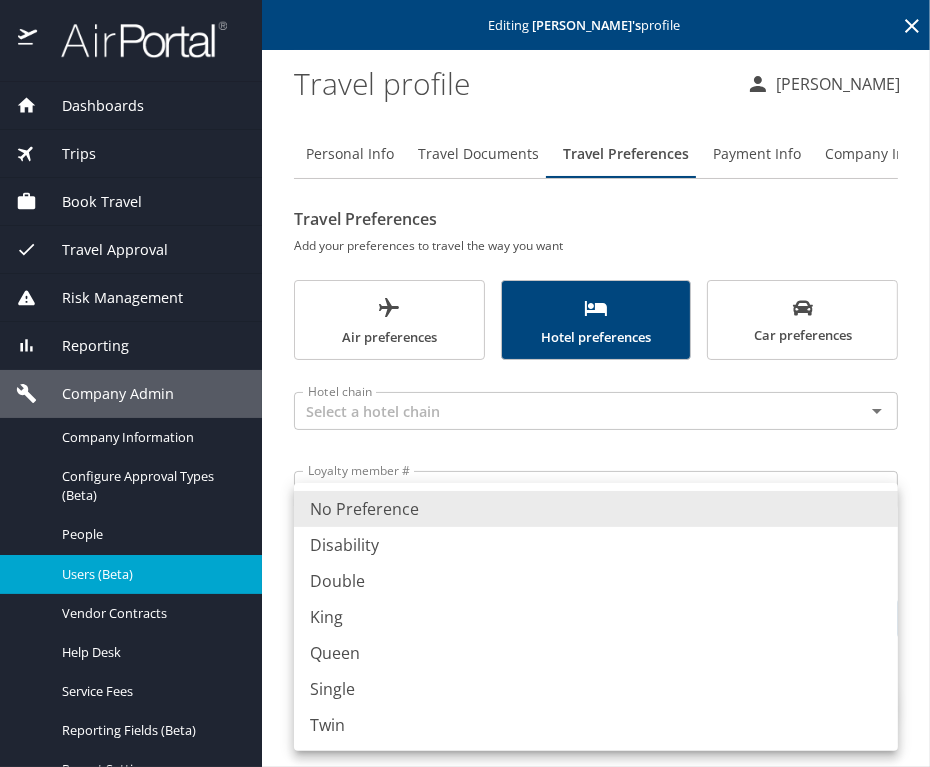click on "Queen" at bounding box center [596, 653] 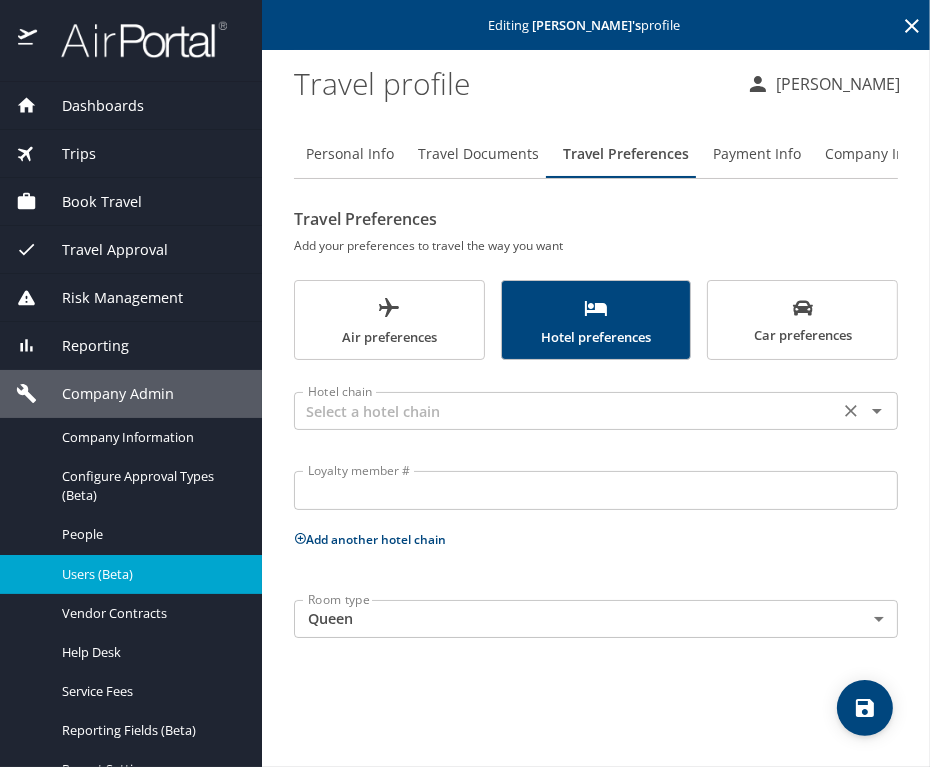 click at bounding box center [566, 411] 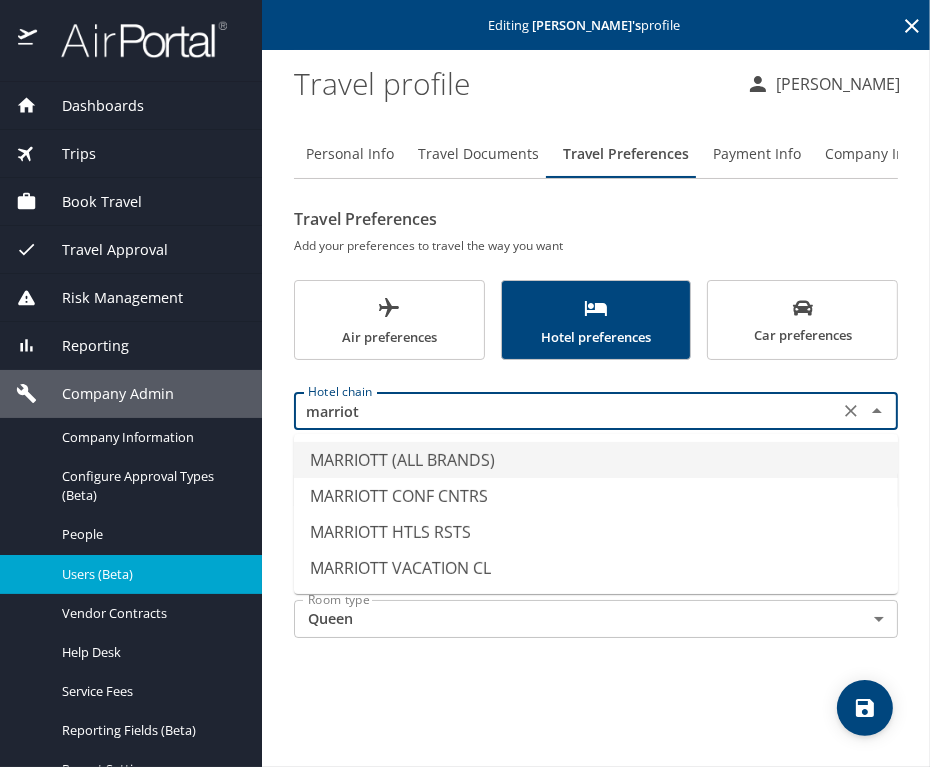 click on "MARRIOTT (ALL BRANDS)" at bounding box center (596, 460) 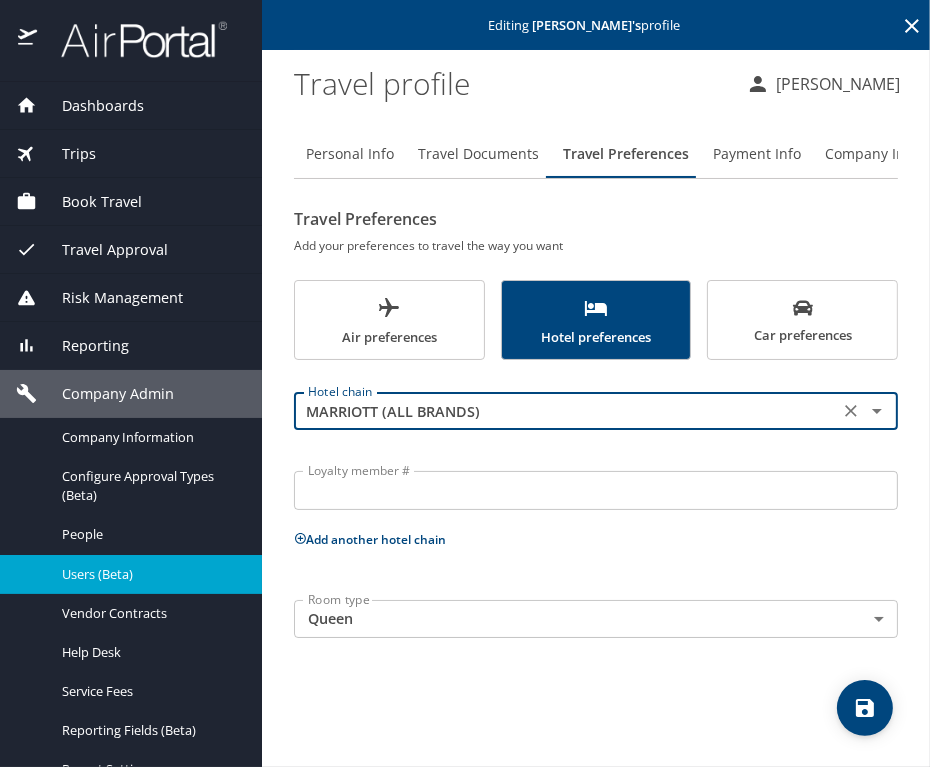 type on "MARRIOTT (ALL BRANDS)" 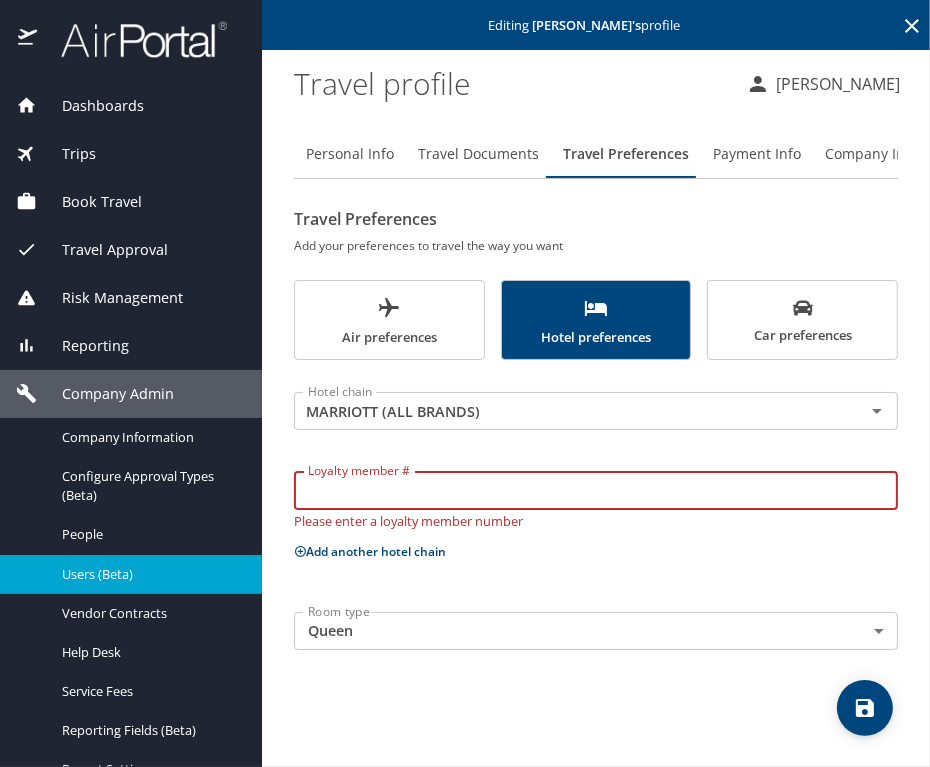 click on "Loyalty member #" at bounding box center [596, 490] 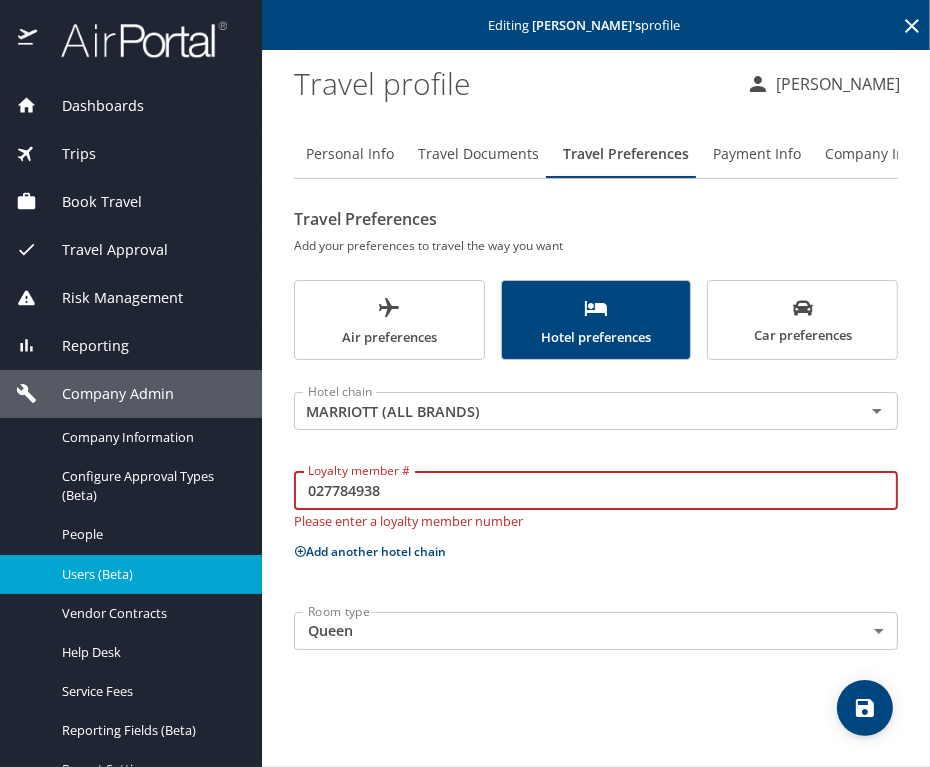 type on "027784938" 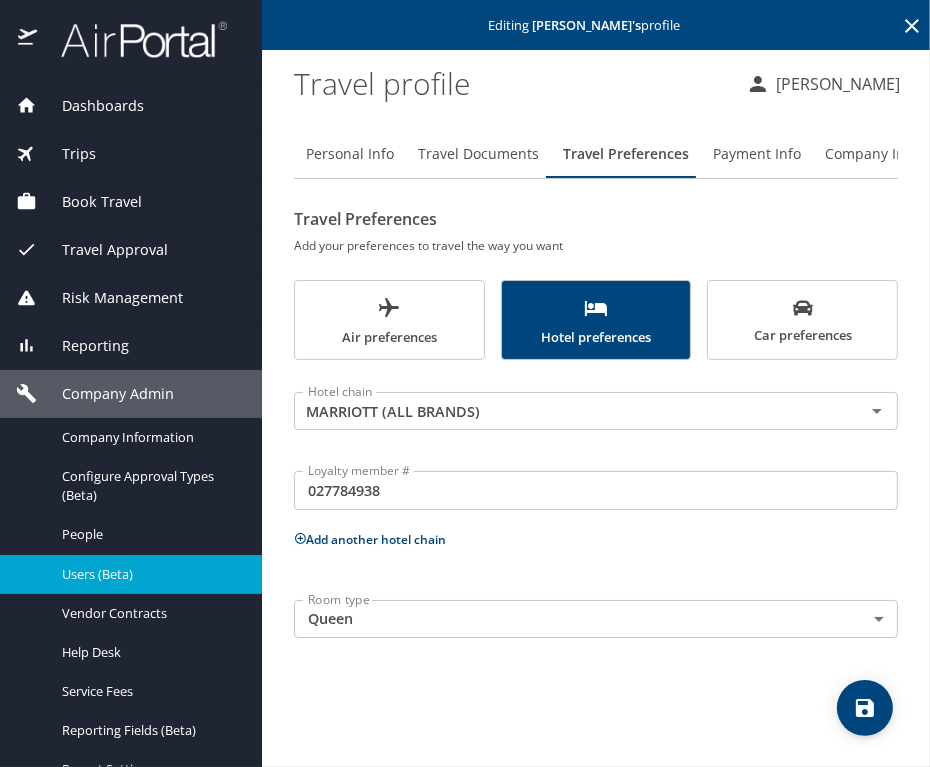 click on "Add another hotel chain" at bounding box center (370, 539) 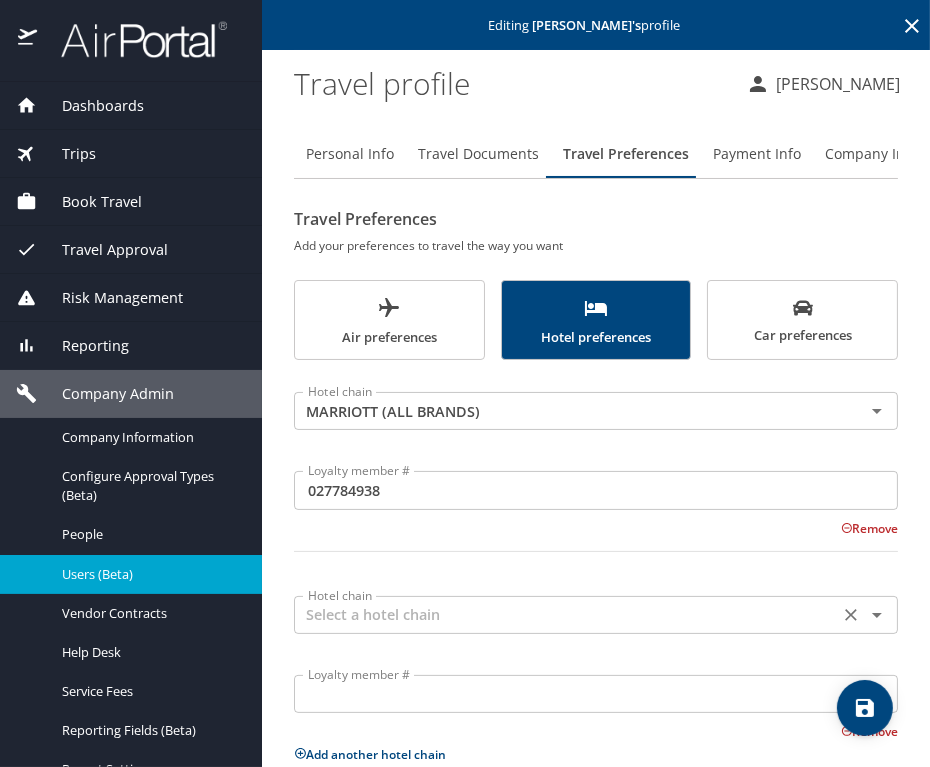 click at bounding box center [566, 615] 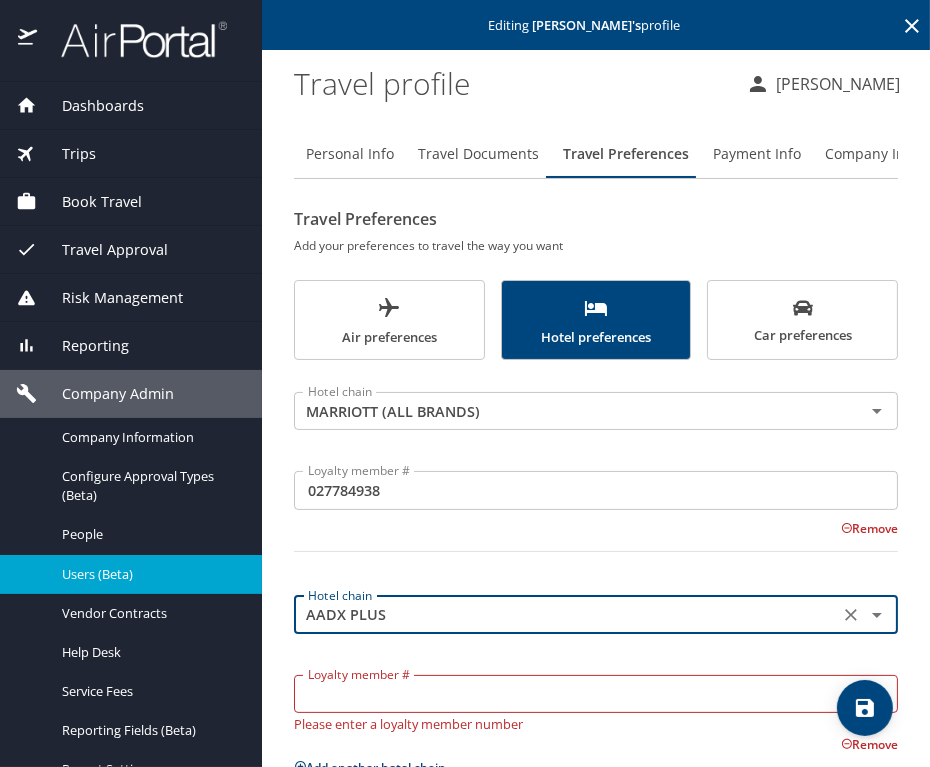 scroll, scrollTop: 141, scrollLeft: 0, axis: vertical 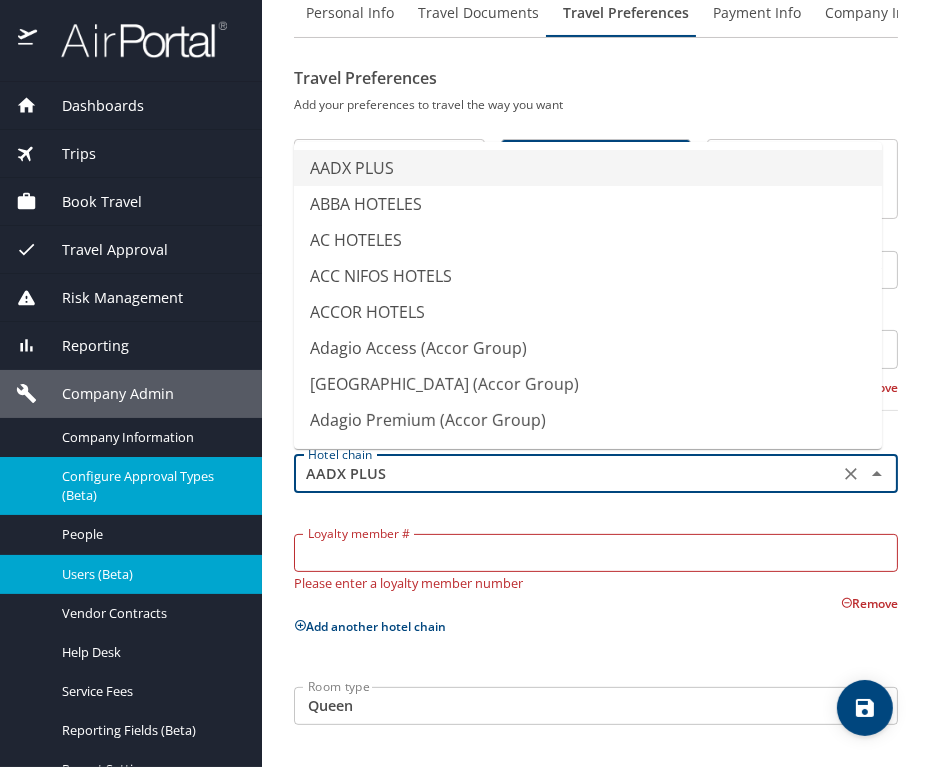 drag, startPoint x: 438, startPoint y: 468, endPoint x: 117, endPoint y: 468, distance: 321 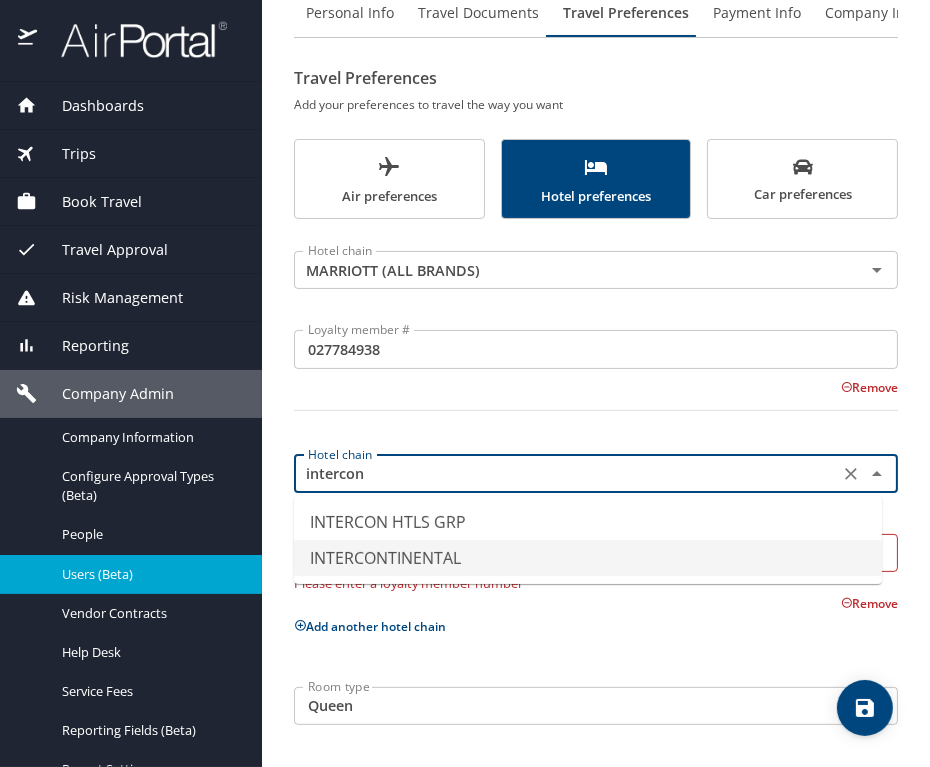 click on "INTERCONTINENTAL" at bounding box center (588, 558) 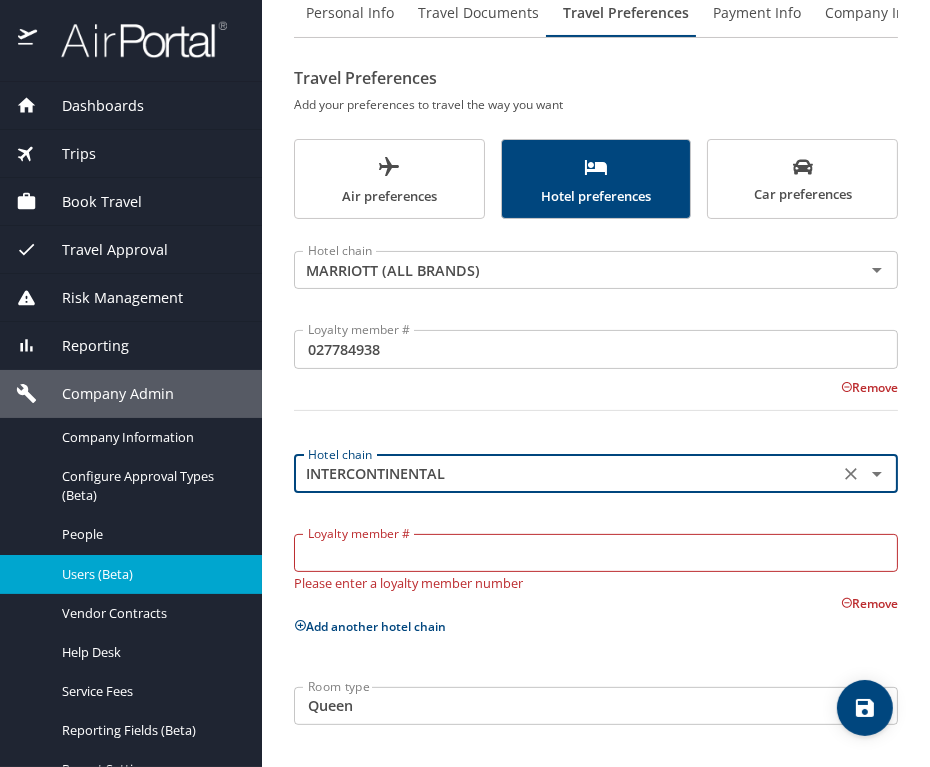 type on "INTERCONTINENTAL" 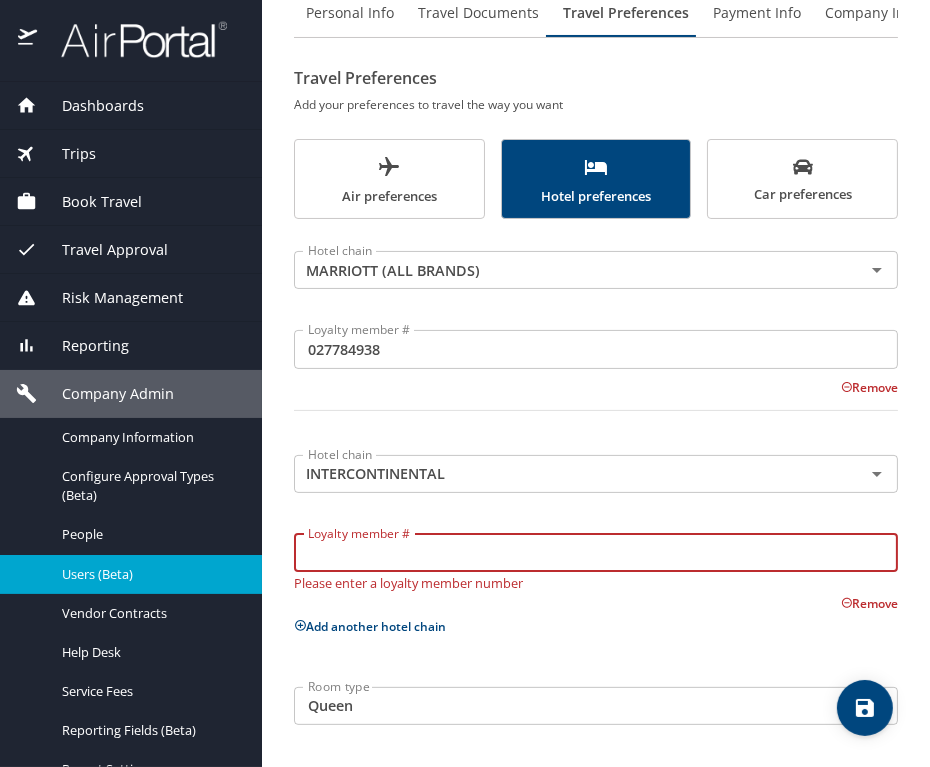 click on "Loyalty member #" at bounding box center (596, 553) 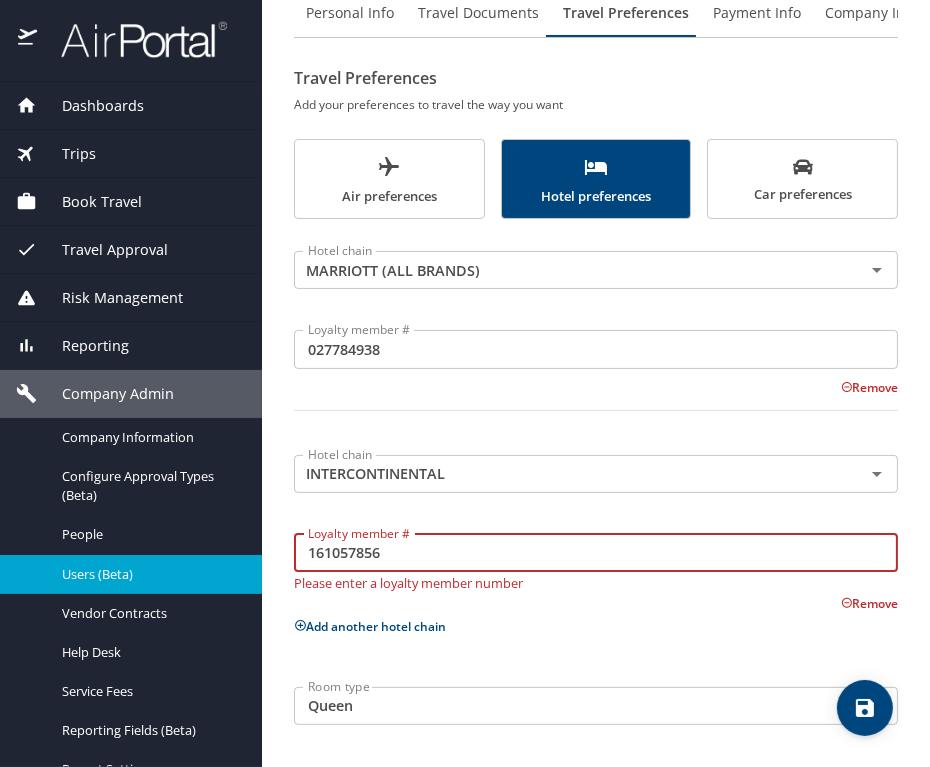 type on "161057856" 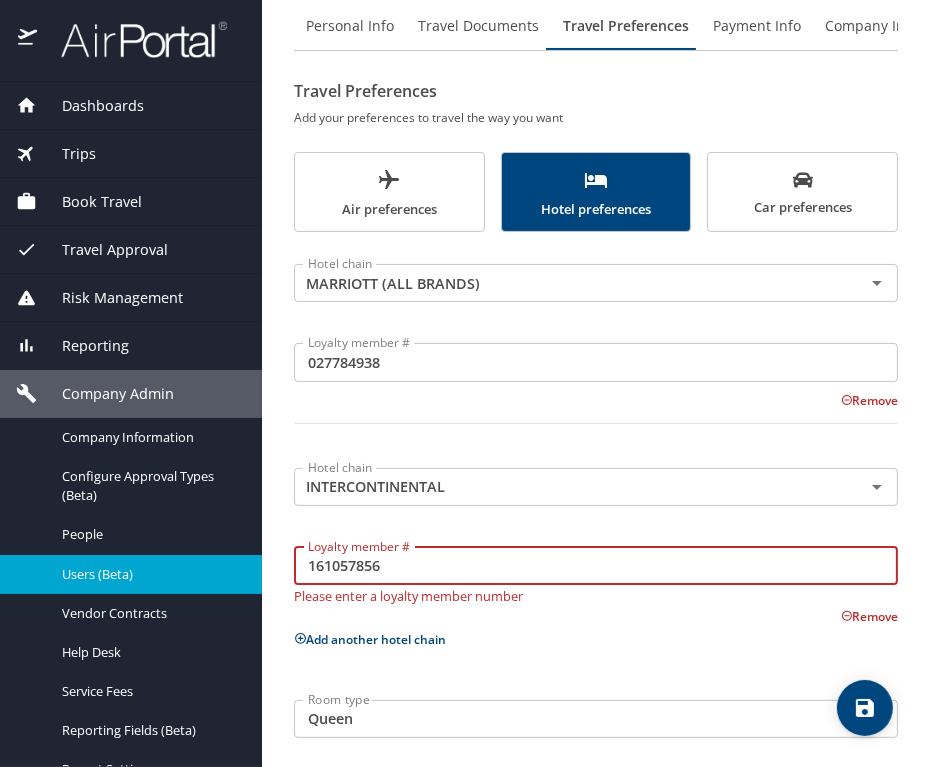 click on "Add another hotel chain" at bounding box center [370, 639] 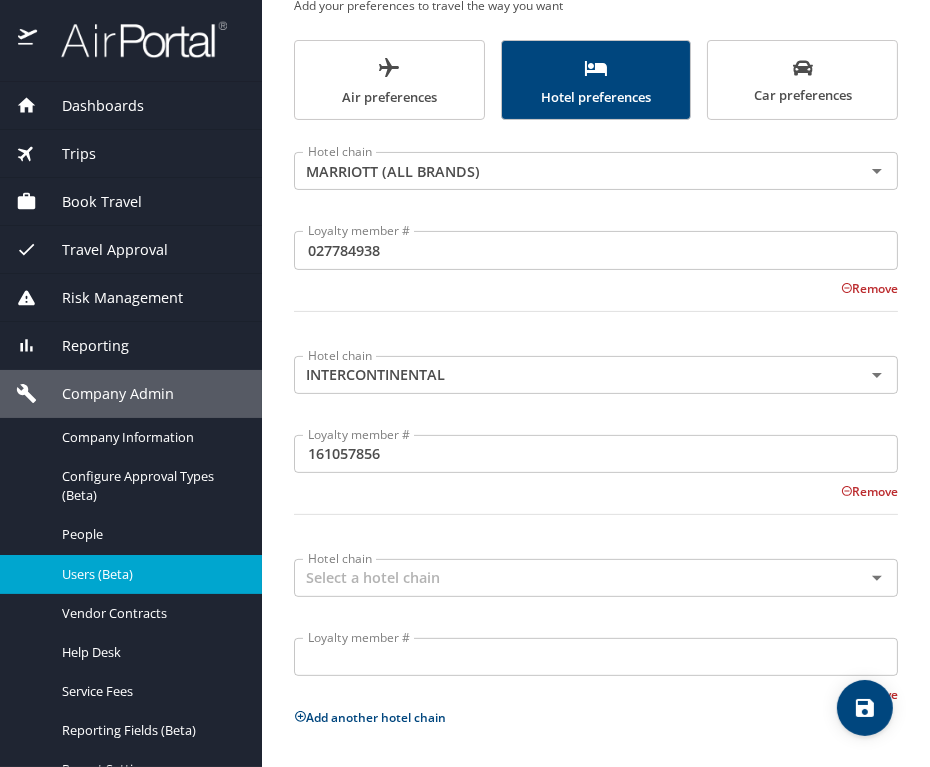 scroll, scrollTop: 332, scrollLeft: 0, axis: vertical 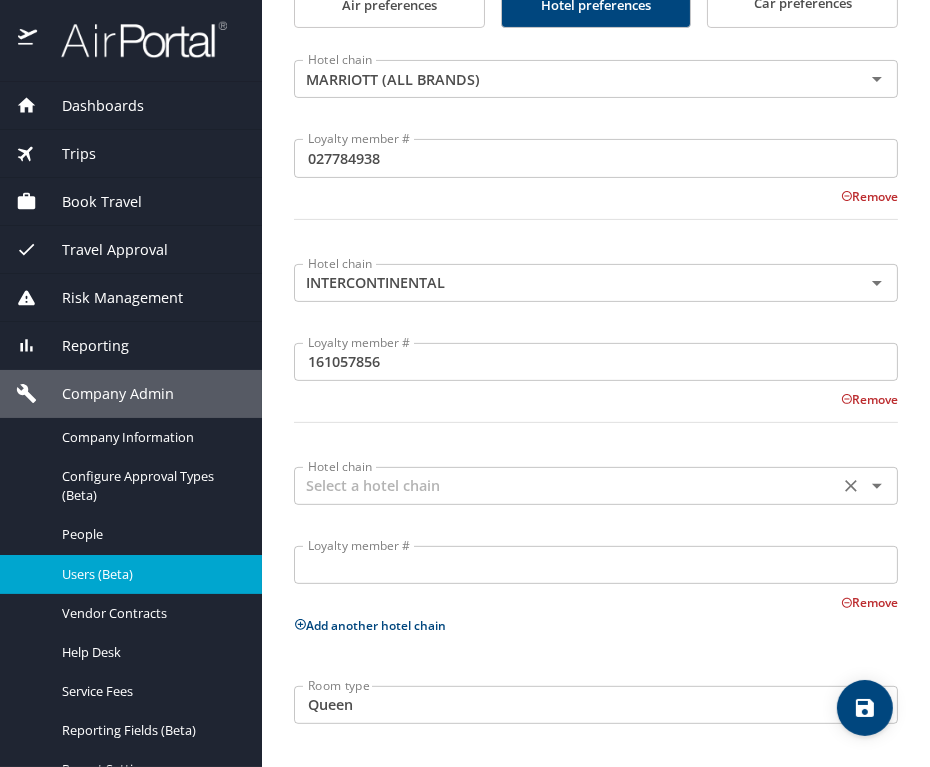 click at bounding box center (566, 486) 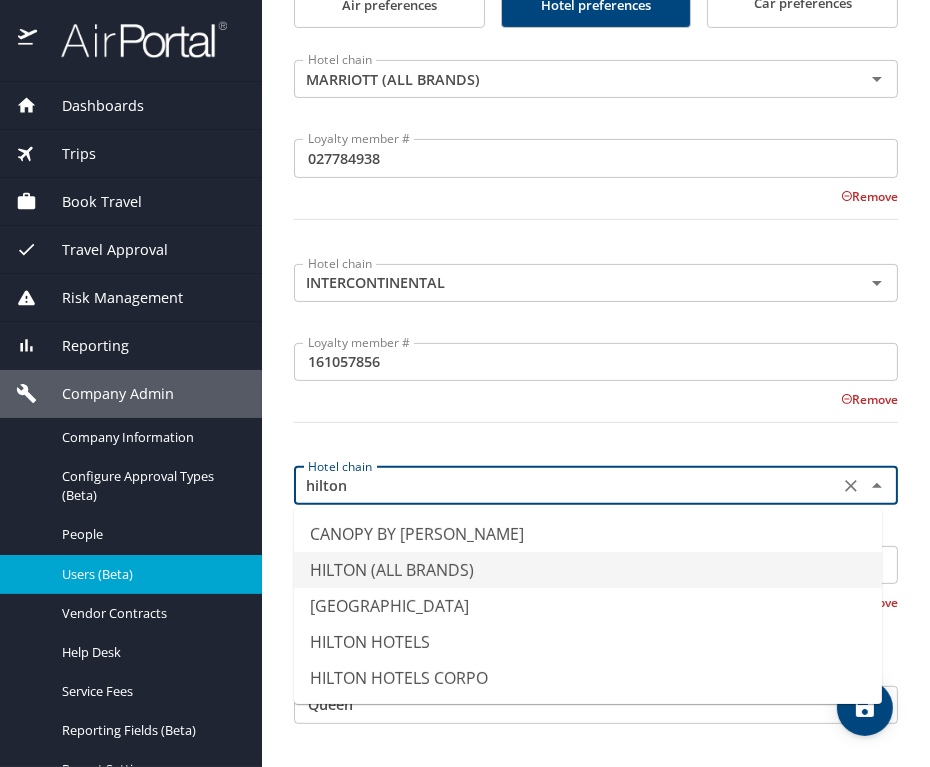 click on "HILTON (ALL BRANDS)" at bounding box center [588, 570] 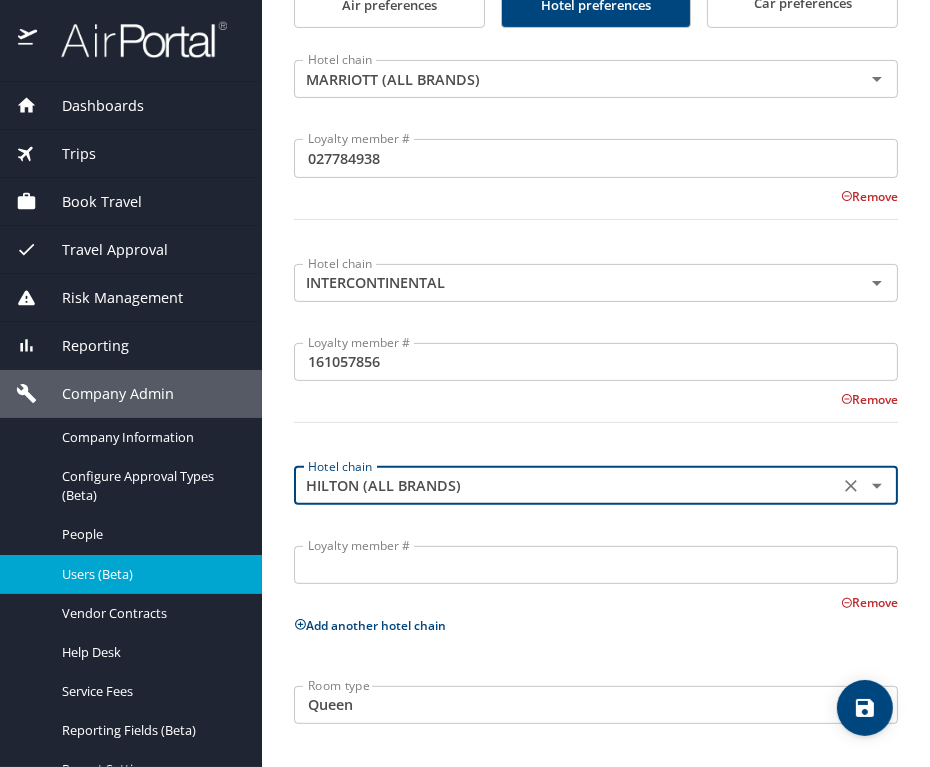 type on "HILTON (ALL BRANDS)" 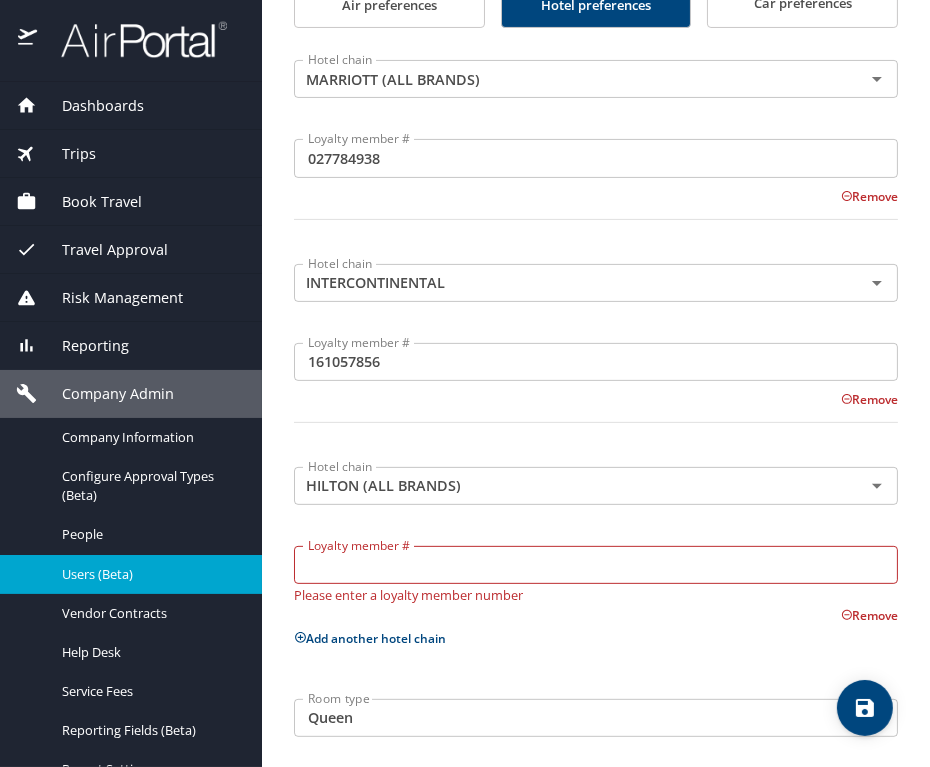 click on "Loyalty member #" at bounding box center [596, 565] 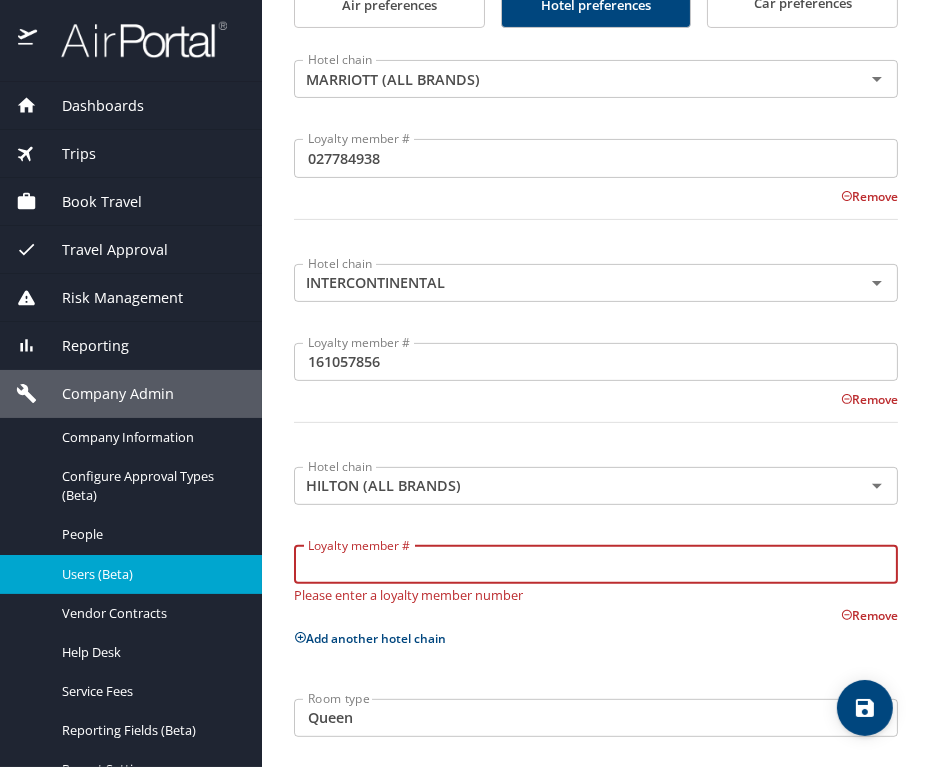paste on "405393705" 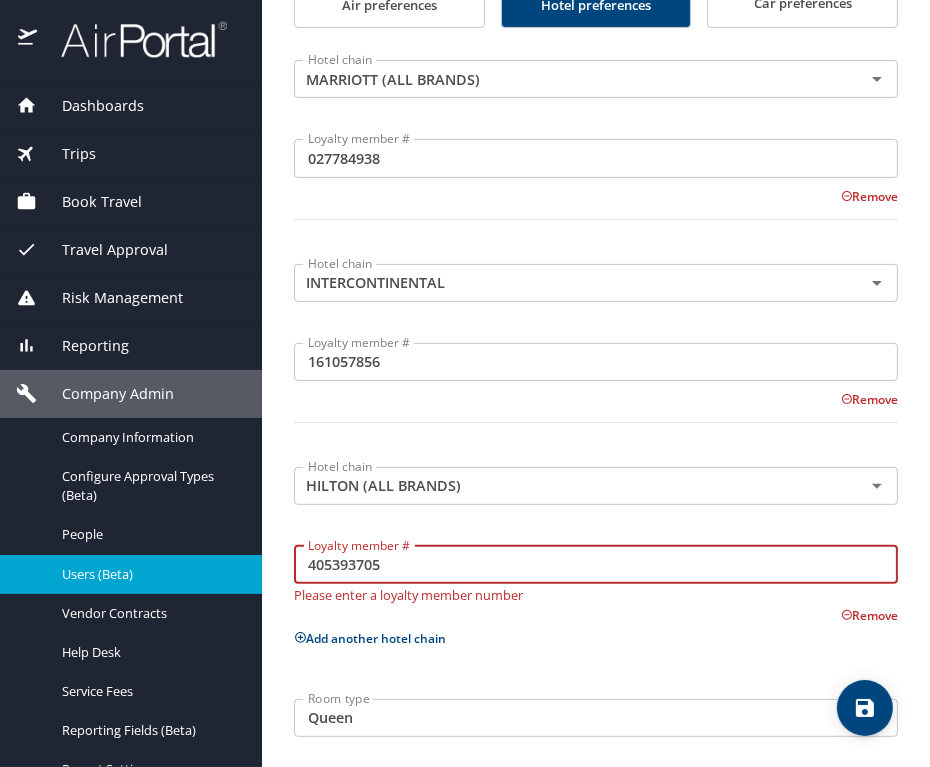 scroll, scrollTop: 344, scrollLeft: 0, axis: vertical 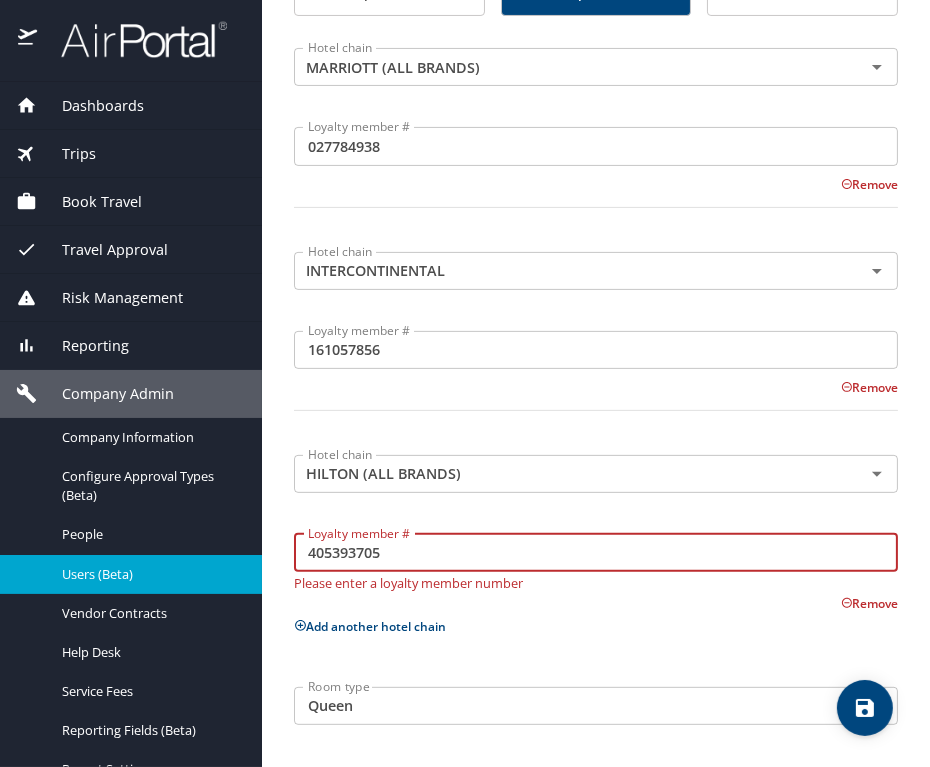type on "405393705" 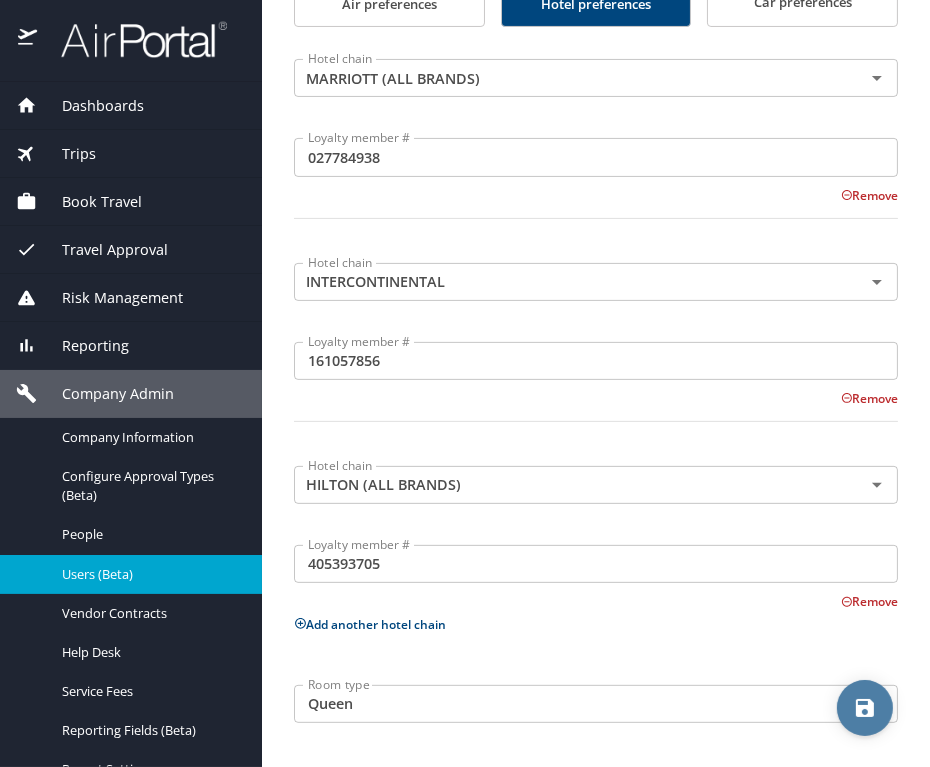 click 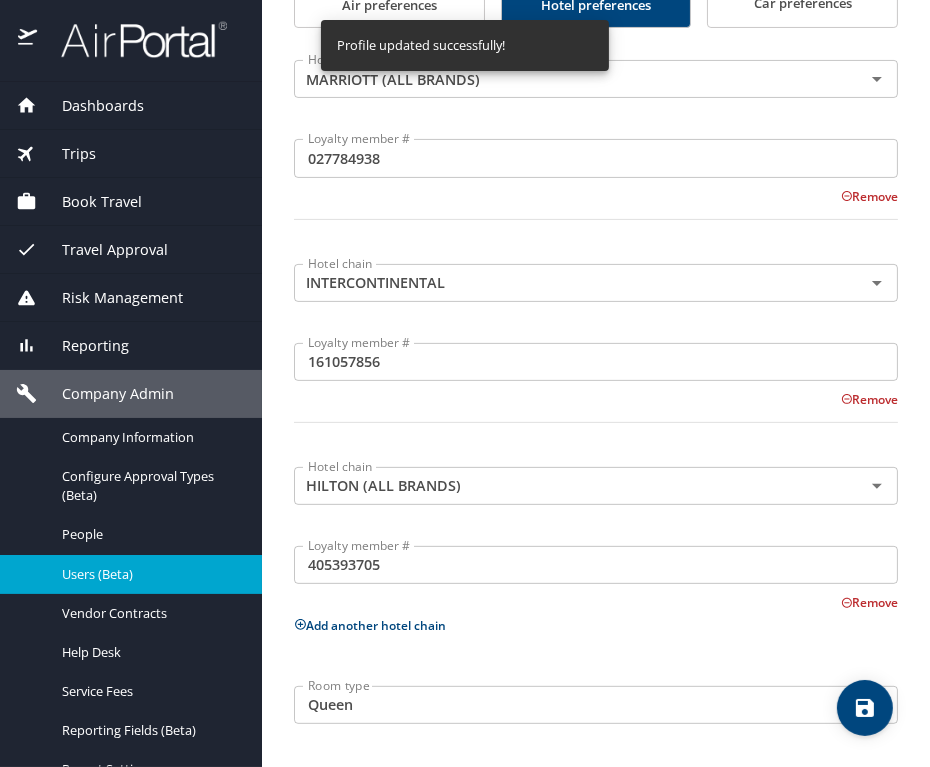 scroll, scrollTop: 0, scrollLeft: 0, axis: both 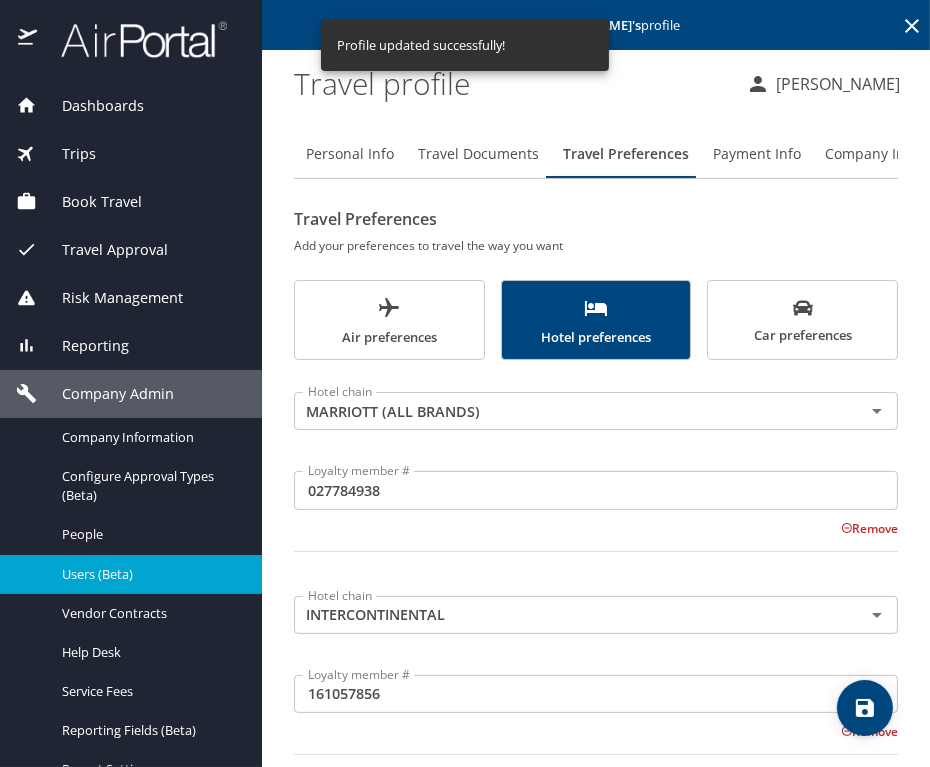 click on "Car preferences" at bounding box center (802, 322) 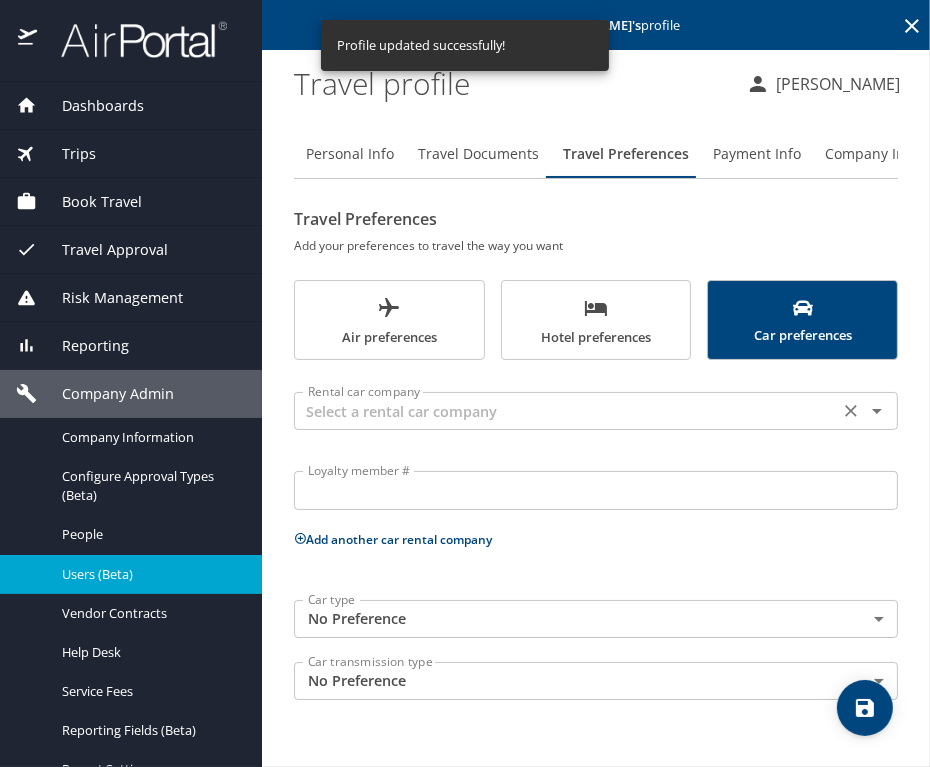 click at bounding box center [566, 411] 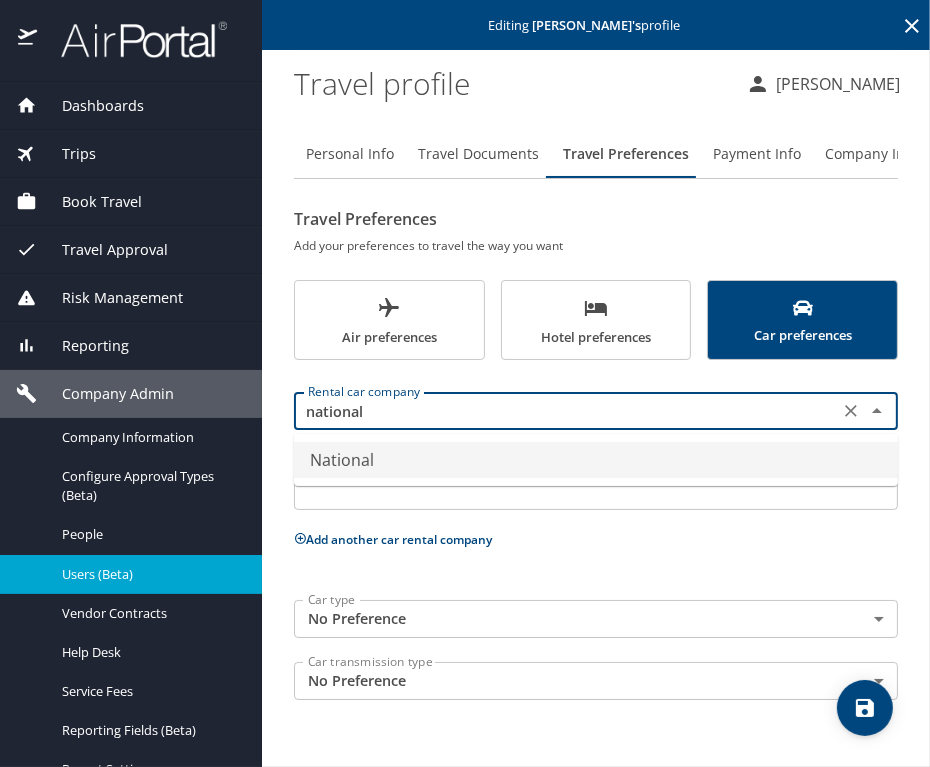 click on "National" at bounding box center [596, 460] 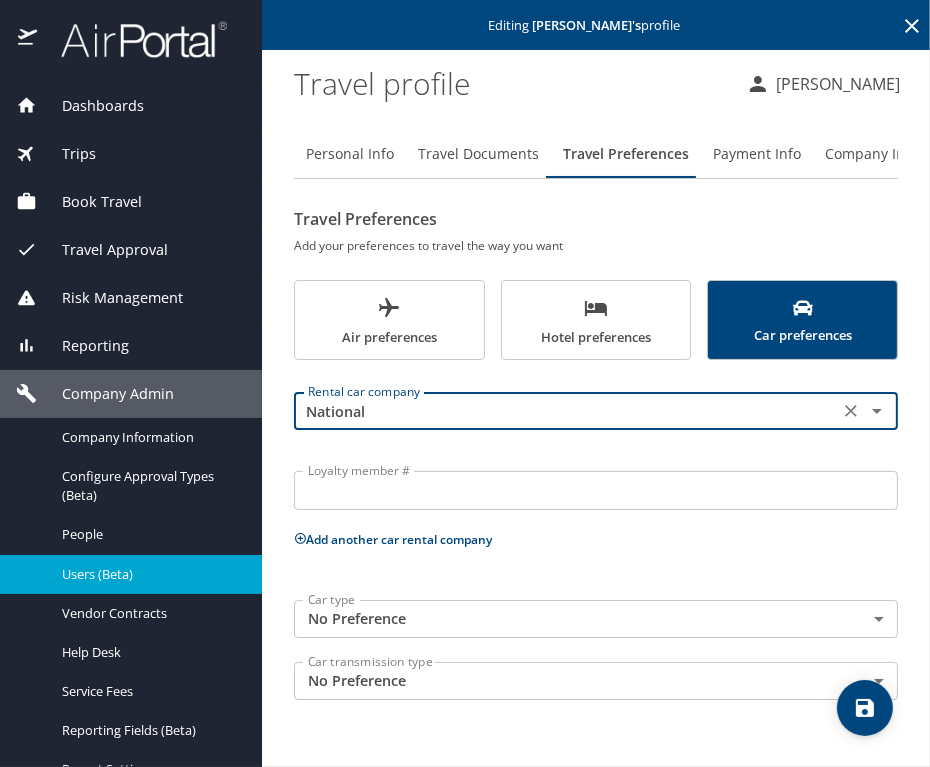 type on "National" 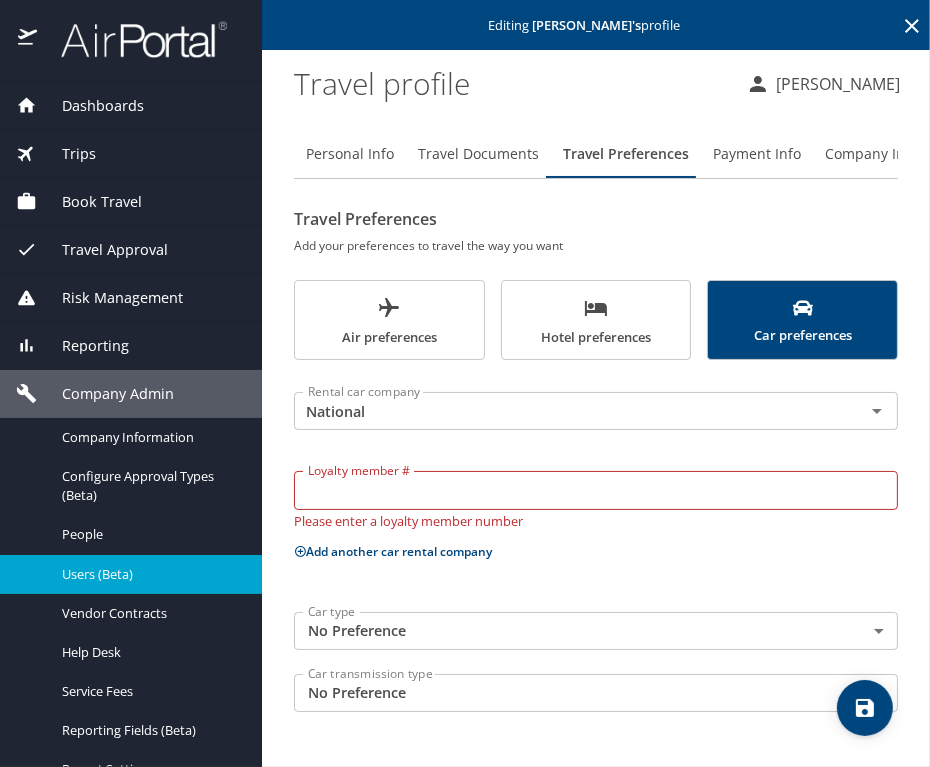click on "Loyalty member #" at bounding box center (596, 490) 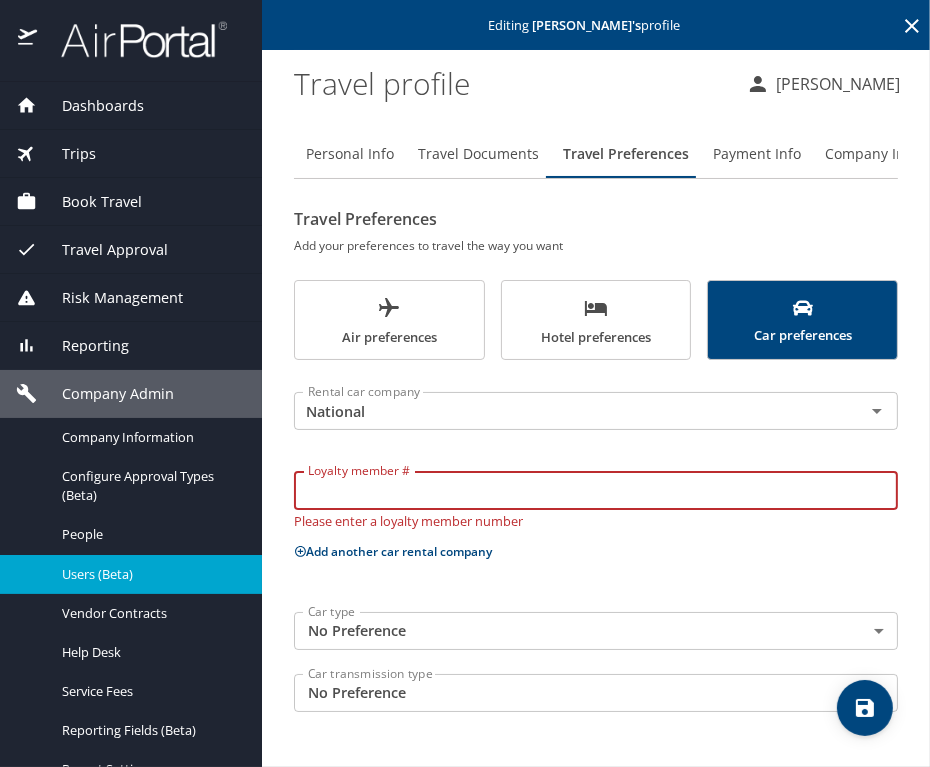 paste on "910270255" 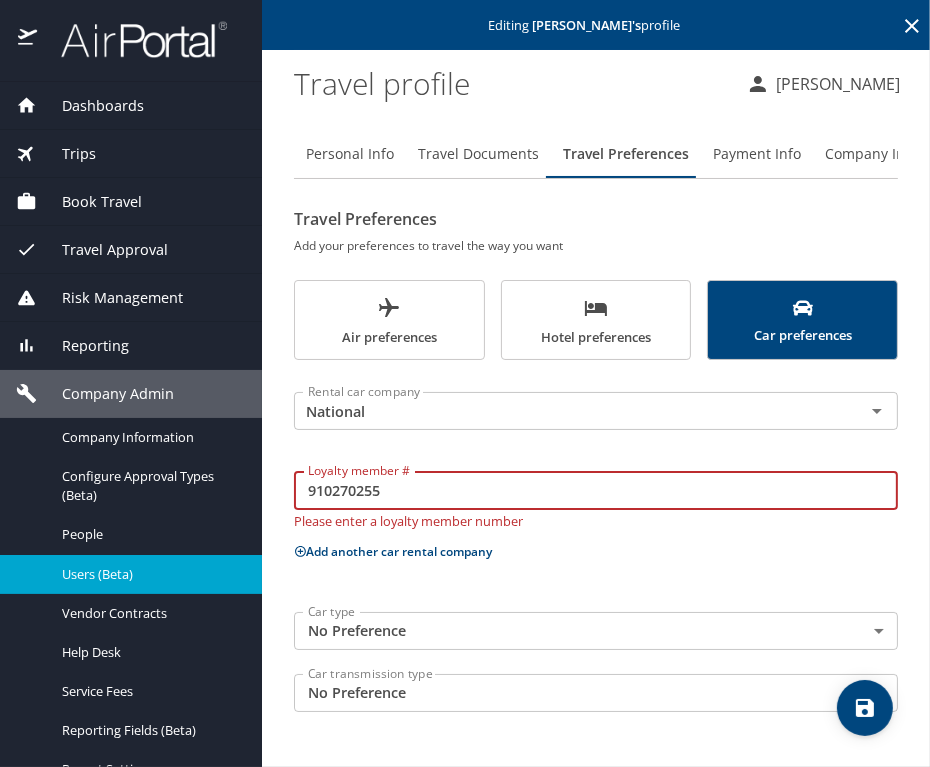 type on "910270255" 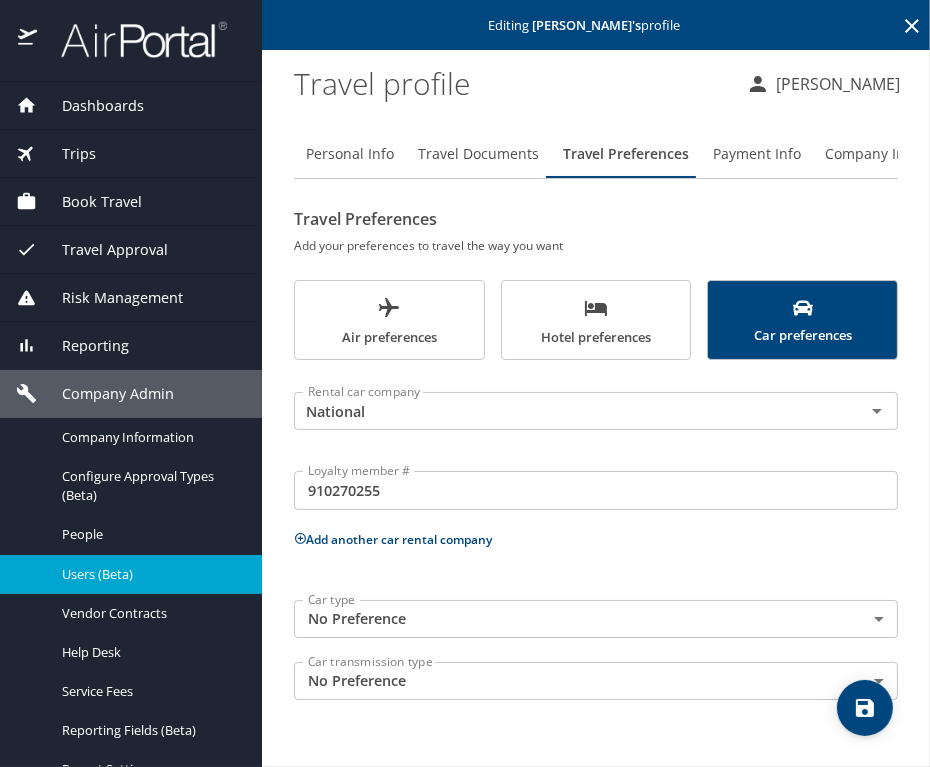 click on "Add another car rental company" at bounding box center [393, 539] 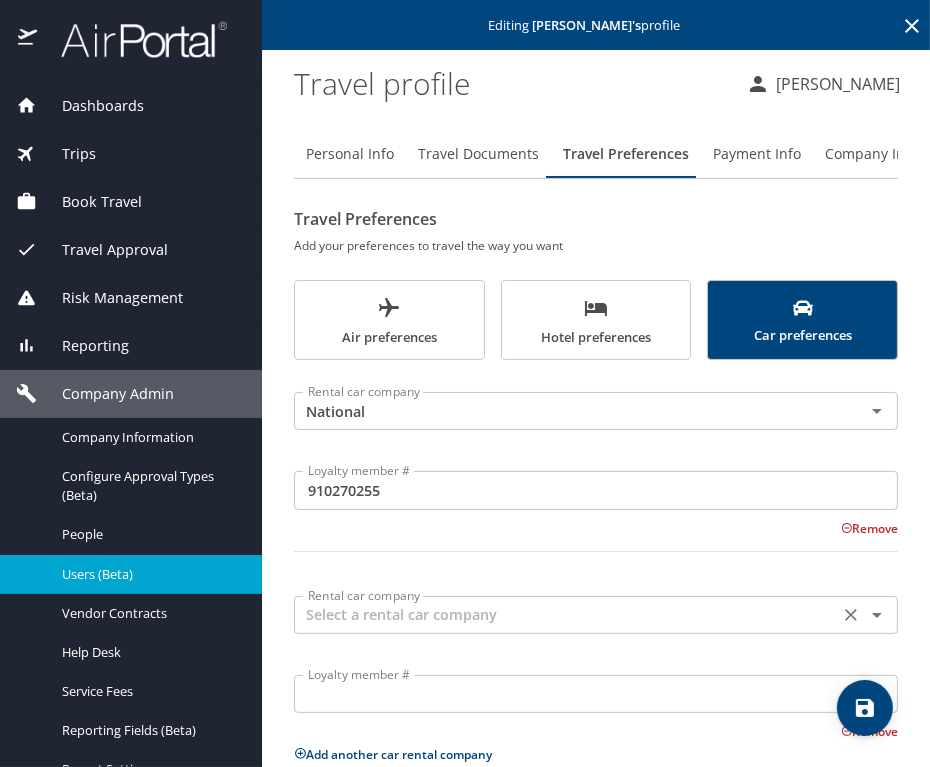 click at bounding box center [566, 615] 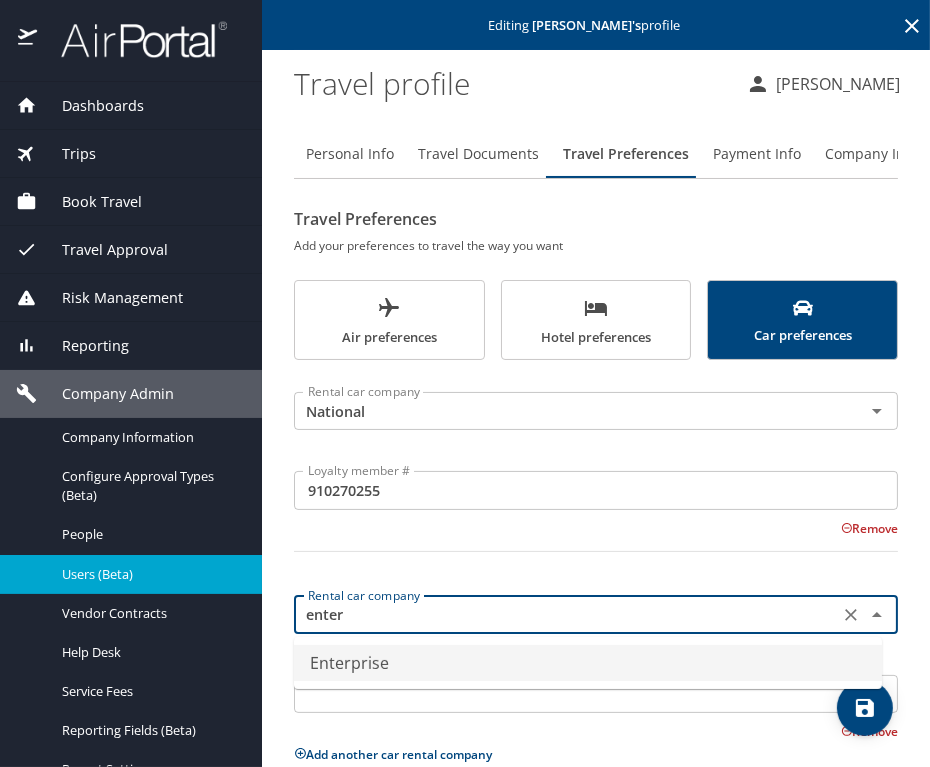 click on "Enterprise" at bounding box center (588, 663) 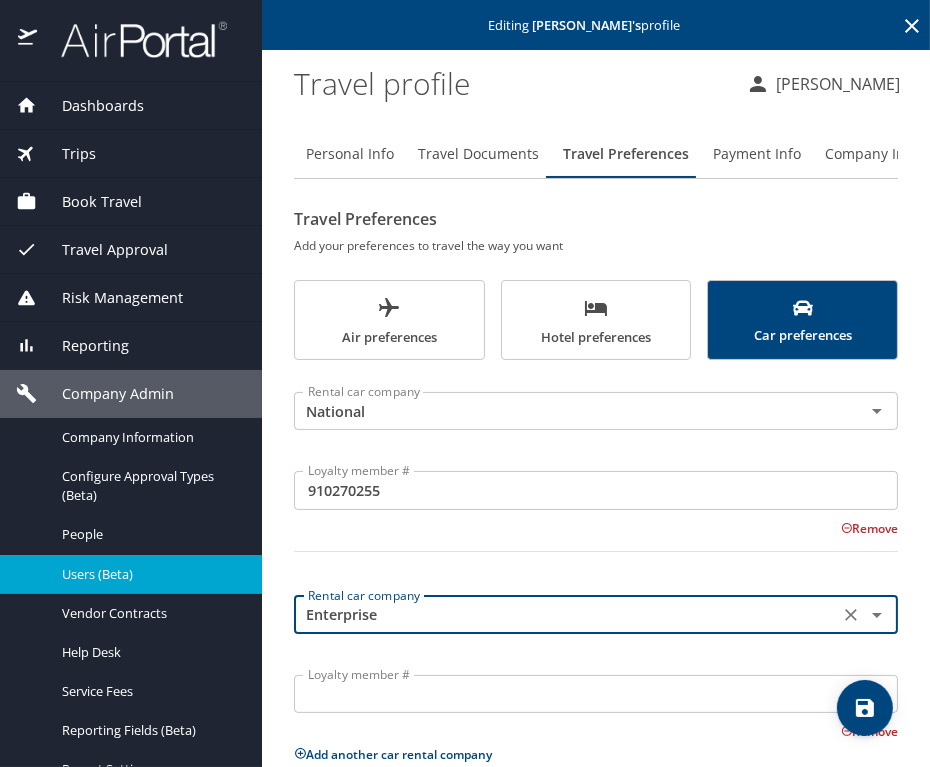 type on "Enterprise" 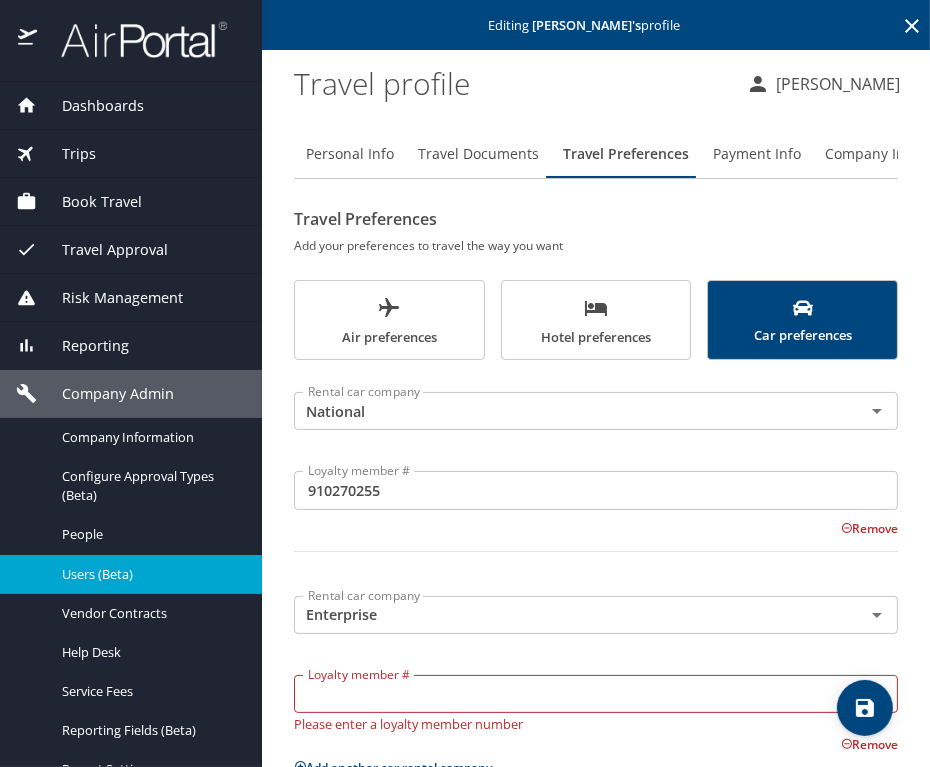 click on "Loyalty member #" at bounding box center [596, 694] 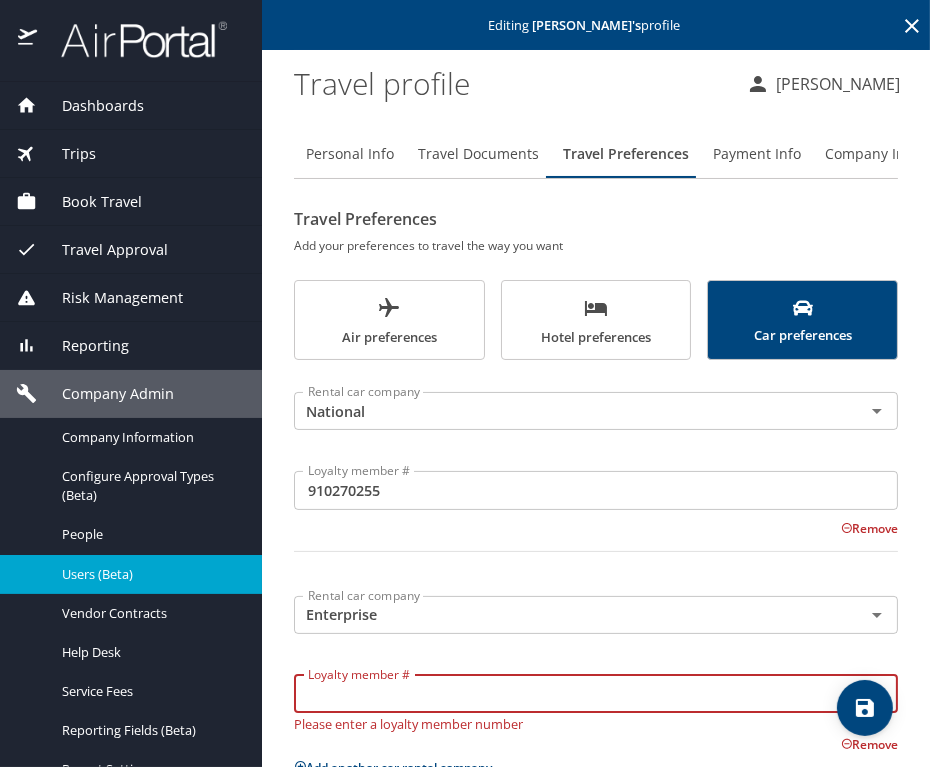 paste on "N2B3GSJ" 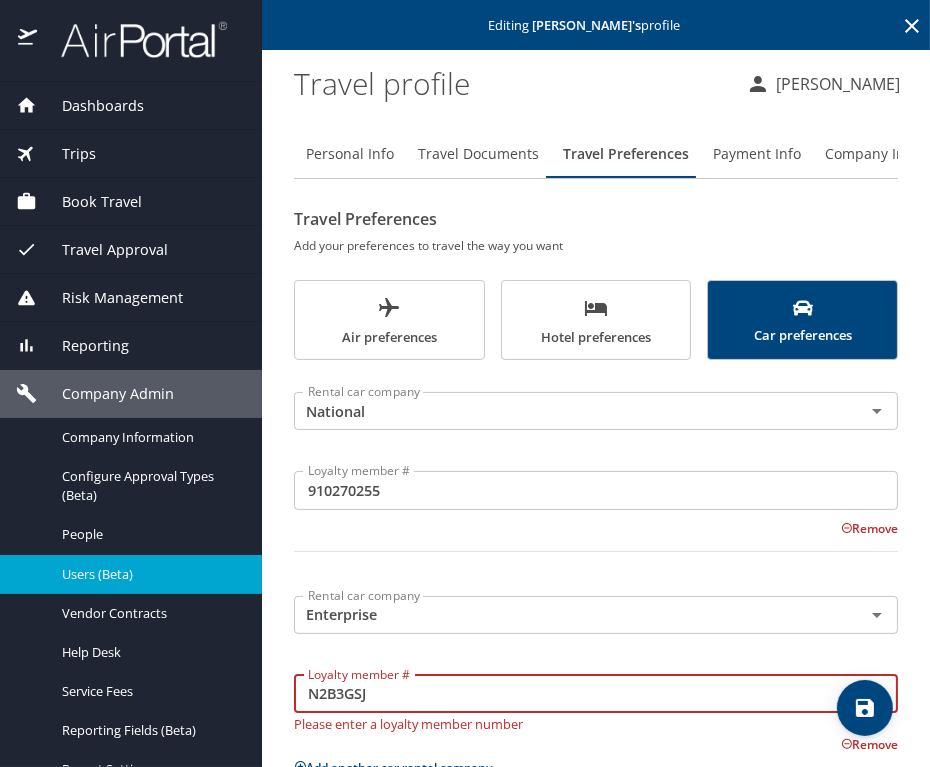 scroll, scrollTop: 203, scrollLeft: 0, axis: vertical 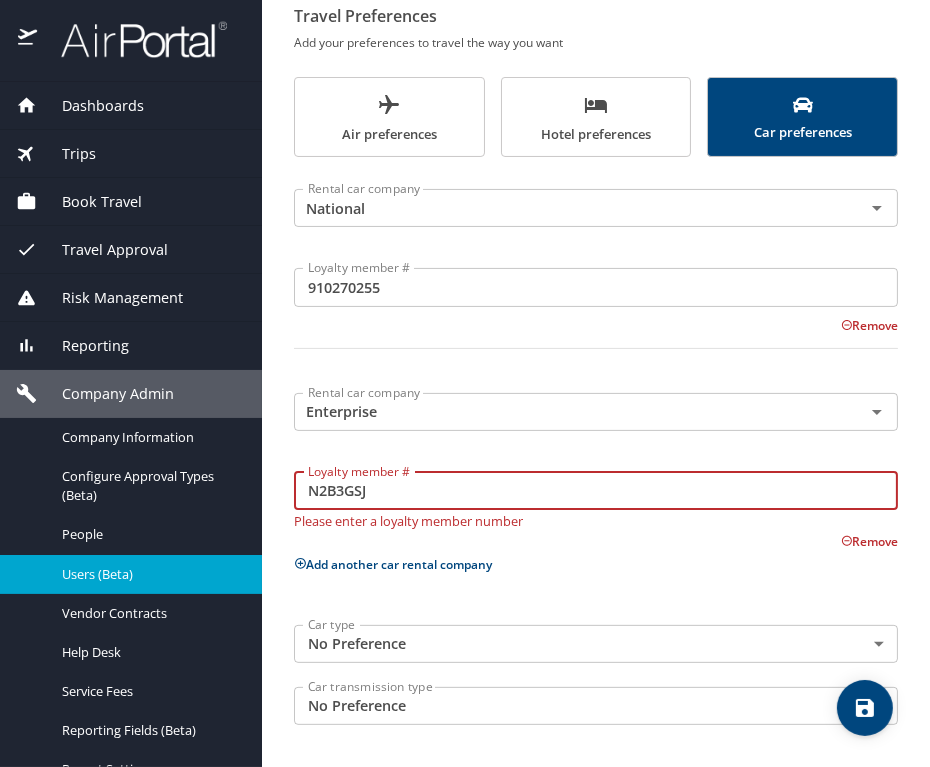 type on "N2B3GSJ" 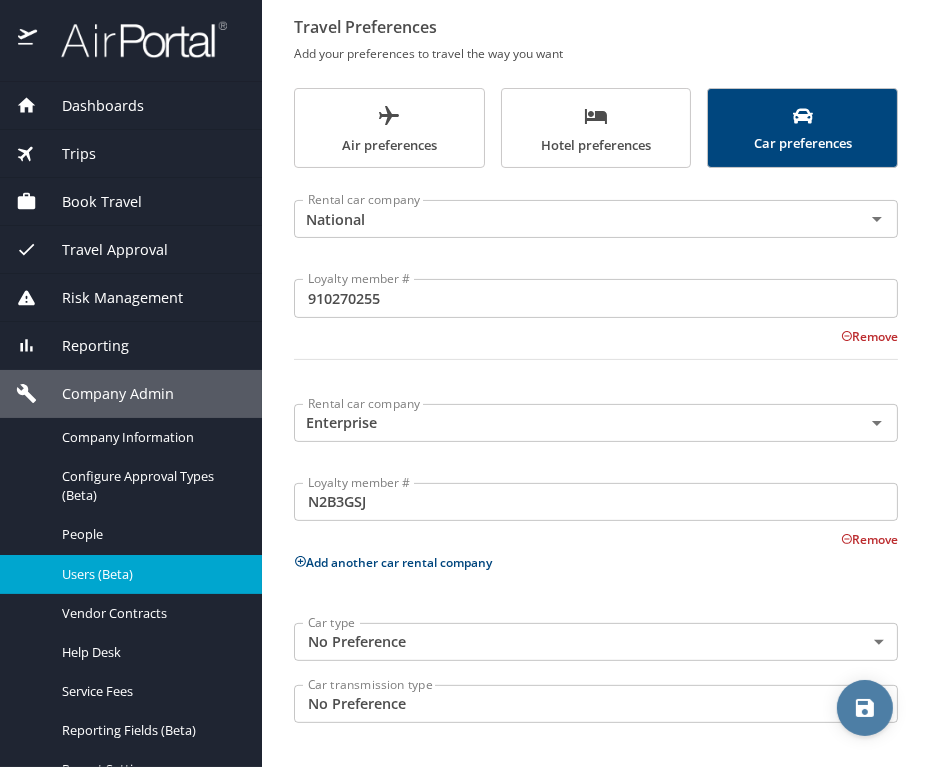 click at bounding box center (865, 708) 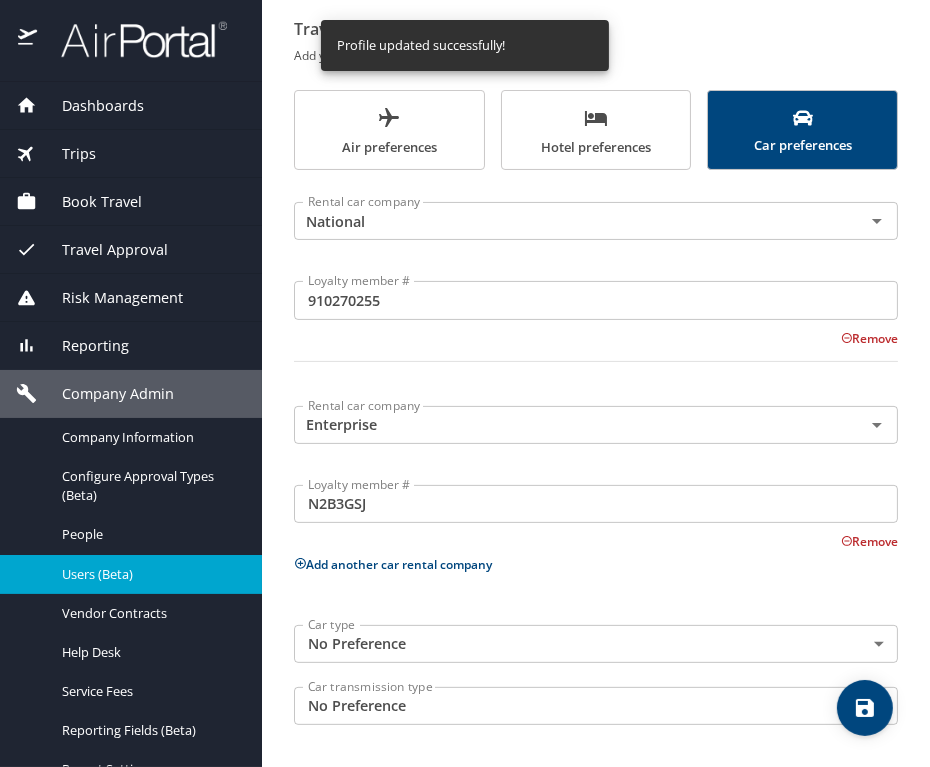 scroll, scrollTop: 0, scrollLeft: 0, axis: both 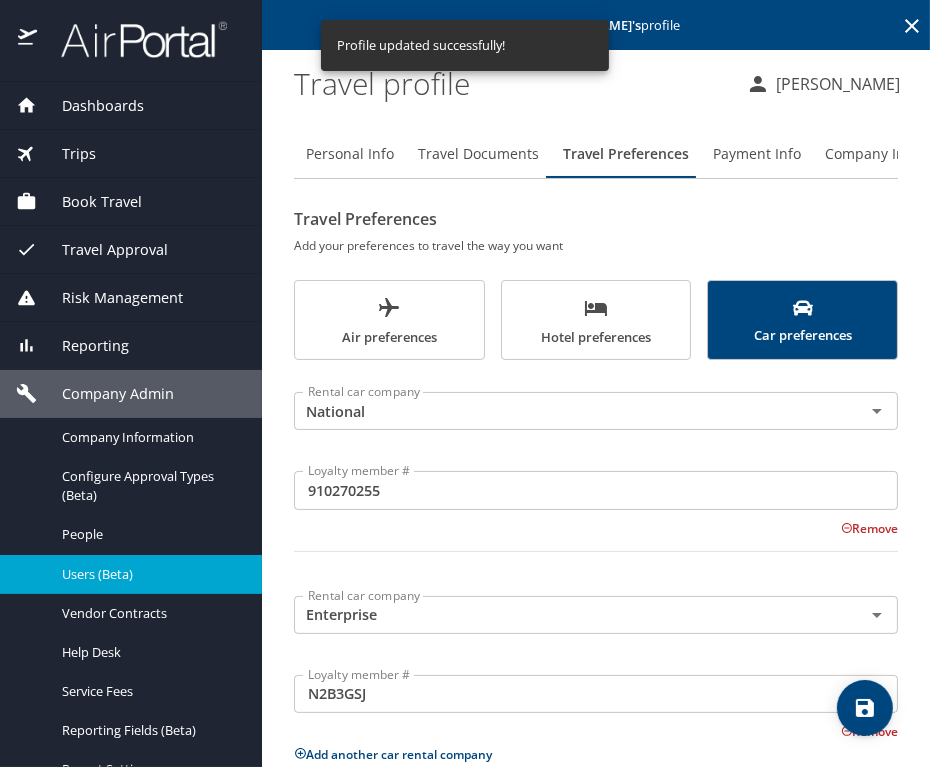 click on "Users (Beta)" at bounding box center [150, 574] 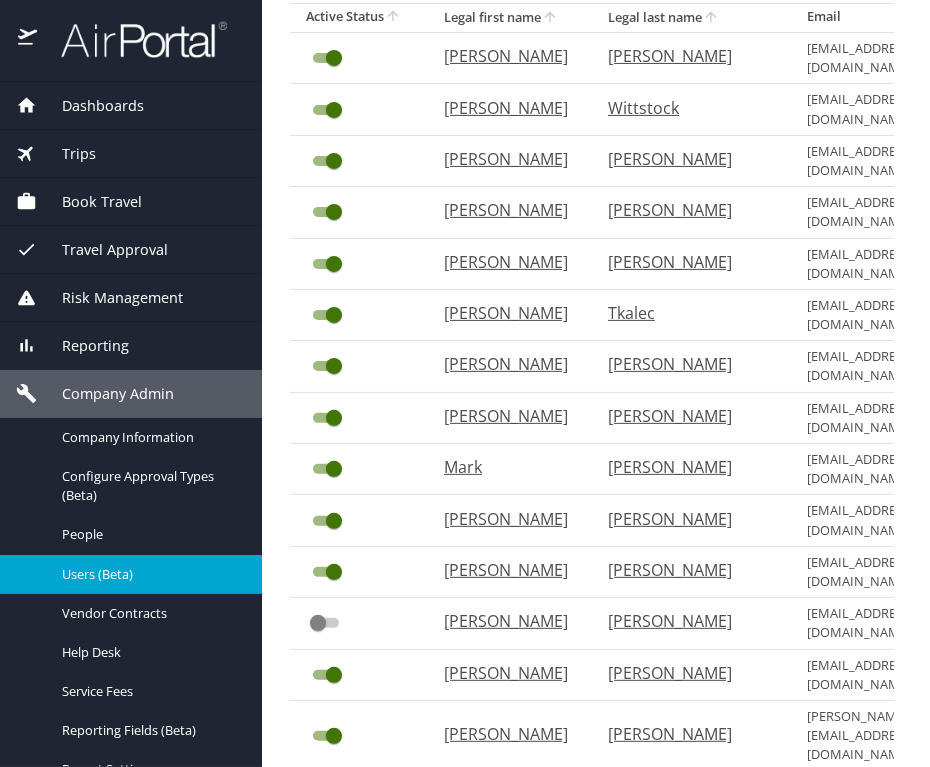 scroll, scrollTop: 667, scrollLeft: 0, axis: vertical 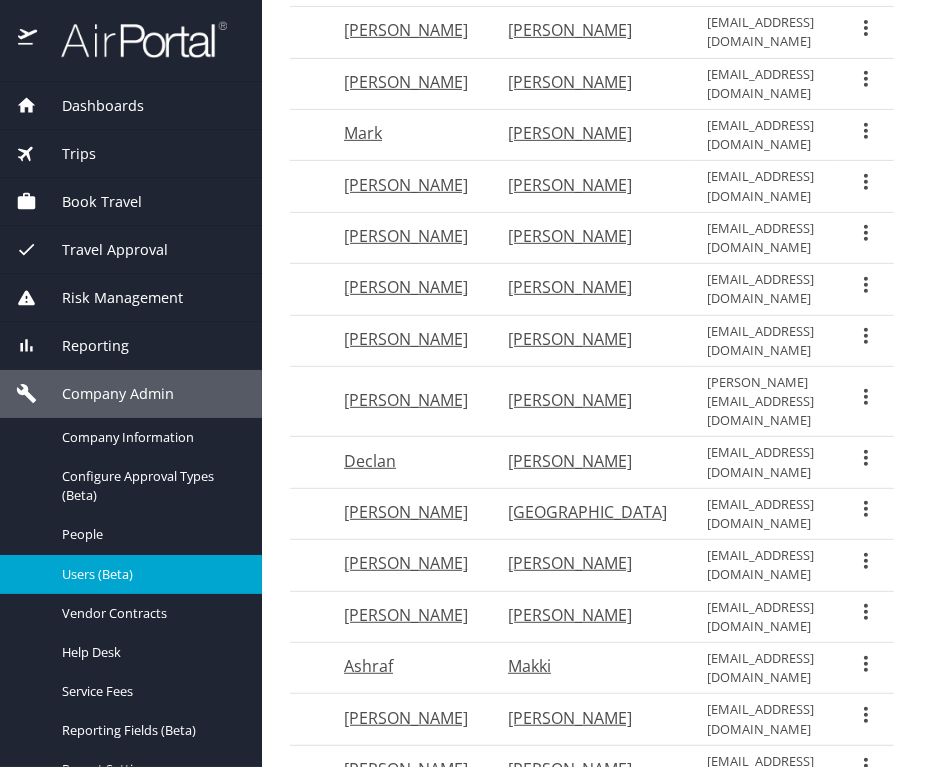 click 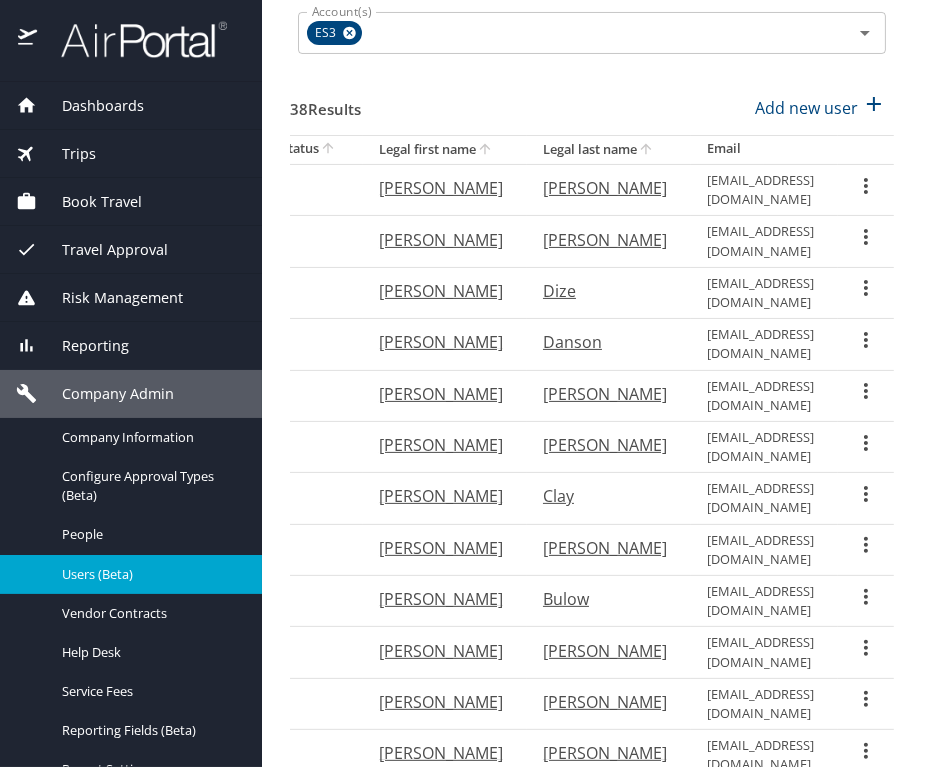 click 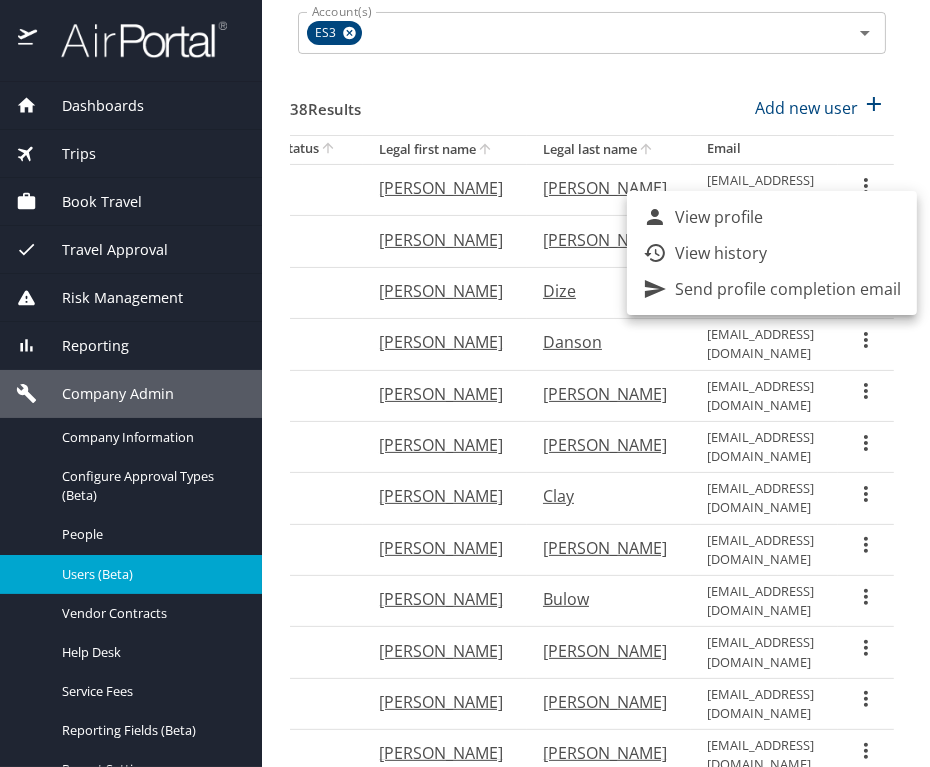 click on "View profile" at bounding box center [772, 217] 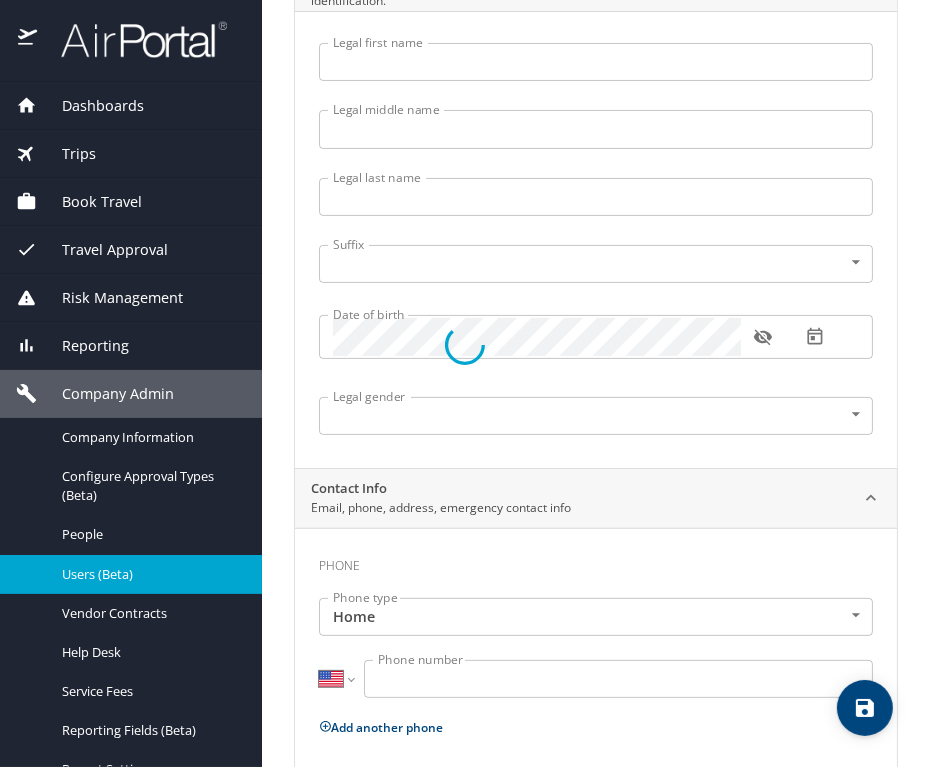 type on "Marcy" 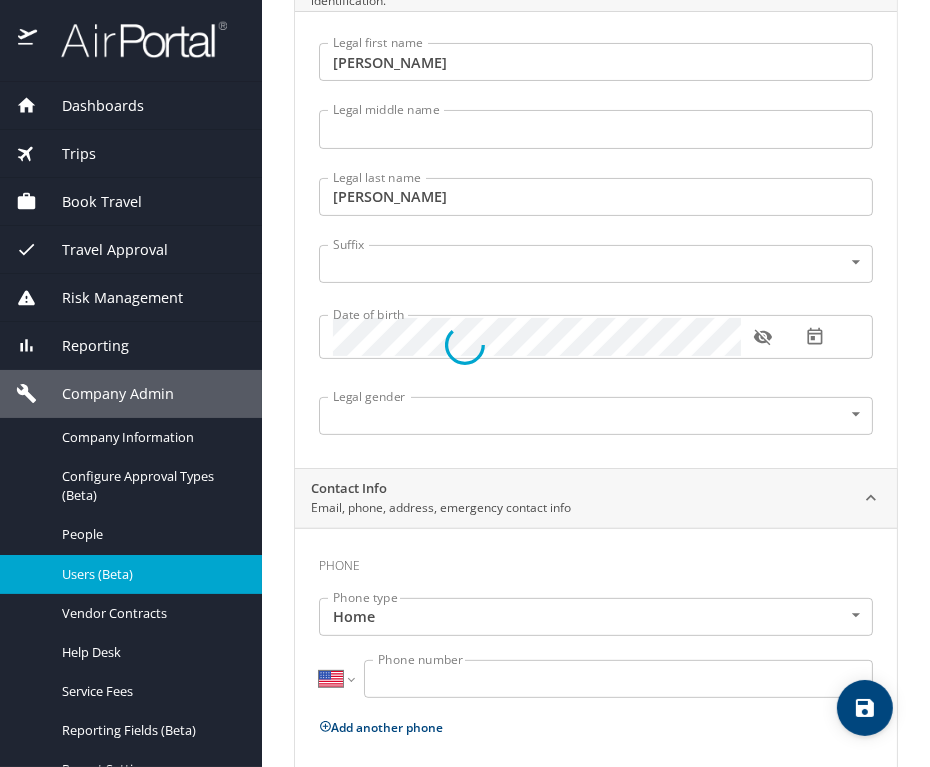 select on "US" 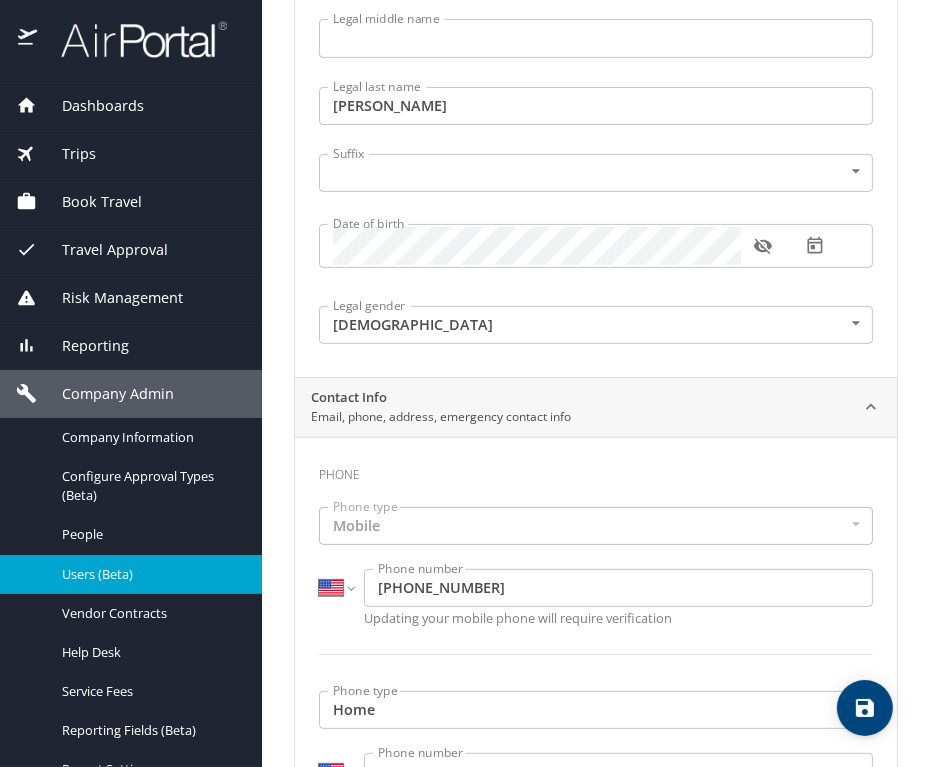 scroll, scrollTop: 0, scrollLeft: 0, axis: both 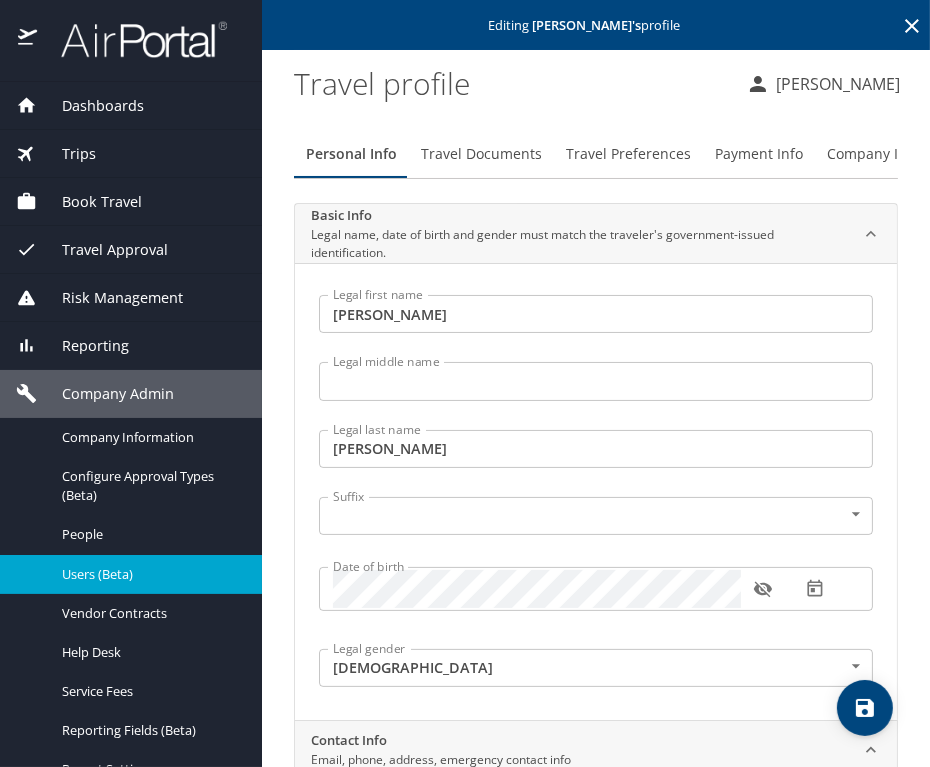 click on "Travel Documents" at bounding box center [481, 154] 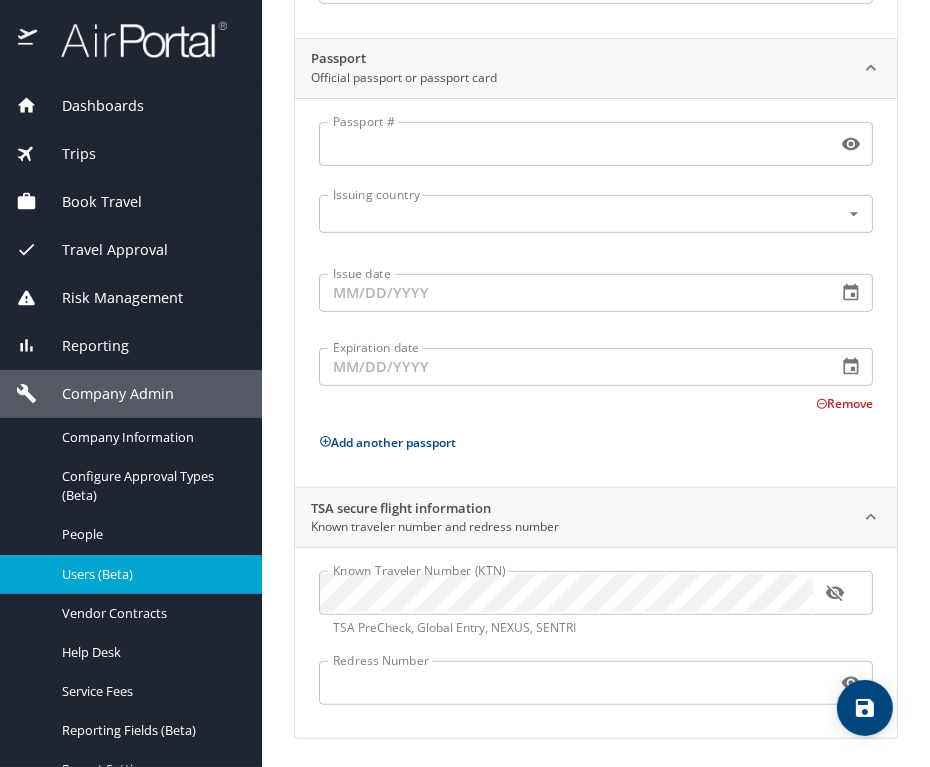 scroll, scrollTop: 0, scrollLeft: 0, axis: both 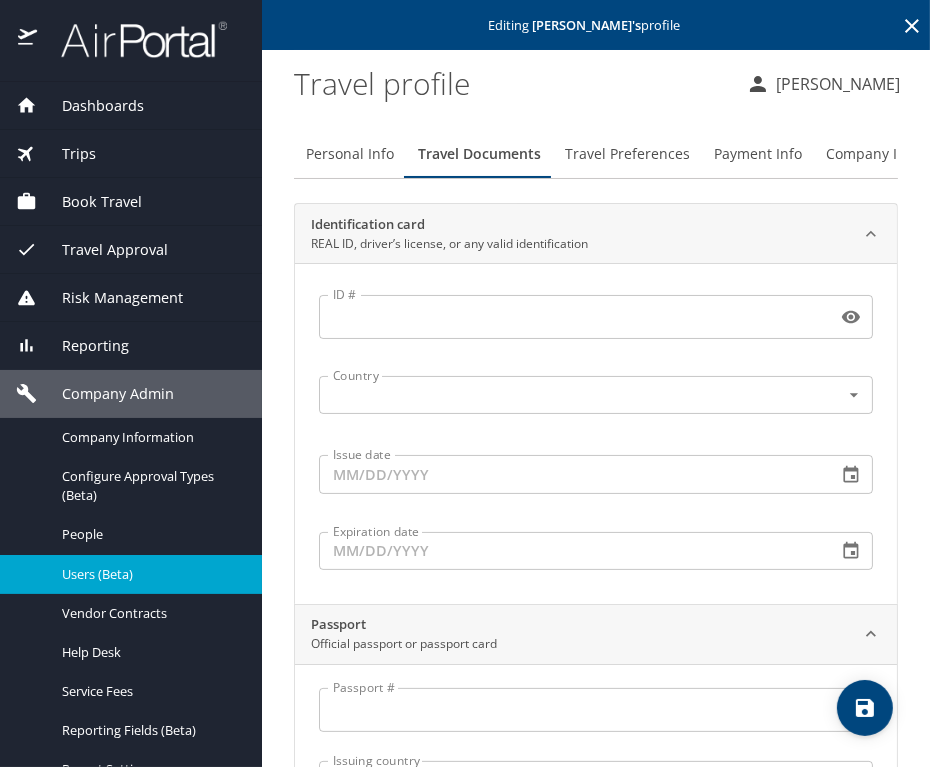 click on "Travel Preferences" at bounding box center [627, 154] 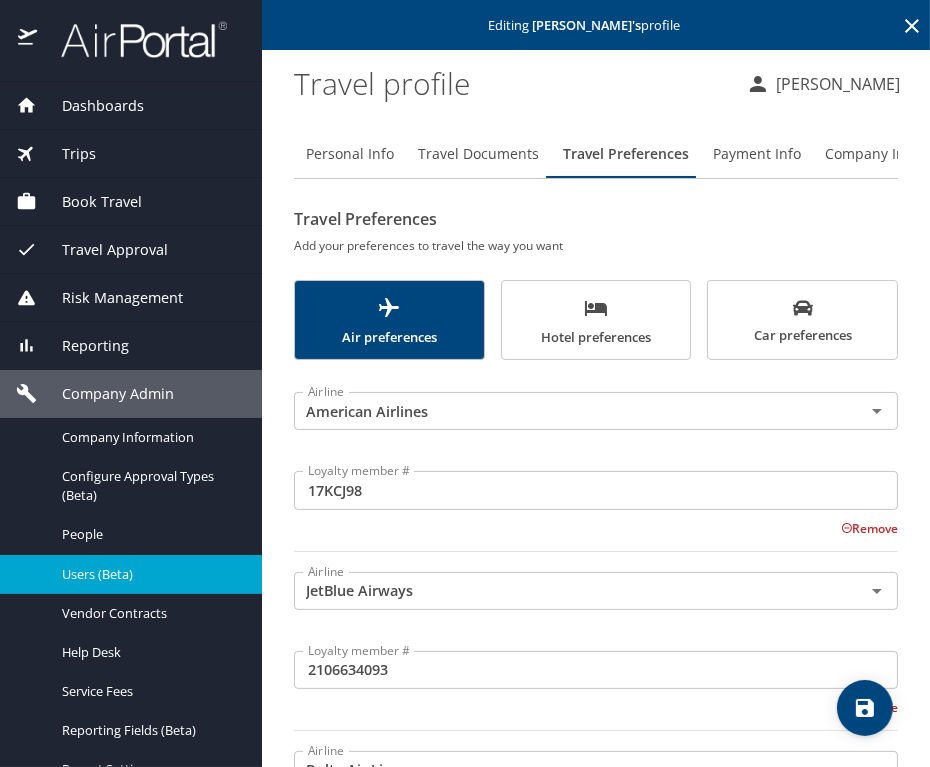 scroll, scrollTop: 770, scrollLeft: 0, axis: vertical 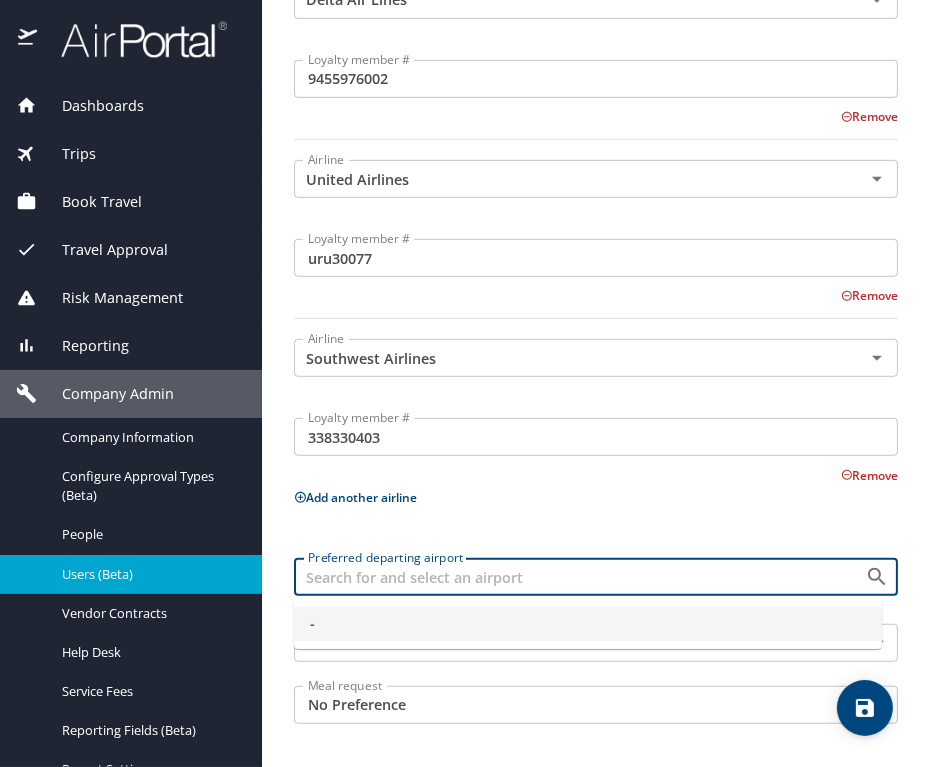 click on "Preferred departing airport" at bounding box center (566, 577) 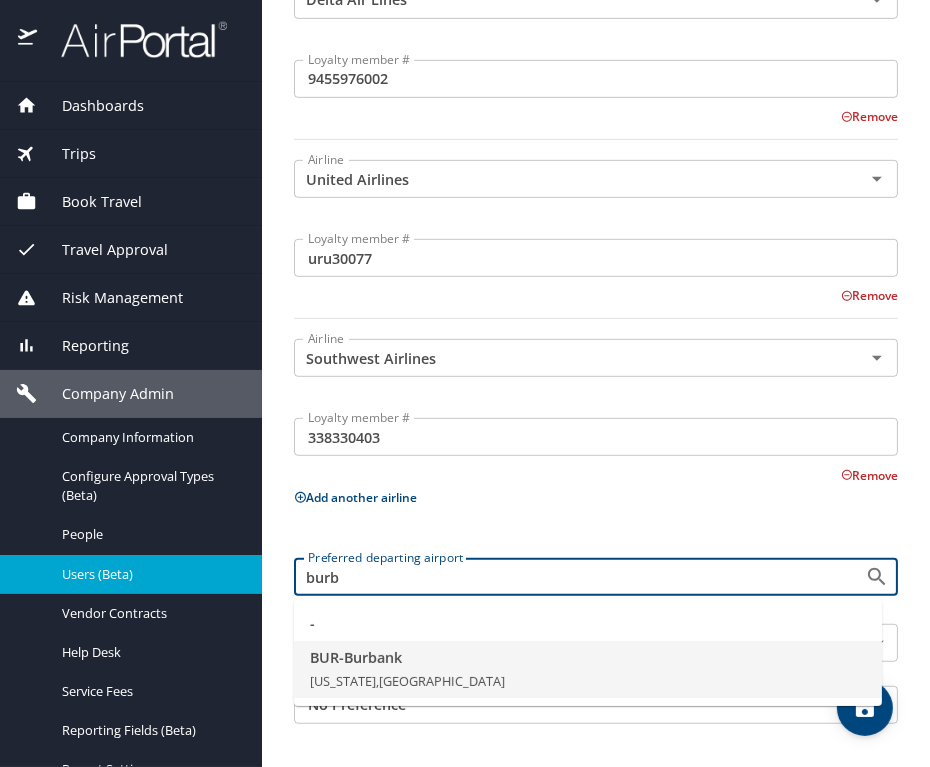 click on "California,  United States of America" at bounding box center [407, 681] 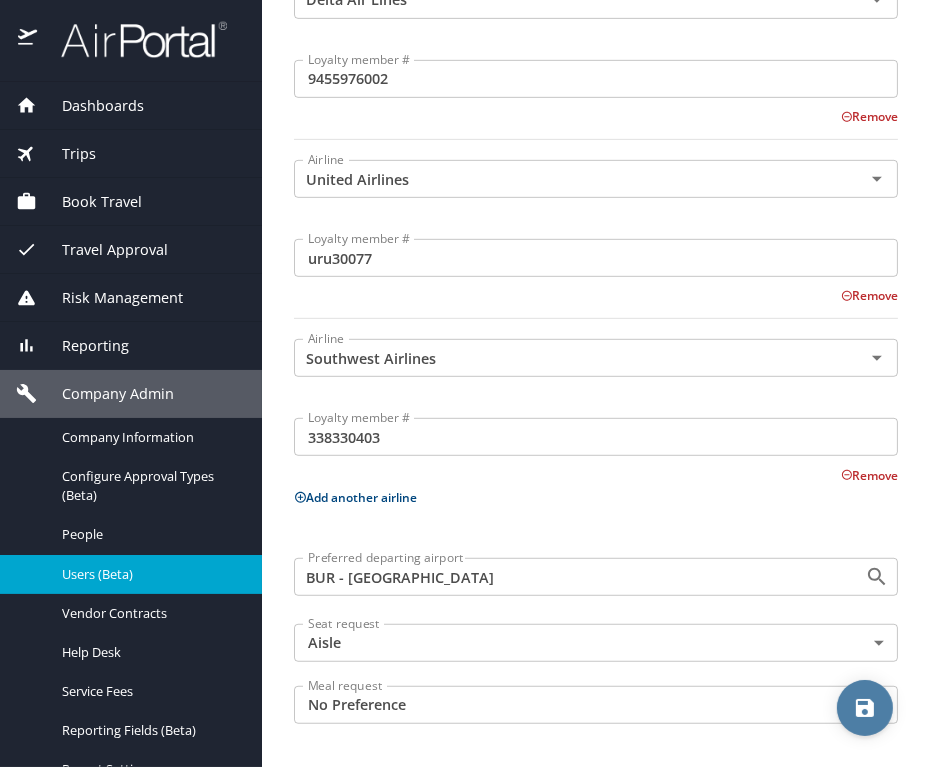 click 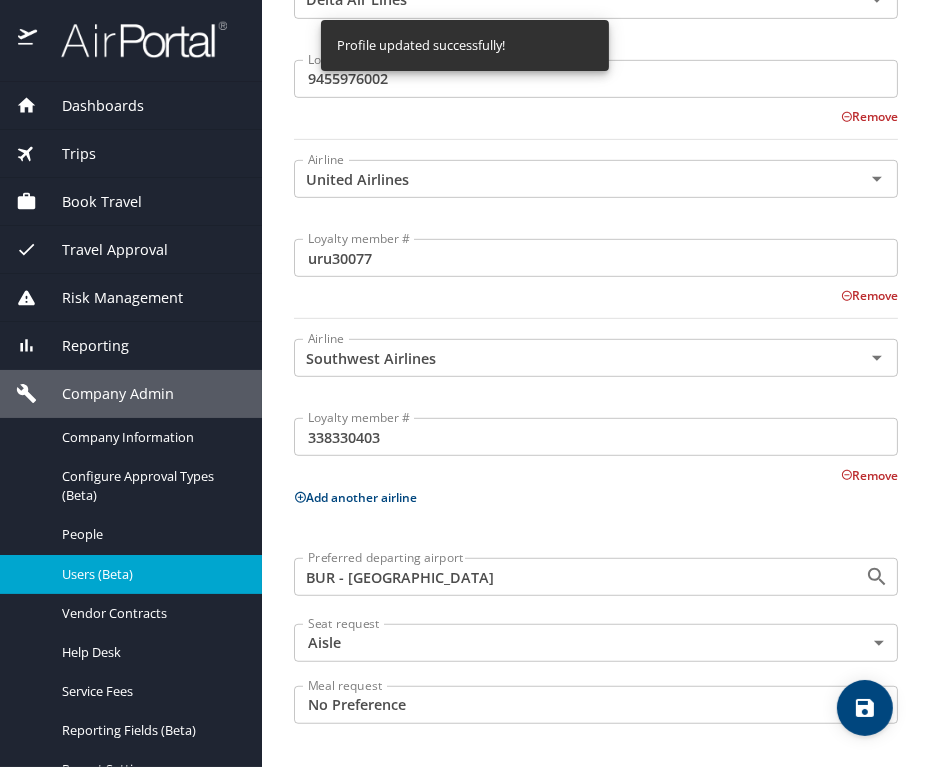 scroll, scrollTop: 0, scrollLeft: 0, axis: both 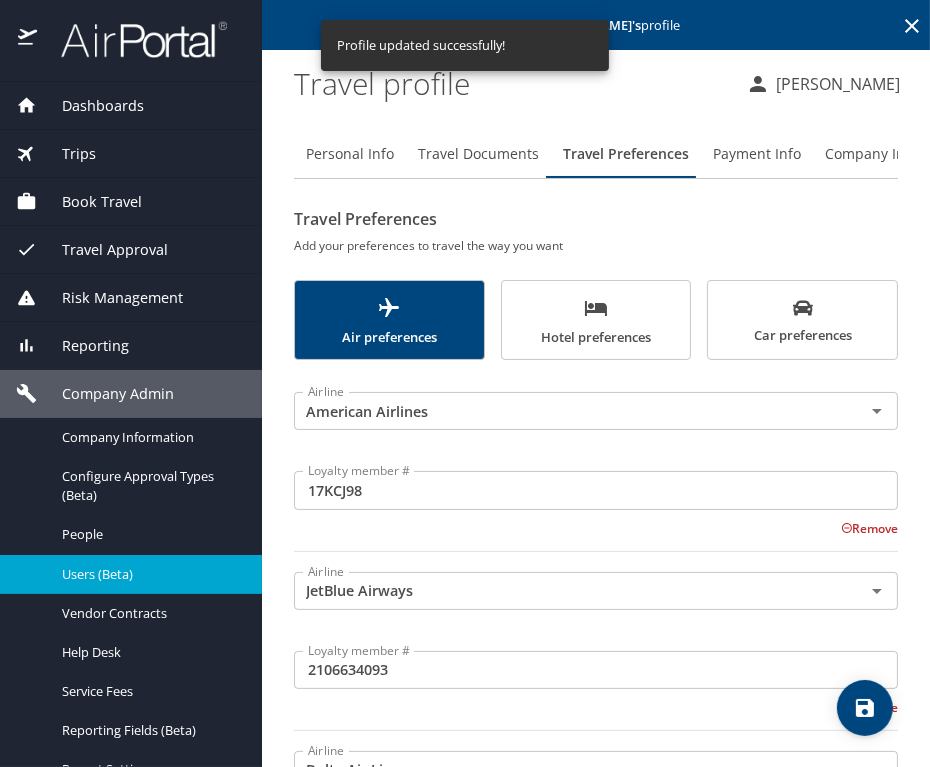 click 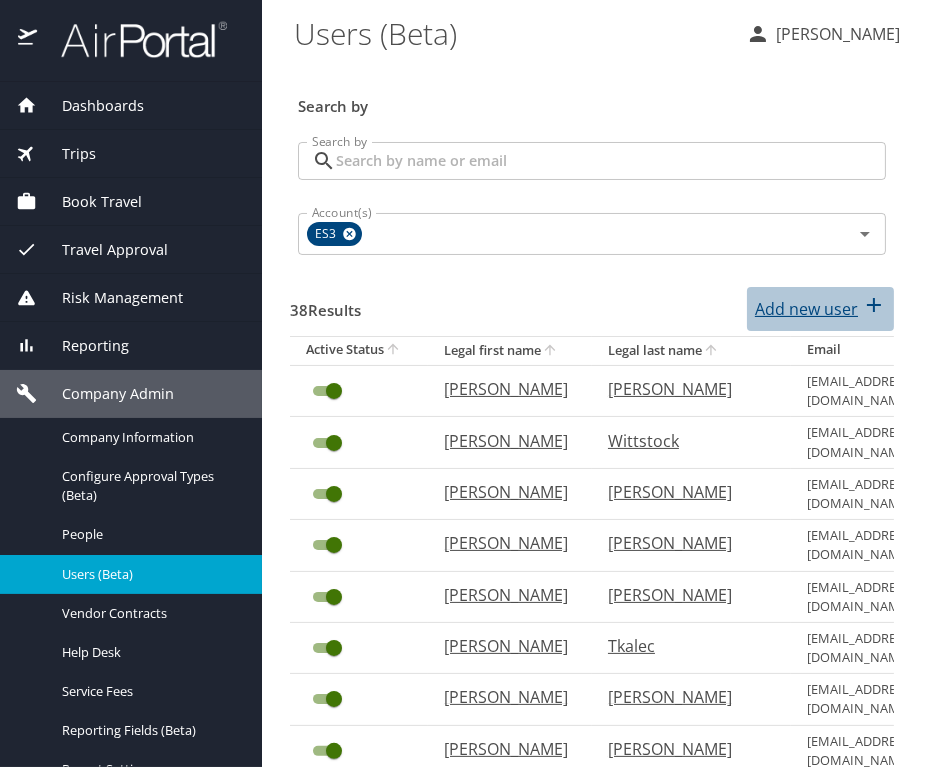 click on "Add new user" at bounding box center [806, 309] 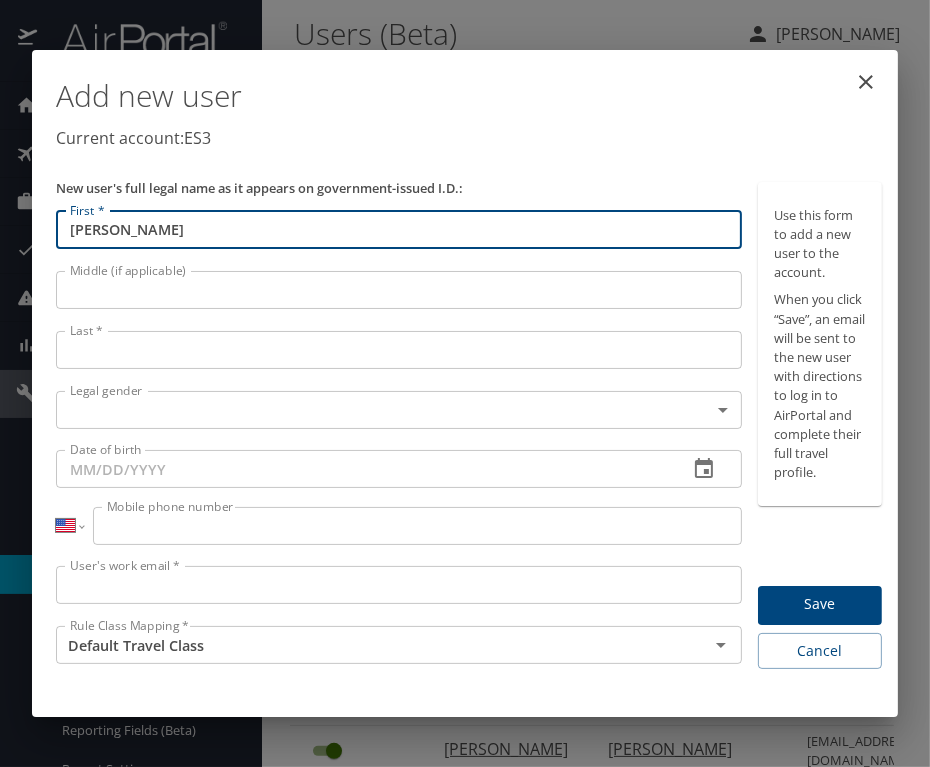 type on "Alexander" 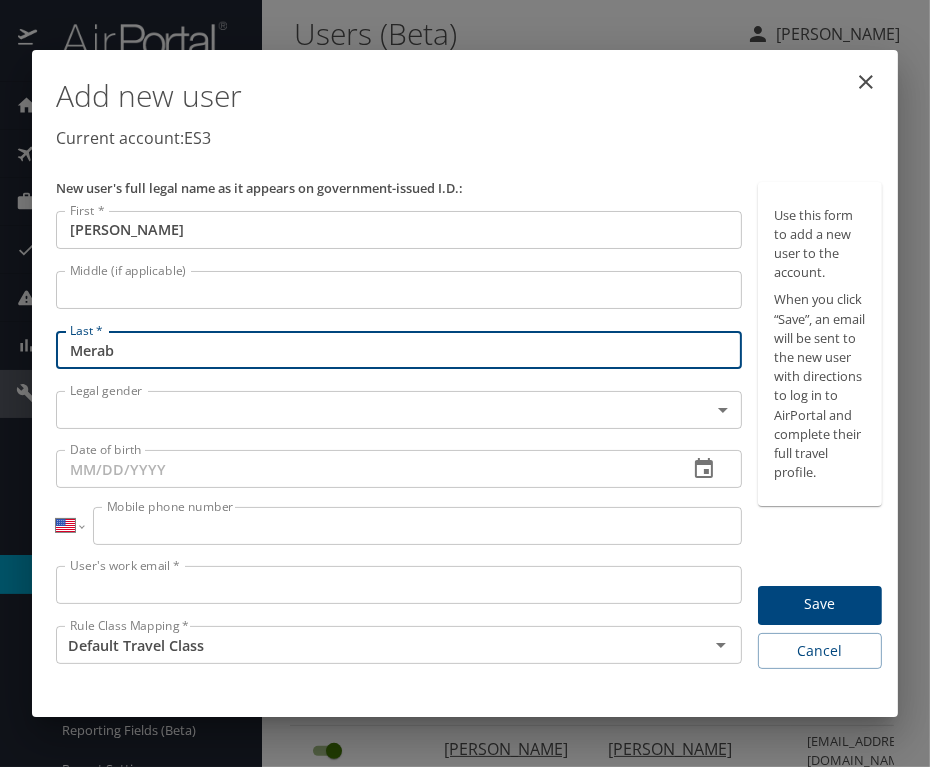type on "Merab" 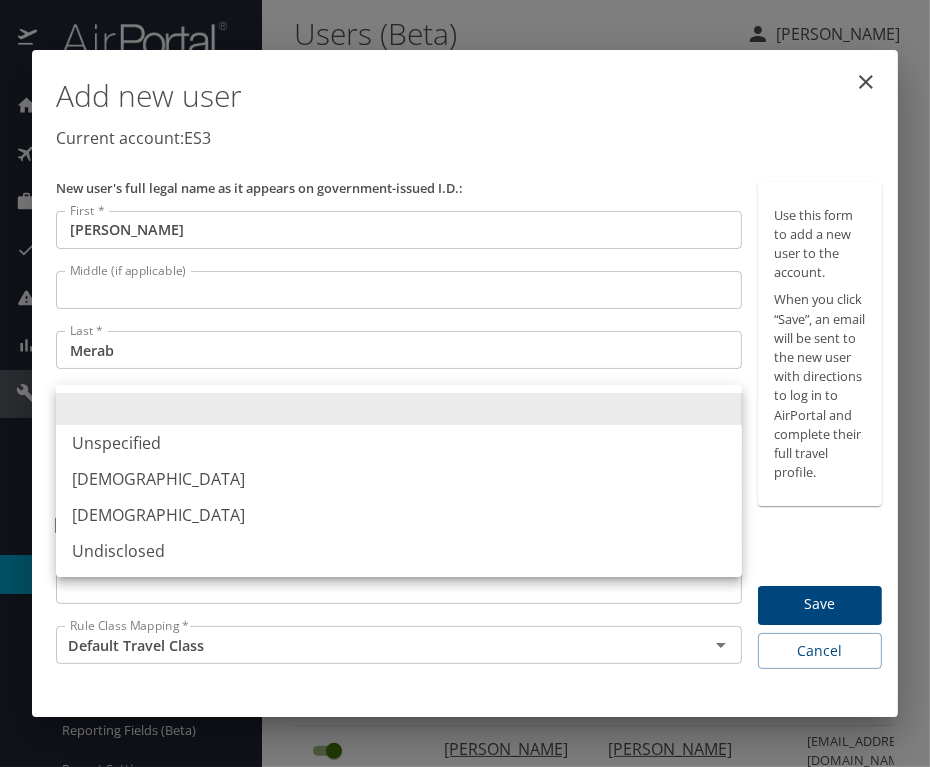 click on "Dashboards AirPortal 360™ Manager My Travel Dashboard Trips Airtinerary® Lookup Current / Future Trips Past Trips Trips Missing Hotel Hotel Check-ins Book Travel Request Agent Booking Approval Request (Beta) Book/Manage Online Trips Travel Approval Pending Trip Approvals Approved Trips Canceled Trips Approvals (Beta) Risk Management SecurityLogic® Map Assistance Requests Travel Alerts Notifications Reporting Unused Tickets Savings Tracker Value Scorecard Virtual Pay Lookup Domo IBank Prime Analytics Company Admin Company Information Configure Approval Types (Beta) People Users (Beta) Vendor Contracts Help Desk Service Fees Reporting Fields (Beta) Report Settings Virtual Pay Settings Employee Tools Help Desk Users (Beta) Paulina Zawisza Search by Search by Search by Account(s) ES3 Account(s) 38  Results Add new user Active Status  Legal first name  Legal last name  Email Paulina Zawisza pzawisza@es3.net Laura Wittstock lwittstock@es3.net Paul Wisner pwisner@es3.net Brandi Willett bwillett00@gmail.com Gary" at bounding box center [465, 383] 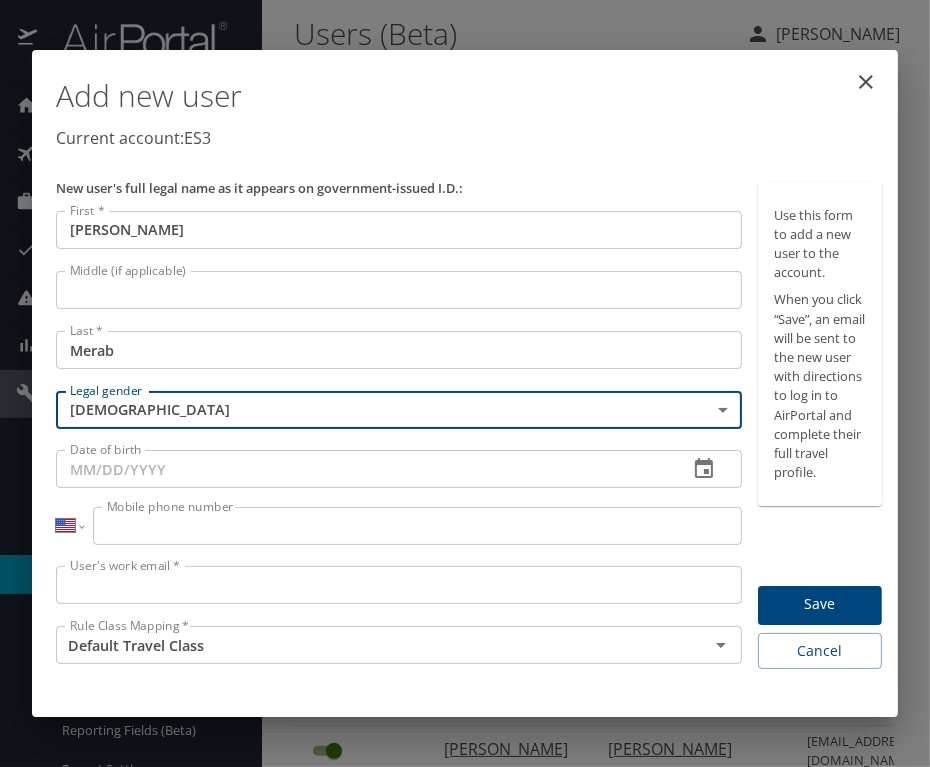 click on "Date of birth" at bounding box center (364, 469) 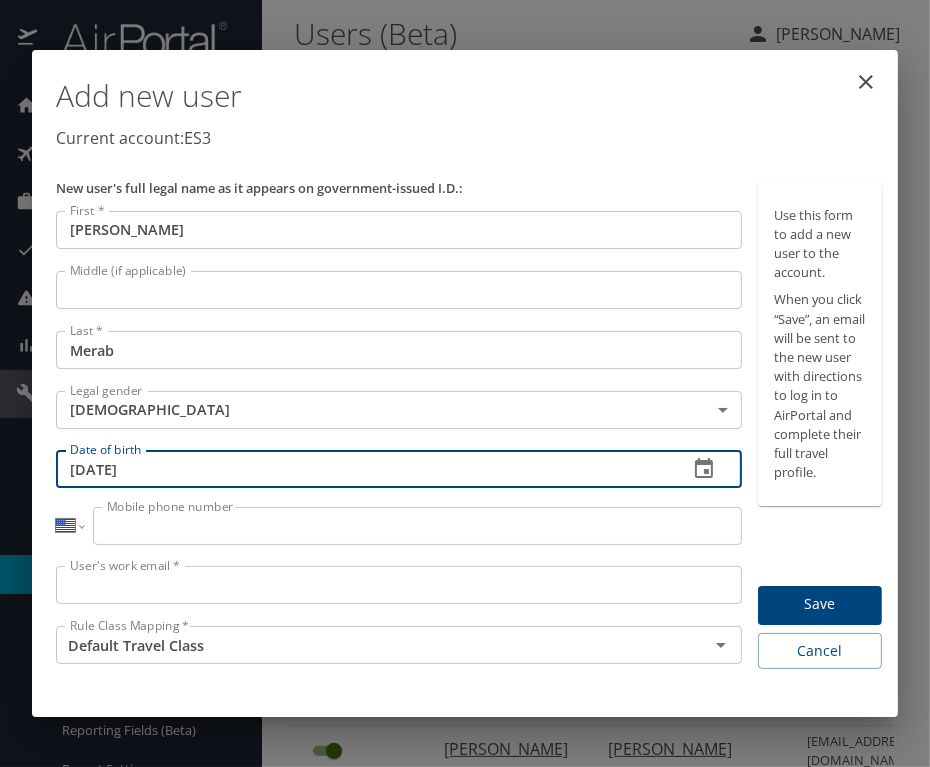 type on "10/16/1986" 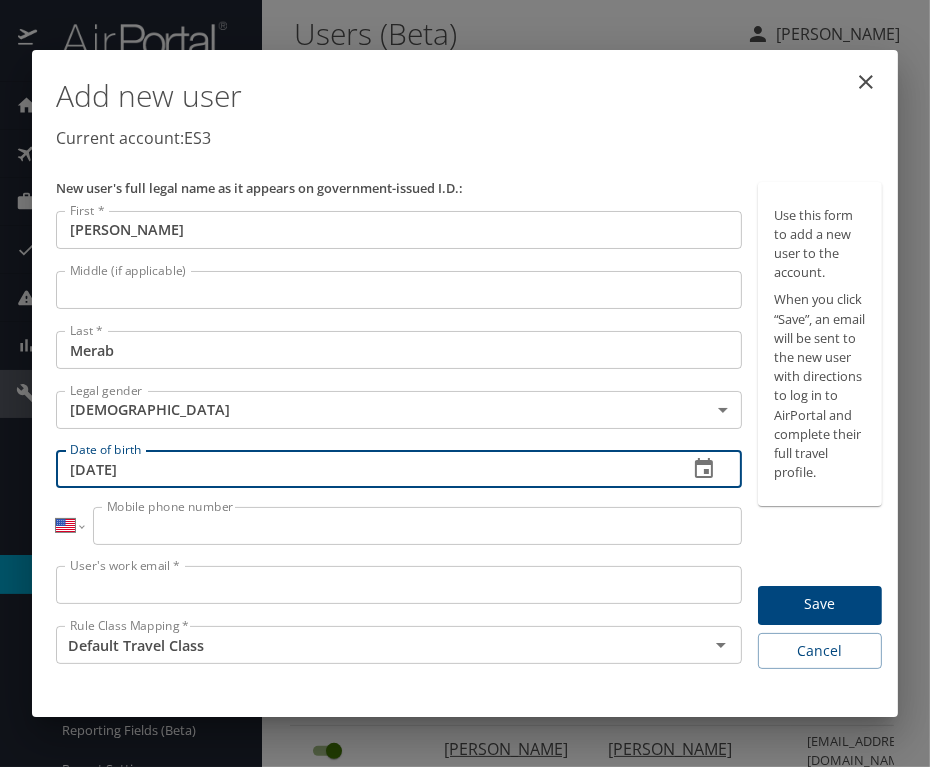 click on "Mobile phone number" at bounding box center (417, 526) 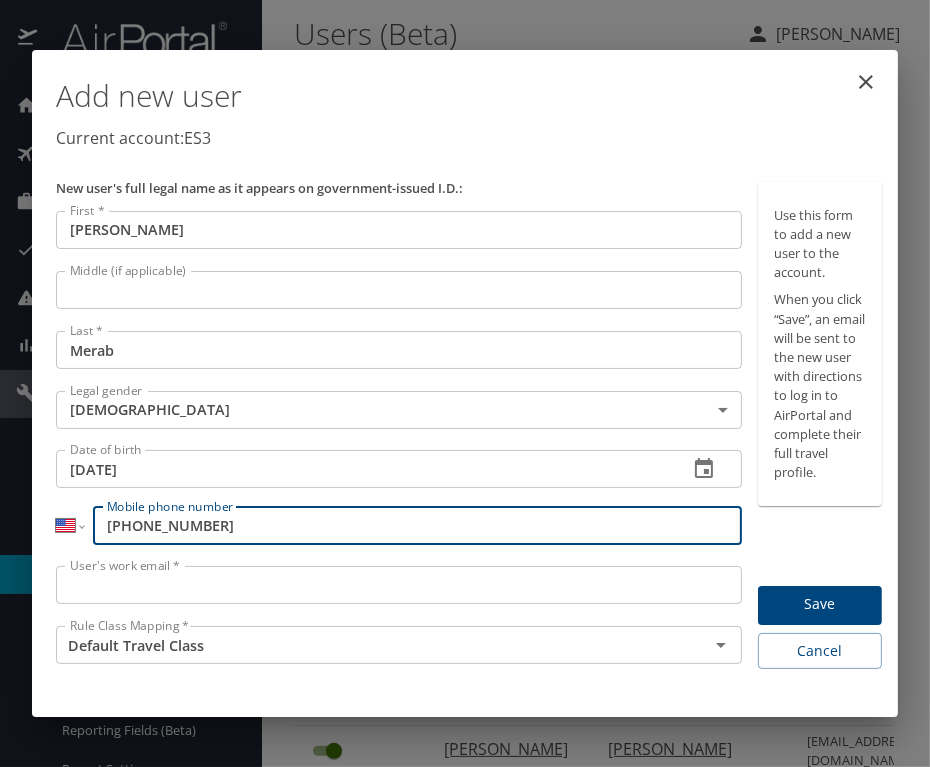 type on "(773) 564-3584" 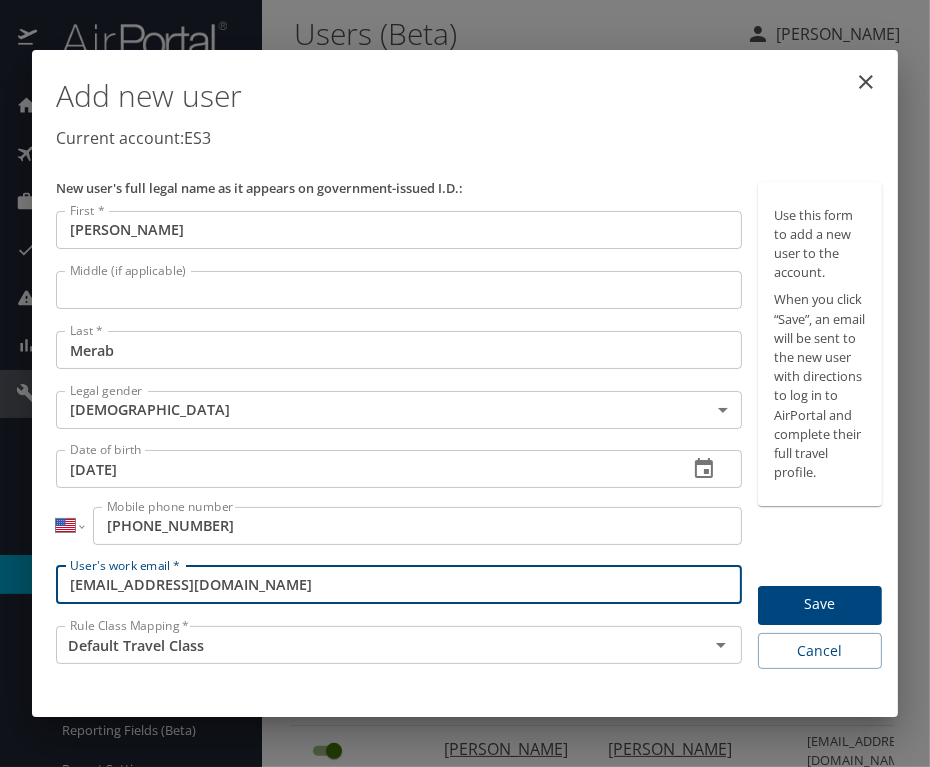 type on "amerab@es3.net" 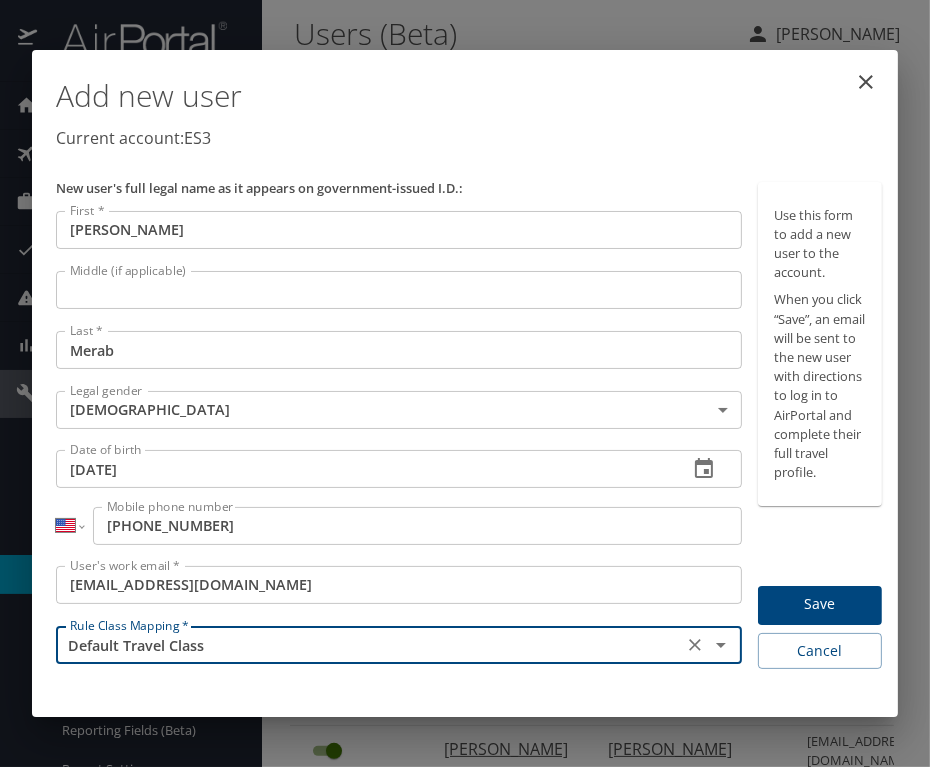 click on "Save" at bounding box center (820, 605) 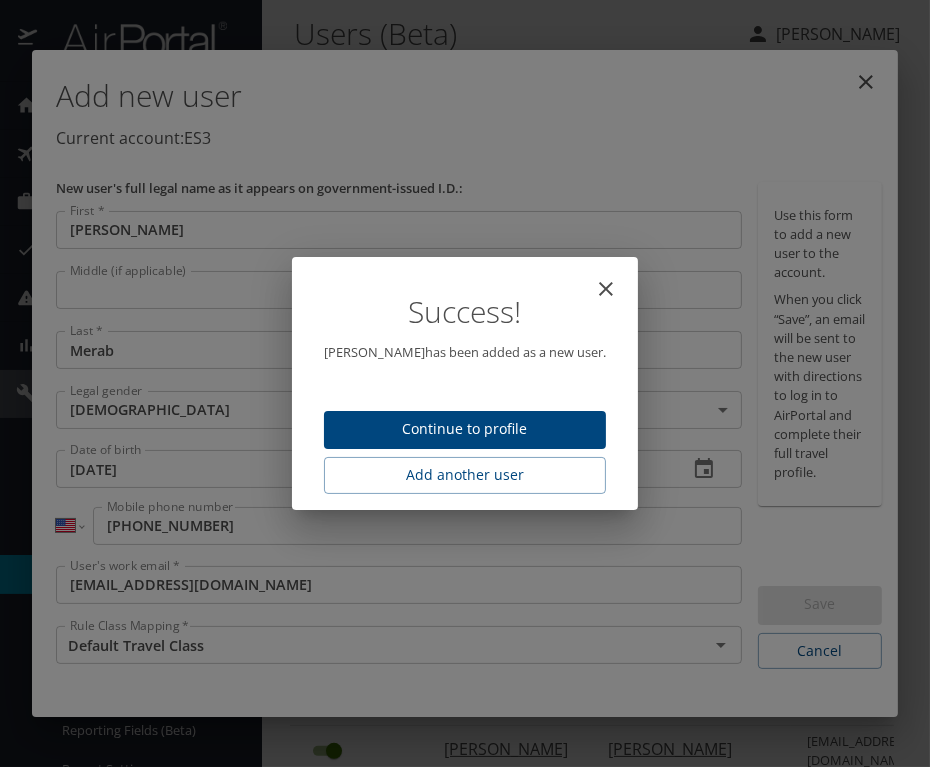 click on "Continue to profile" at bounding box center [465, 429] 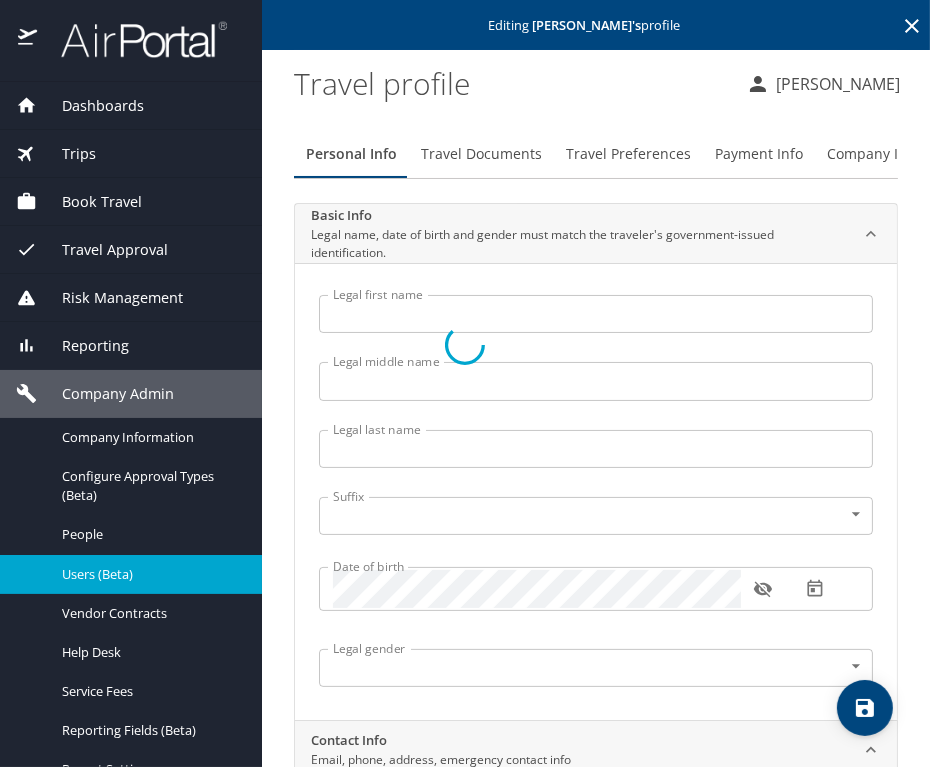 type on "Alexander" 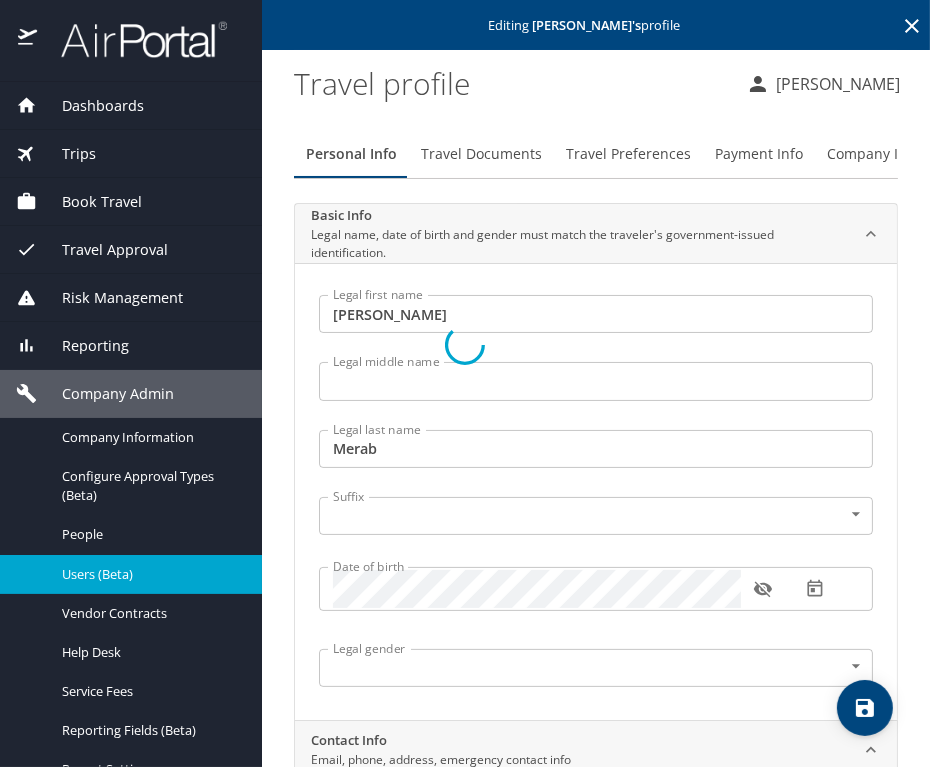 select on "US" 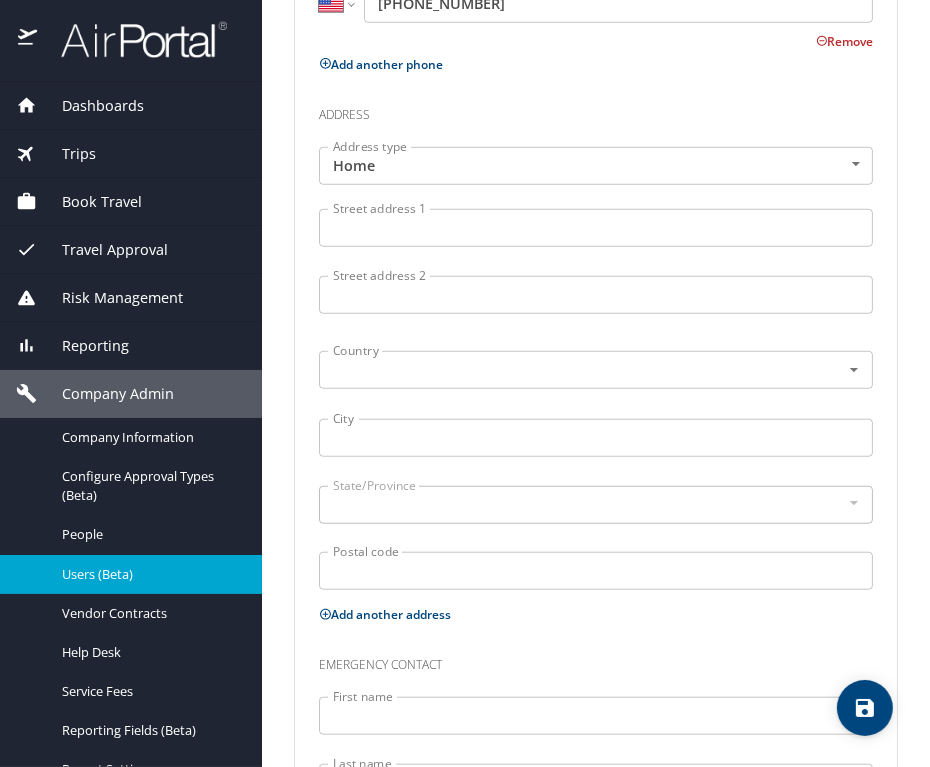 scroll, scrollTop: 1343, scrollLeft: 0, axis: vertical 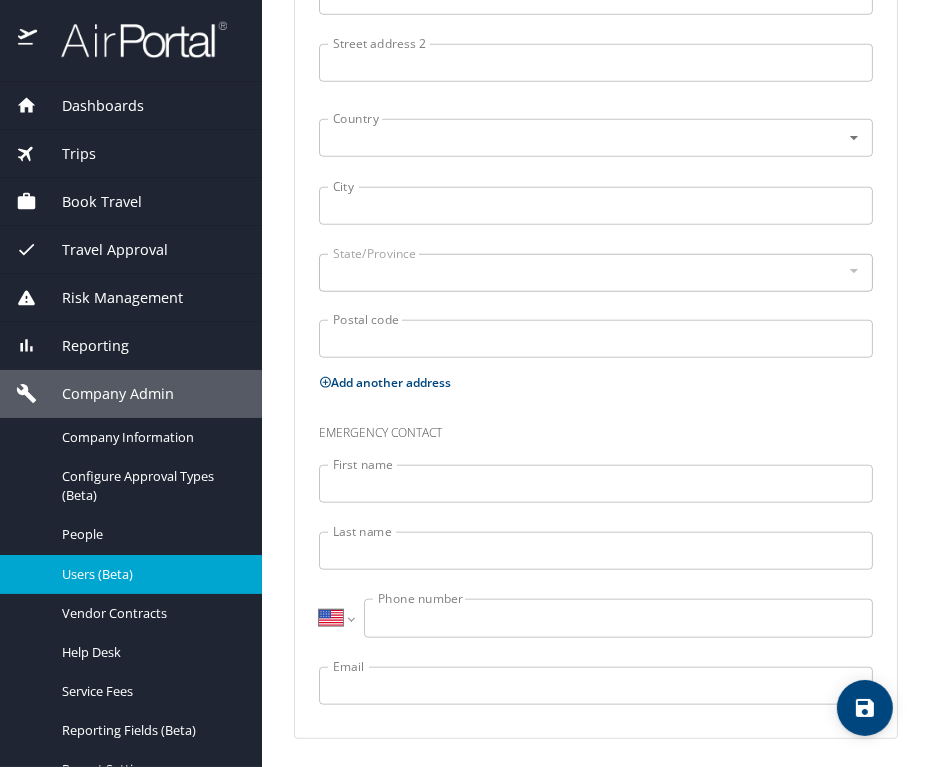click on "First name" at bounding box center (596, 484) 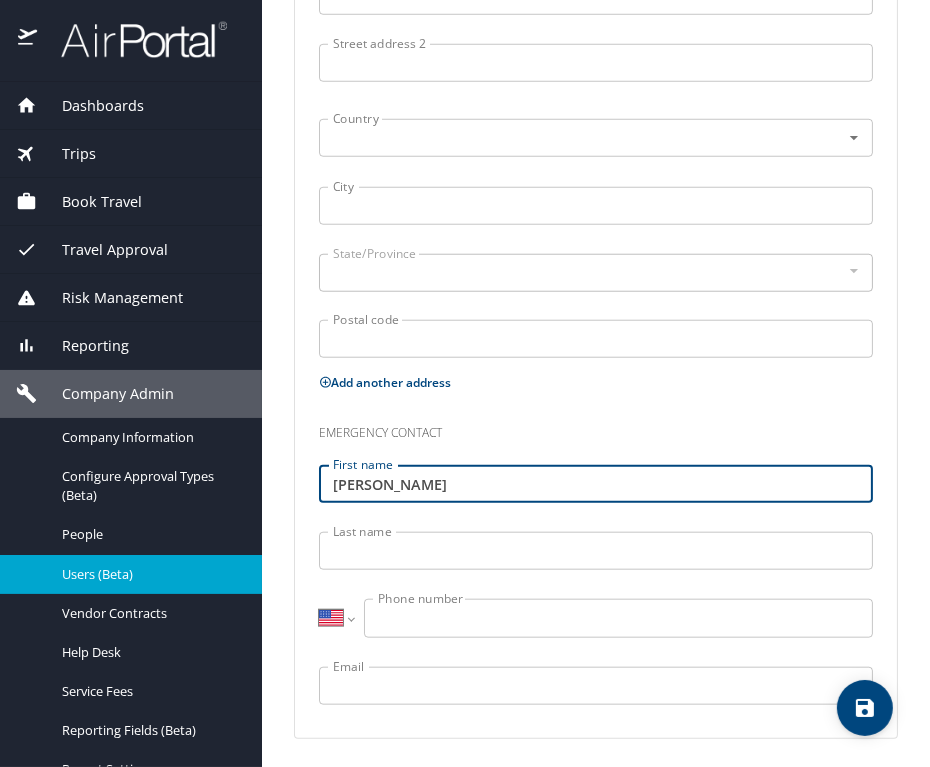 drag, startPoint x: 495, startPoint y: 476, endPoint x: 389, endPoint y: 486, distance: 106.47065 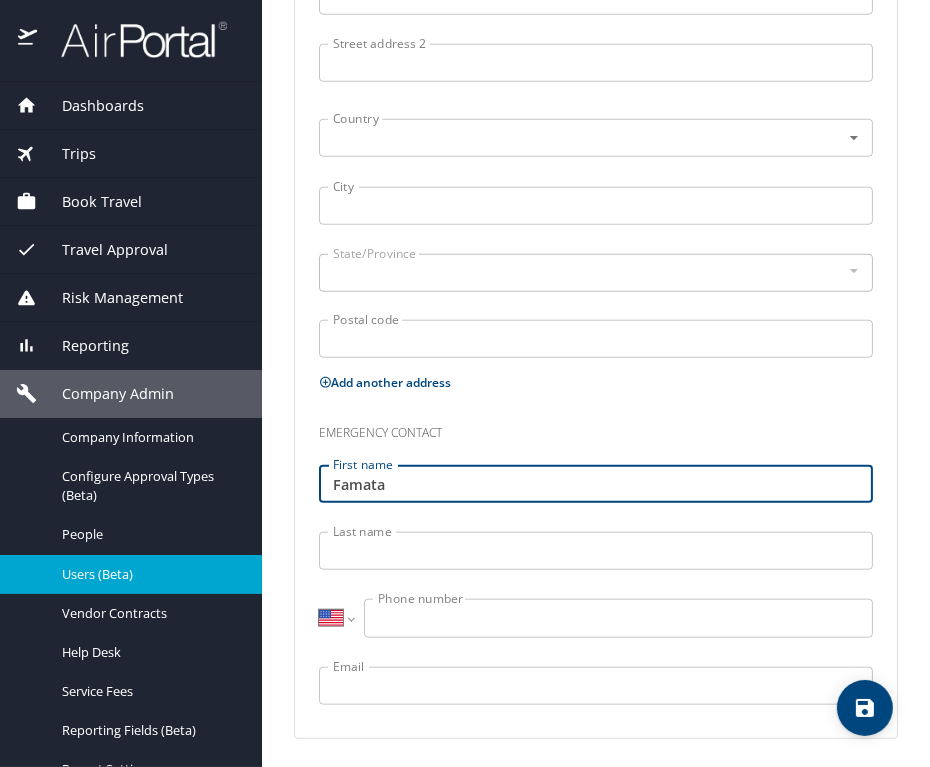 type on "Famata" 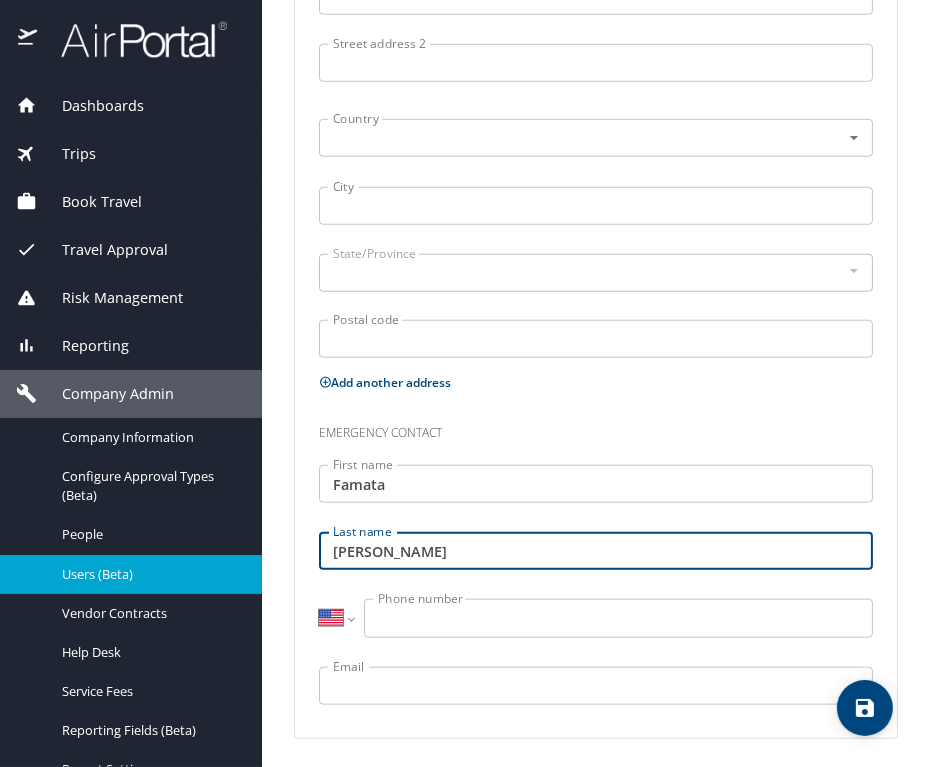 type on "Legemah" 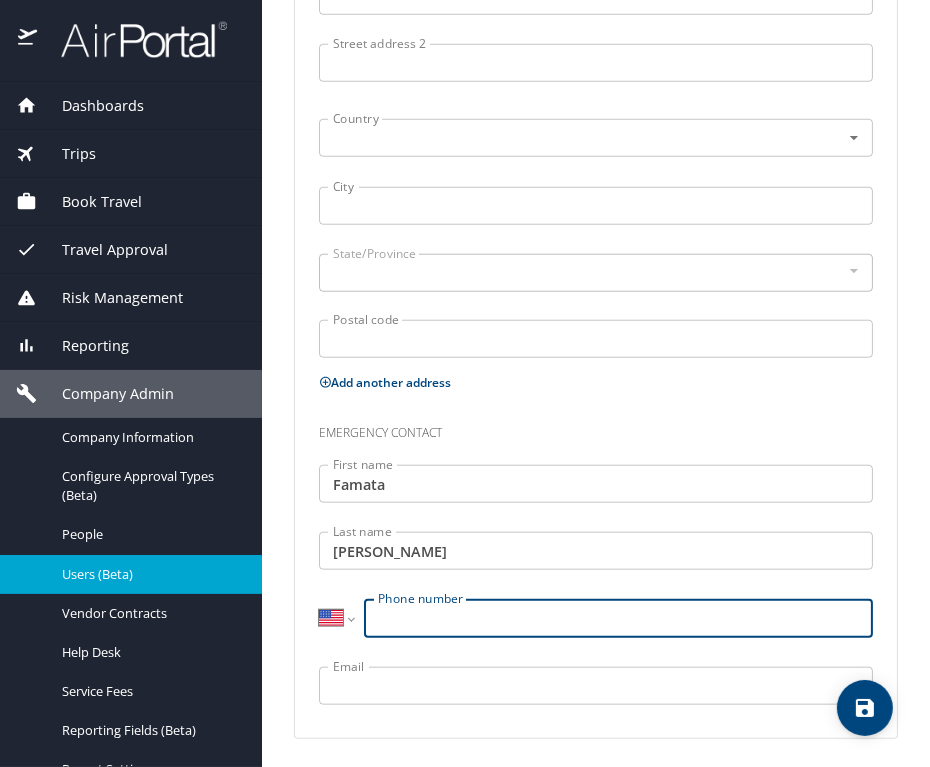 click on "Phone number" at bounding box center (618, 618) 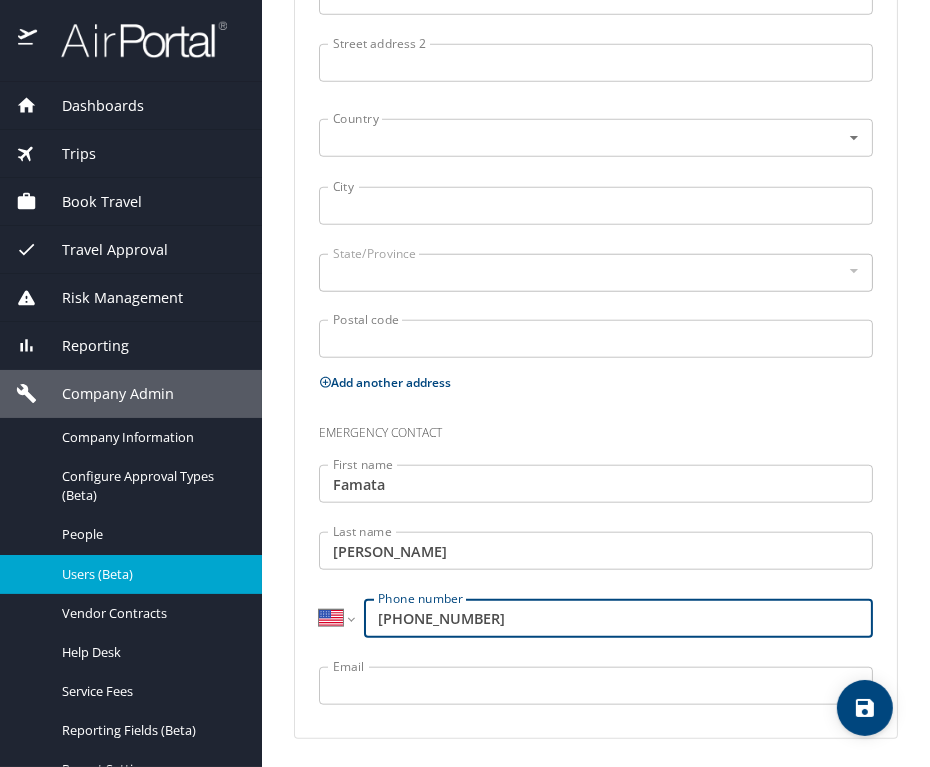 type on "(248) 818-2808" 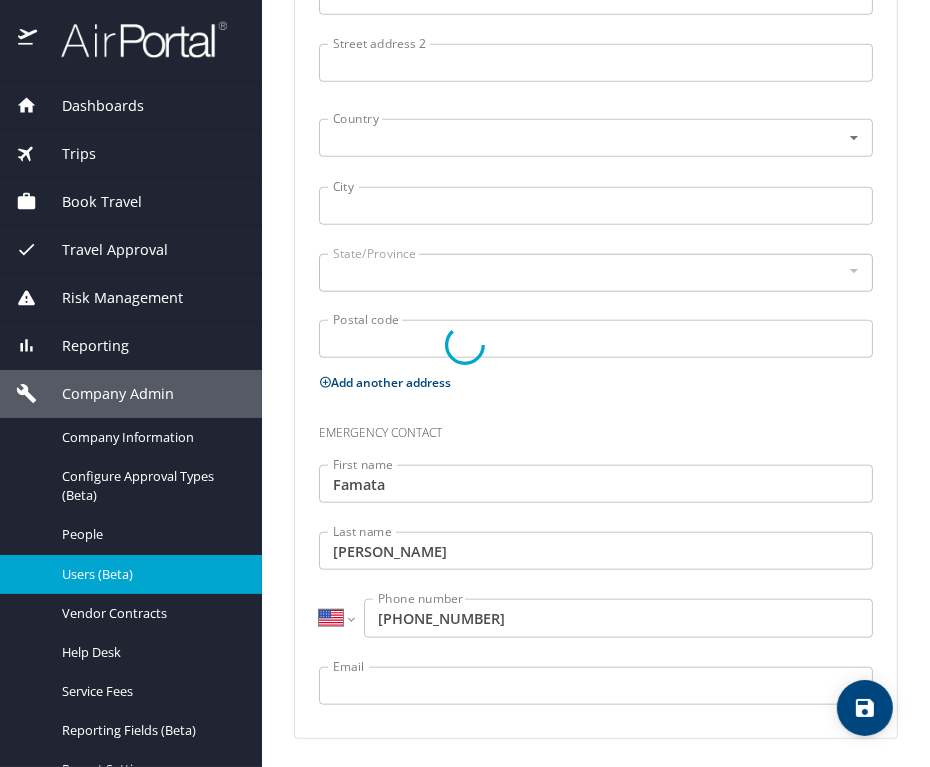 select on "US" 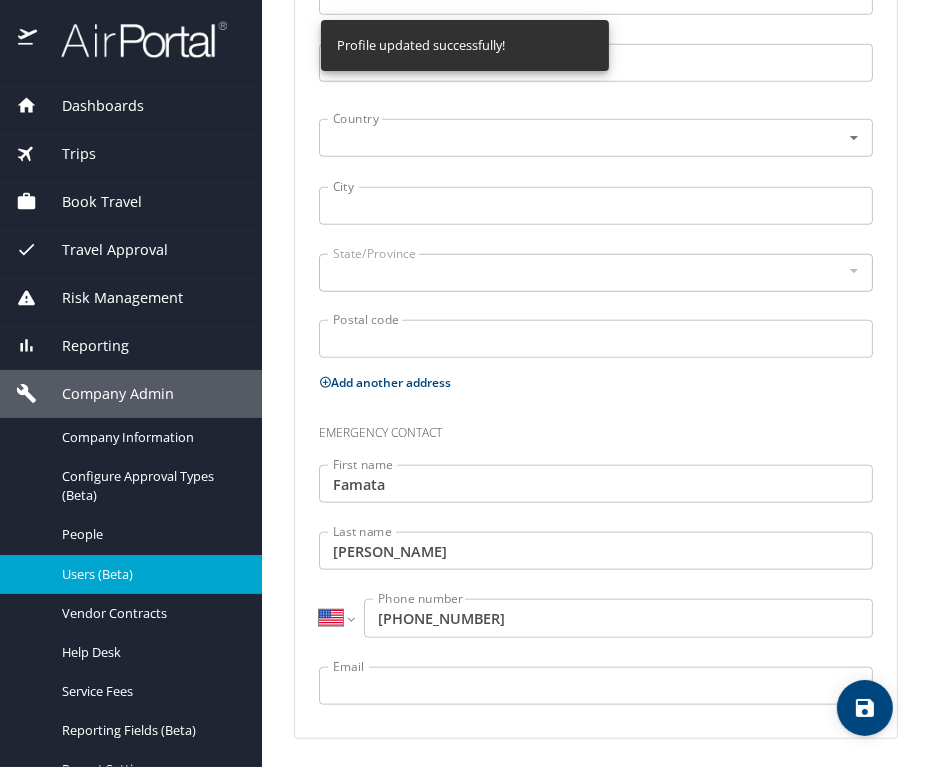 select on "US" 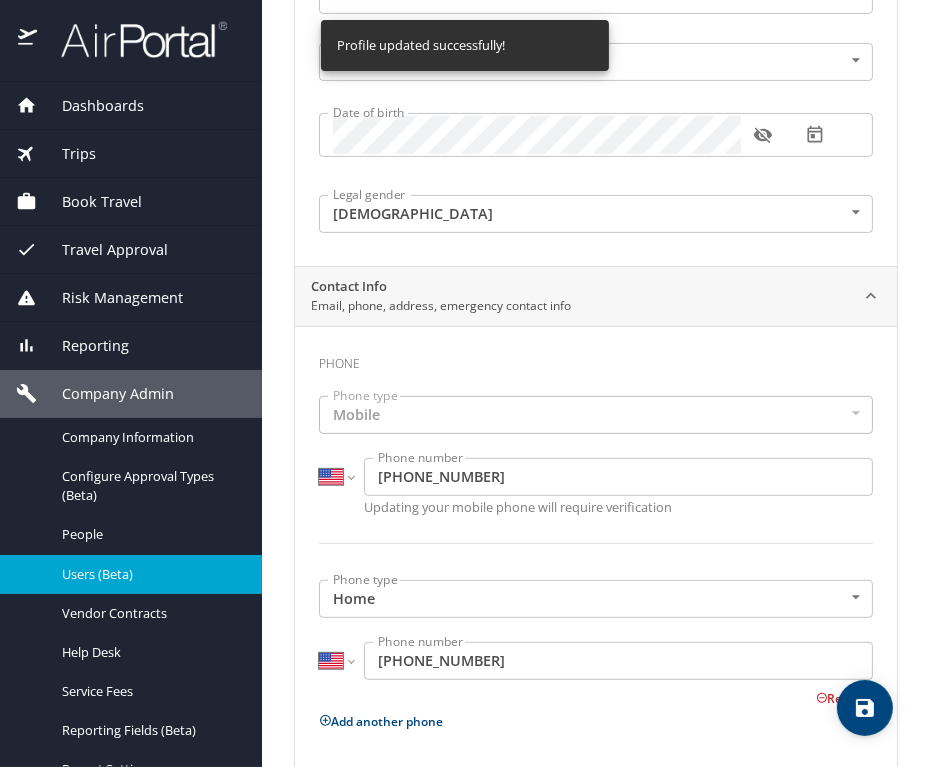 scroll, scrollTop: 0, scrollLeft: 0, axis: both 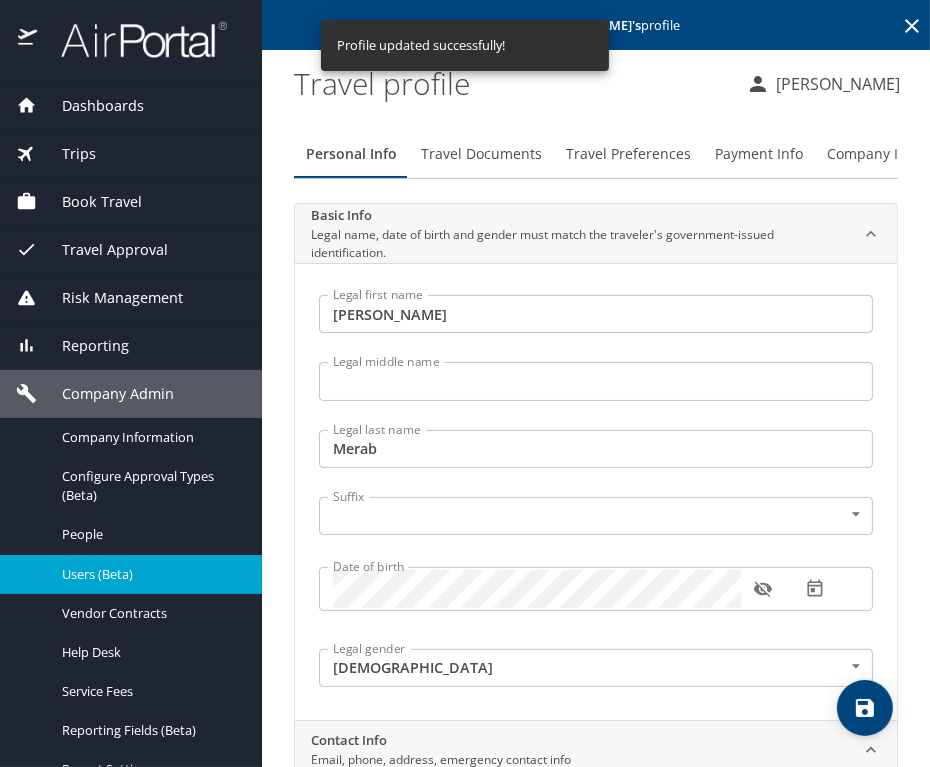 click on "Travel Documents" at bounding box center [481, 154] 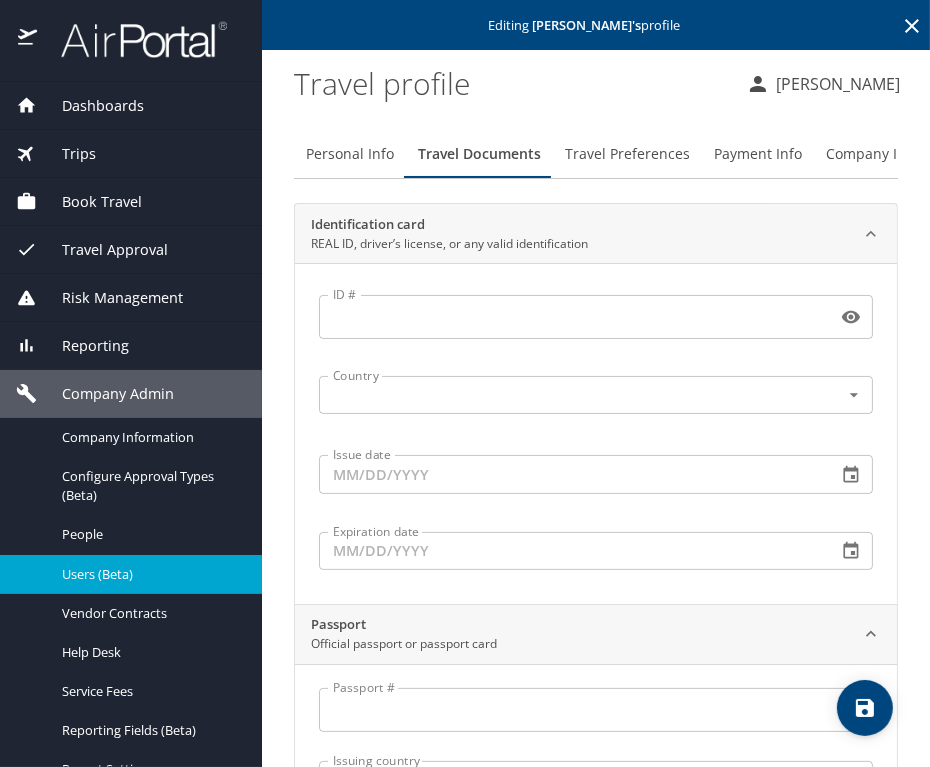 scroll, scrollTop: 566, scrollLeft: 0, axis: vertical 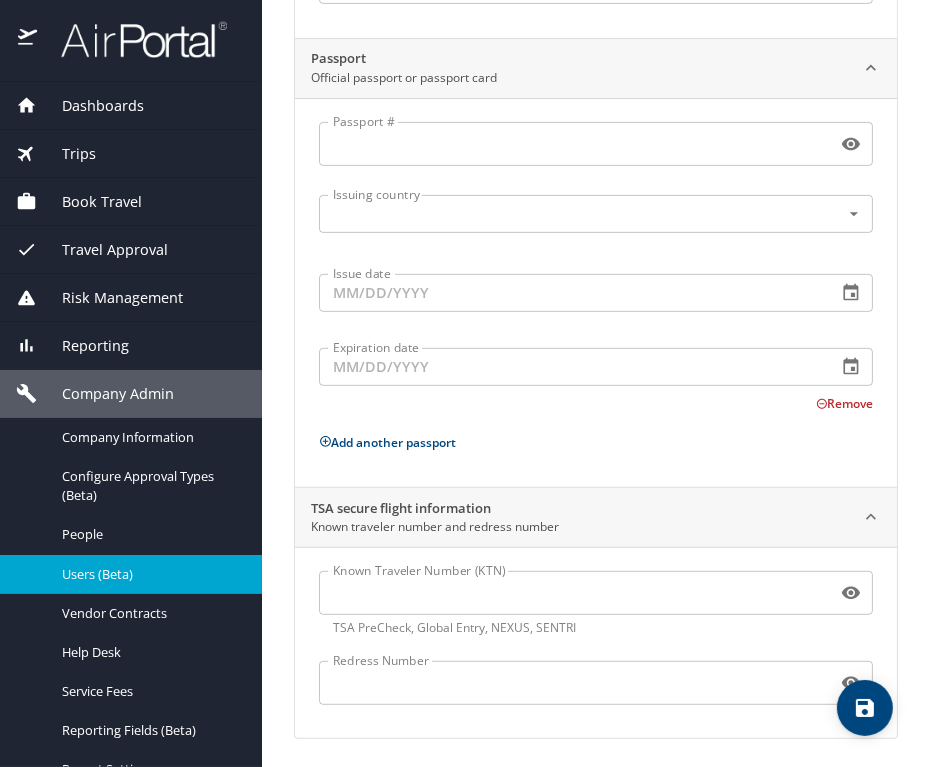 click on "Known Traveler Number (KTN)" at bounding box center (574, 593) 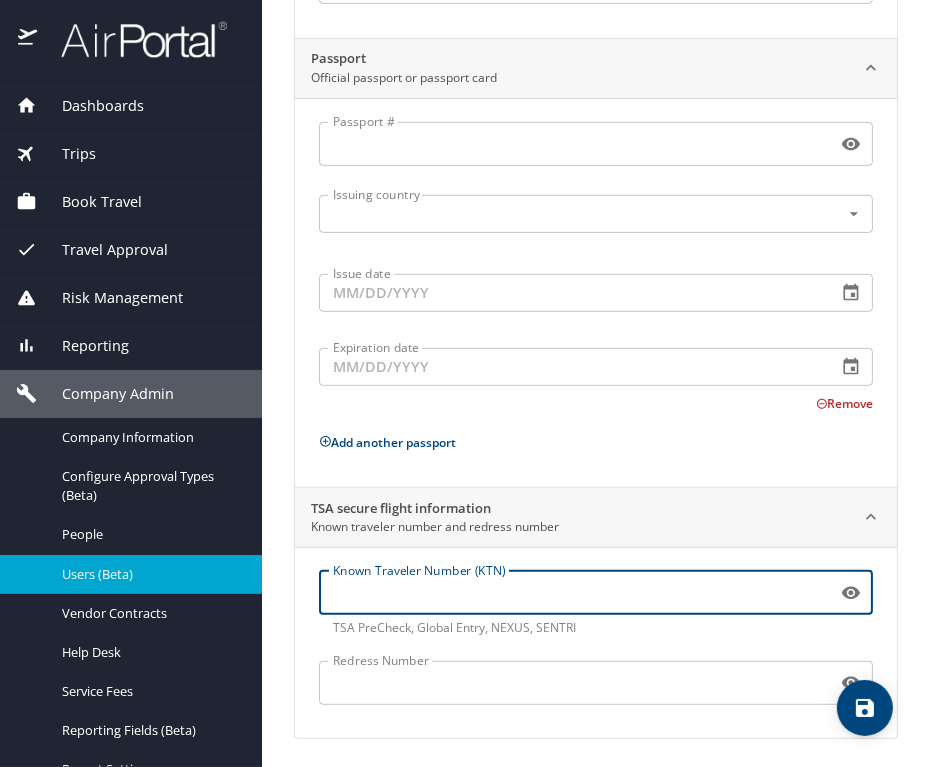 paste on "TT11S721V" 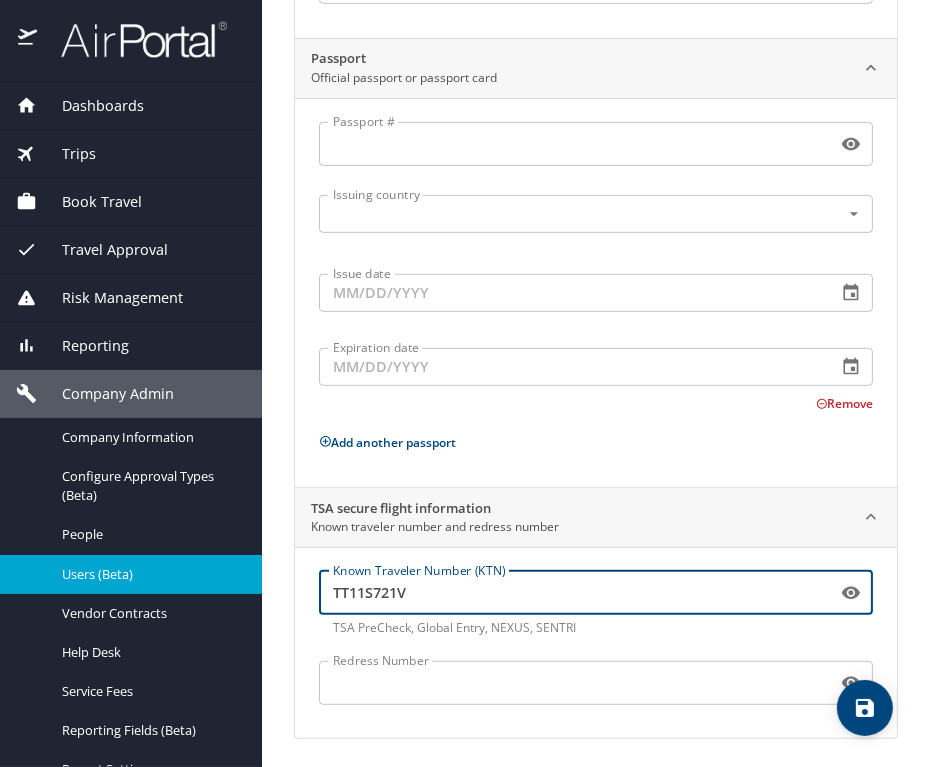type on "TT11S721V" 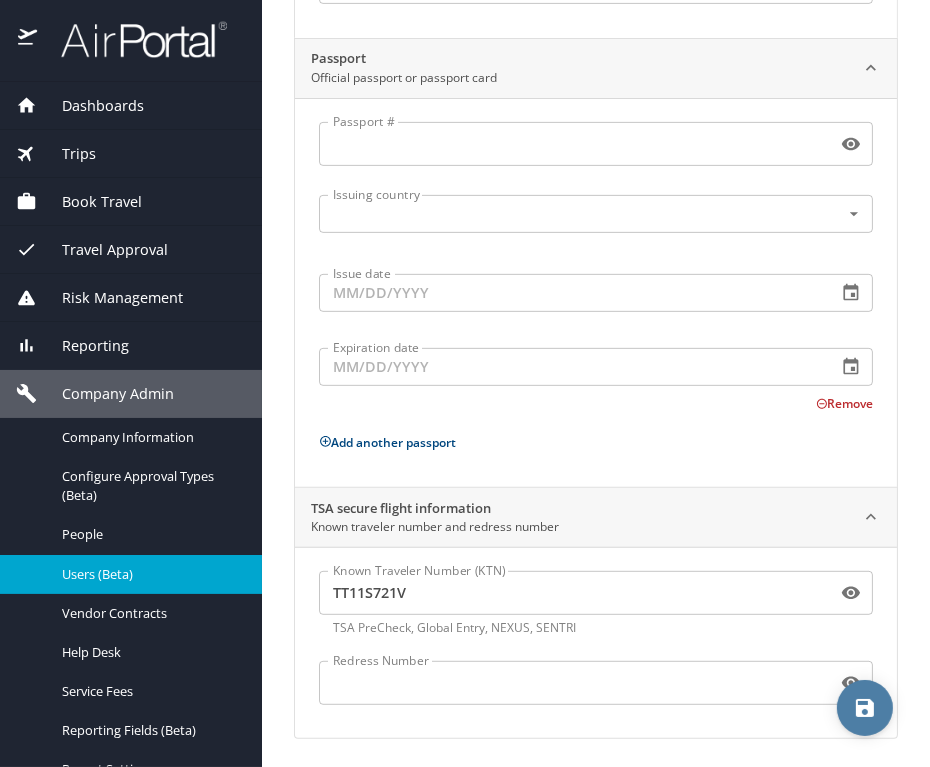 click 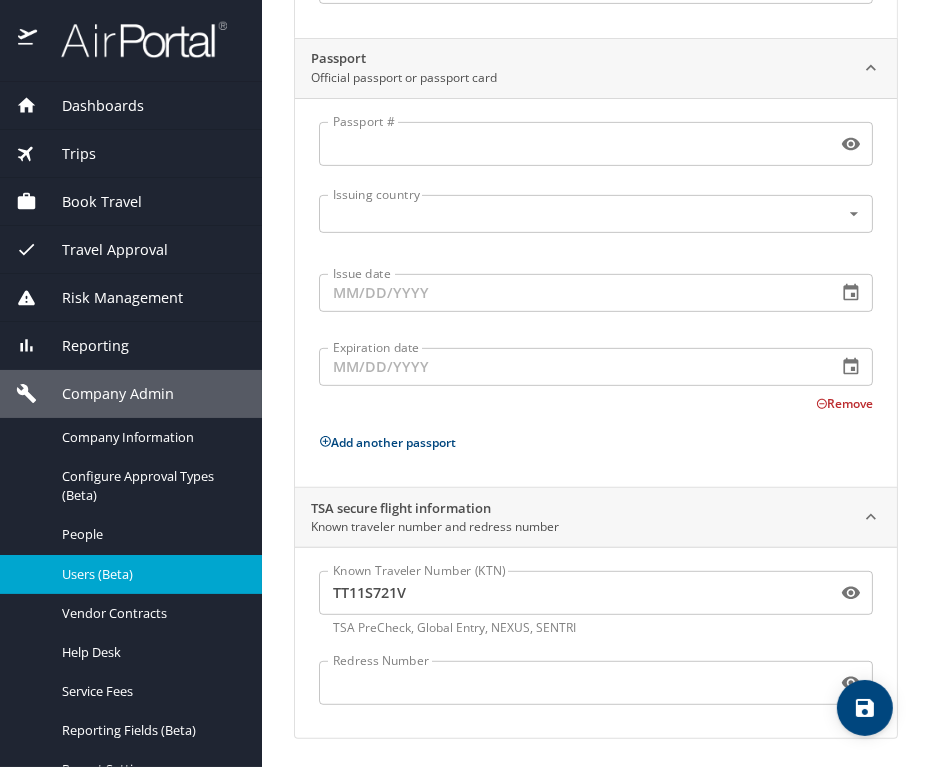 scroll, scrollTop: 0, scrollLeft: 0, axis: both 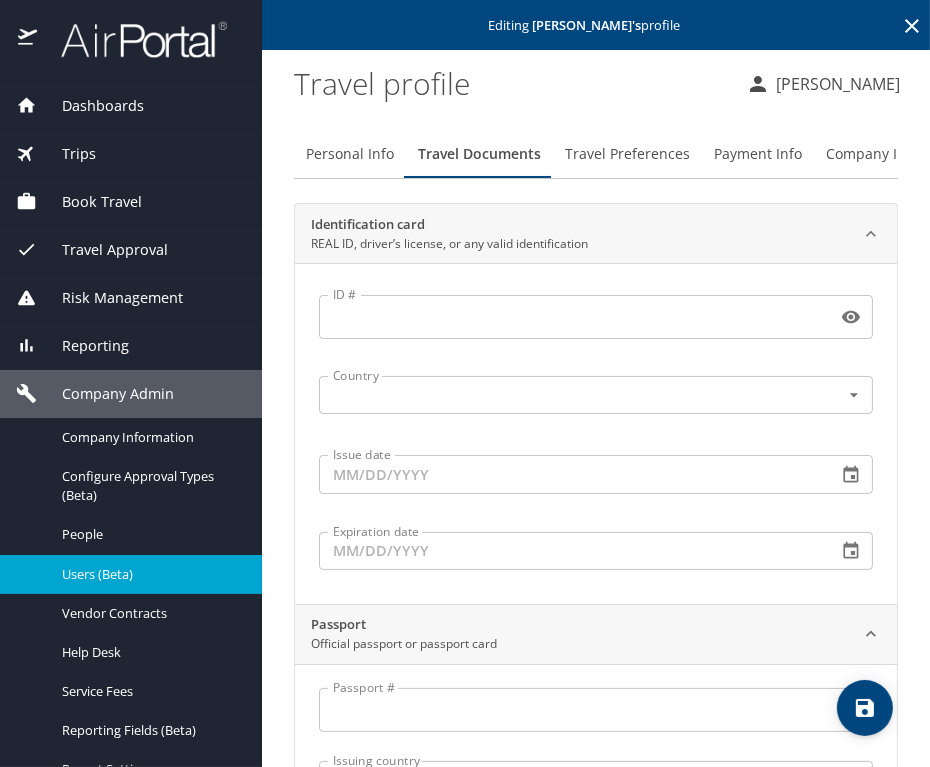 click on "Travel Preferences" at bounding box center [627, 154] 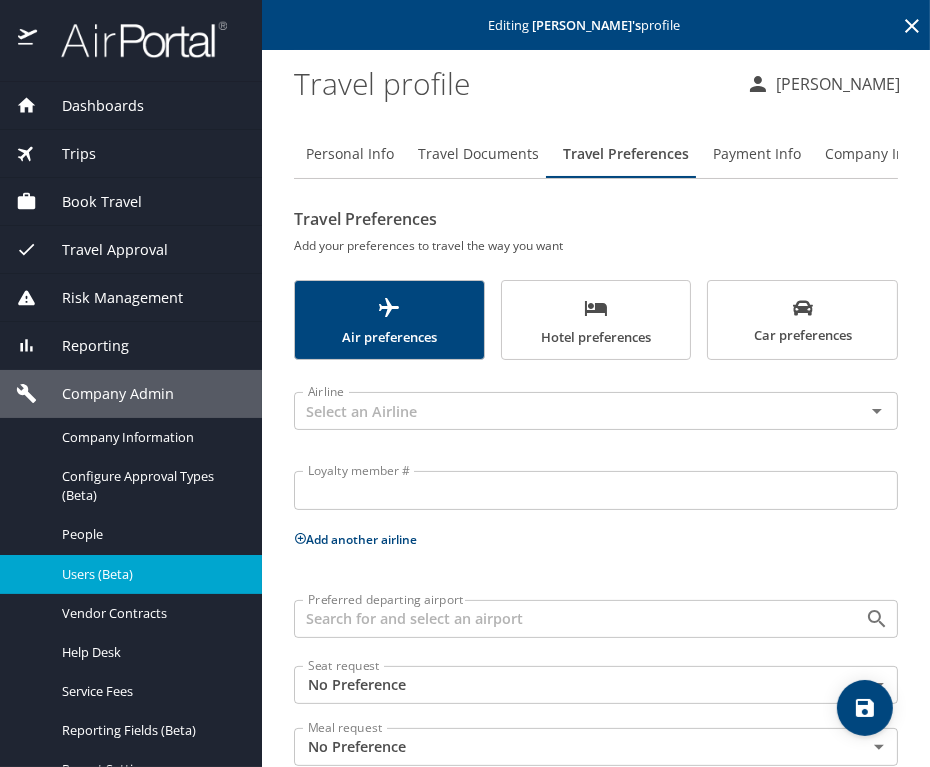 scroll, scrollTop: 41, scrollLeft: 0, axis: vertical 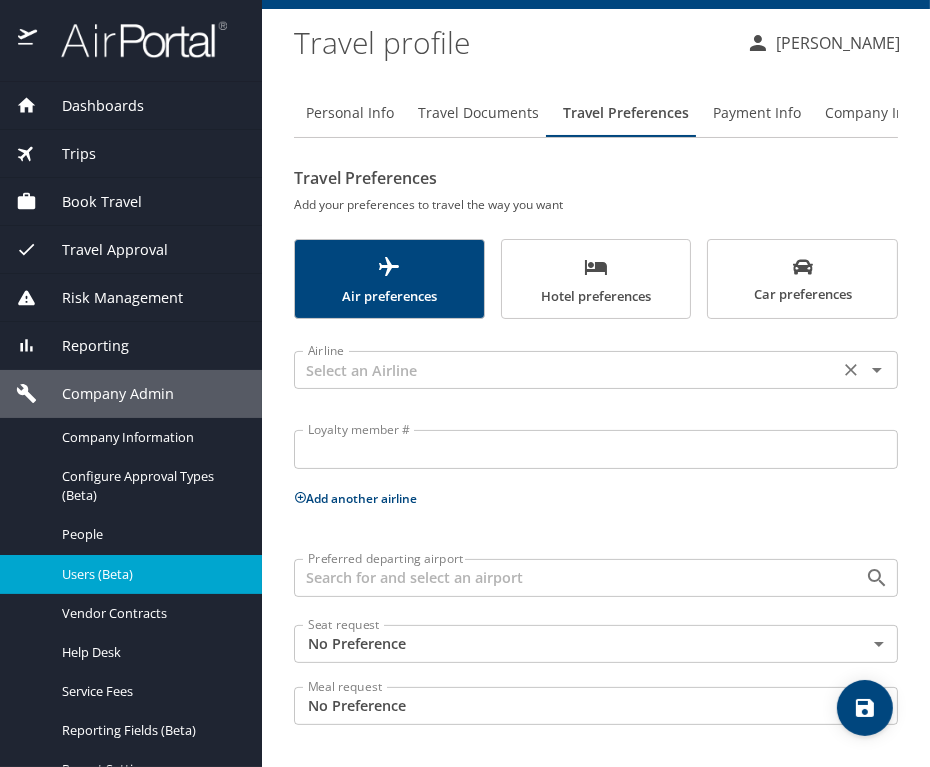 click at bounding box center (566, 370) 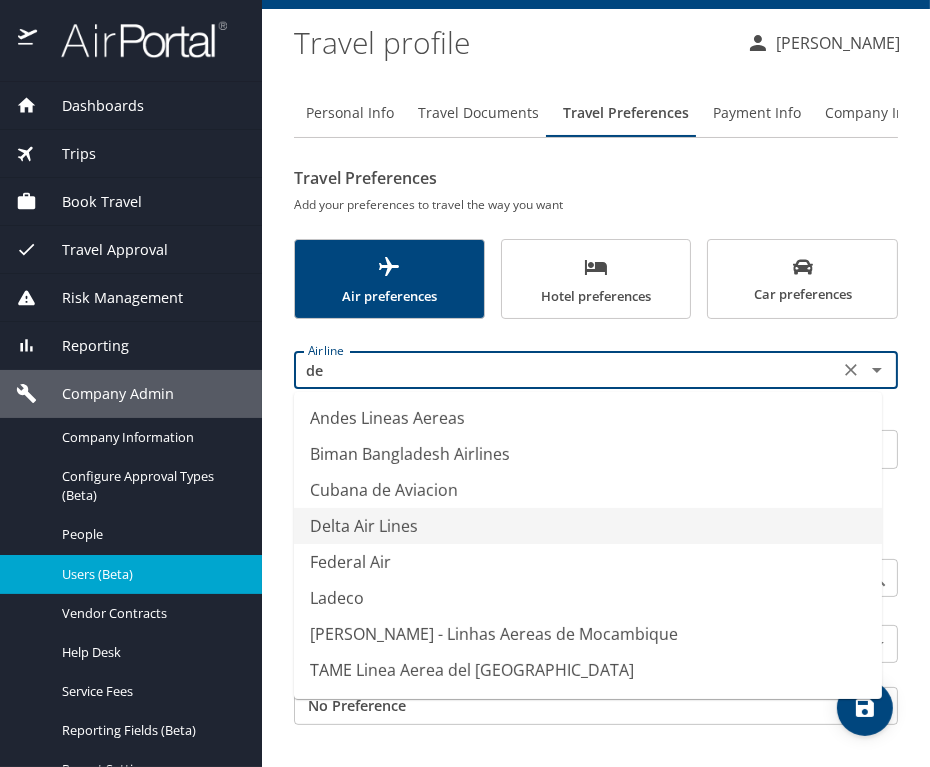 click on "Delta Air Lines" at bounding box center (588, 526) 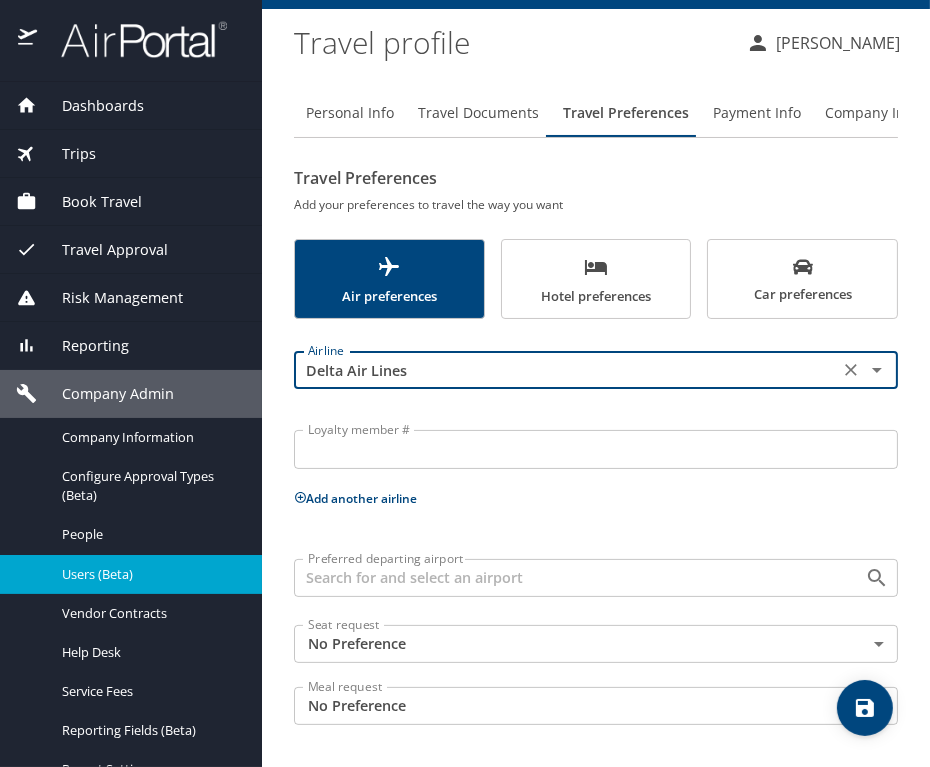 type on "Delta Air Lines" 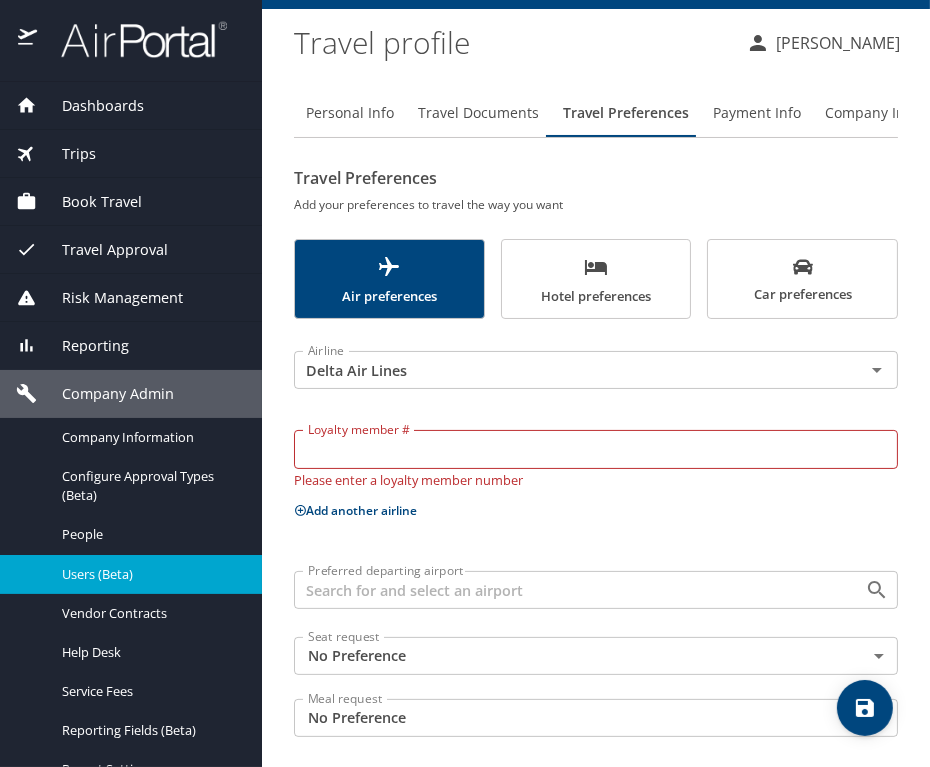 click on "Loyalty member #" at bounding box center (596, 449) 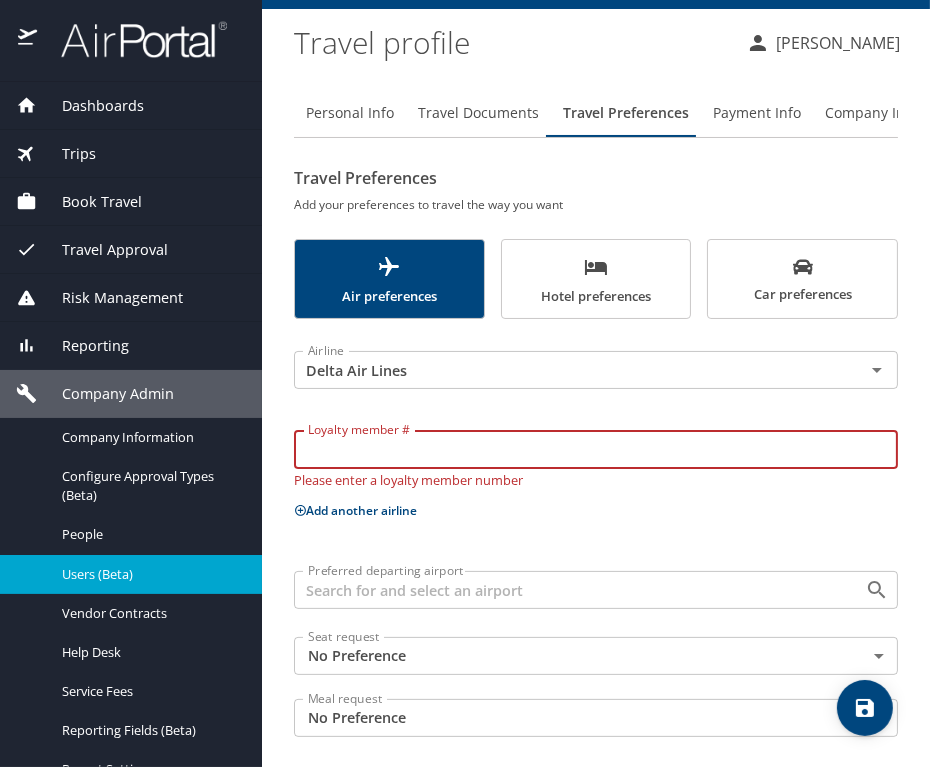 paste on "9106090690" 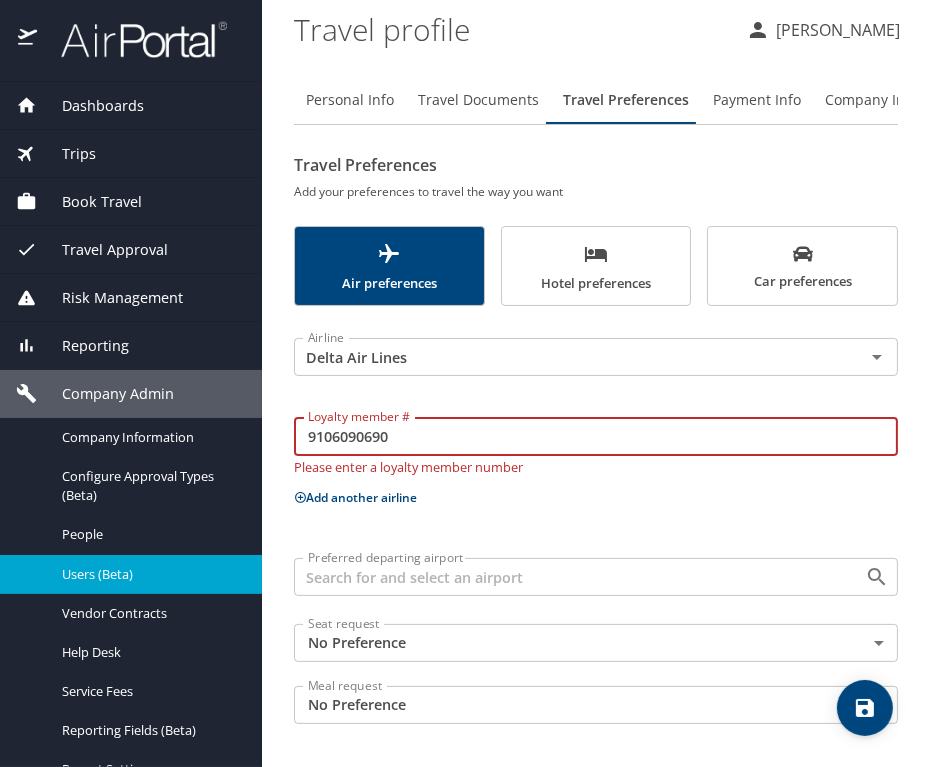 type on "9106090690" 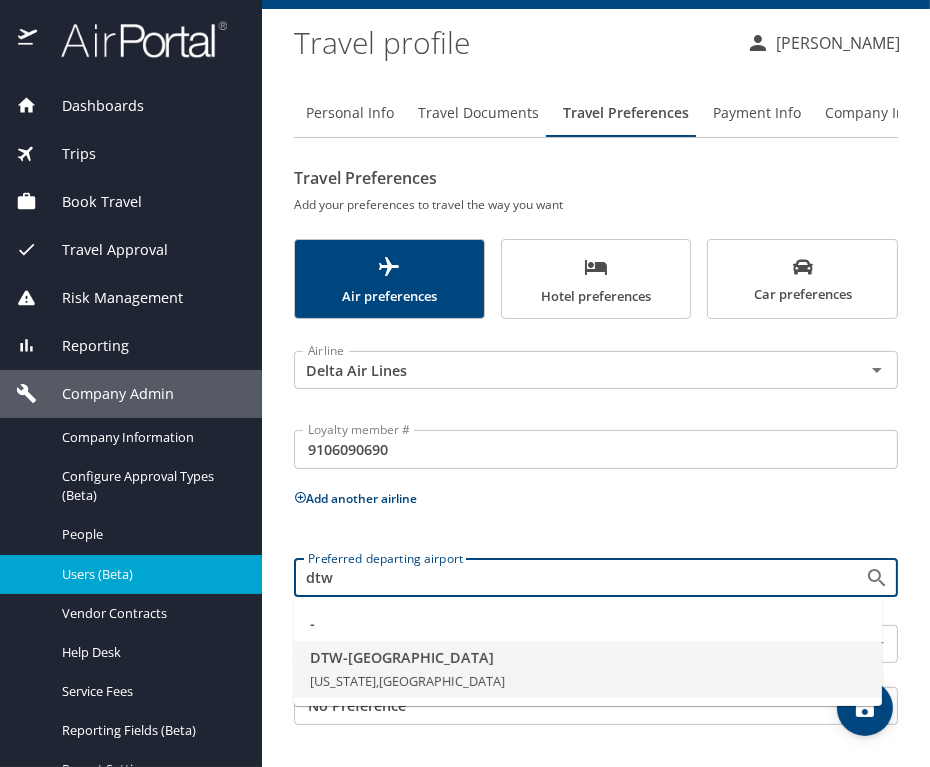 click on "DTW  -  Detroit" at bounding box center [588, 658] 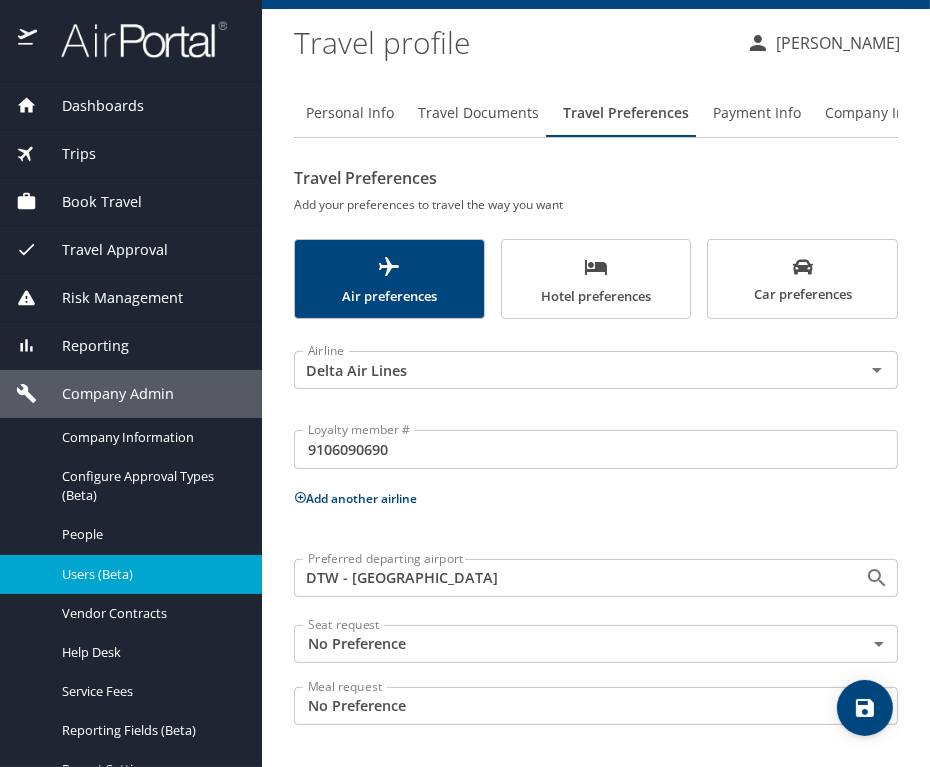 click on "Dashboards AirPortal 360™ Manager My Travel Dashboard Trips Airtinerary® Lookup Current / Future Trips Past Trips Trips Missing Hotel Hotel Check-ins Book Travel Request Agent Booking Approval Request (Beta) Book/Manage Online Trips Travel Approval Pending Trip Approvals Approved Trips Canceled Trips Approvals (Beta) Risk Management SecurityLogic® Map Assistance Requests Travel Alerts Notifications Reporting Unused Tickets Savings Tracker Value Scorecard Virtual Pay Lookup Domo IBank Prime Analytics Company Admin Company Information Configure Approval Types (Beta) People Users (Beta) Vendor Contracts Help Desk Service Fees Reporting Fields (Beta) Report Settings Virtual Pay Settings Employee Tools Help Desk   Editing   Alexander Merab 's  profile   Travel profile Paulina Zawisza Personal Info Travel Documents Travel Preferences Payment Info Company Info Travel Preferences Add your preferences to travel the way you want Air preferences Hotel preferences Car preferences Airline Delta Air Lines Airline" at bounding box center (465, 383) 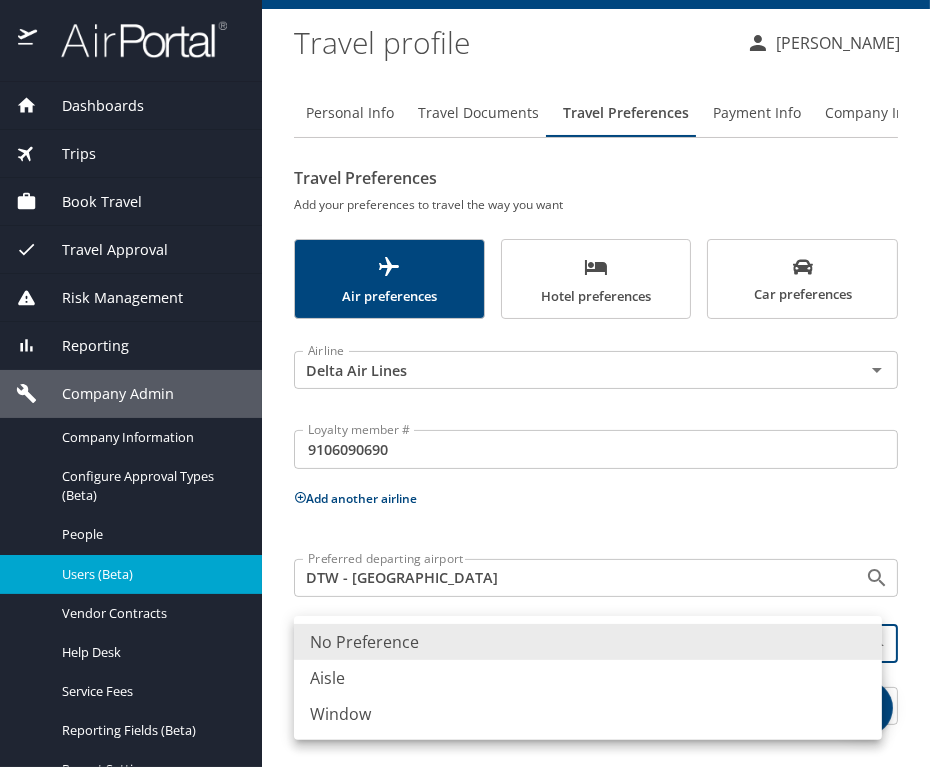 click on "Window" at bounding box center (588, 714) 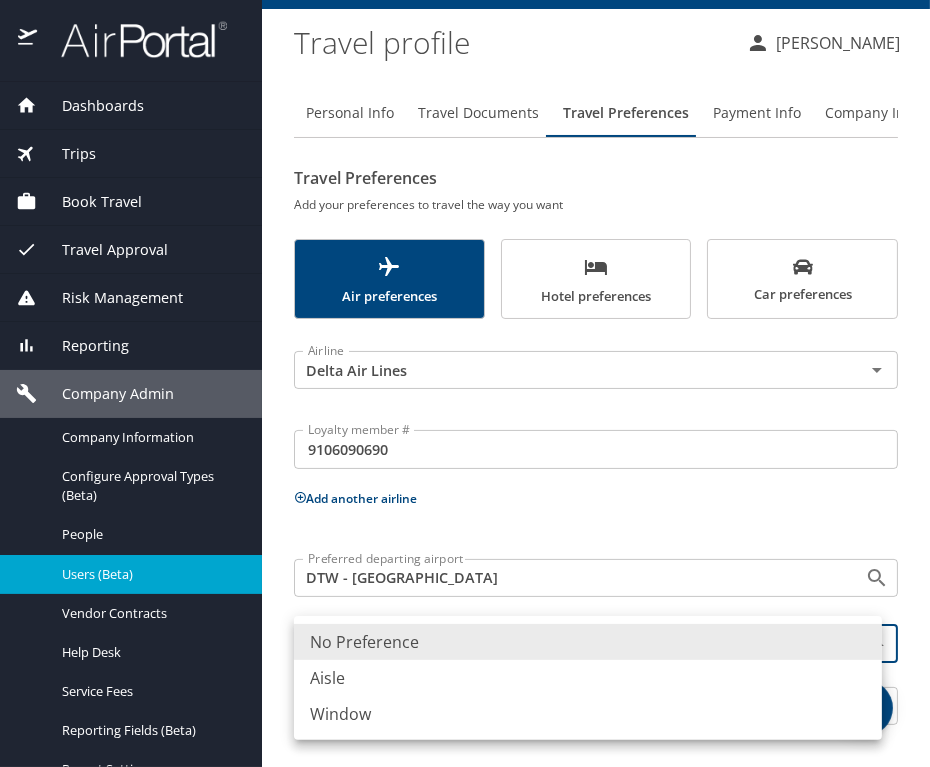 type on "Window" 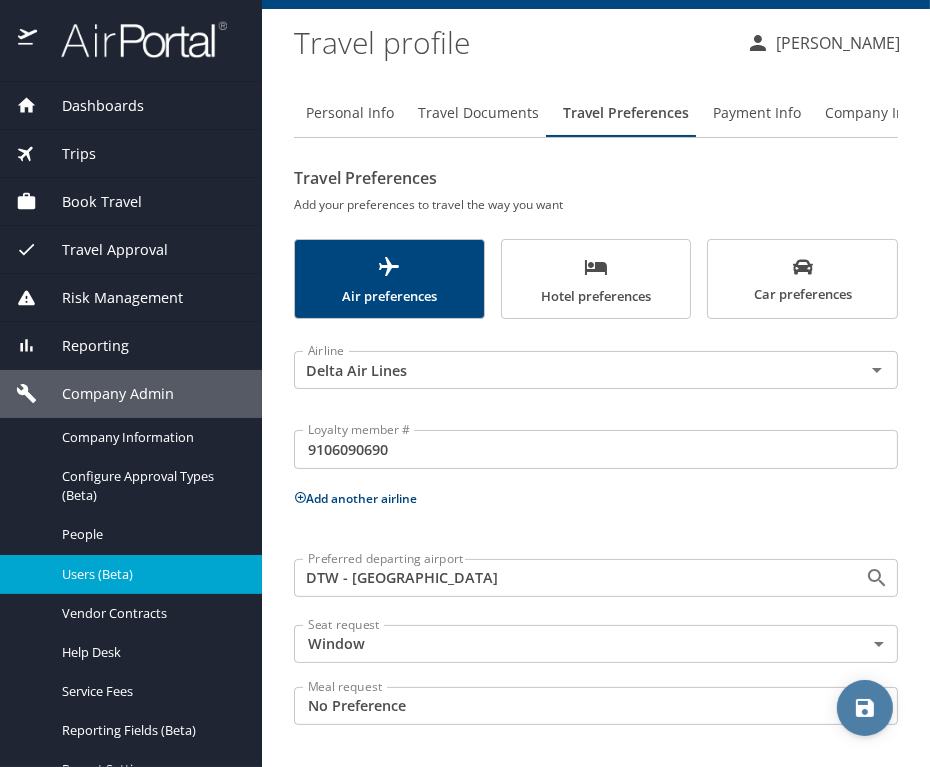 click 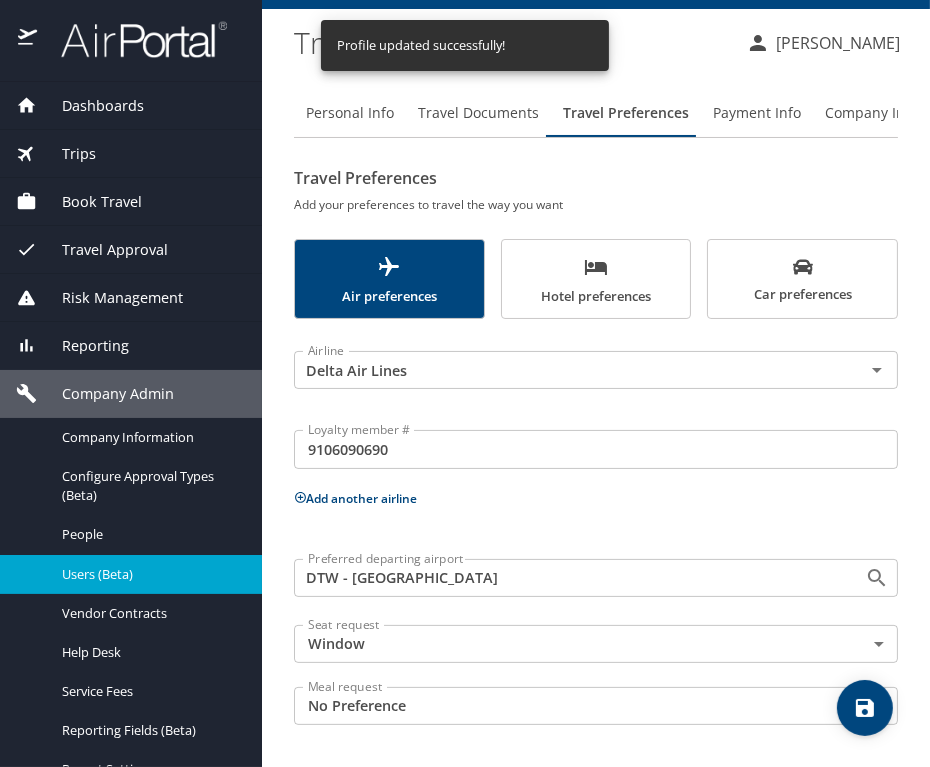 click on "Hotel preferences" at bounding box center [596, 281] 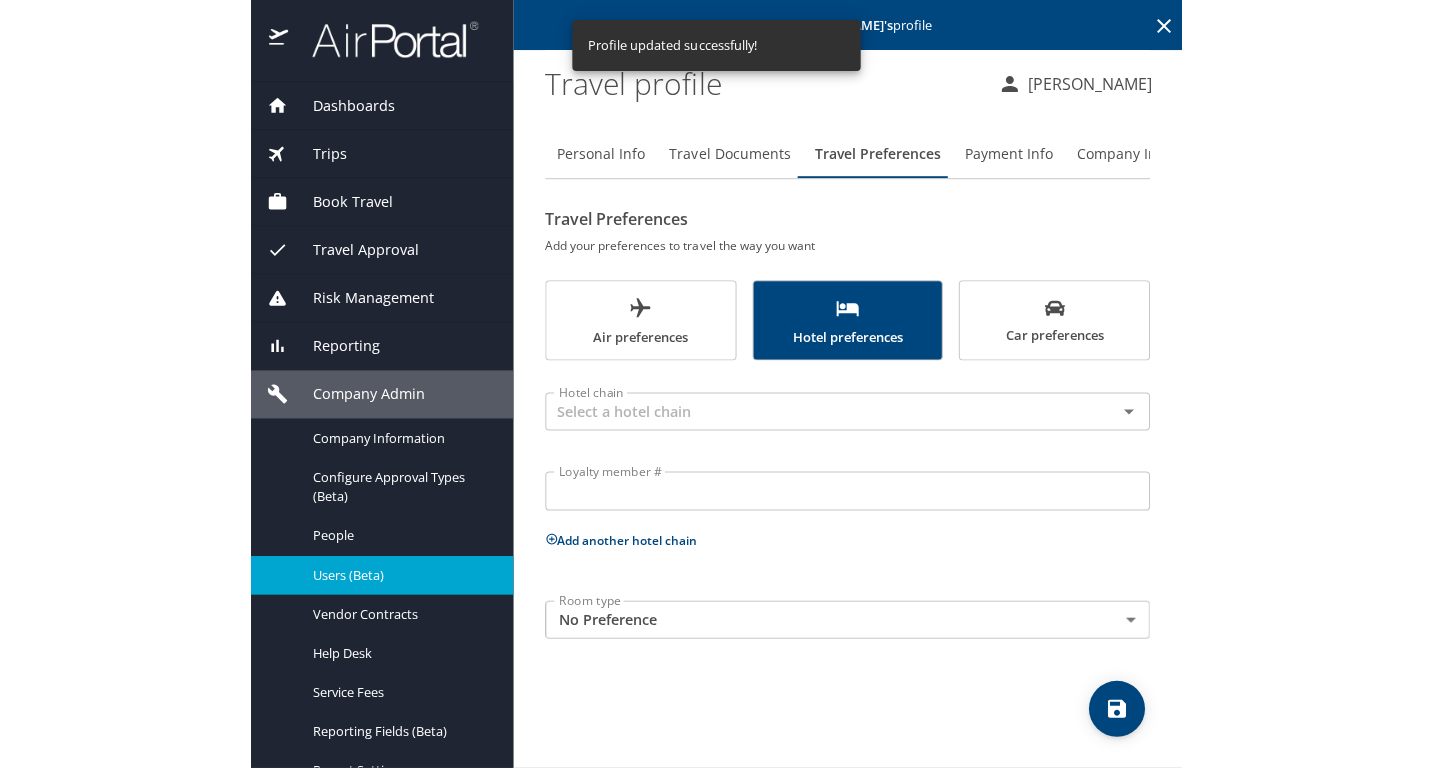 scroll, scrollTop: 0, scrollLeft: 0, axis: both 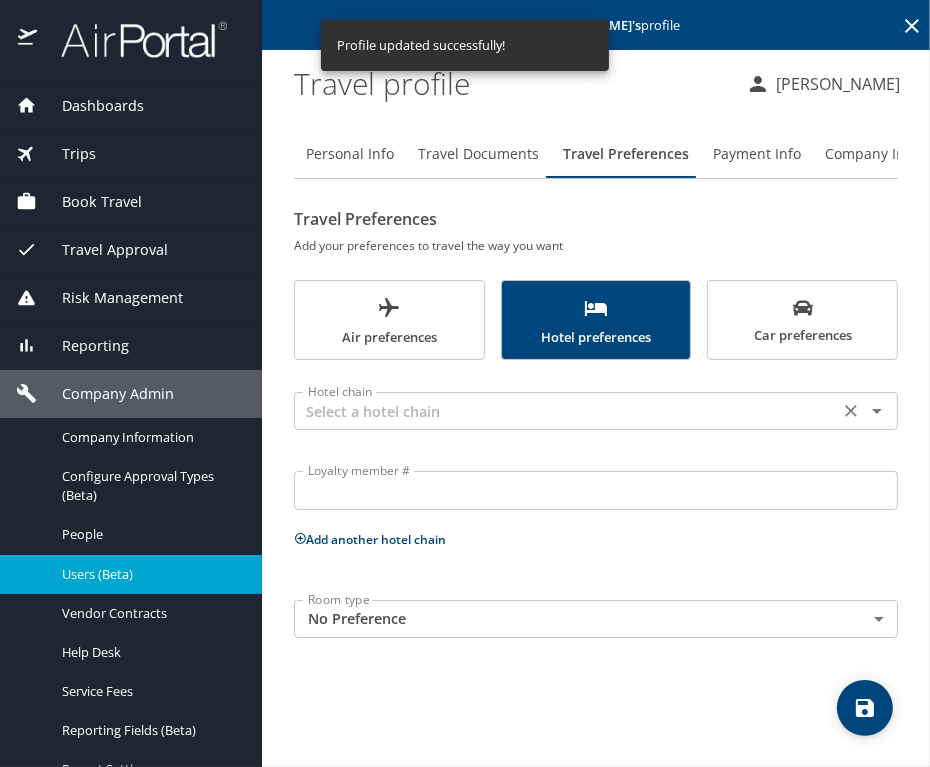 click on "Hotel chain" at bounding box center (596, 411) 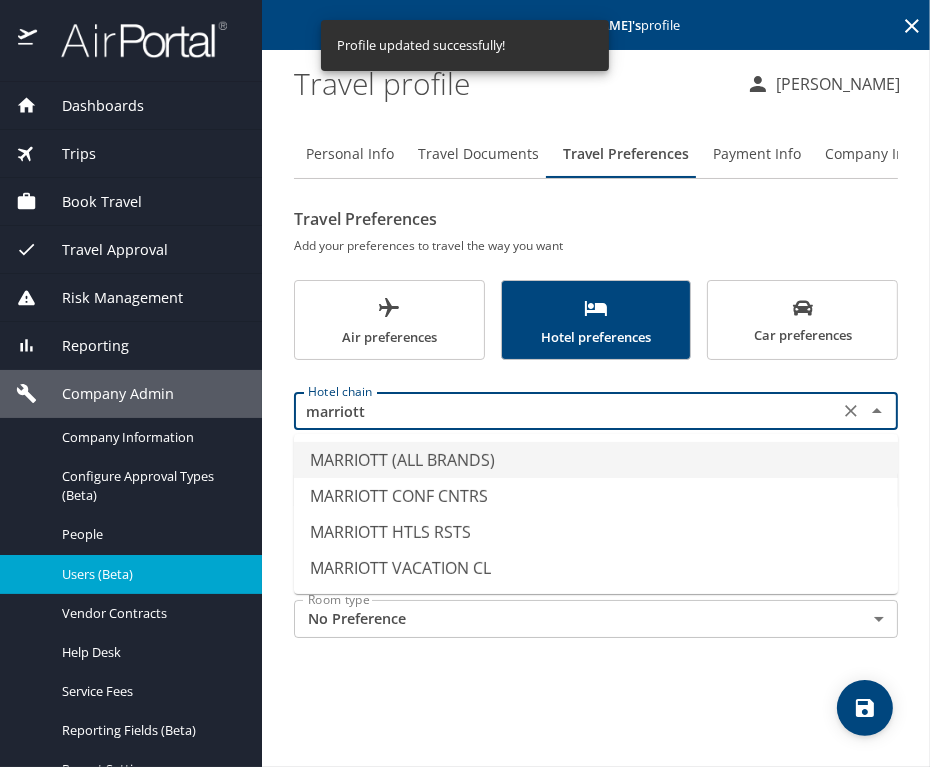 click on "MARRIOTT (ALL BRANDS)" at bounding box center [596, 460] 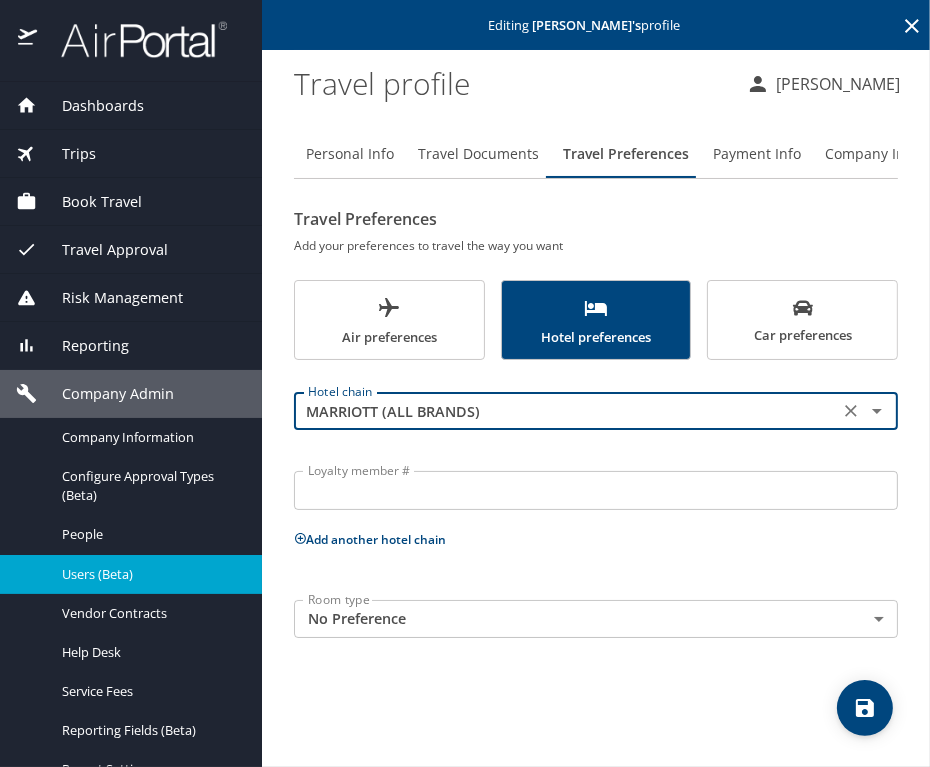 type on "MARRIOTT (ALL BRANDS)" 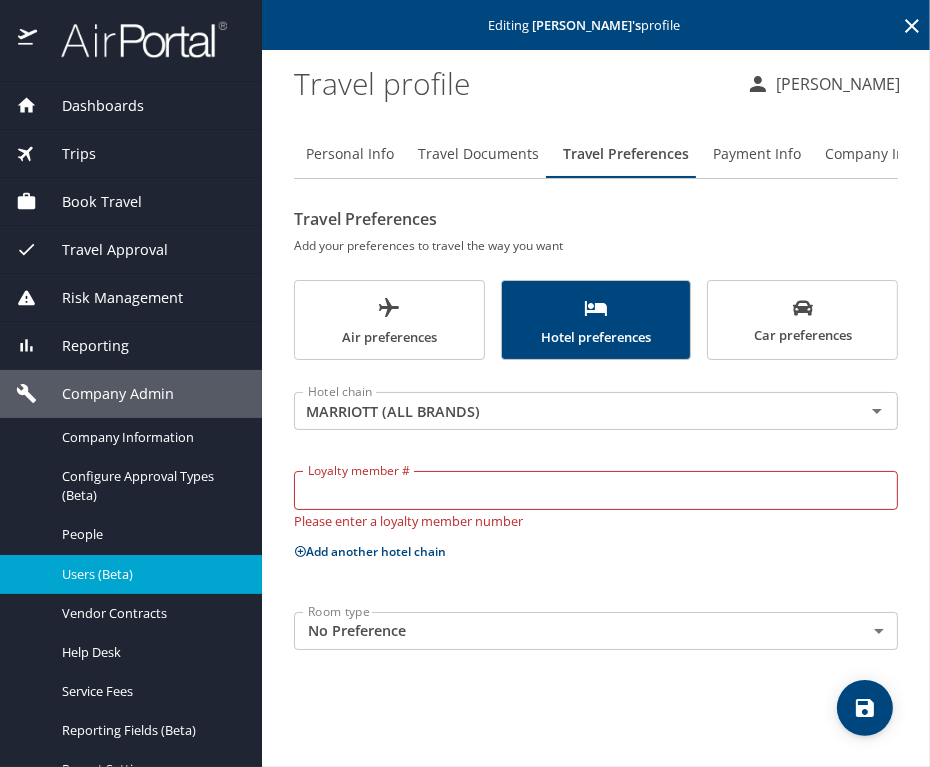click on "Loyalty member #" at bounding box center (596, 490) 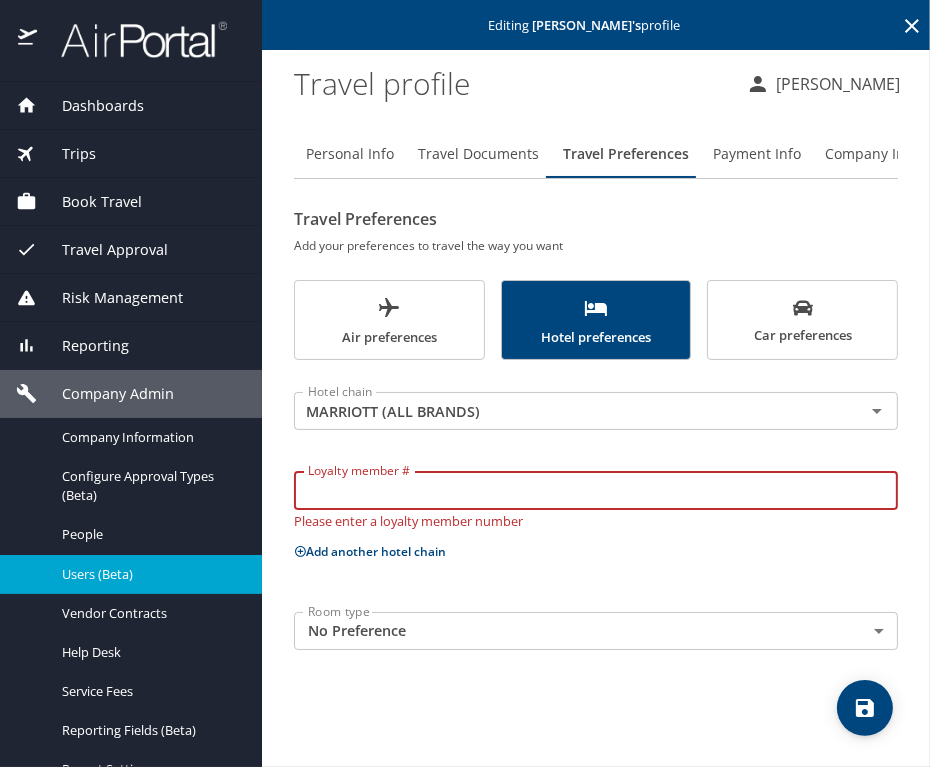 paste on "023120892" 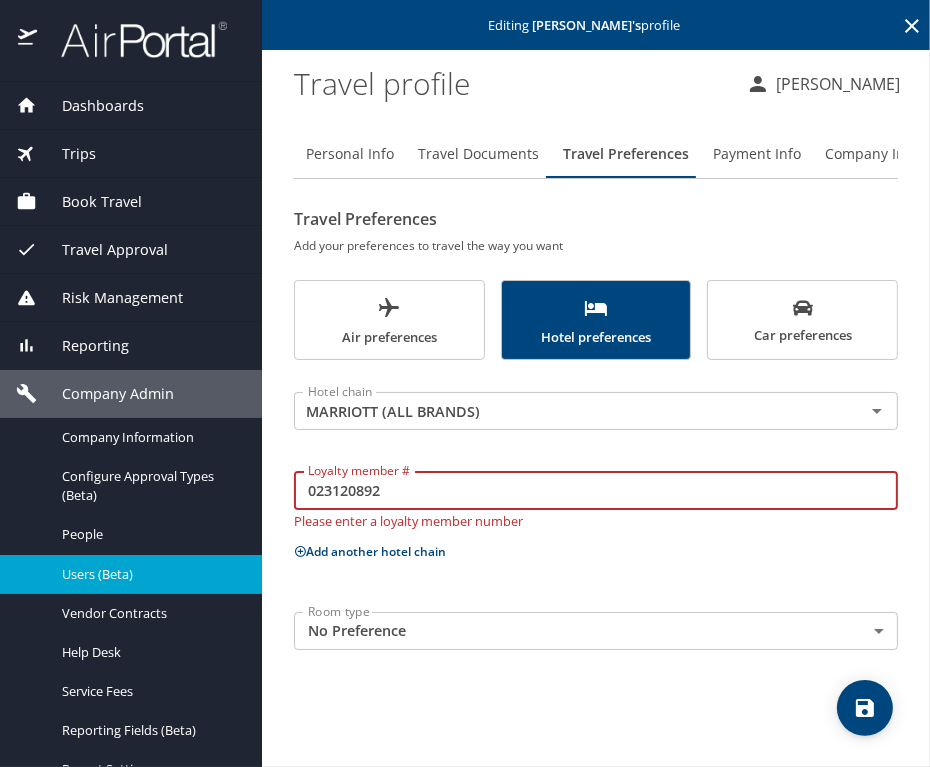 type on "023120892" 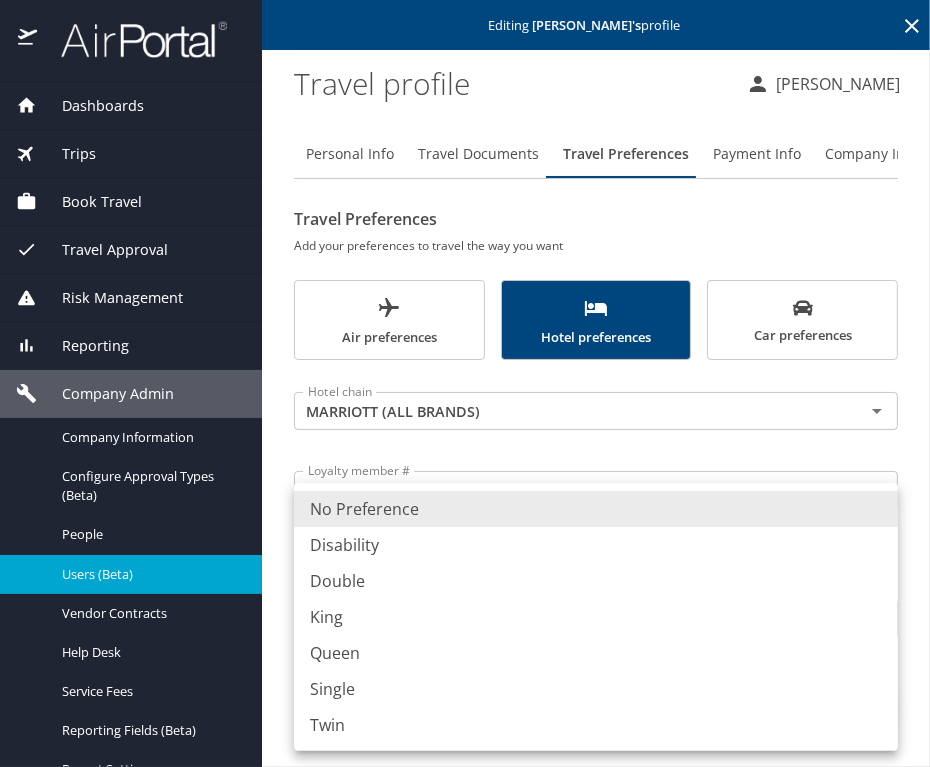 click on "King" at bounding box center (596, 617) 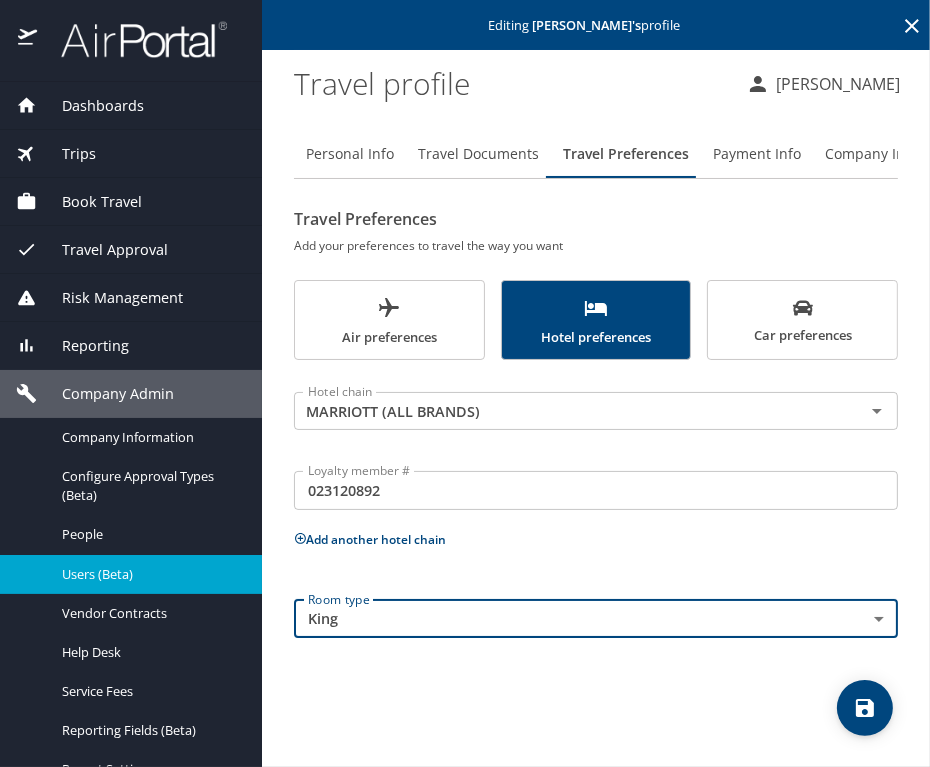click at bounding box center (865, 708) 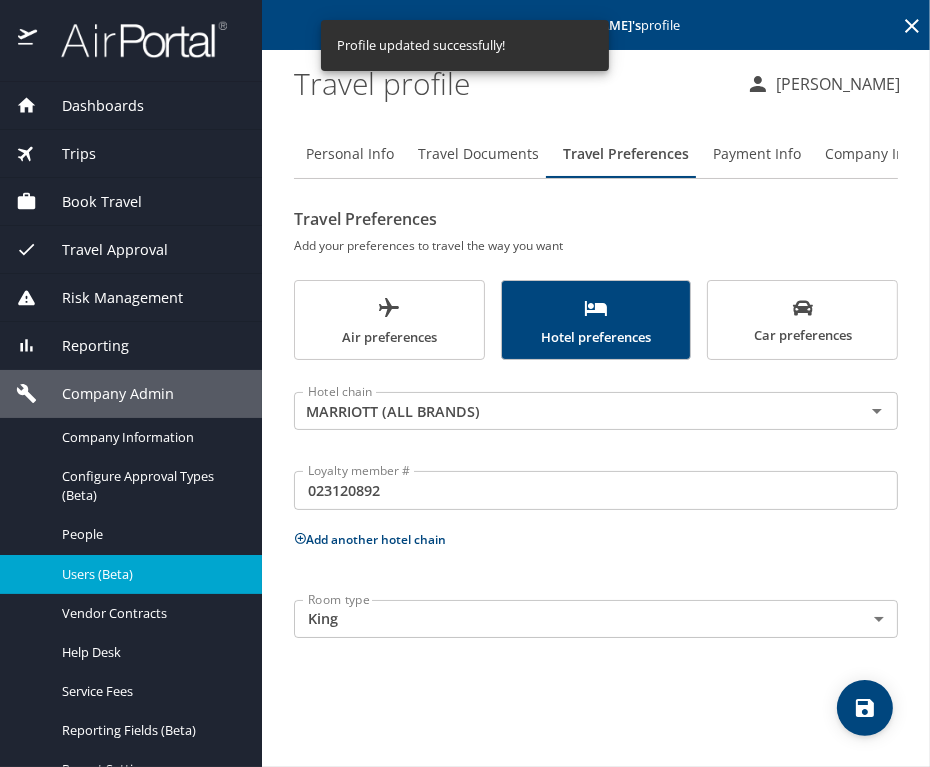 click on "Car preferences" at bounding box center [802, 322] 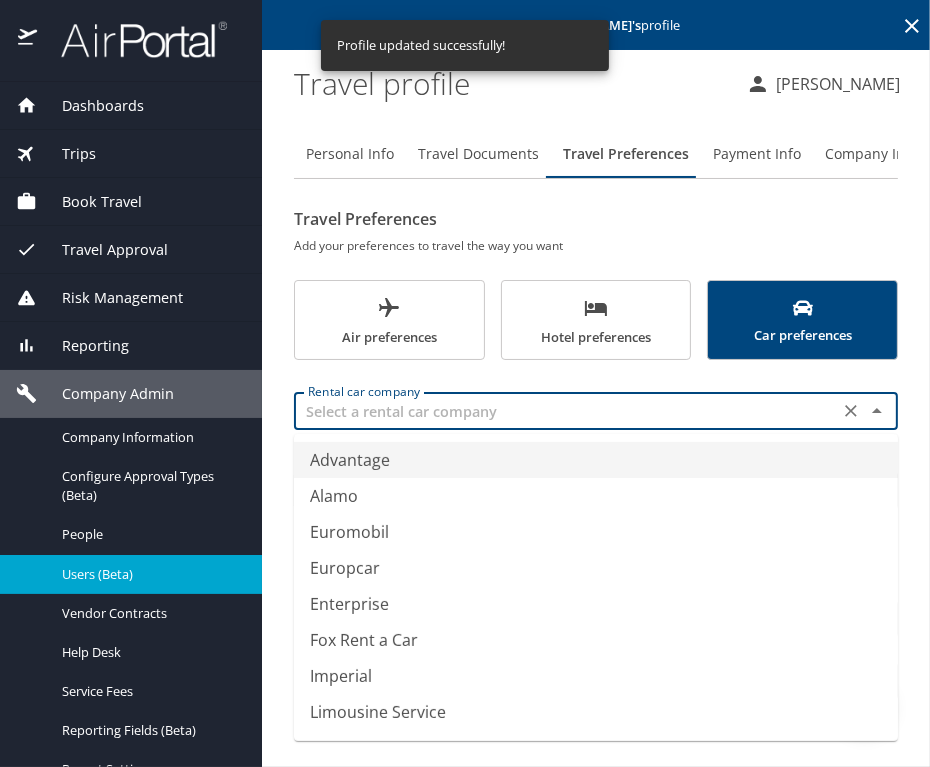 click at bounding box center [566, 411] 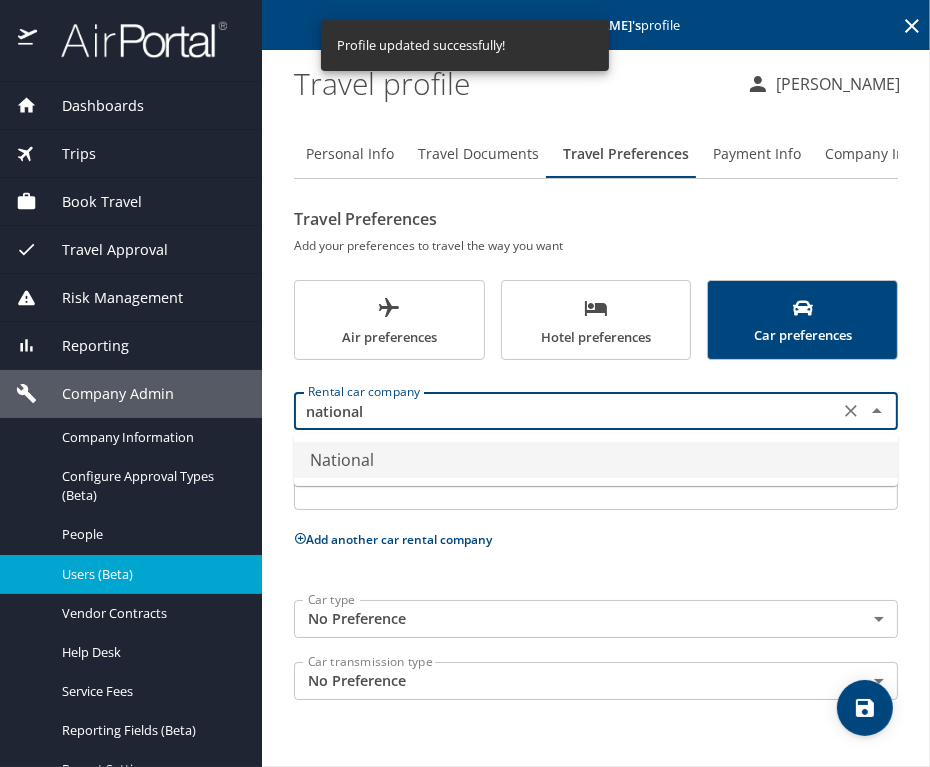 click on "National" at bounding box center (596, 460) 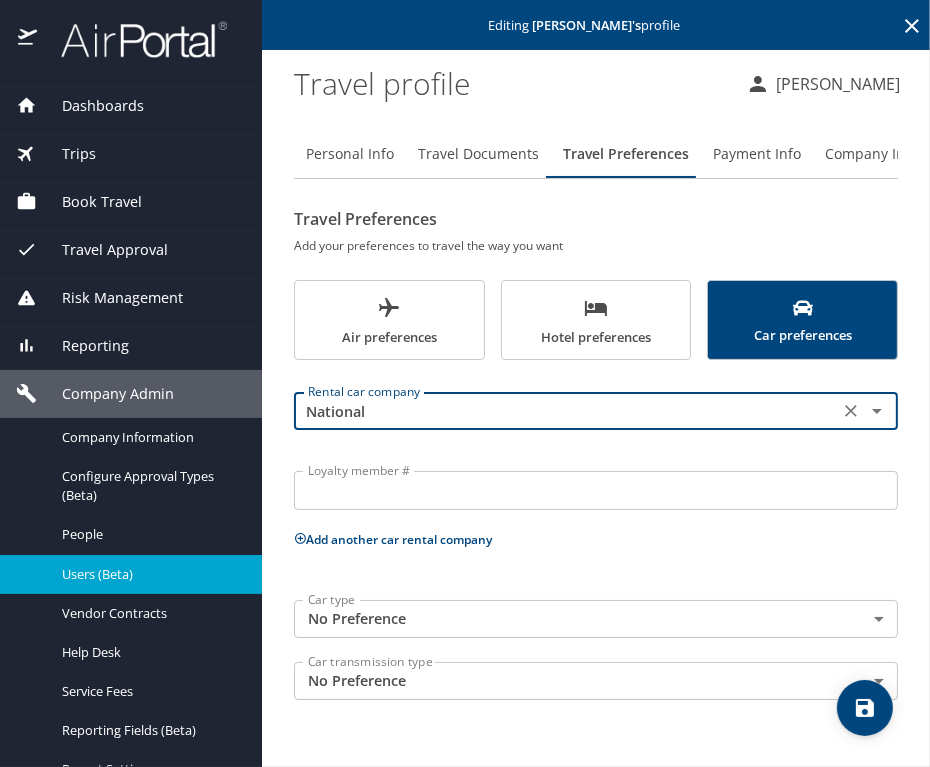 type on "National" 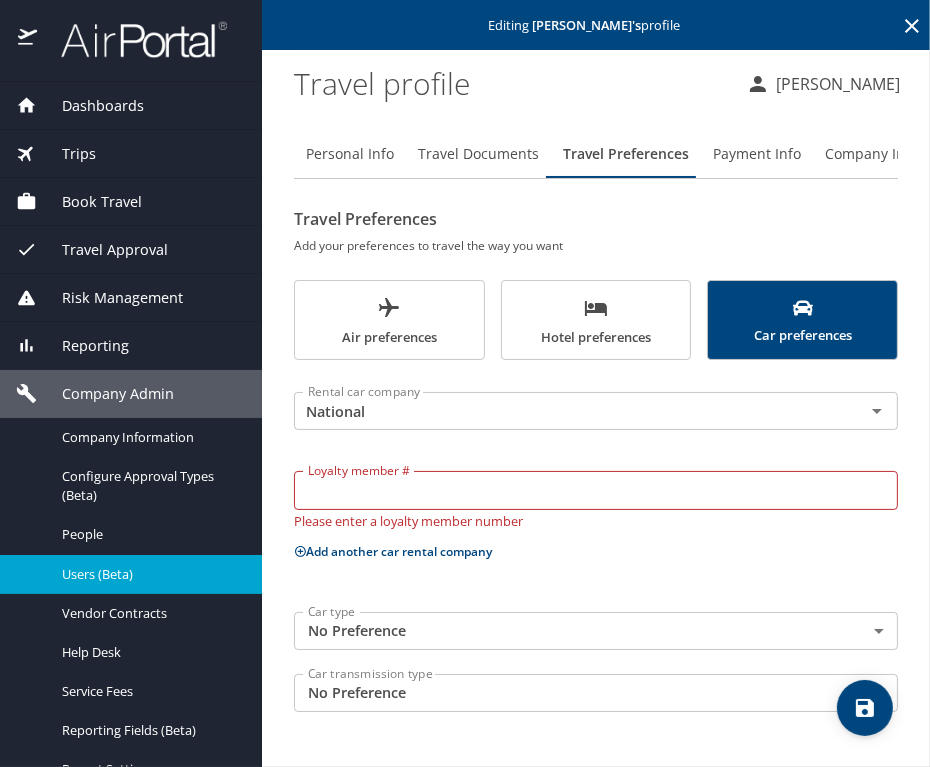 click on "Loyalty member #" at bounding box center [596, 490] 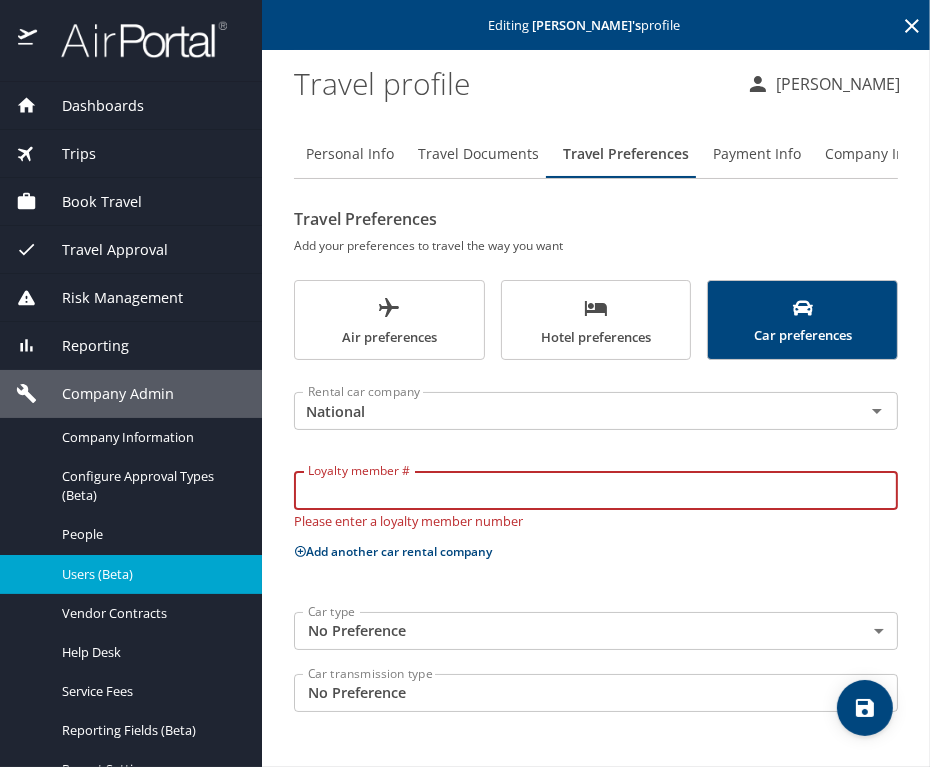 paste on "827325450" 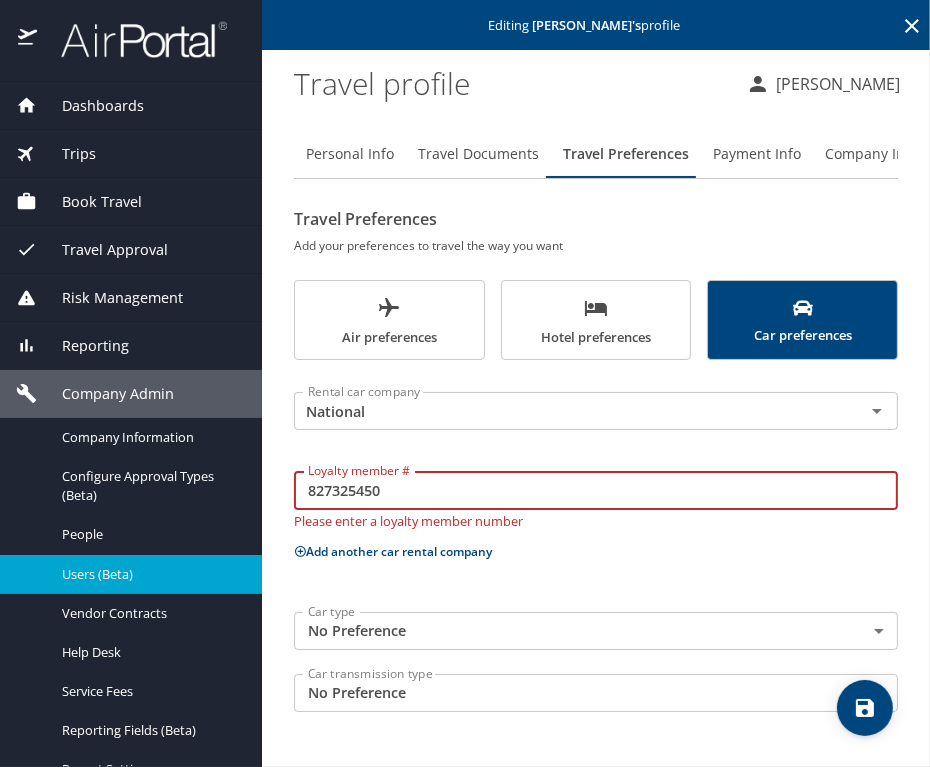type on "827325450" 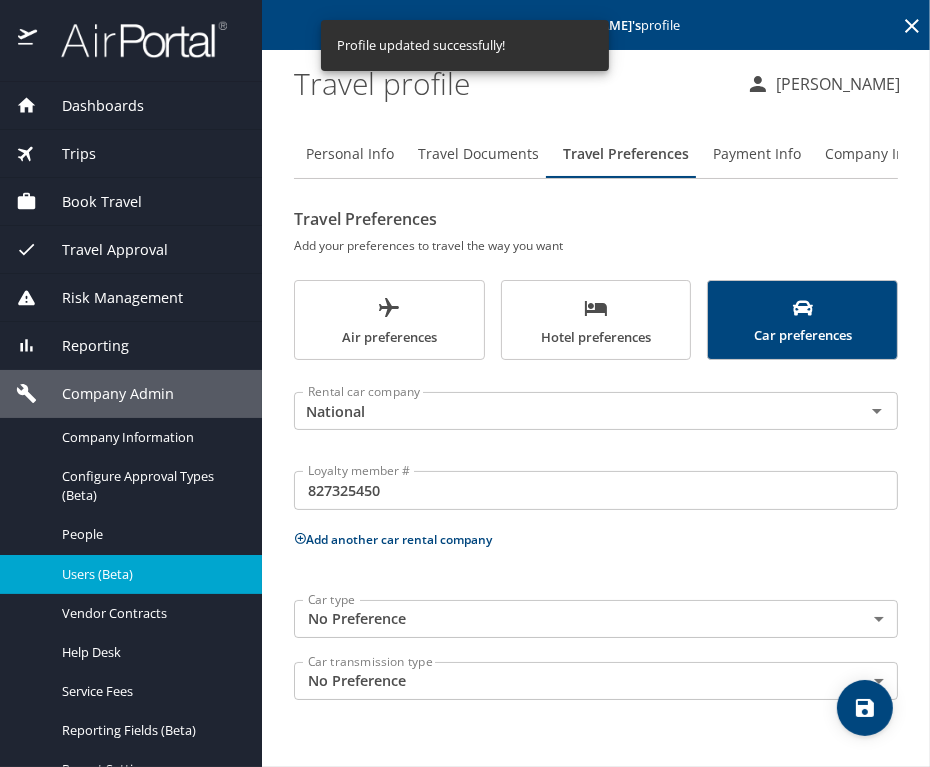 click 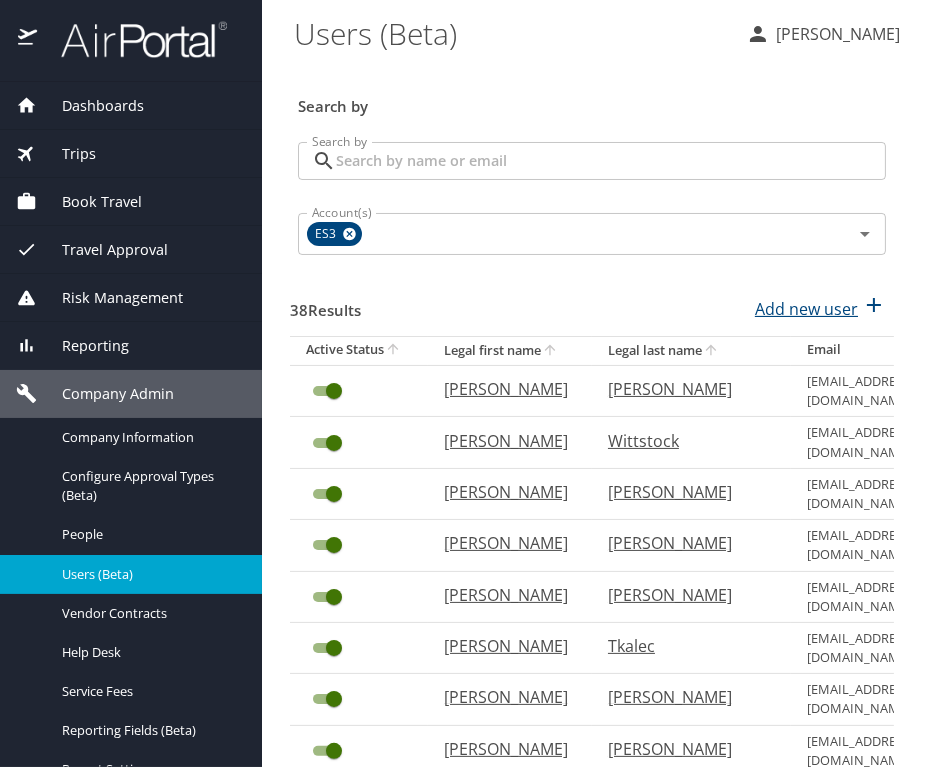 click on "Add new user" at bounding box center (806, 309) 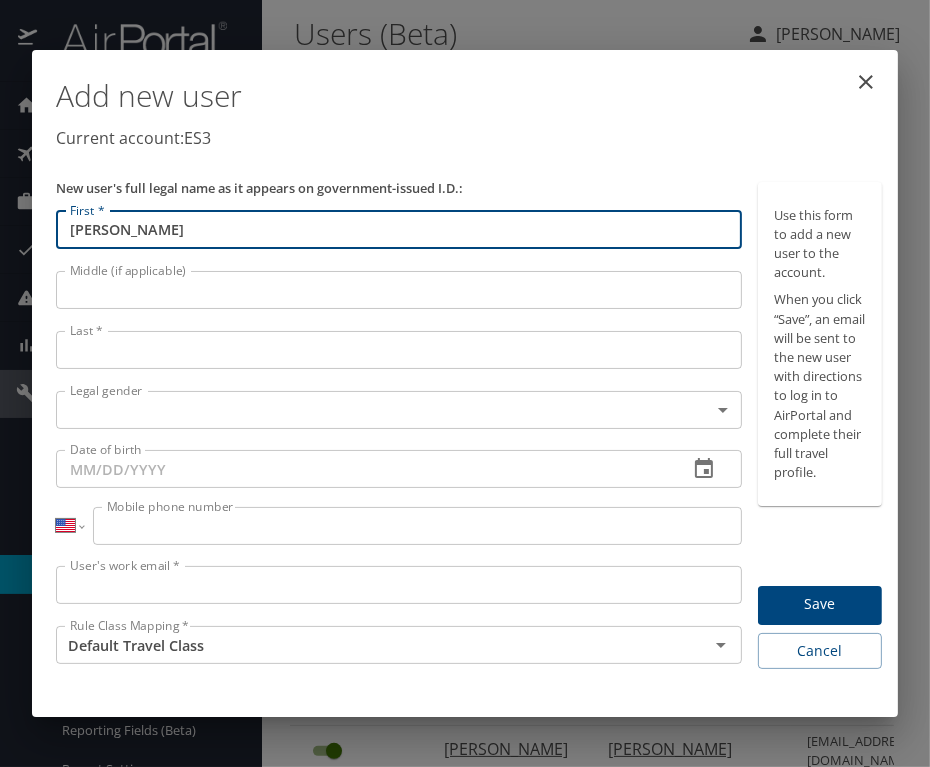 type on "Tod" 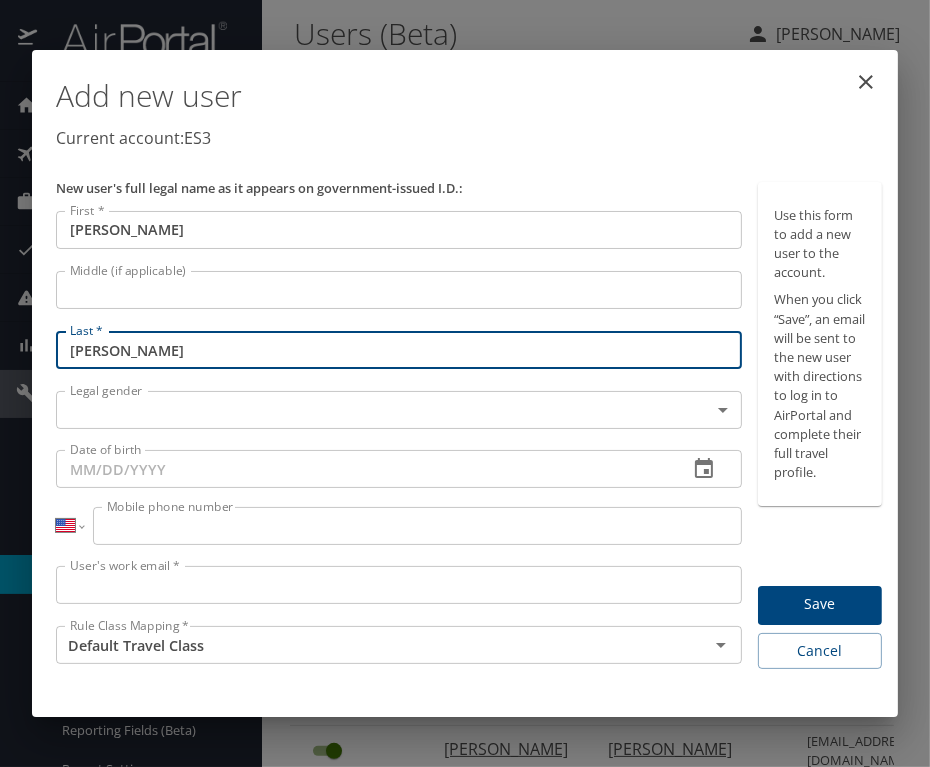 type on "Berry" 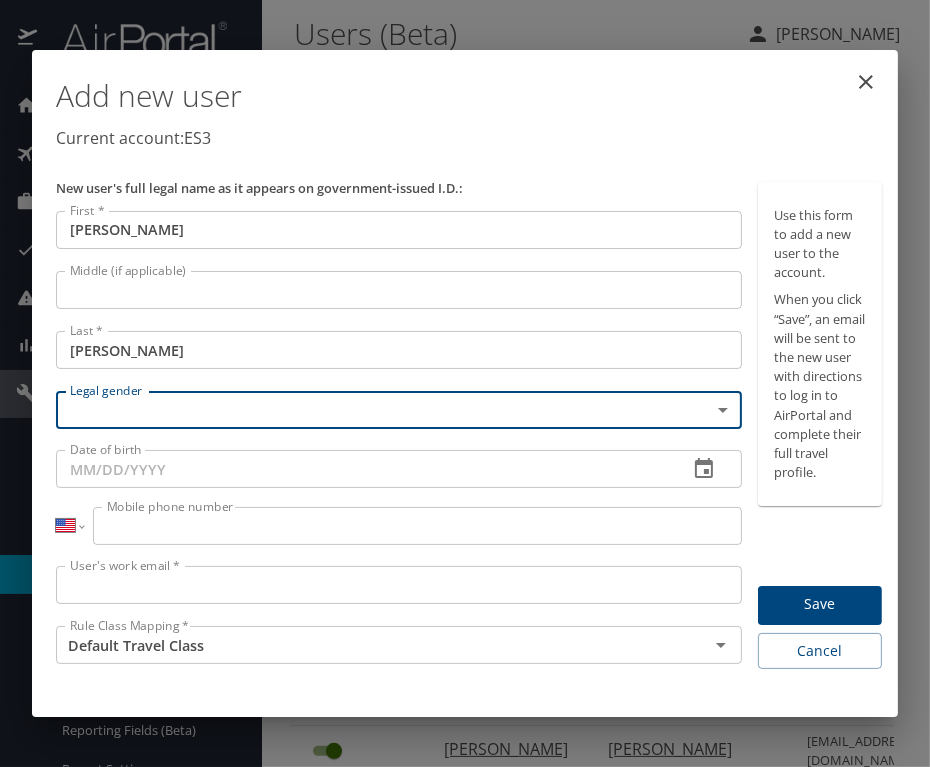 click on "Dashboards AirPortal 360™ Manager My Travel Dashboard Trips Airtinerary® Lookup Current / Future Trips Past Trips Trips Missing Hotel Hotel Check-ins Book Travel Request Agent Booking Approval Request (Beta) Book/Manage Online Trips Travel Approval Pending Trip Approvals Approved Trips Canceled Trips Approvals (Beta) Risk Management SecurityLogic® Map Assistance Requests Travel Alerts Notifications Reporting Unused Tickets Savings Tracker Value Scorecard Virtual Pay Lookup Domo IBank Prime Analytics Company Admin Company Information Configure Approval Types (Beta) People Users (Beta) Vendor Contracts Help Desk Service Fees Reporting Fields (Beta) Report Settings Virtual Pay Settings Employee Tools Help Desk Users (Beta) Paulina Zawisza Search by Search by Search by Account(s) ES3 Account(s) 38  Results Add new user Active Status  Legal first name  Legal last name  Email Paulina Zawisza pzawisza@es3.net Laura Wittstock lwittstock@es3.net Paul Wisner pwisner@es3.net Brandi Willett bwillett00@gmail.com Gary" at bounding box center [465, 383] 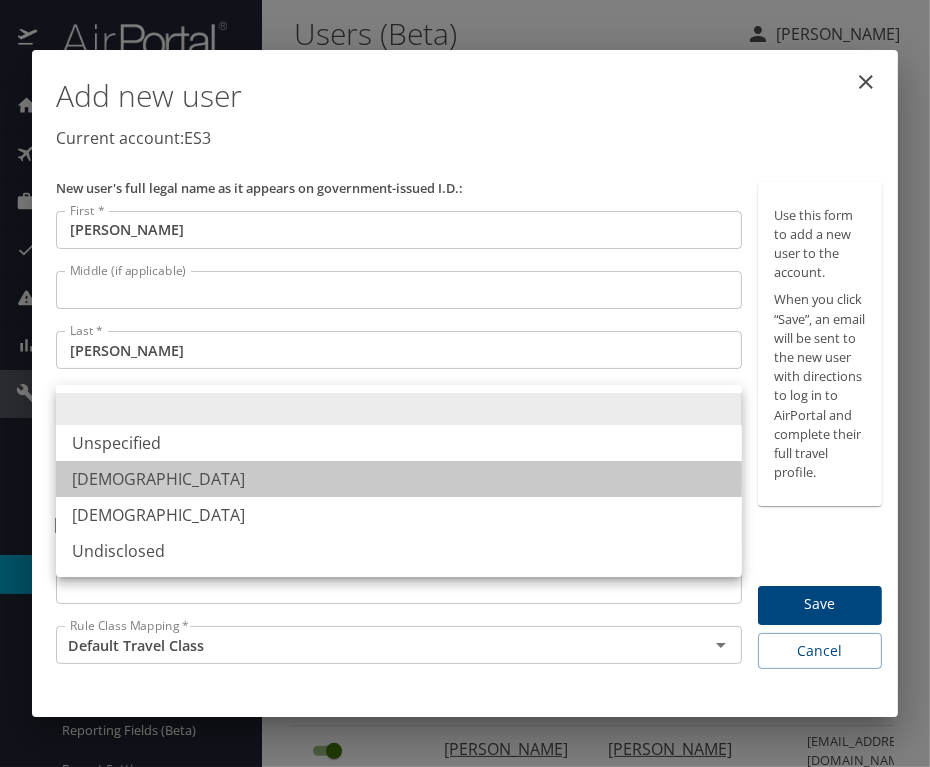 click on "Male" at bounding box center (399, 479) 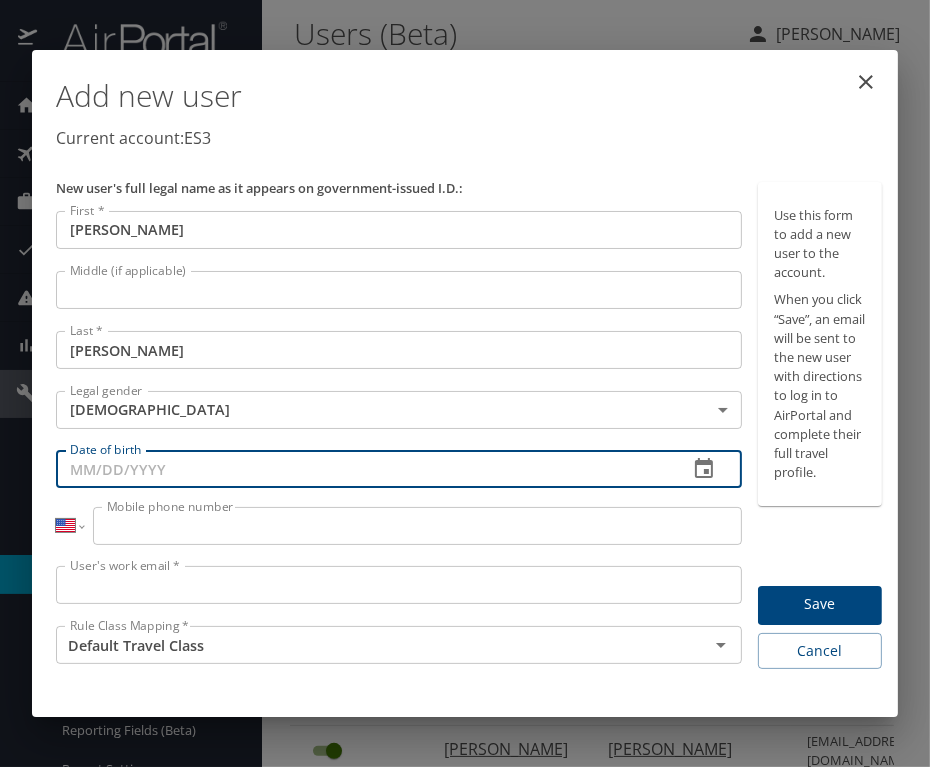 click on "Date of birth" at bounding box center [364, 469] 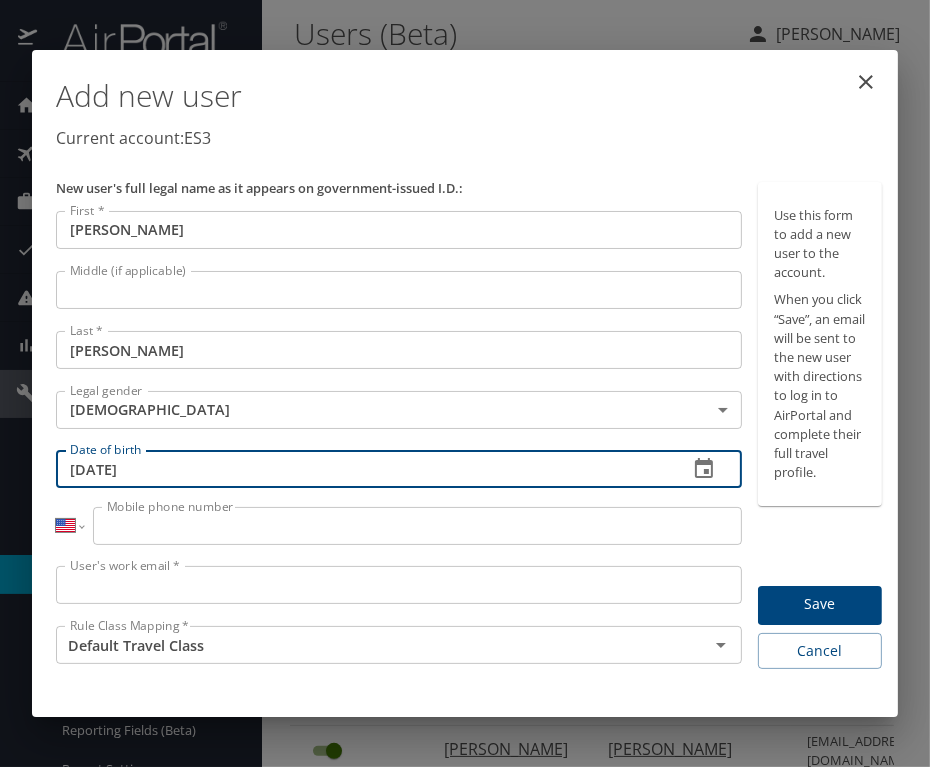 type on "05/12/1975" 